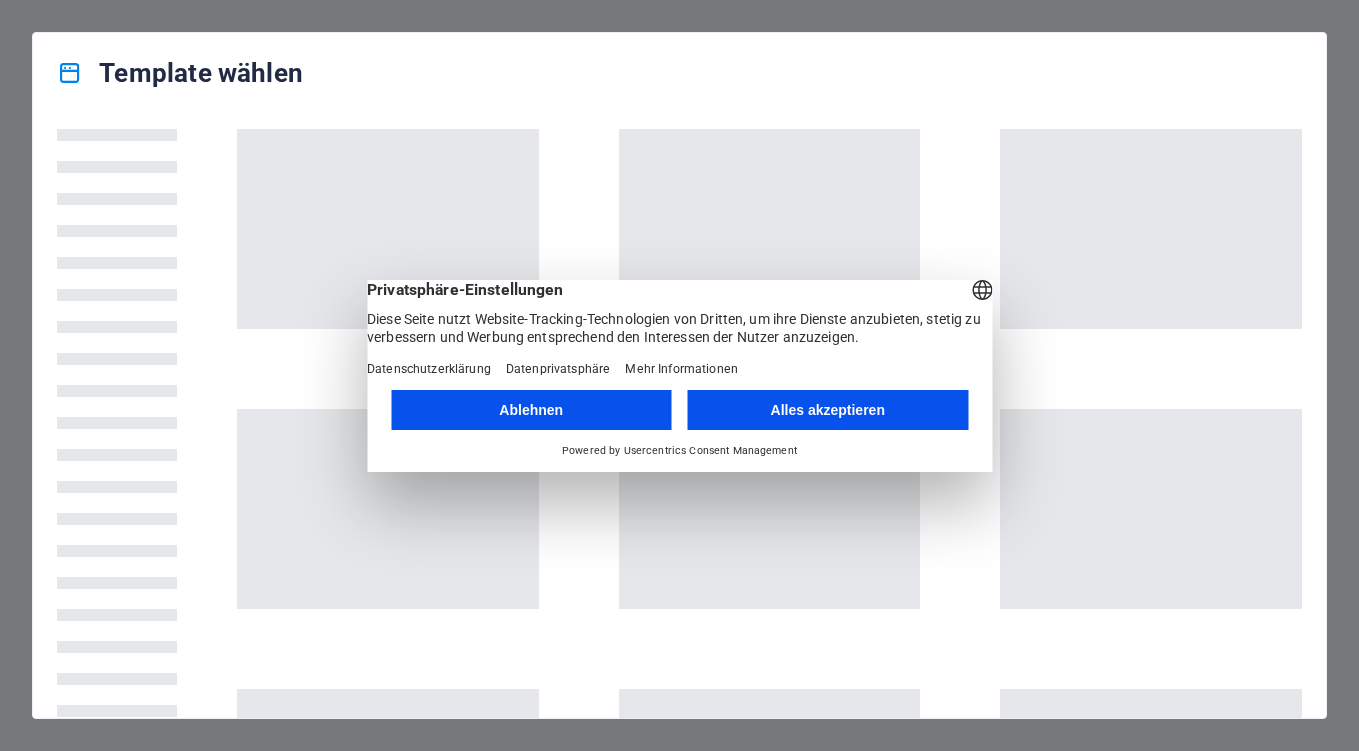 scroll, scrollTop: 0, scrollLeft: 0, axis: both 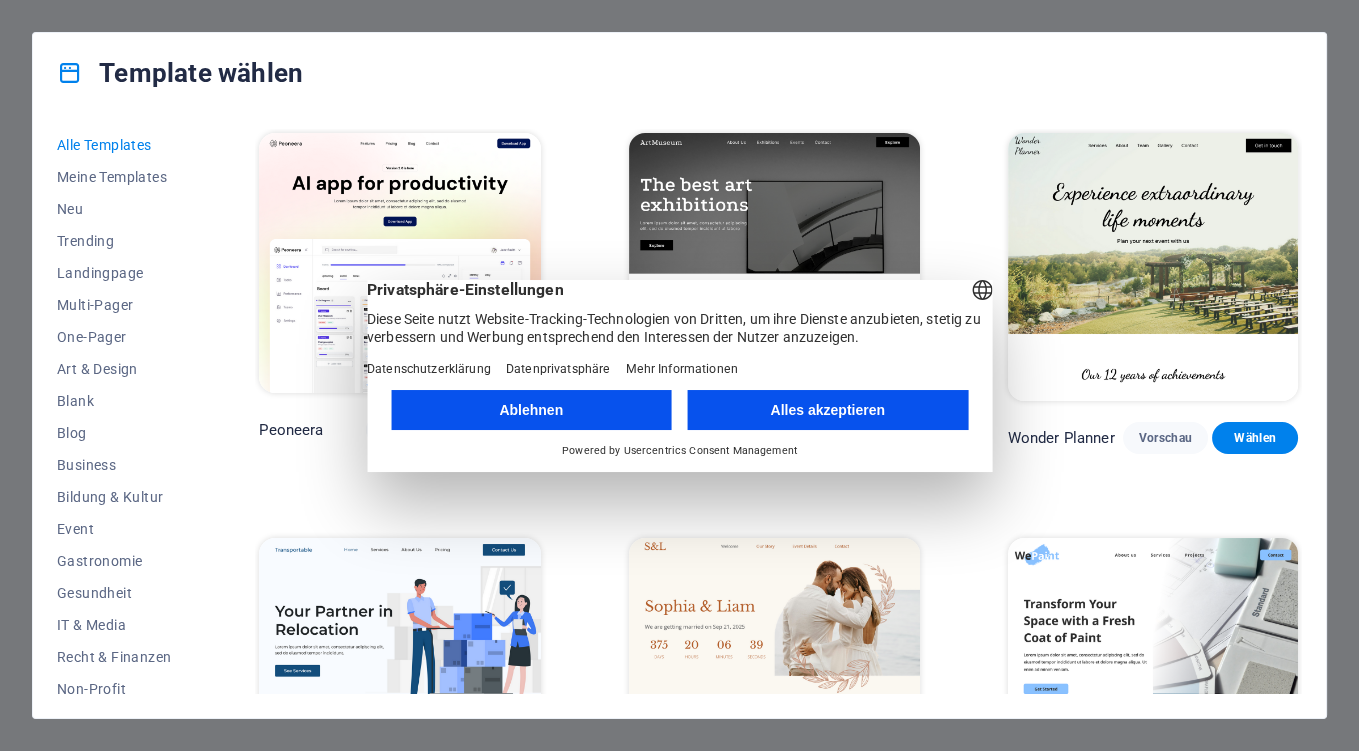 click on "Alles akzeptieren" at bounding box center (828, 410) 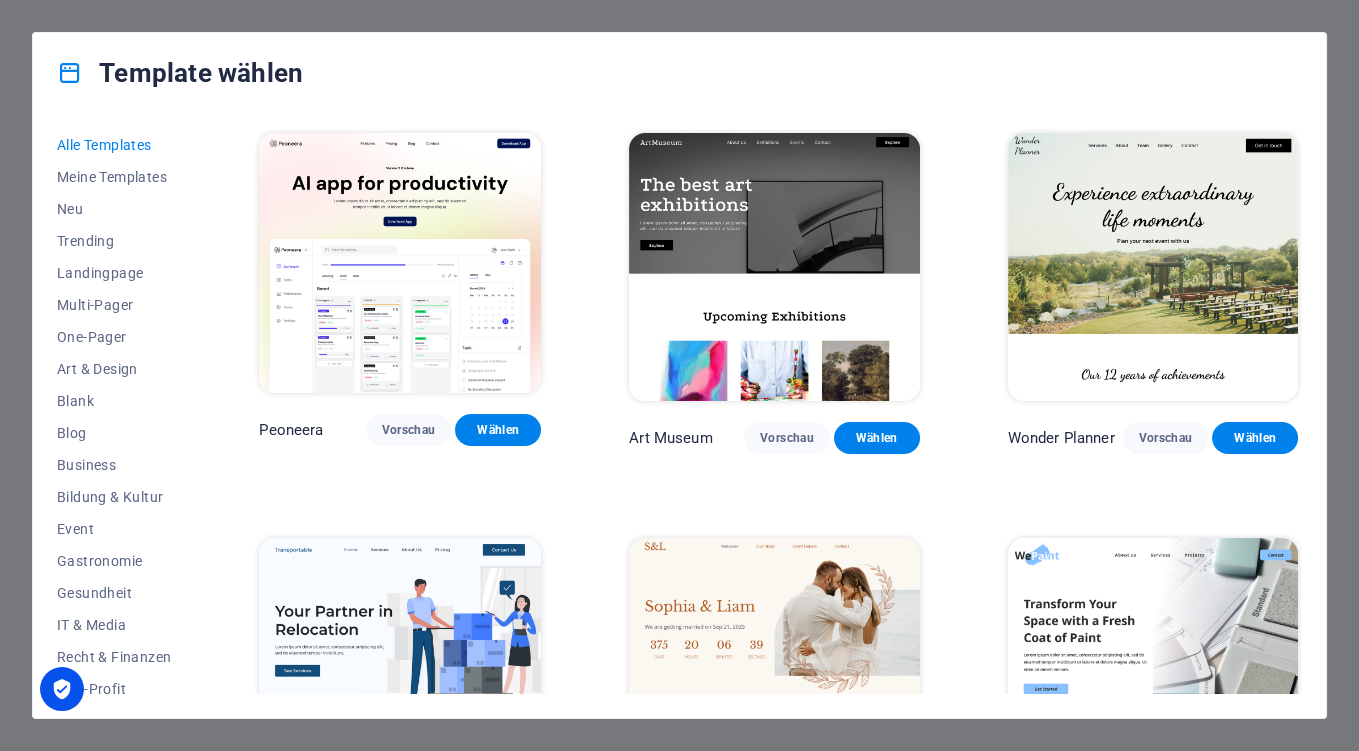 click on "Template wählen Alle Templates Meine Templates Neu Trending Landingpage Multi-Pager One-Pager Art & Design Blank Blog Business Bildung & Kultur Event Gastronomie Gesundheit IT & Media Recht & Finanzen Non-Profit Performance Portfolio Services Sport & Beauty Handel Reisen Wireframe Peoneera Vorschau Wählen Art Museum Vorschau Wählen Wonder Planner Vorschau Wählen Transportable Vorschau Wählen S&L Vorschau Wählen WePaint Vorschau Wählen Eco-Con Vorschau Wählen MeetUp Vorschau Wählen Help & Care Vorschau Wählen Podcaster Vorschau Wählen Academix Vorschau Wählen BIG Barber Shop Vorschau Wählen Health & Food Vorschau Wählen UrbanNest Interiors Vorschau Wählen Green Change Vorschau Wählen The Beauty Temple Vorschau Wählen WeTrain Vorschau Wählen Cleaner Vorschau Wählen Johanna James Vorschau Wählen Delicioso Vorschau Wählen Dream Garden Vorschau Wählen LumeDeAqua Vorschau Wählen Pets Care Vorschau Wählen SafeSpace Vorschau Wählen Midnight Rain Bar Vorschau Wählen Drive Vorschau Wählen One" at bounding box center [679, 375] 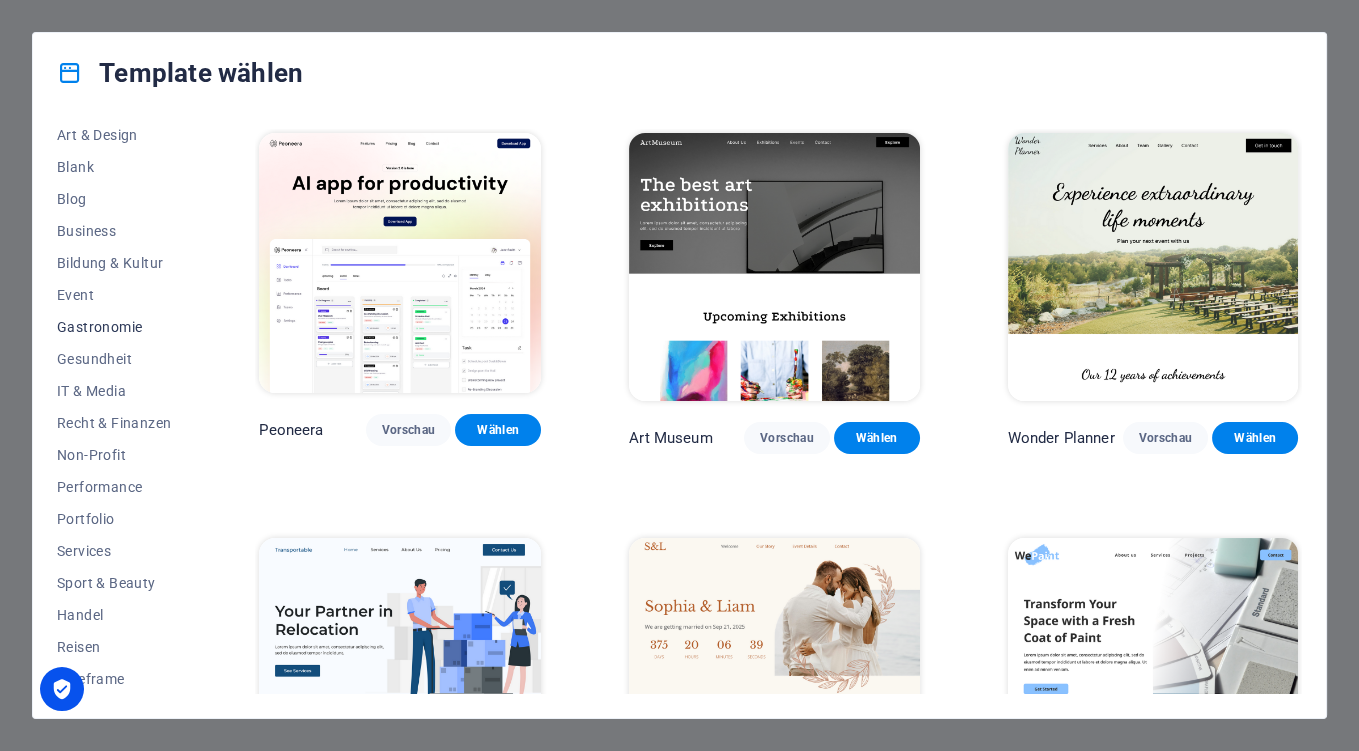 scroll, scrollTop: 0, scrollLeft: 0, axis: both 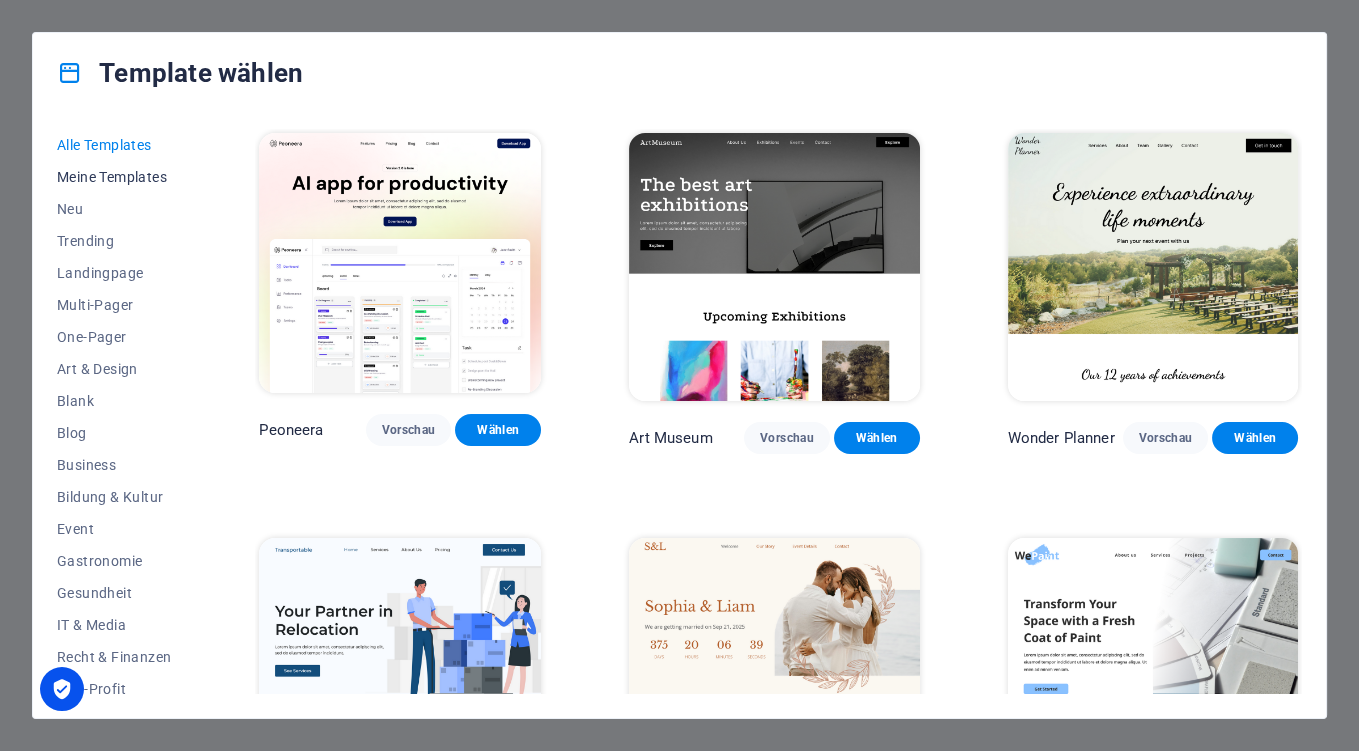 click on "Meine Templates" at bounding box center (114, 177) 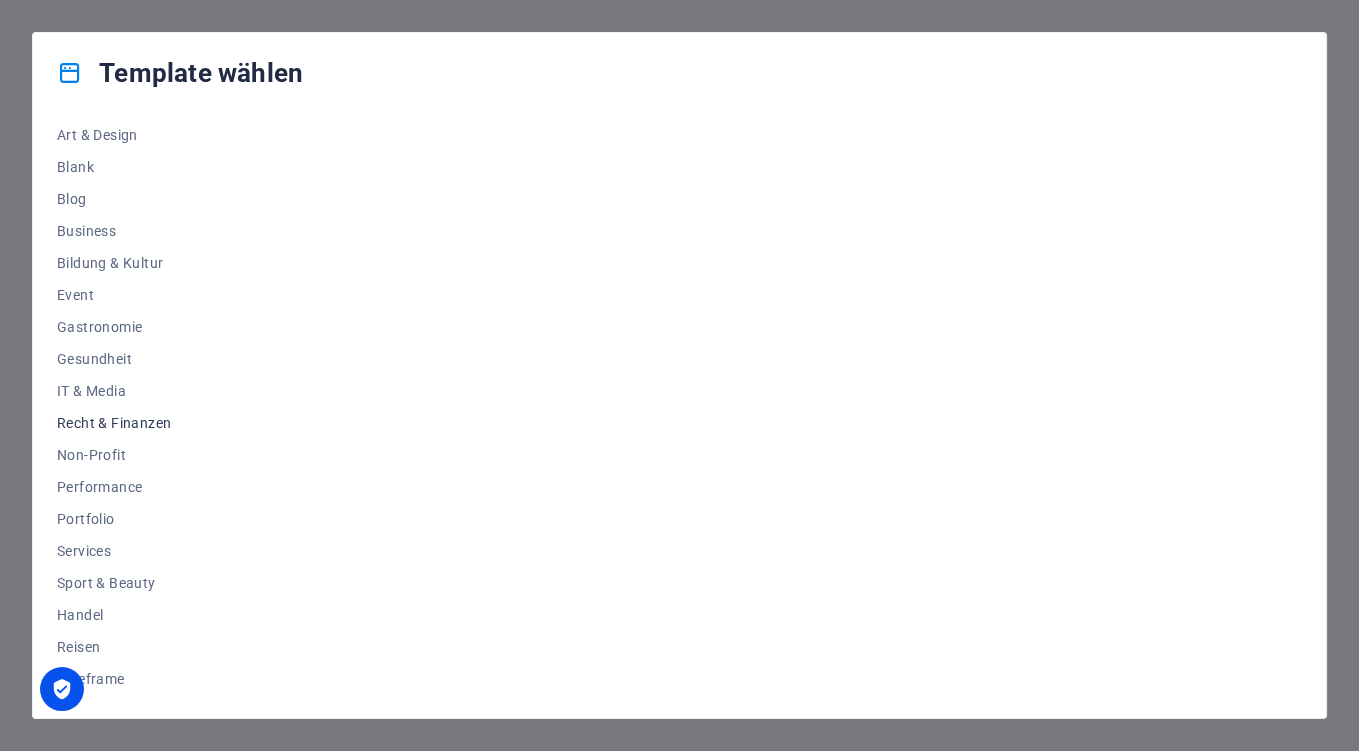 scroll, scrollTop: 0, scrollLeft: 0, axis: both 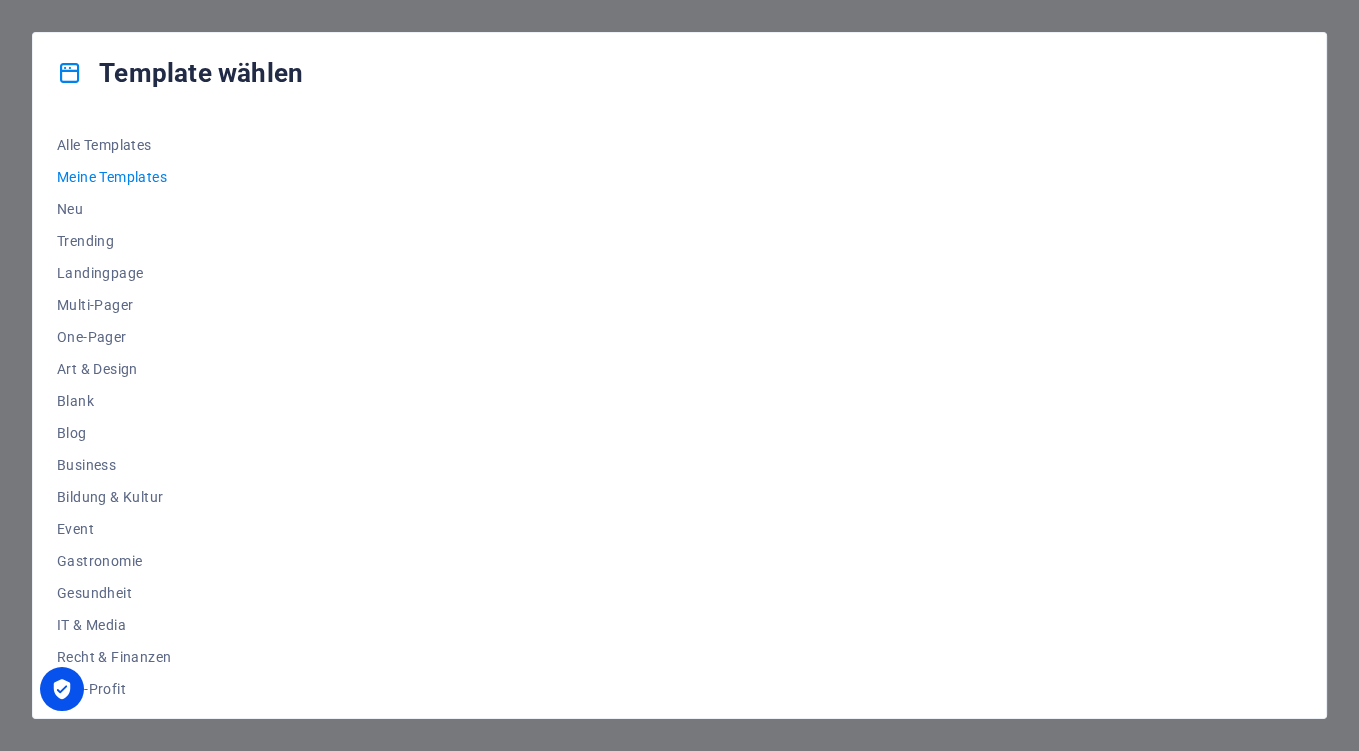 click at bounding box center [70, 73] 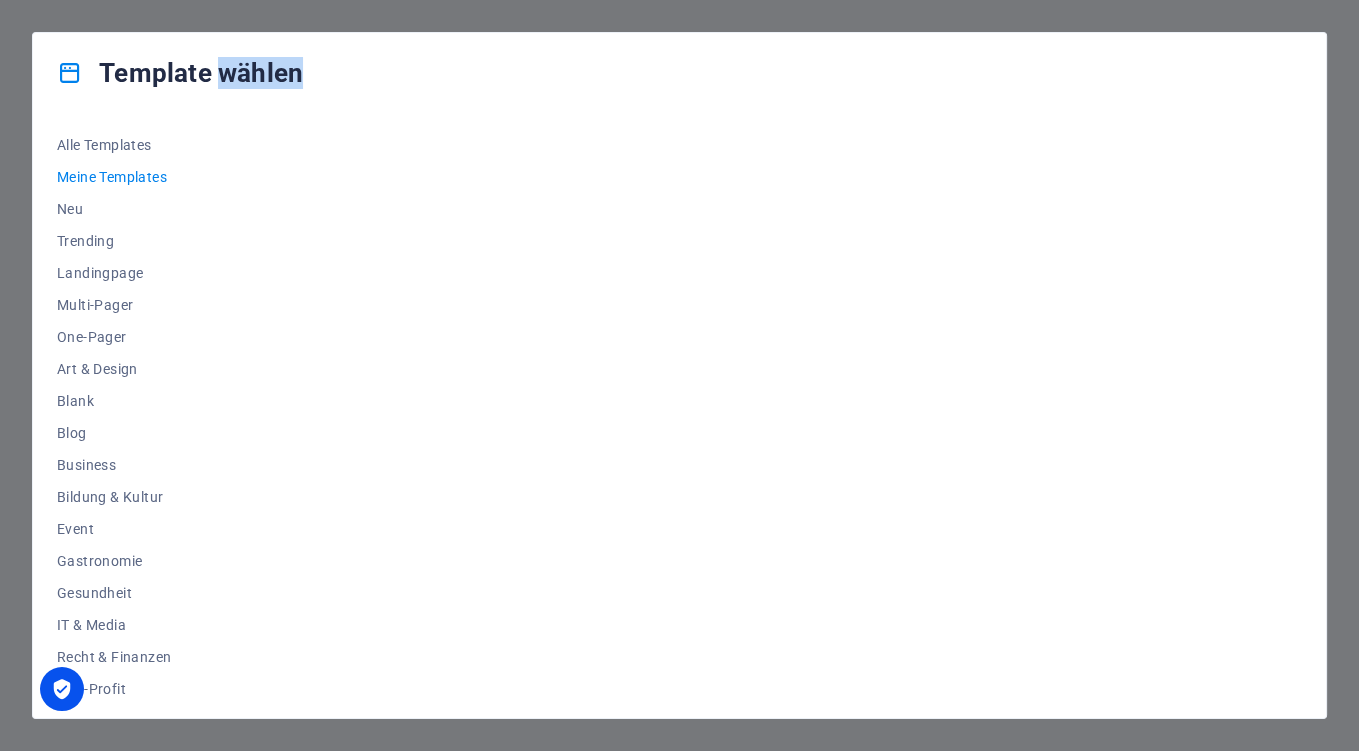 click on "Template wählen Alle Templates Meine Templates Neu Trending Landingpage Multi-Pager One-Pager Art & Design Blank Blog Business Bildung & Kultur Event Gastronomie Gesundheit IT & Media Recht & Finanzen Non-Profit Performance Portfolio Services Sport & Beauty Handel Reisen Wireframe" at bounding box center (679, 375) 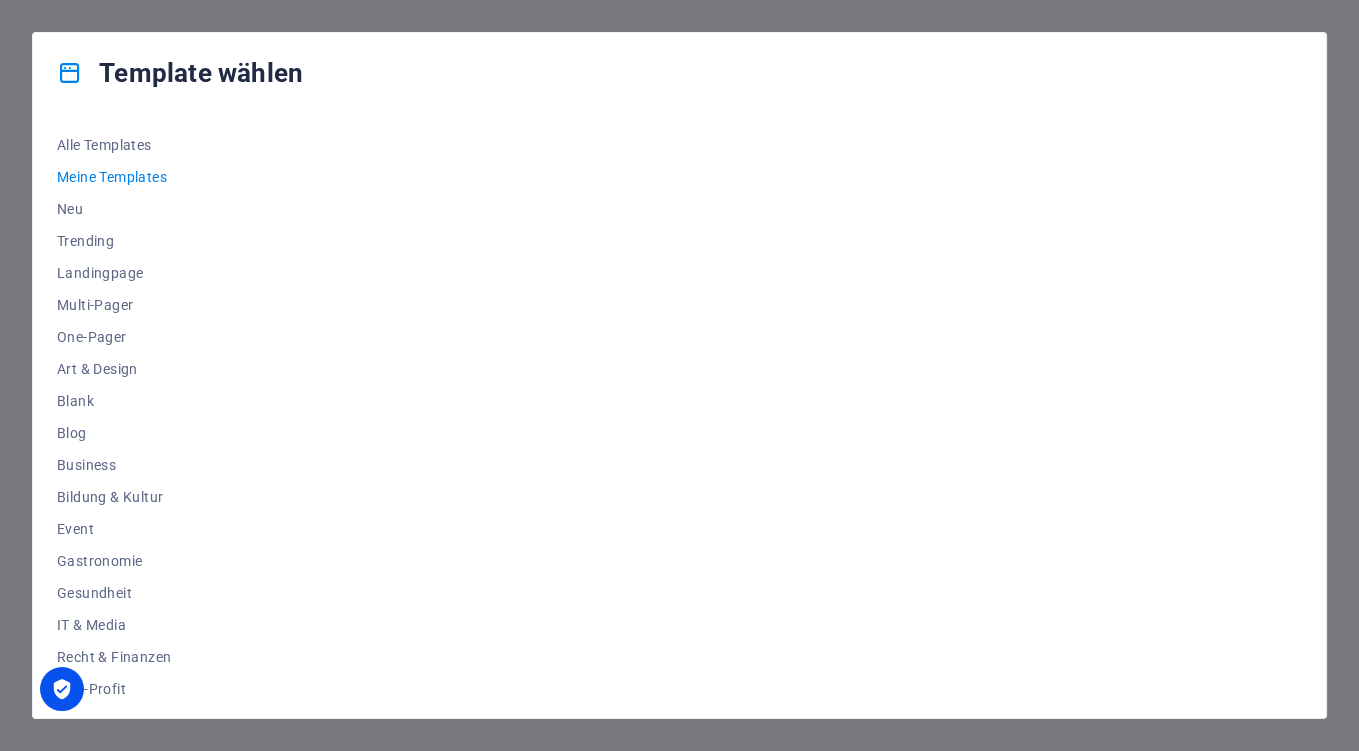 click on "Template wählen Alle Templates Meine Templates Neu Trending Landingpage Multi-Pager One-Pager Art & Design Blank Blog Business Bildung & Kultur Event Gastronomie Gesundheit IT & Media Recht & Finanzen Non-Profit Performance Portfolio Services Sport & Beauty Handel Reisen Wireframe" at bounding box center (679, 375) 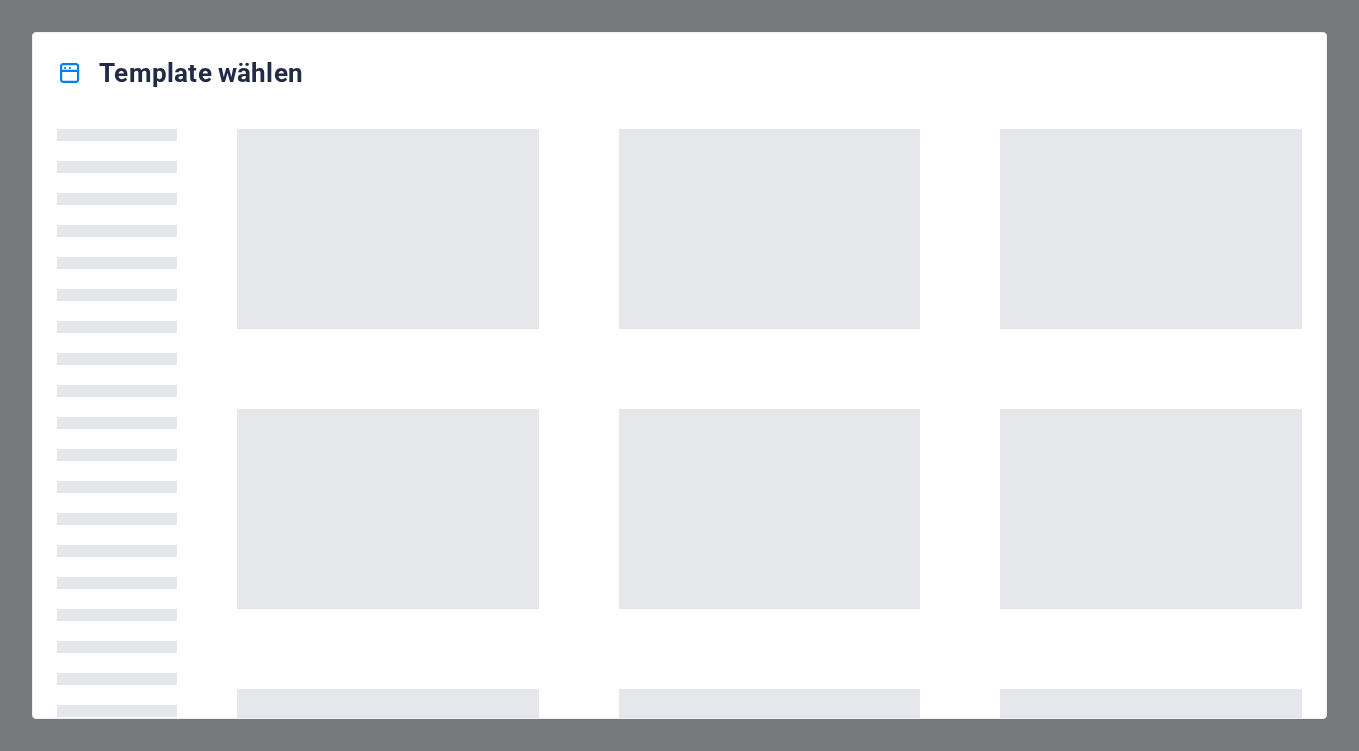 scroll, scrollTop: 0, scrollLeft: 0, axis: both 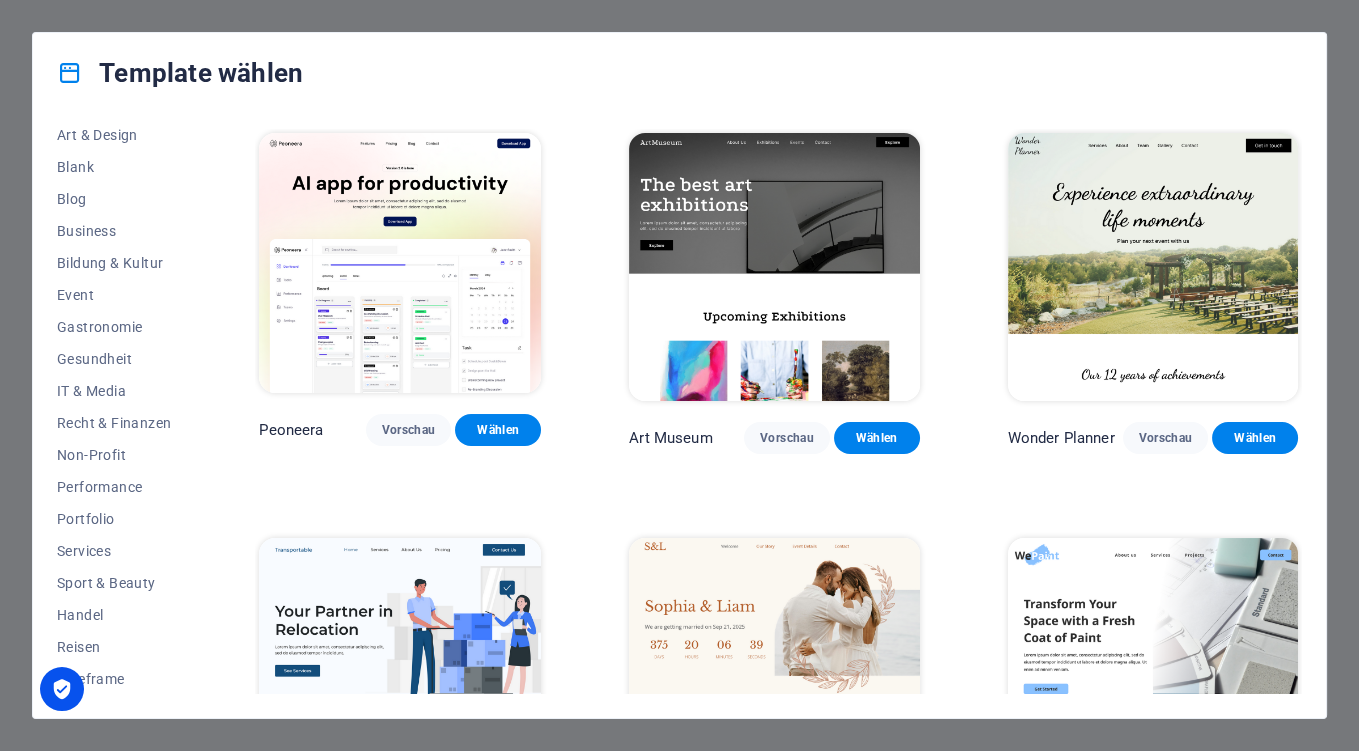 click at bounding box center (62, 689) 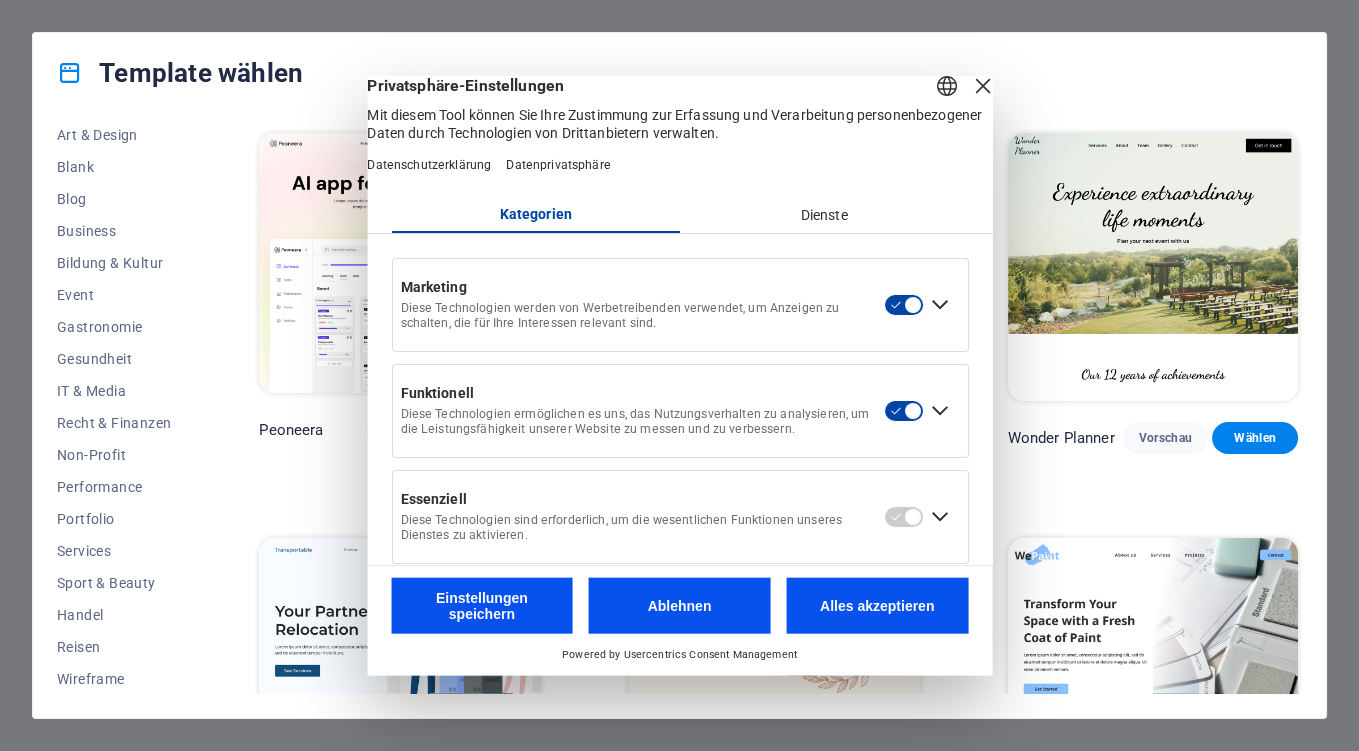 click on "Ablehnen" at bounding box center [680, 606] 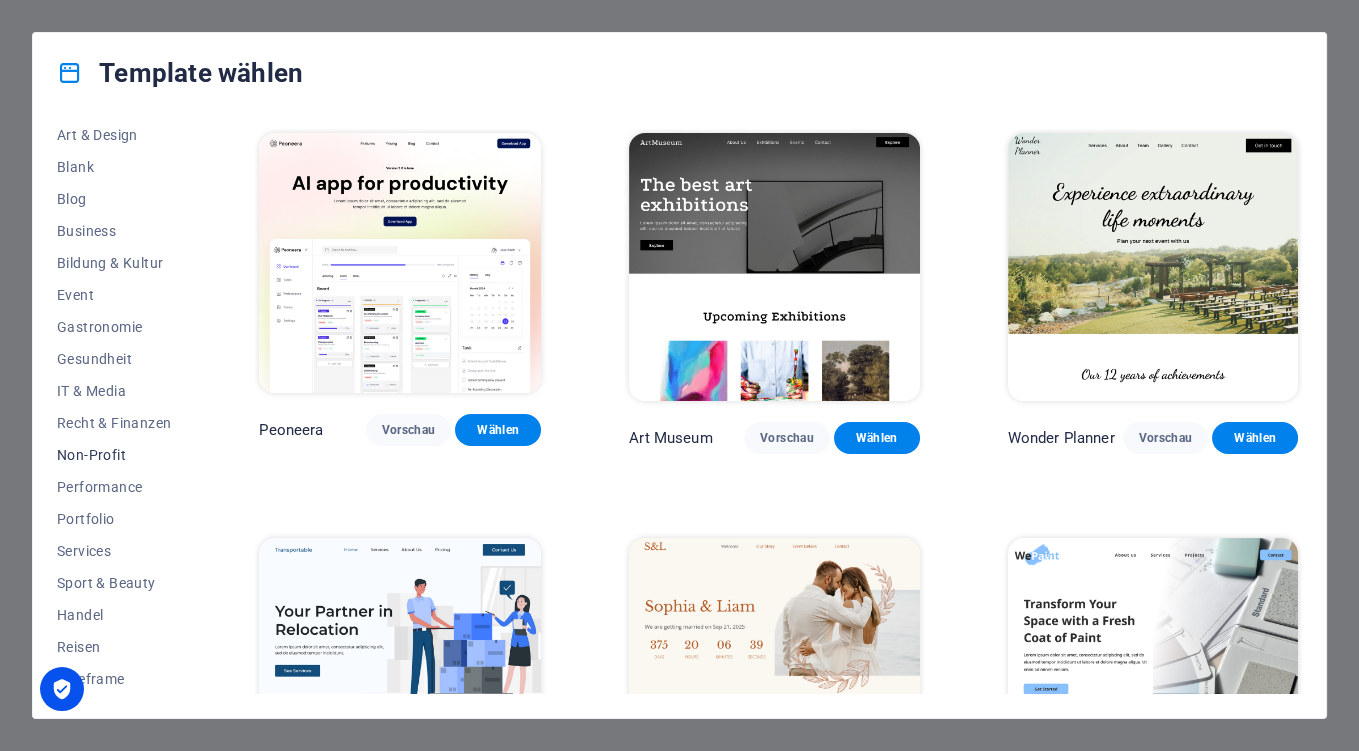 click on "Non-Profit" at bounding box center [114, 455] 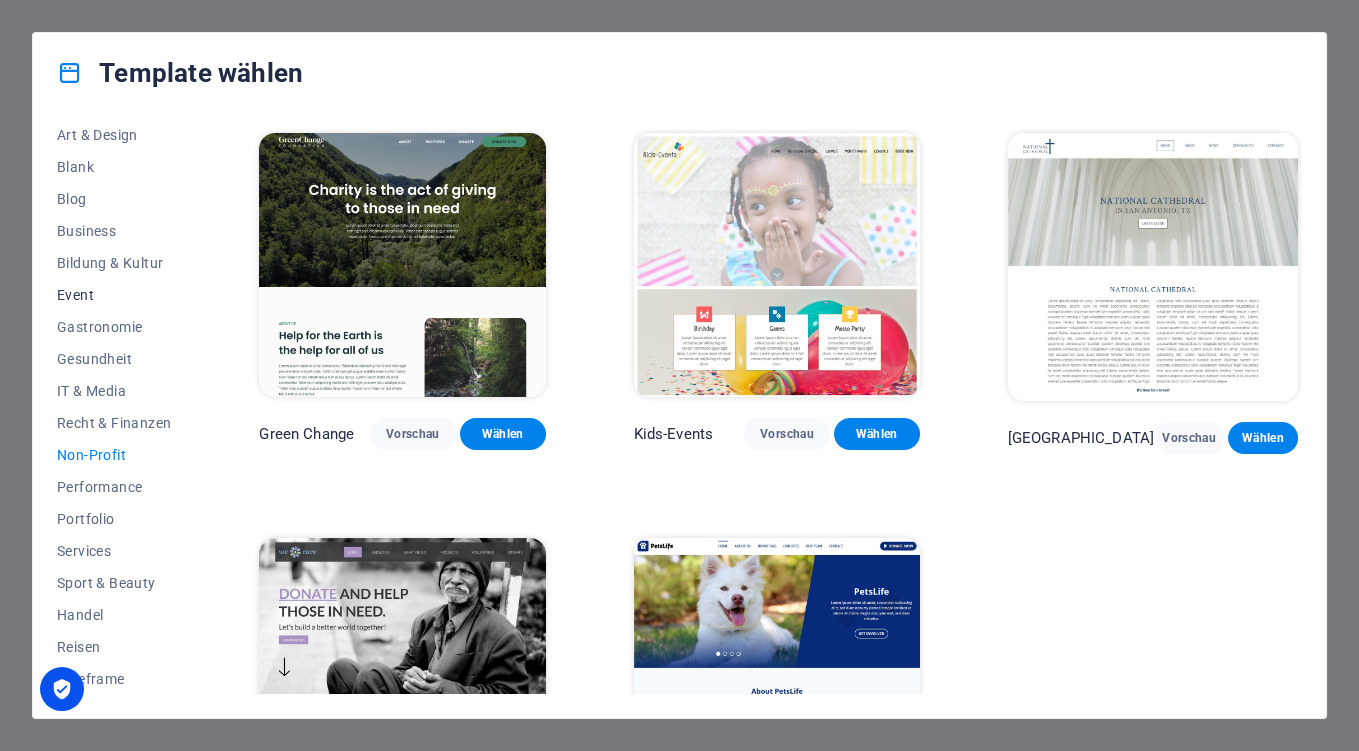 scroll, scrollTop: 0, scrollLeft: 0, axis: both 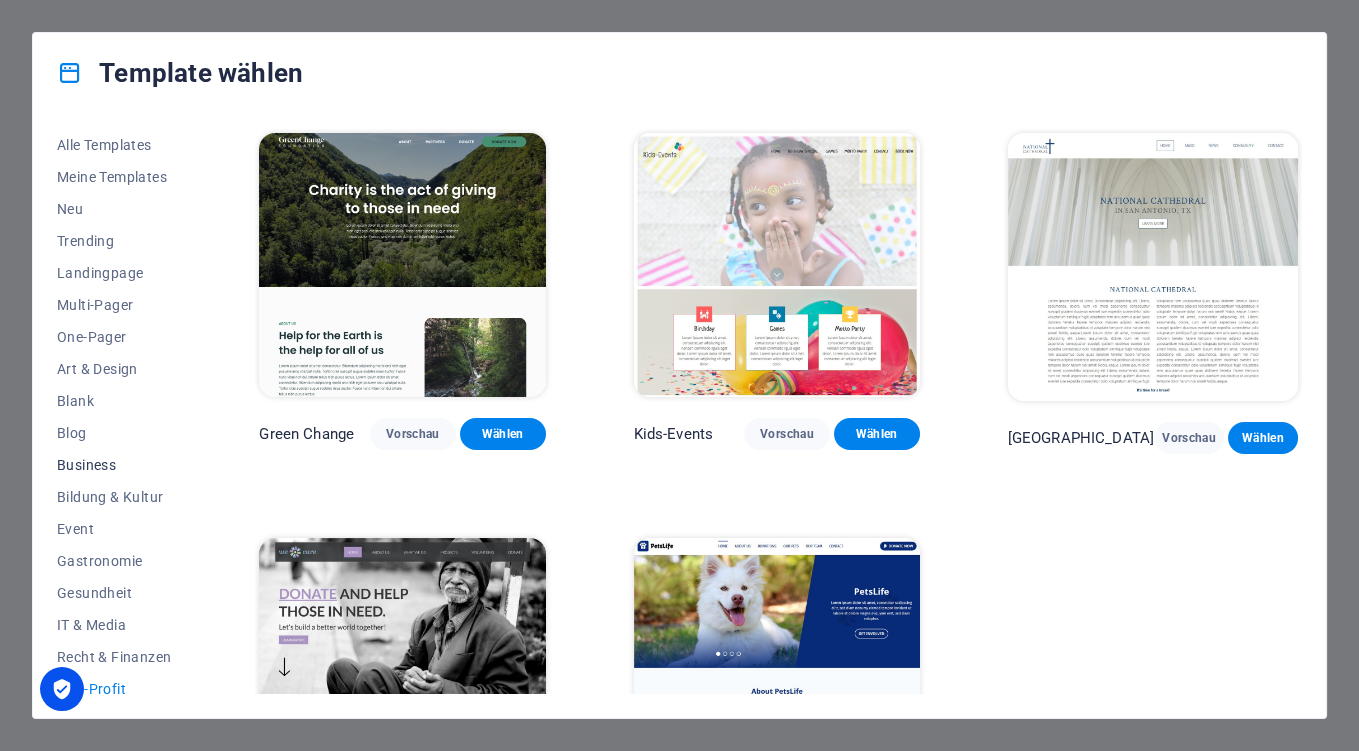 click on "Business" at bounding box center [114, 465] 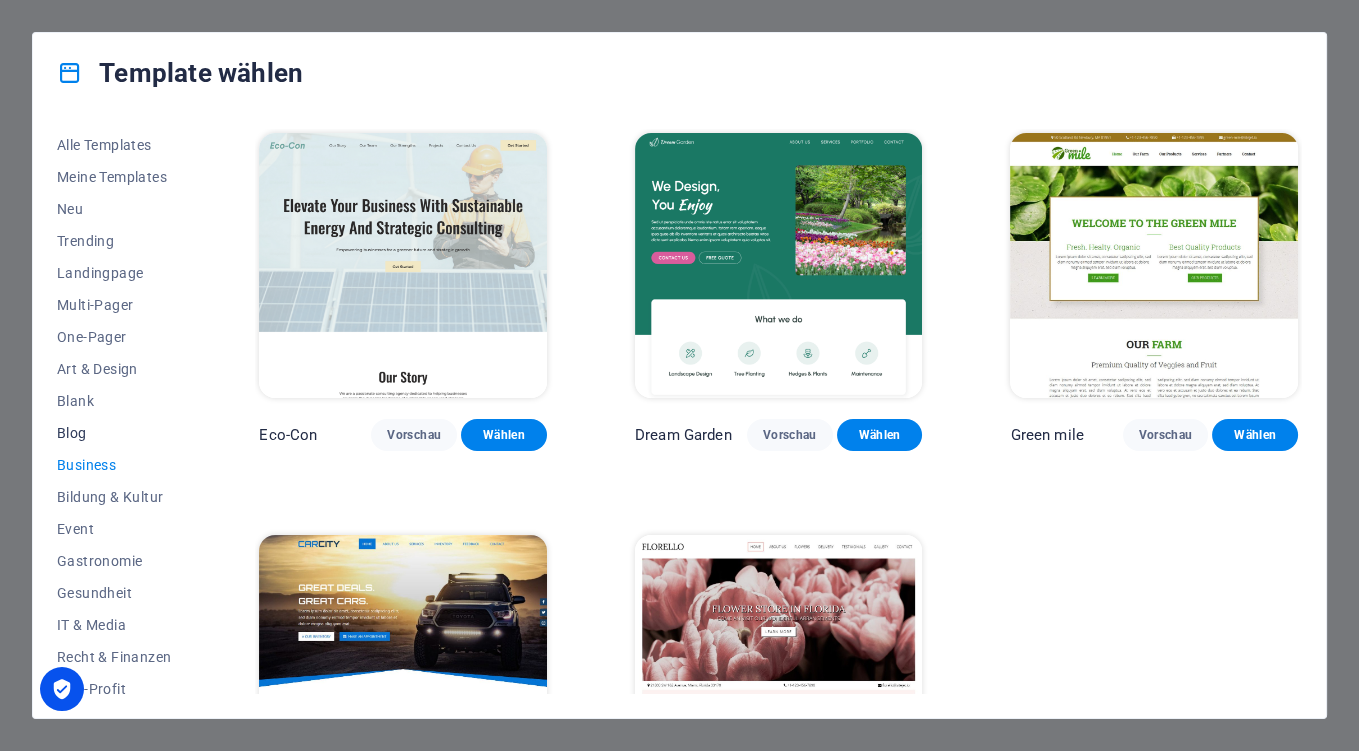 click on "Blog" at bounding box center [114, 433] 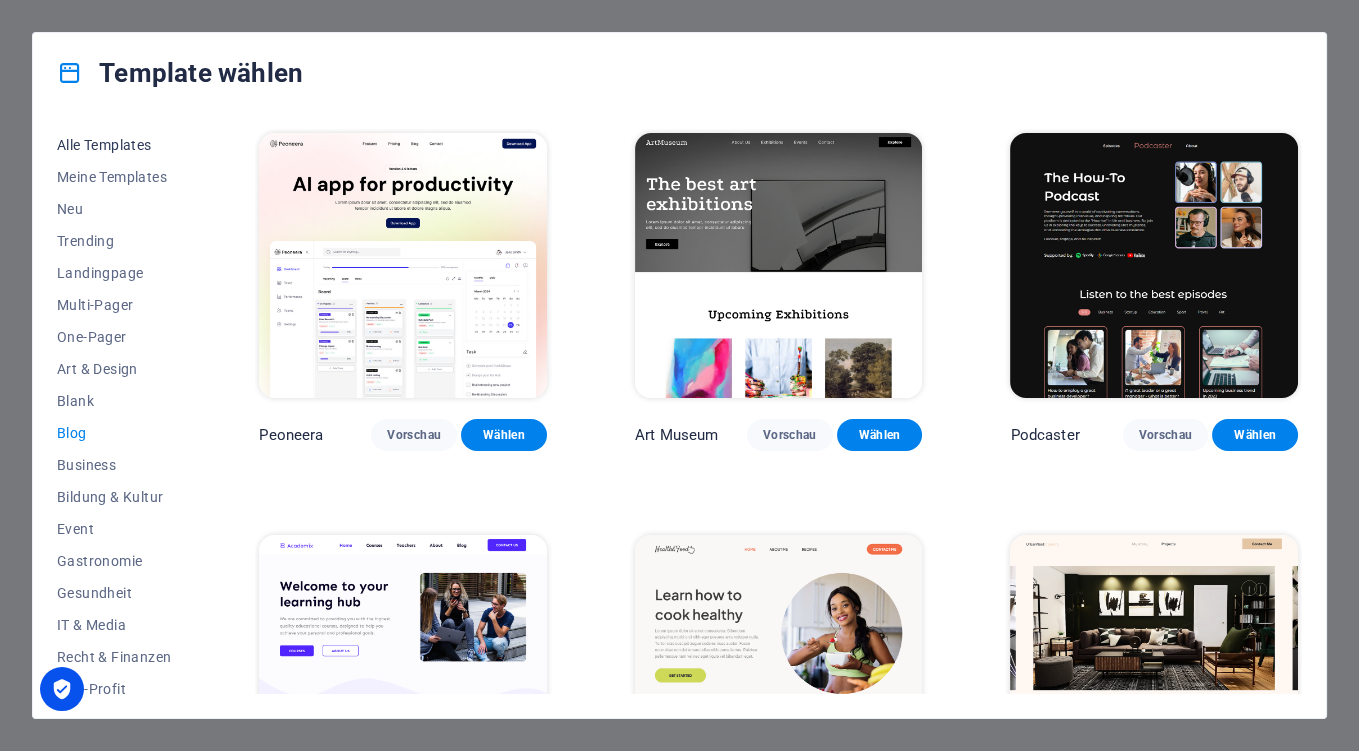 click on "Alle Templates" at bounding box center (114, 145) 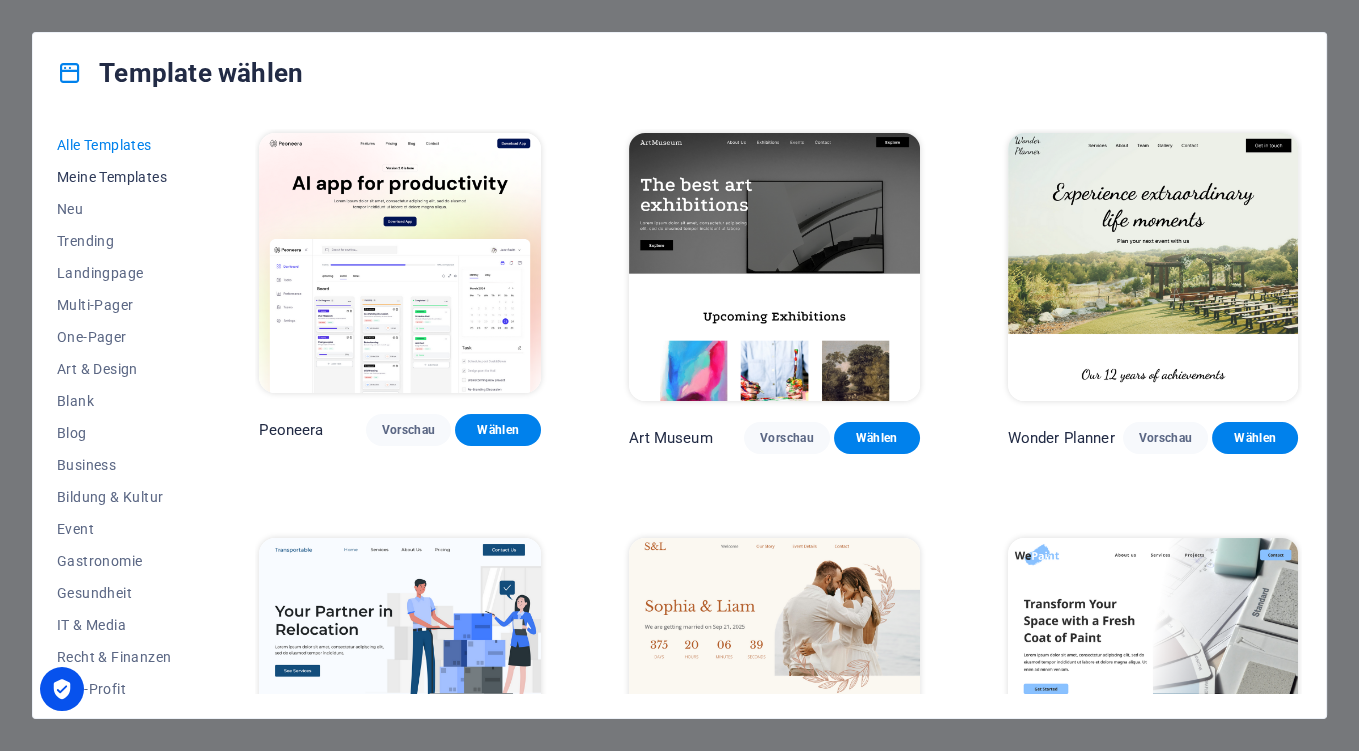 click on "Meine Templates" at bounding box center [114, 177] 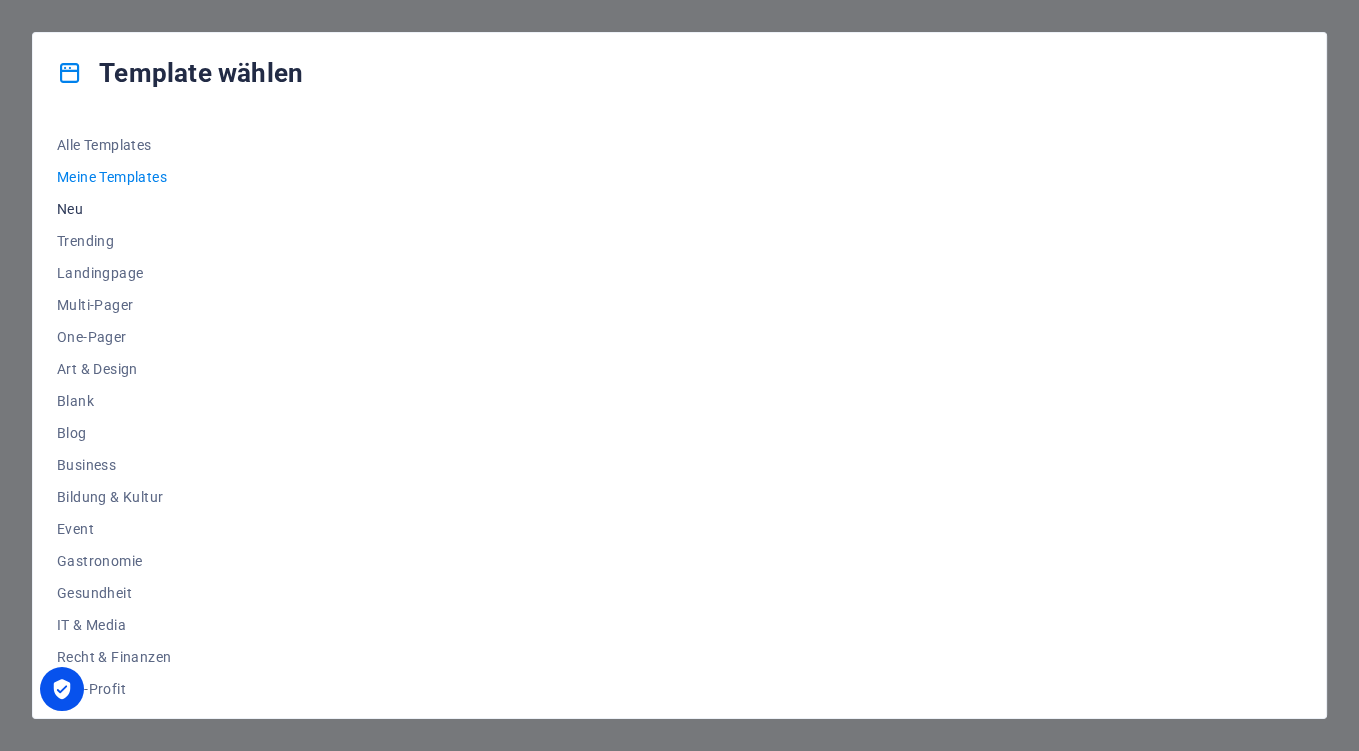 click on "Neu" at bounding box center (114, 209) 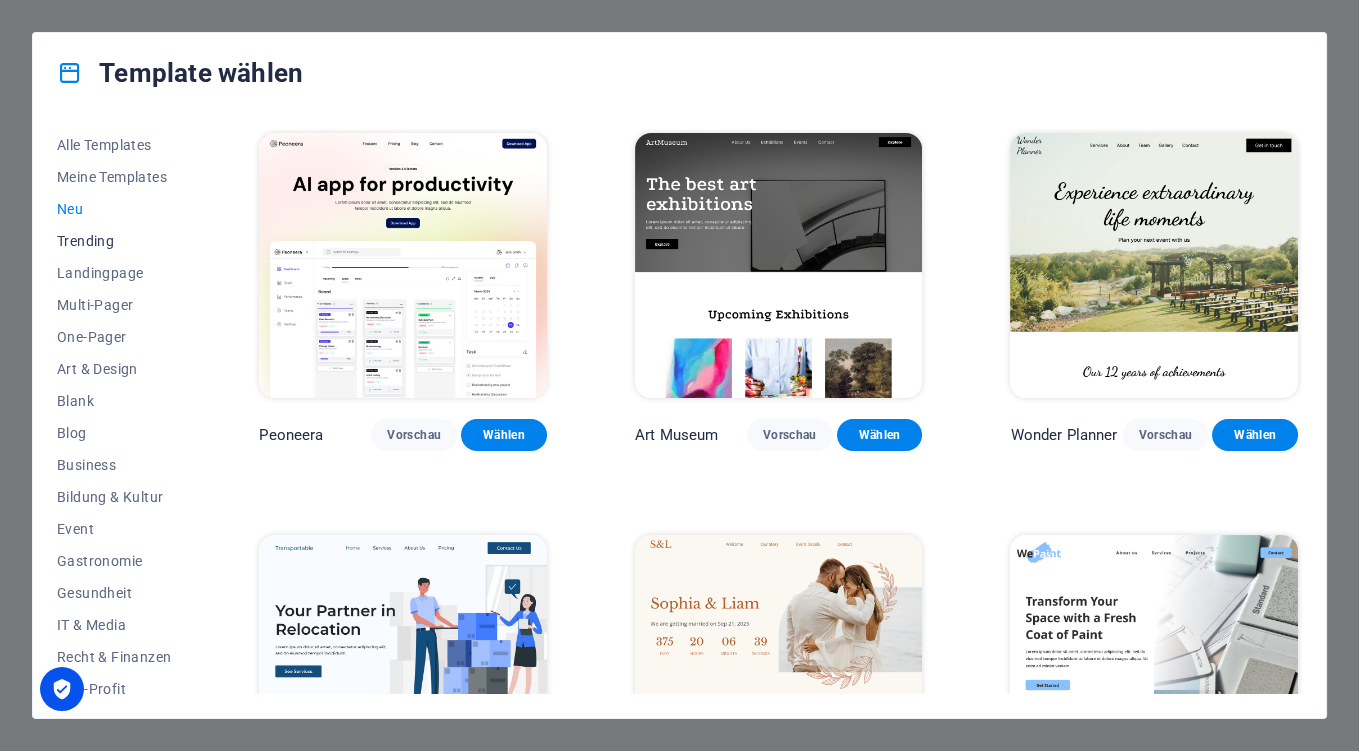 click on "Trending" at bounding box center (114, 241) 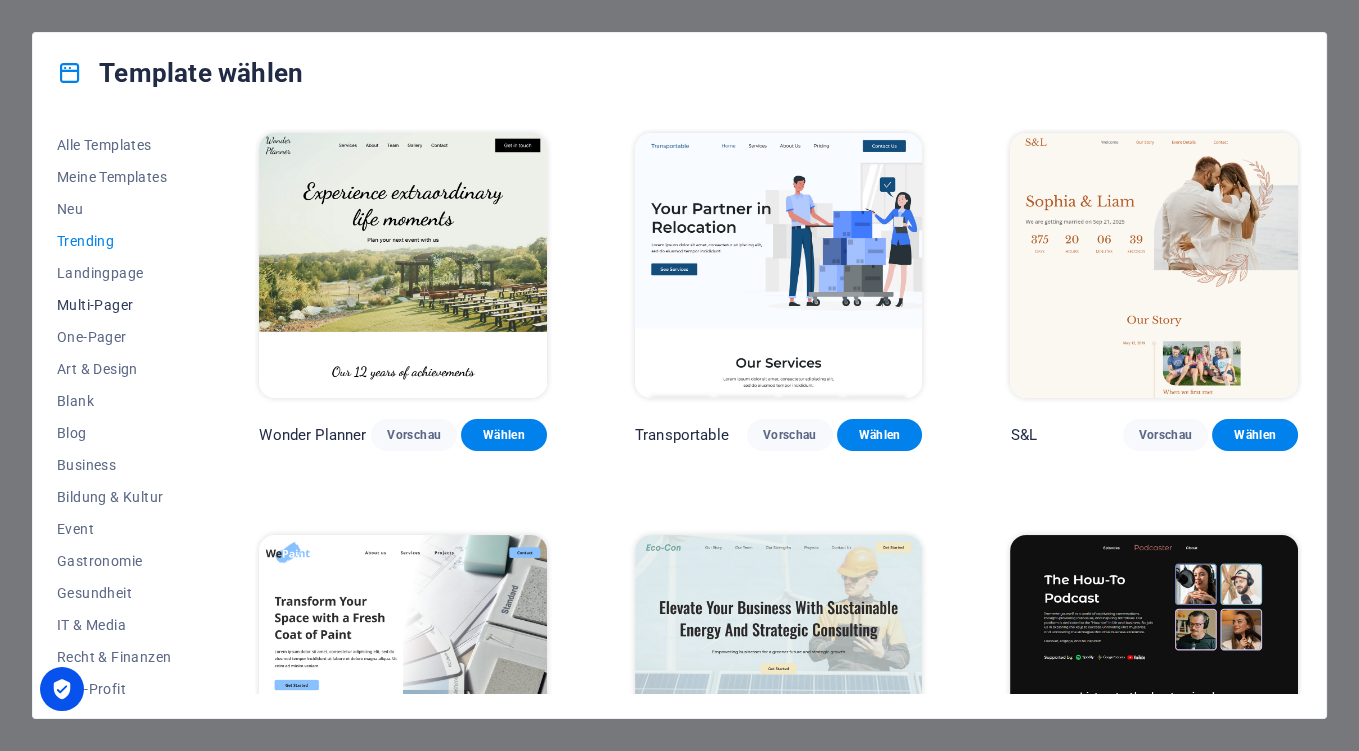 click on "Multi-Pager" at bounding box center (114, 305) 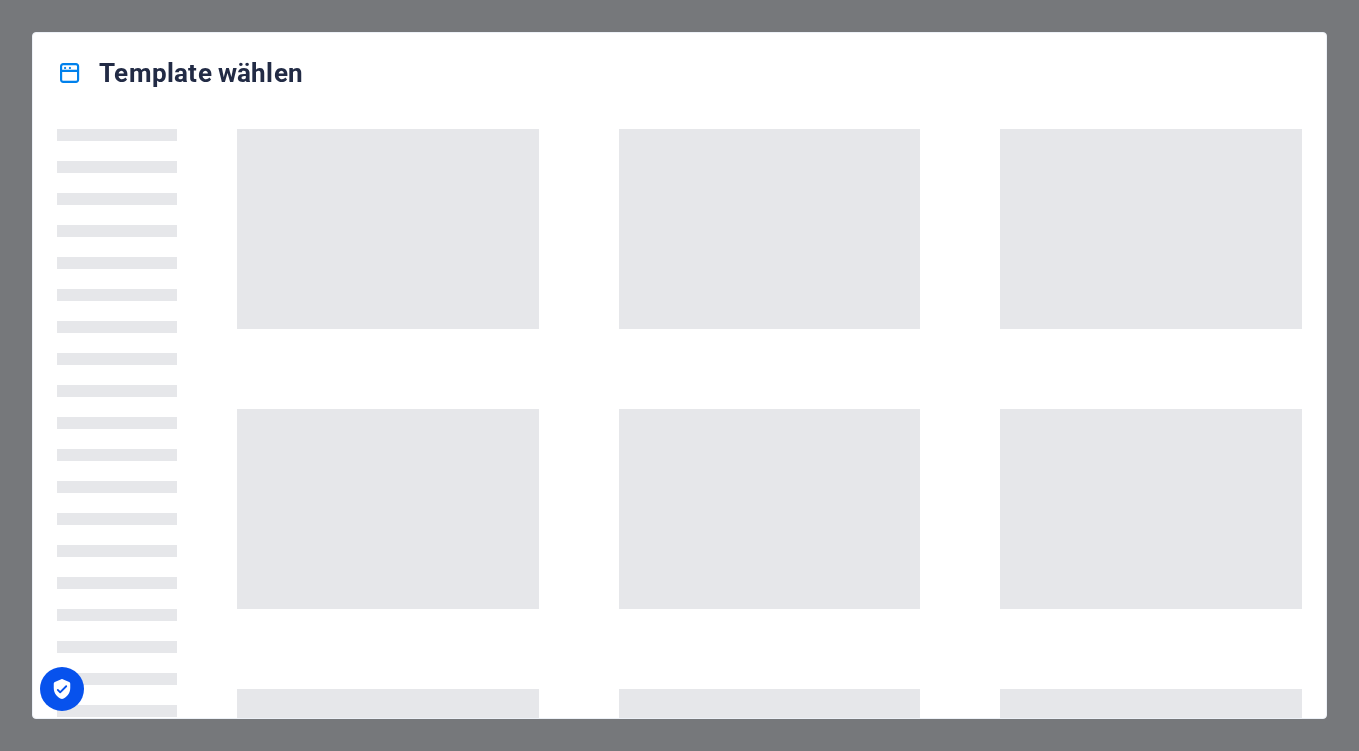scroll, scrollTop: 0, scrollLeft: 0, axis: both 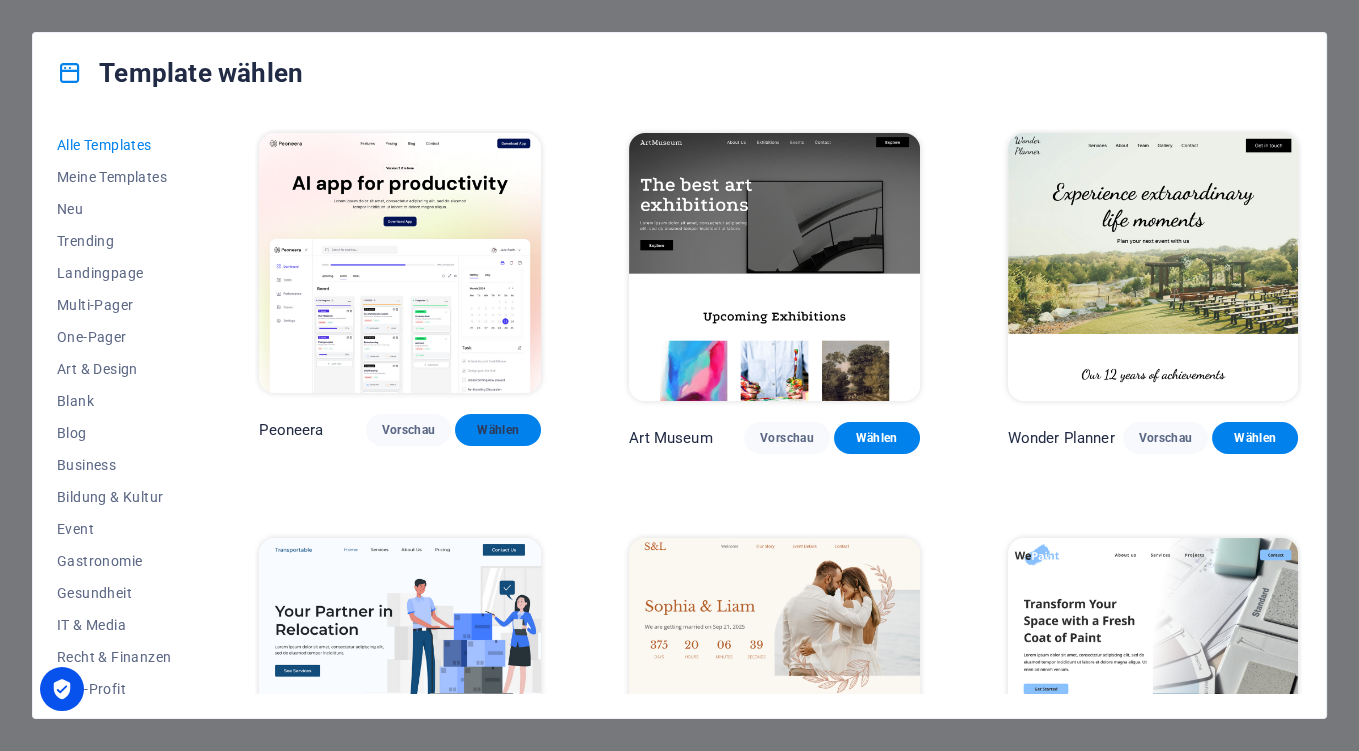 click on "Wählen" at bounding box center (498, 430) 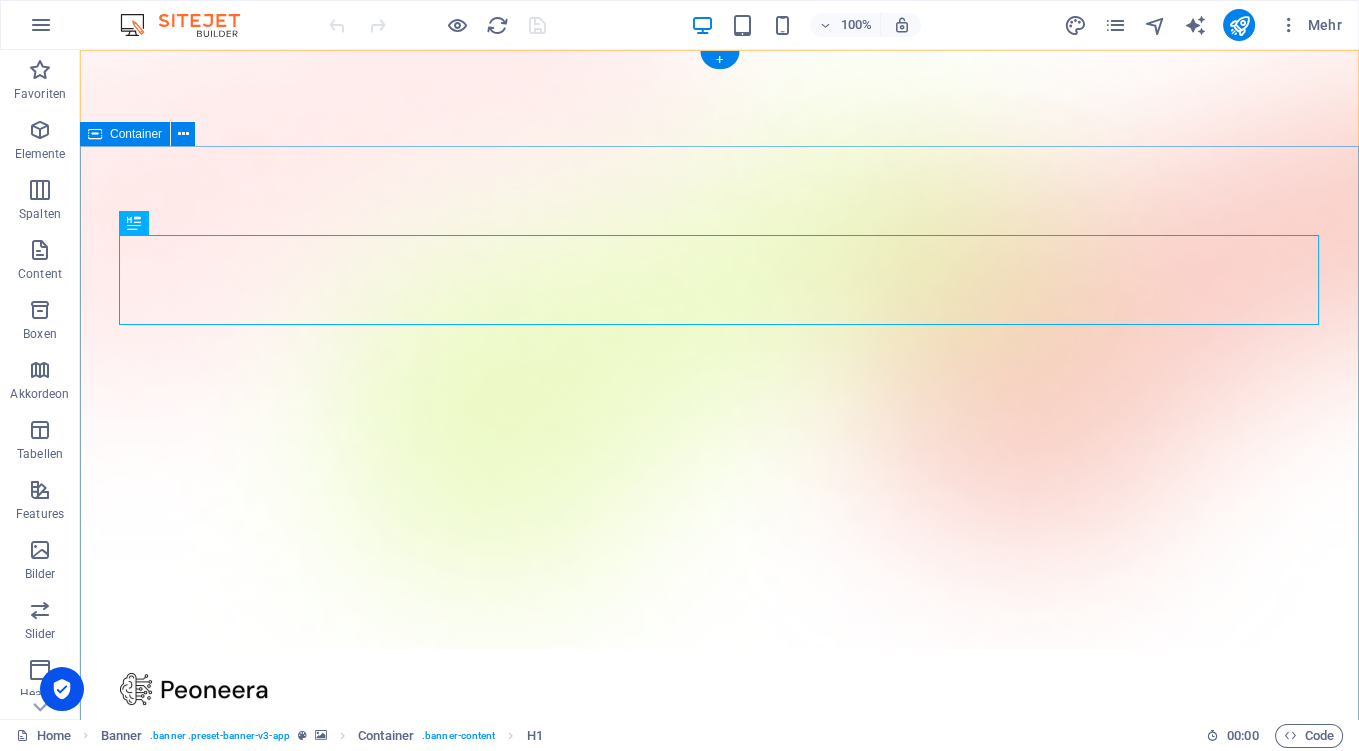 scroll, scrollTop: 0, scrollLeft: 0, axis: both 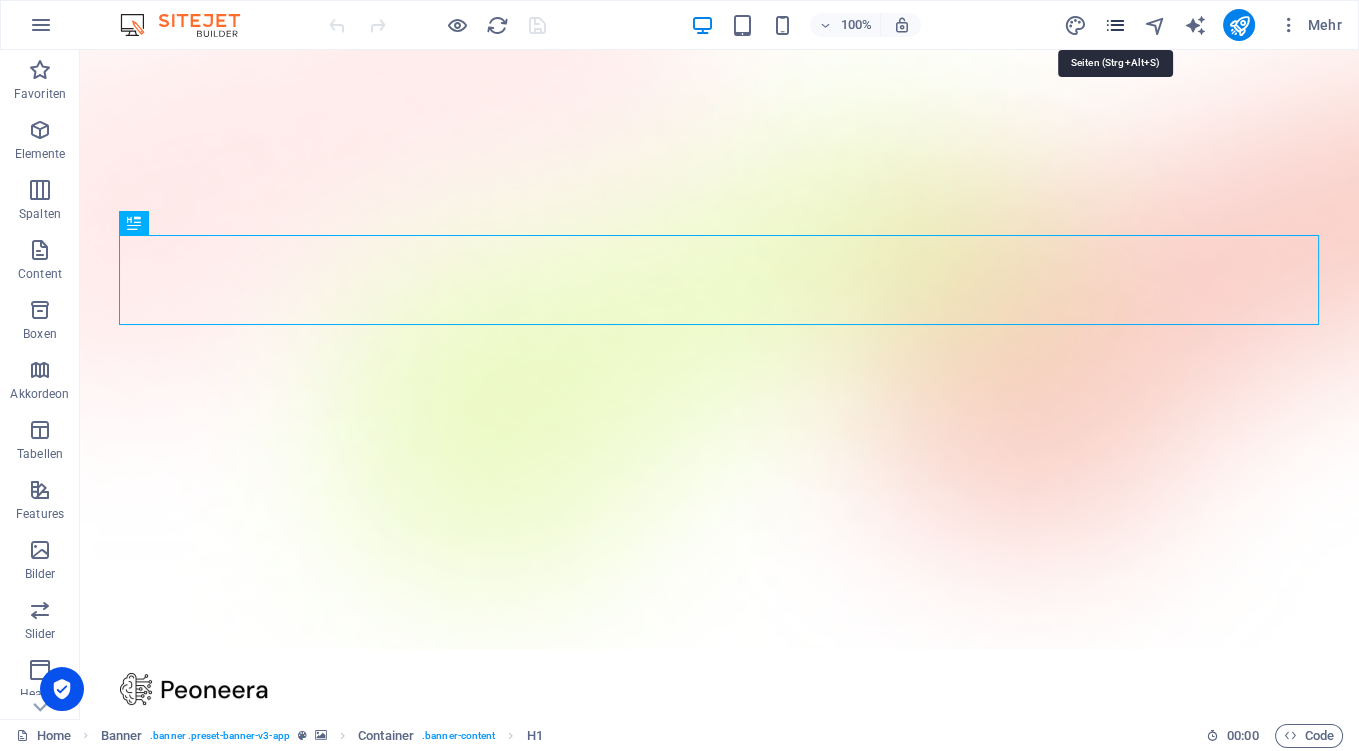 click at bounding box center (1114, 25) 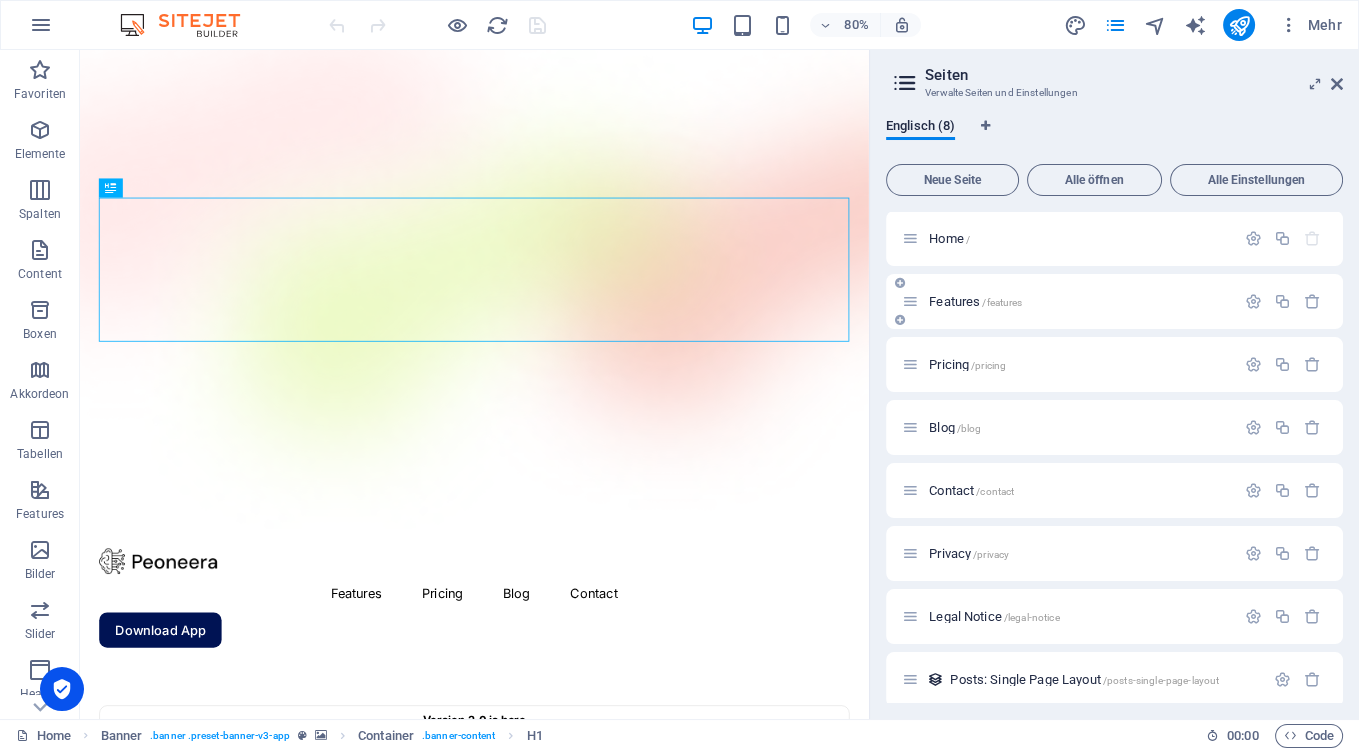 scroll, scrollTop: 0, scrollLeft: 0, axis: both 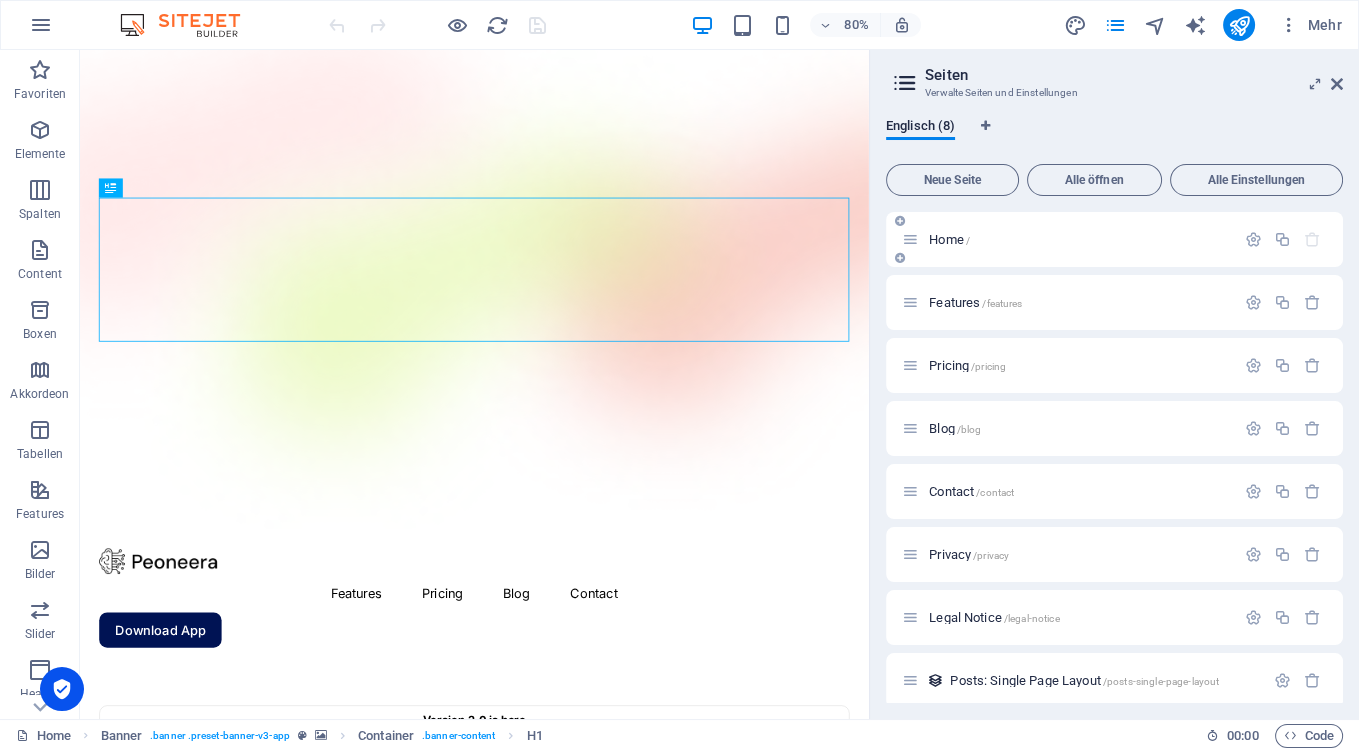 click on "Home /" at bounding box center [1114, 239] 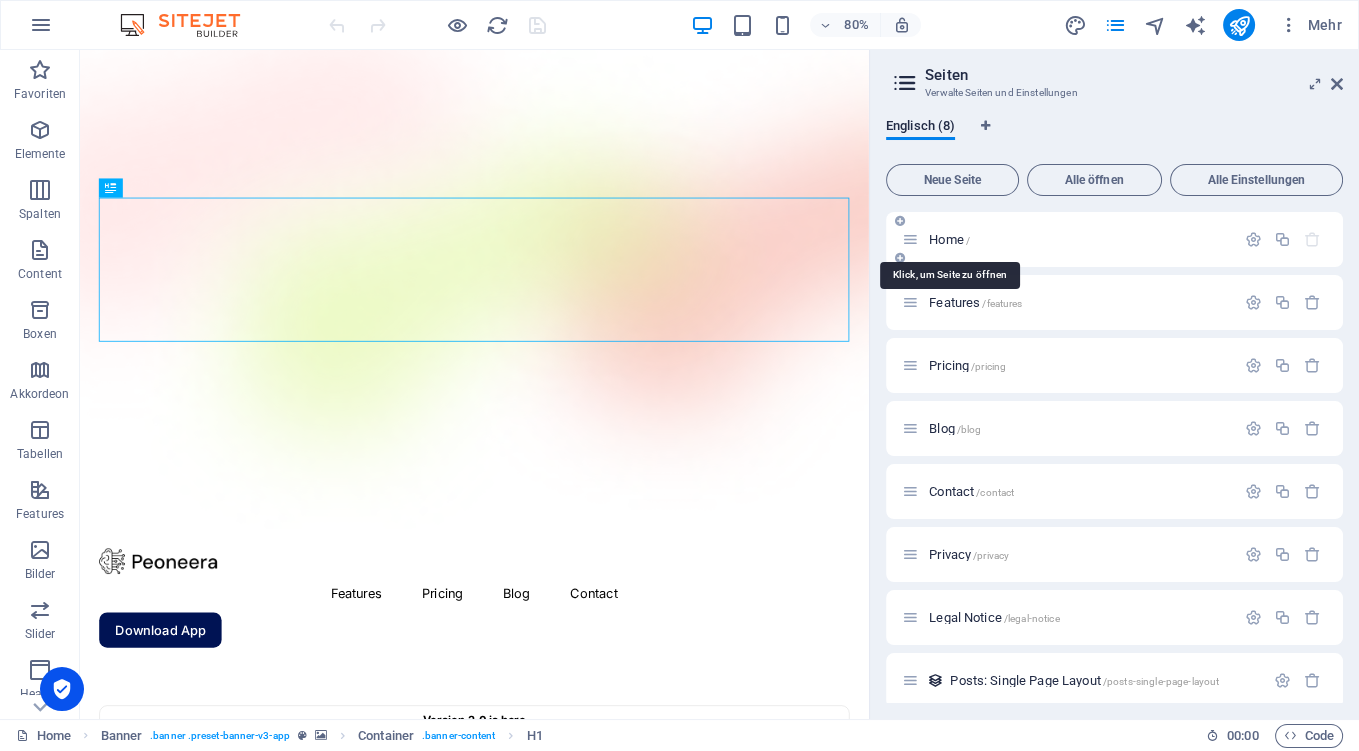 click on "Home /" at bounding box center (949, 239) 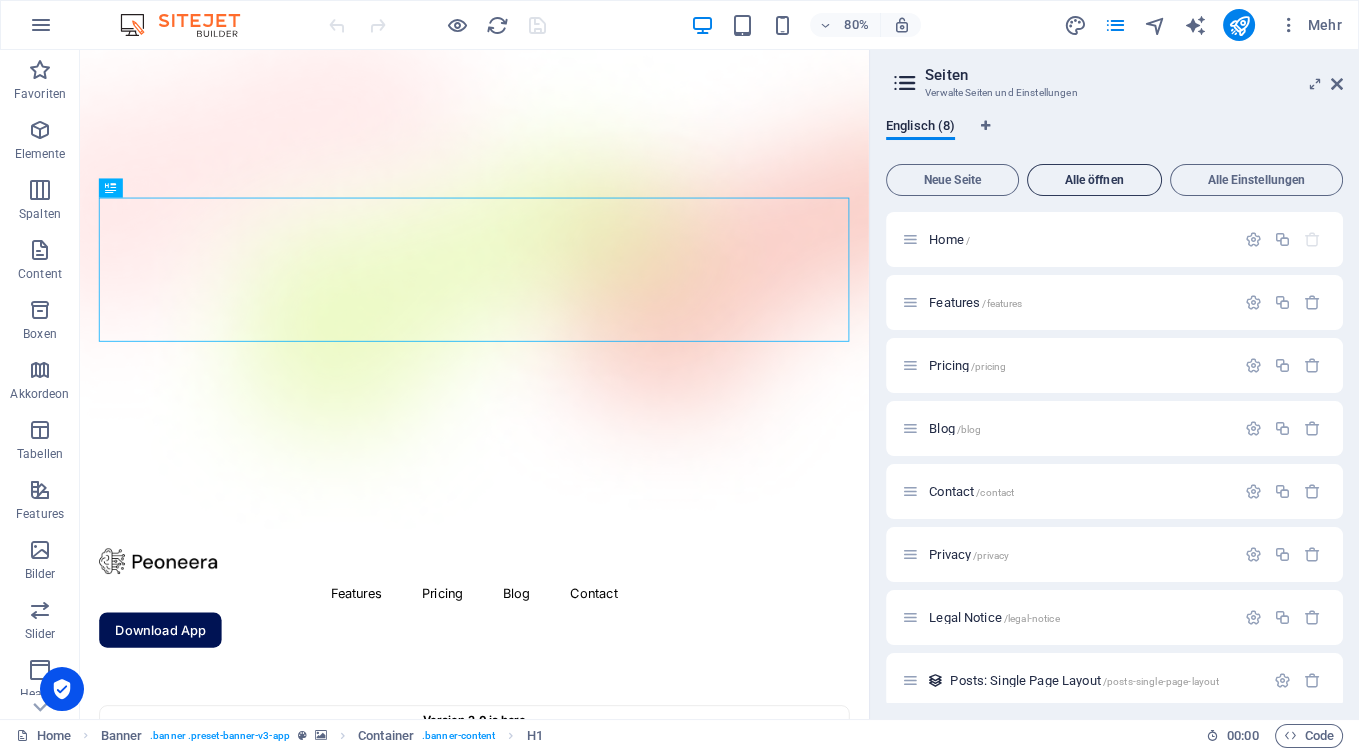 click on "Alle öffnen" at bounding box center [1094, 180] 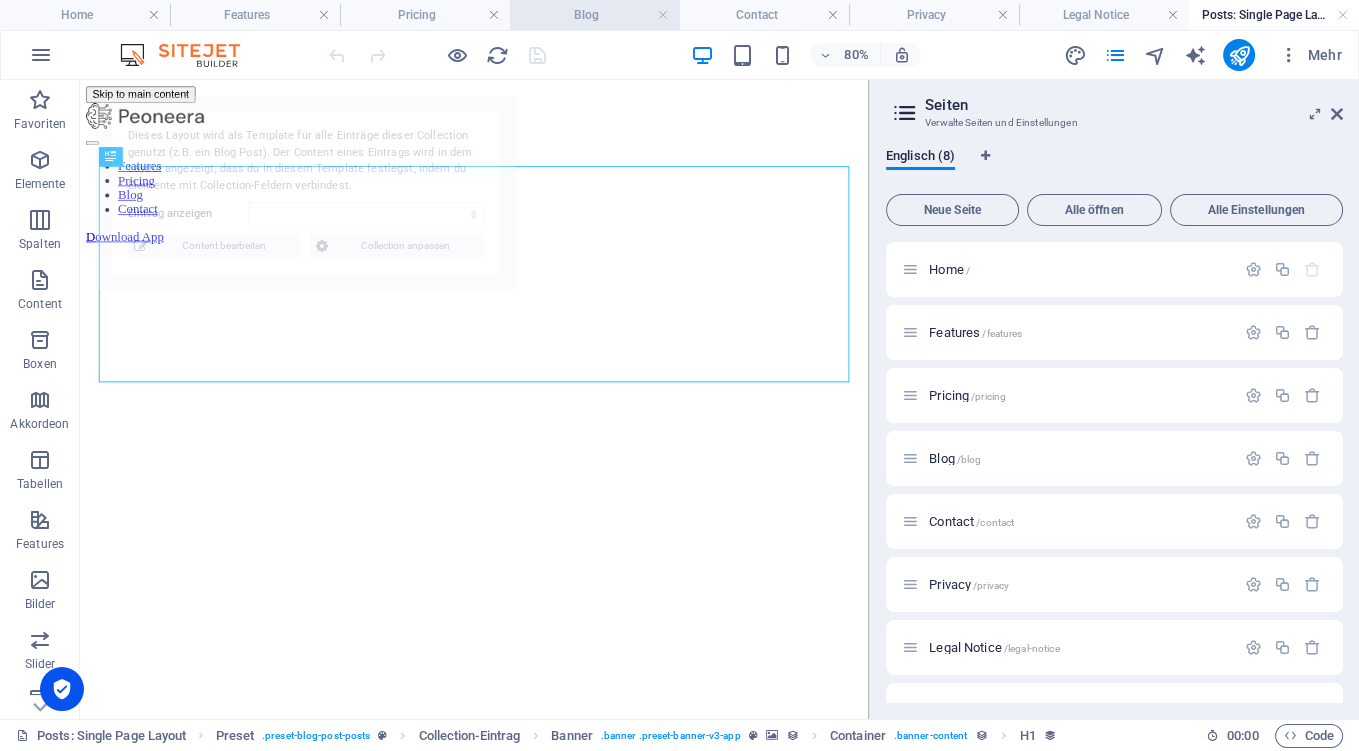 scroll, scrollTop: 0, scrollLeft: 0, axis: both 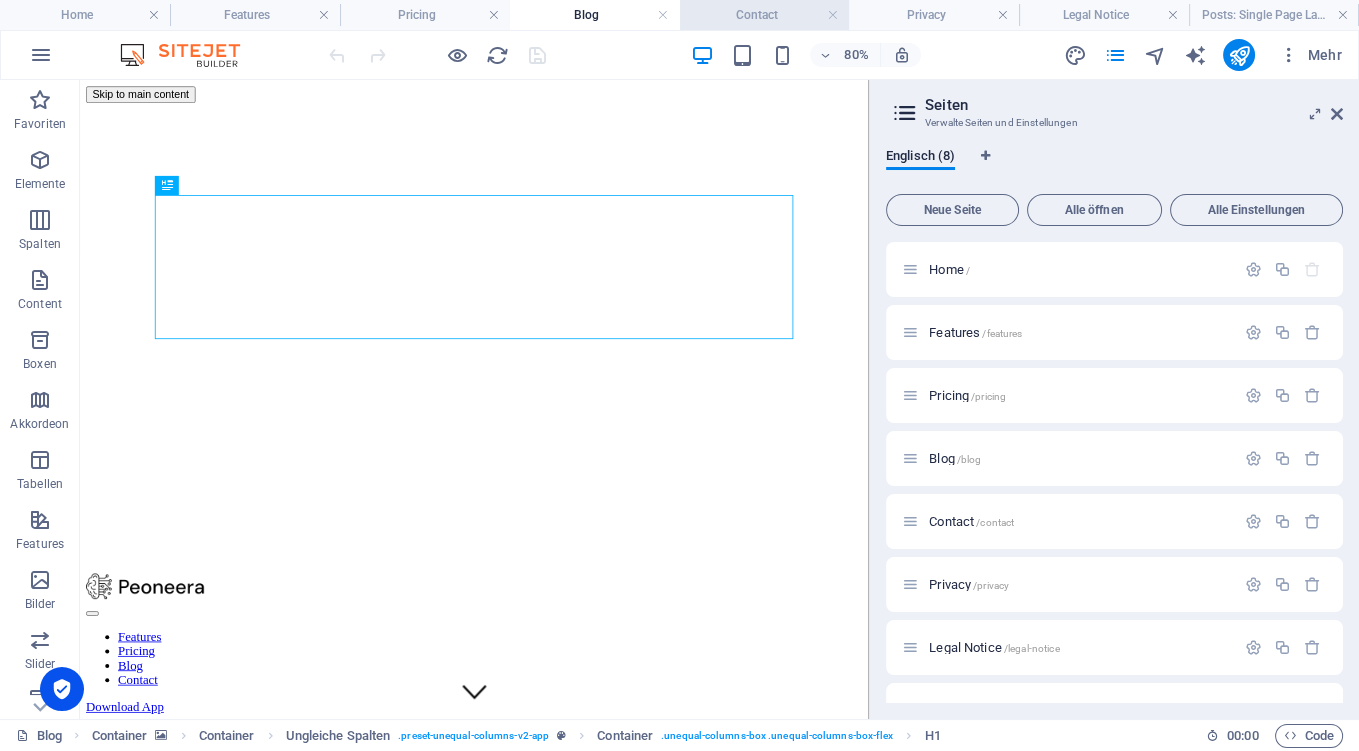 click on "Contact" at bounding box center [765, 15] 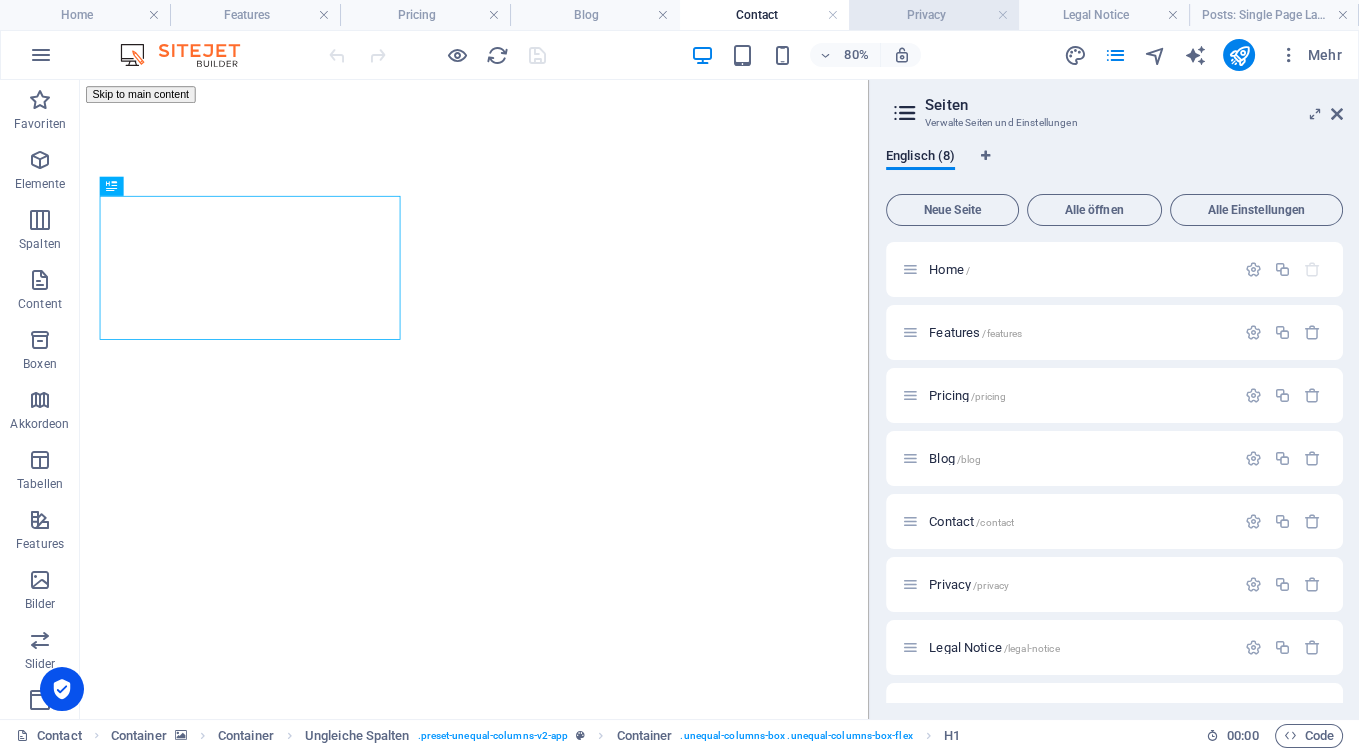 click on "Privacy" at bounding box center [934, 15] 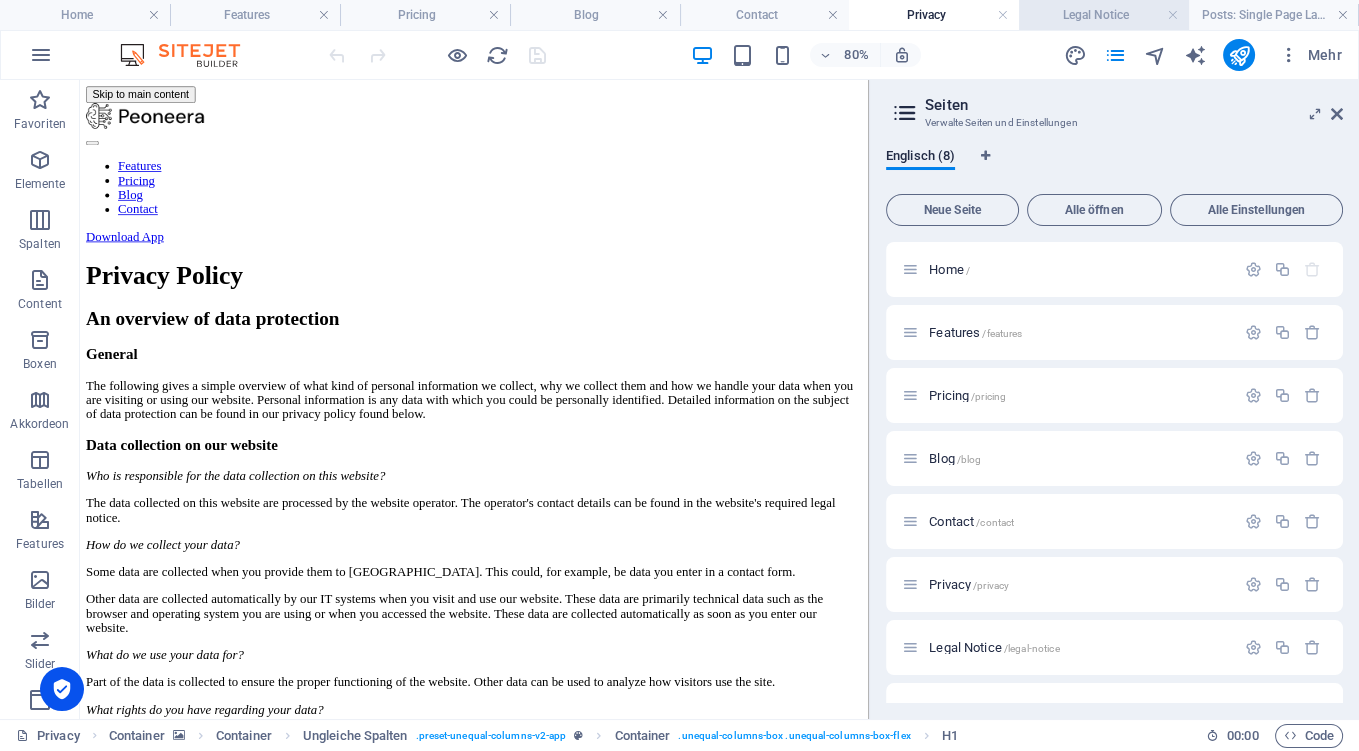 click on "Legal Notice" at bounding box center [1104, 15] 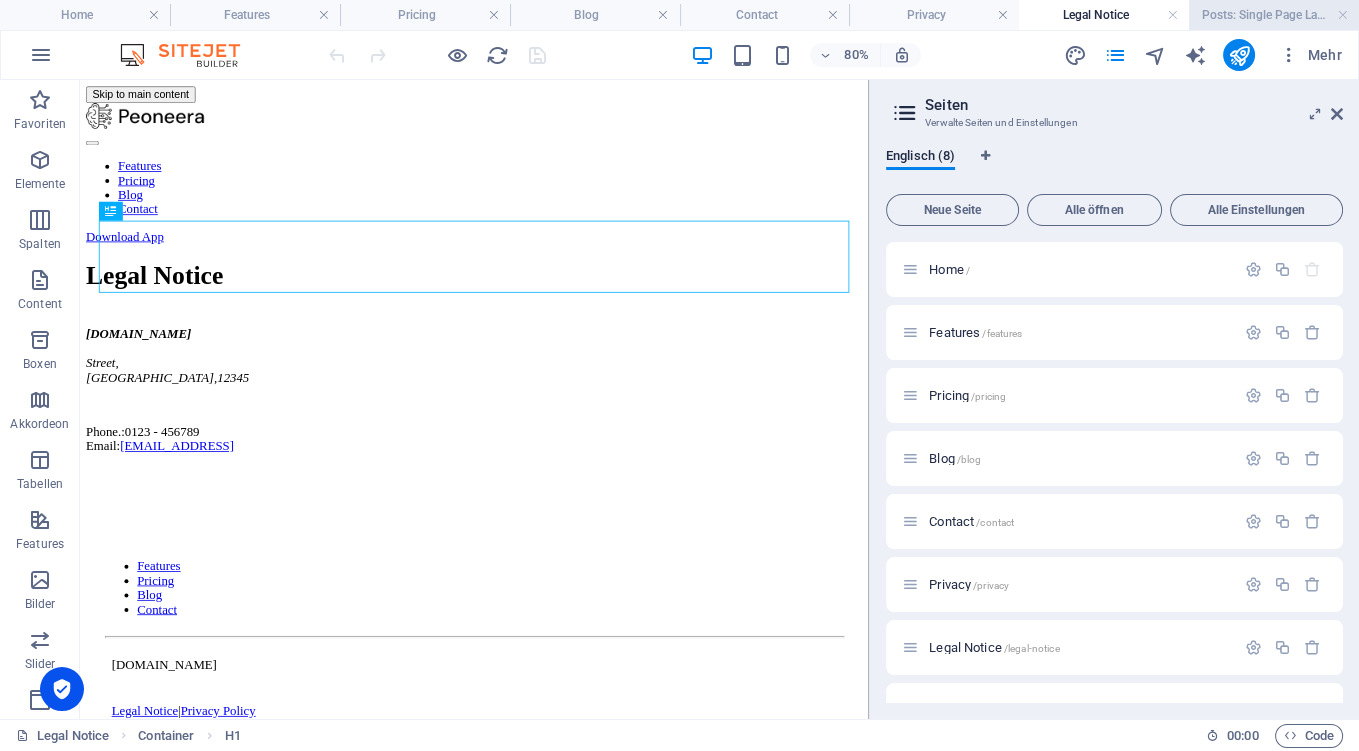 click on "Posts: Single Page Layout" at bounding box center (1274, 15) 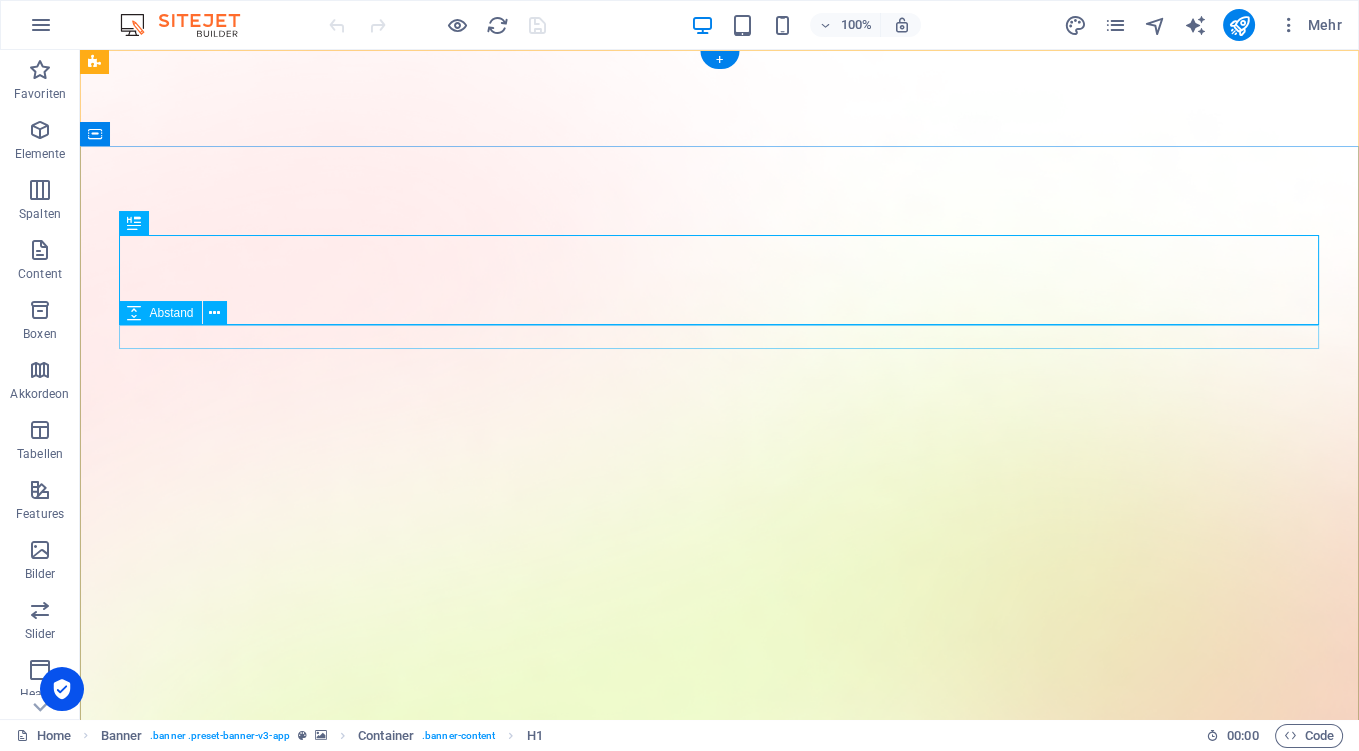 scroll, scrollTop: 0, scrollLeft: 0, axis: both 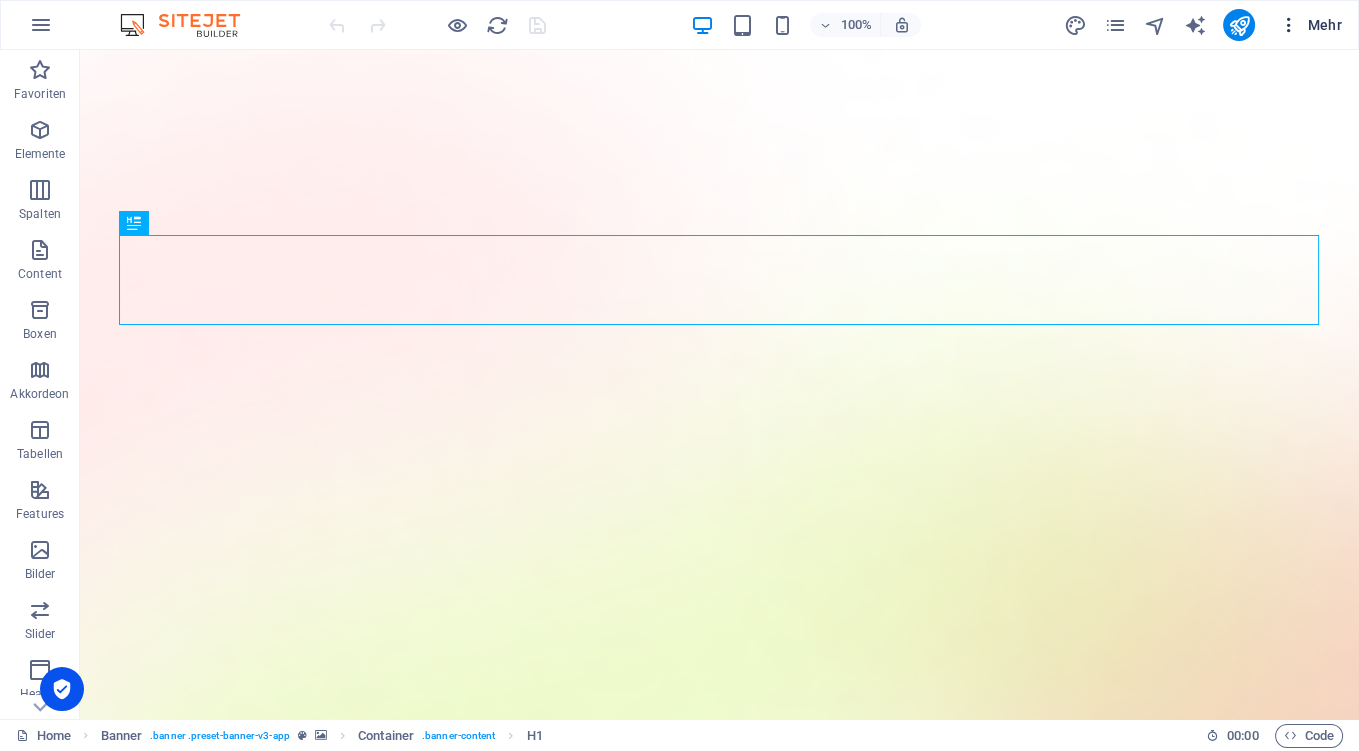 click on "Mehr" at bounding box center [1310, 25] 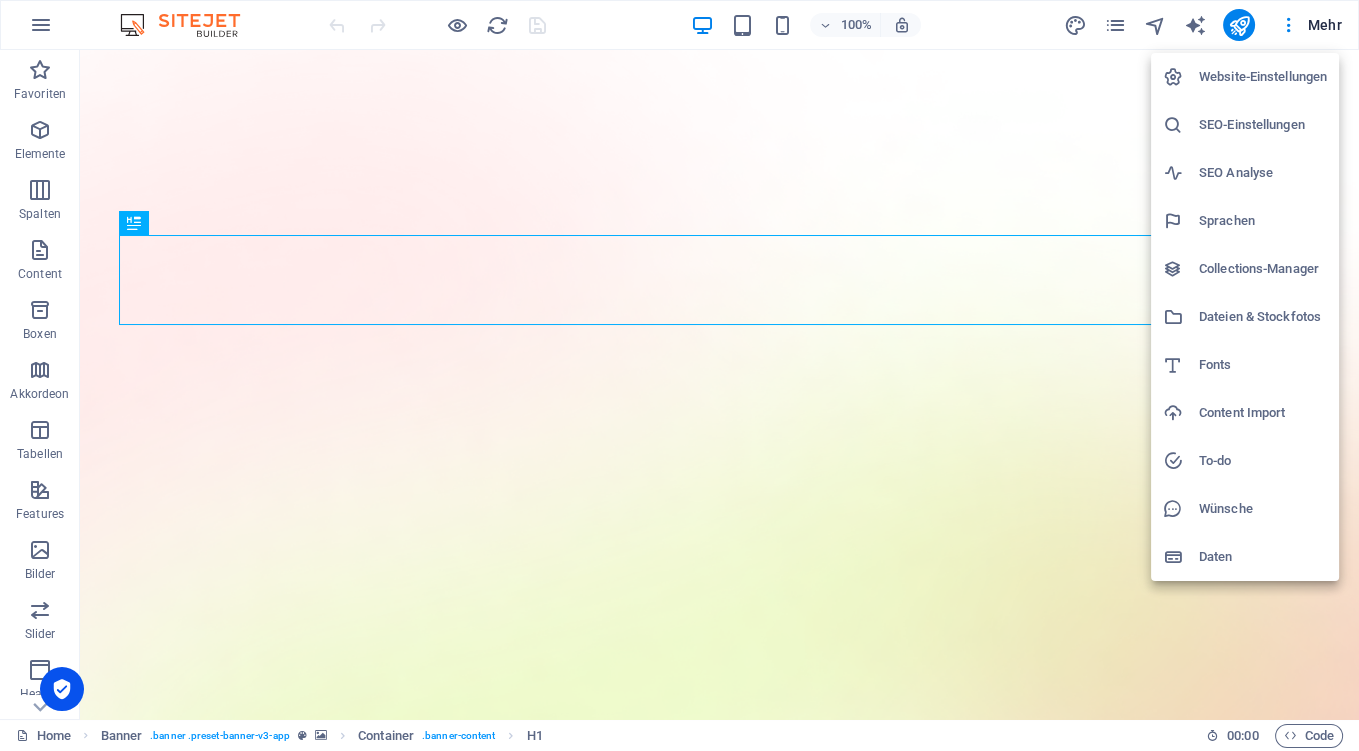 drag, startPoint x: 1138, startPoint y: 24, endPoint x: 1126, endPoint y: 26, distance: 12.165525 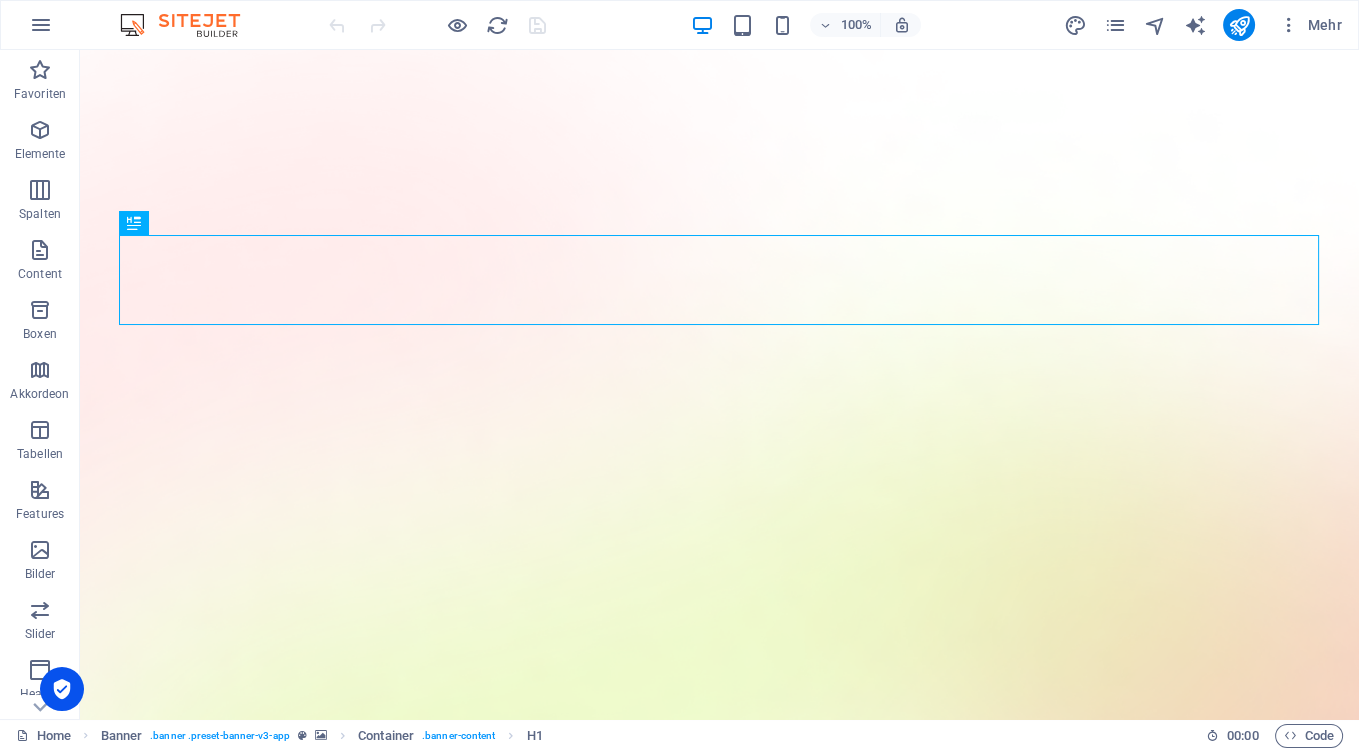 click on "Website-Einstellungen SEO-Einstellungen SEO Analyse Sprachen Collections-Manager Dateien & Stockfotos Fonts Content Import To-do Wünsche Daten" at bounding box center (679, 381) 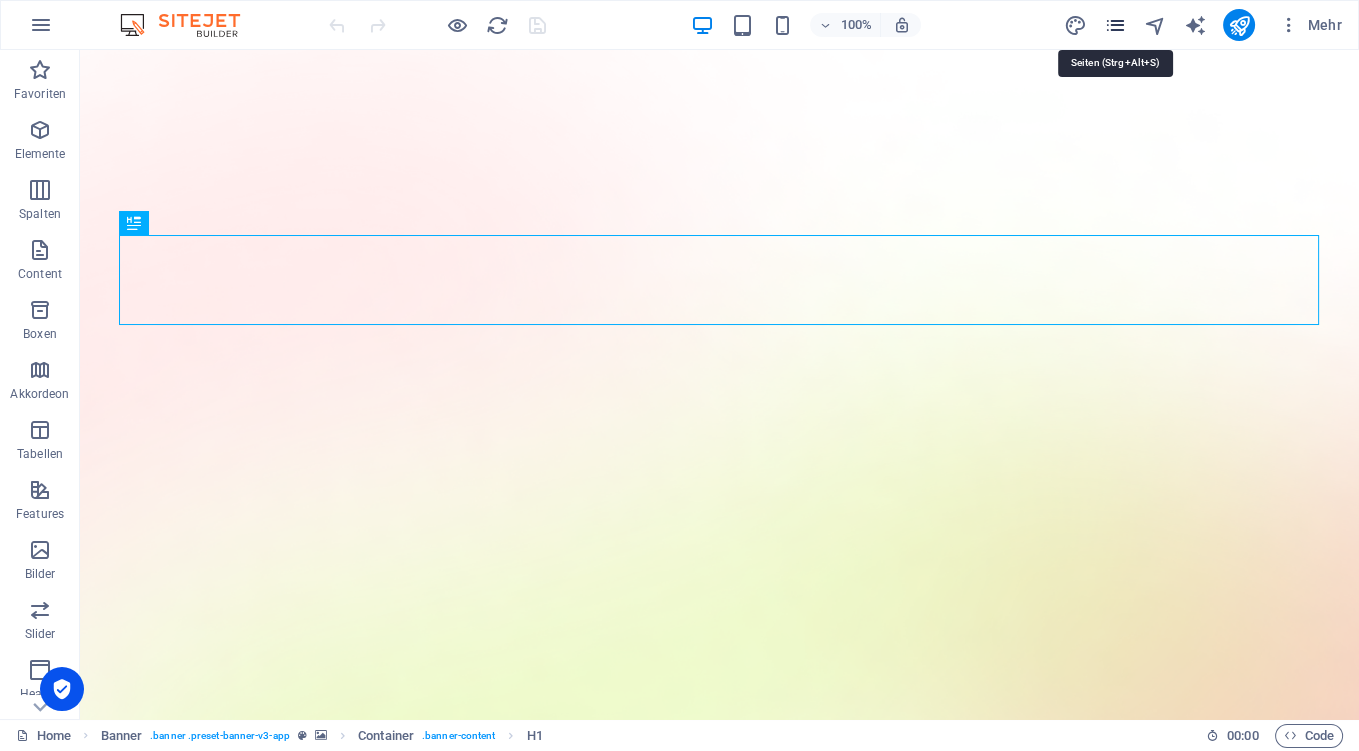 click at bounding box center [1114, 25] 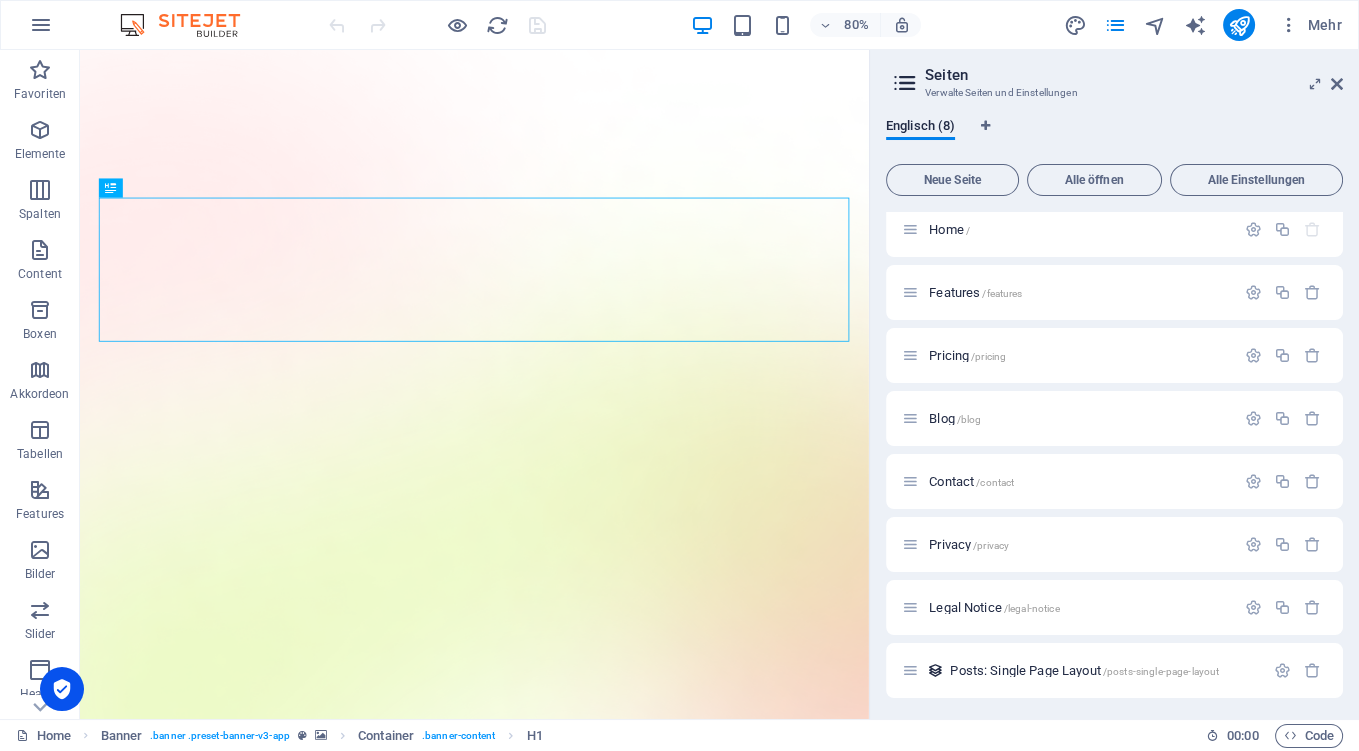 scroll, scrollTop: 12, scrollLeft: 0, axis: vertical 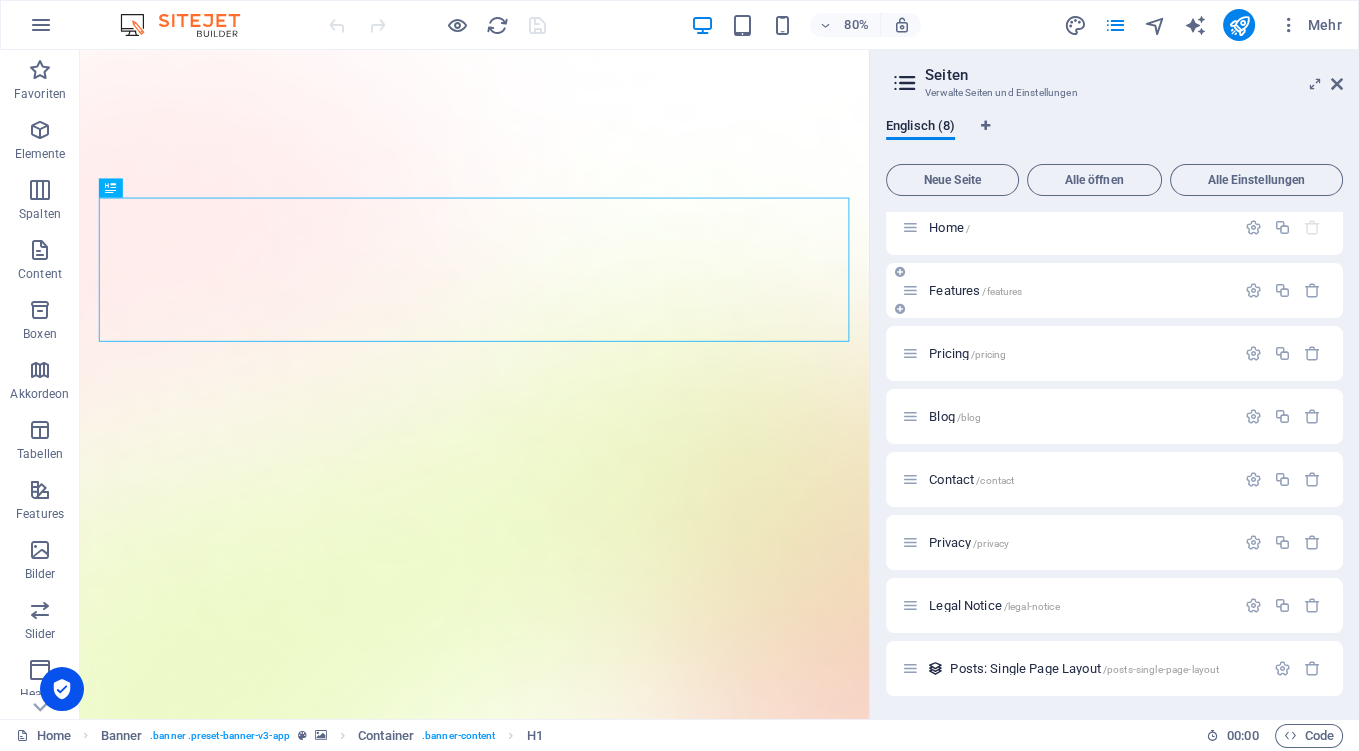 click on "Features /features" at bounding box center (1079, 290) 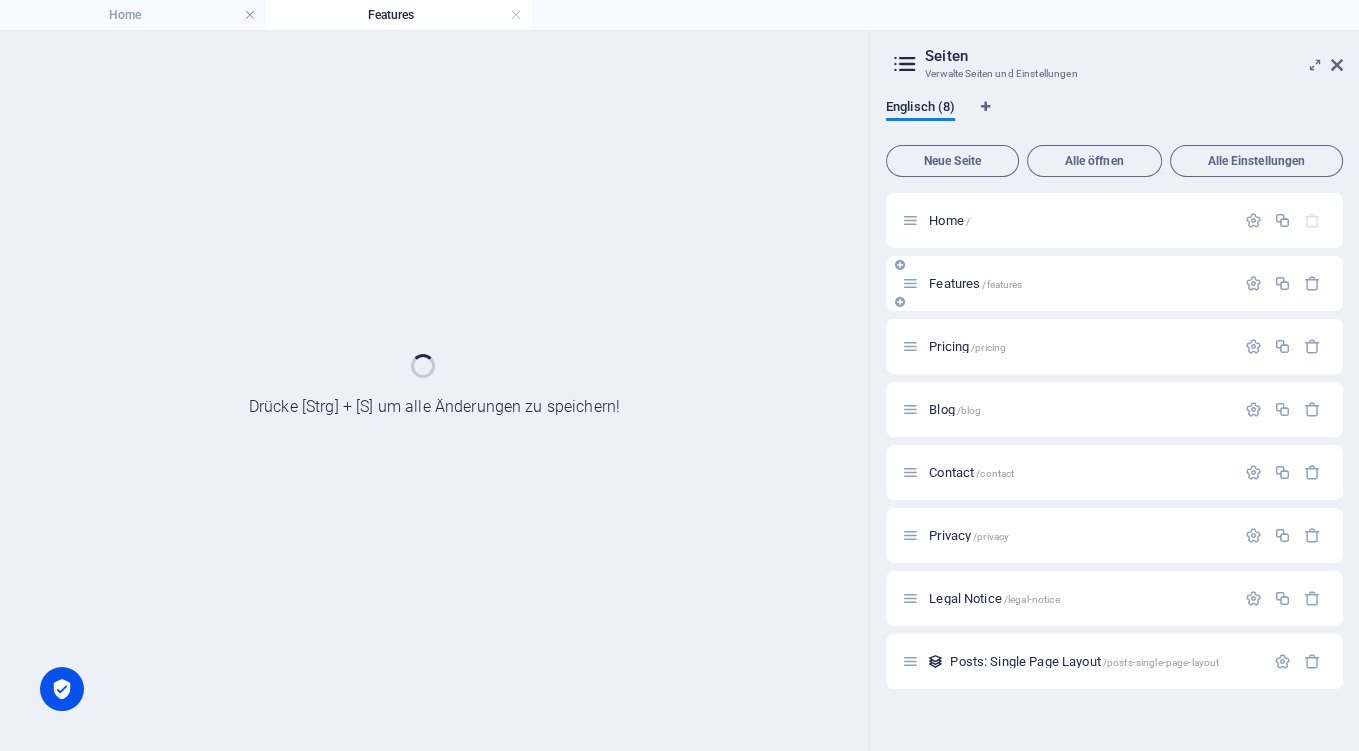 scroll, scrollTop: 0, scrollLeft: 0, axis: both 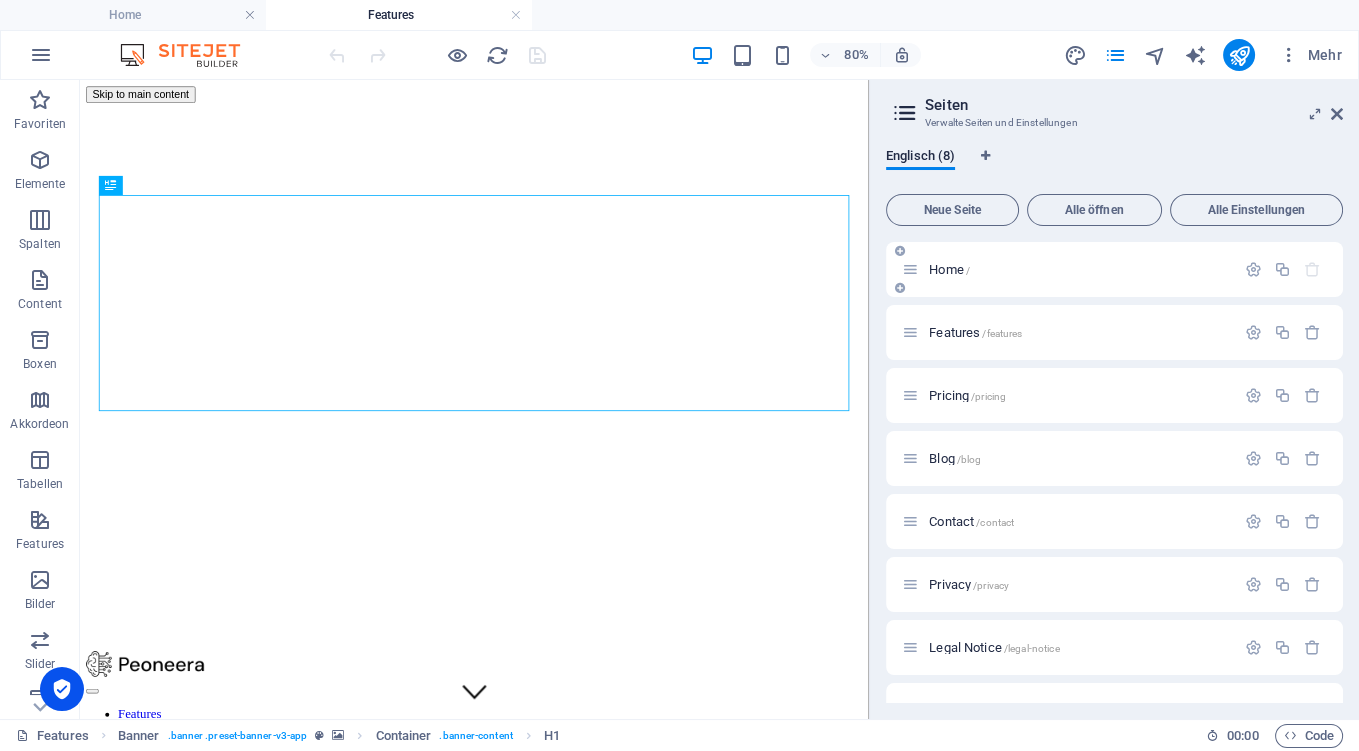 click on "Home /" at bounding box center (1079, 269) 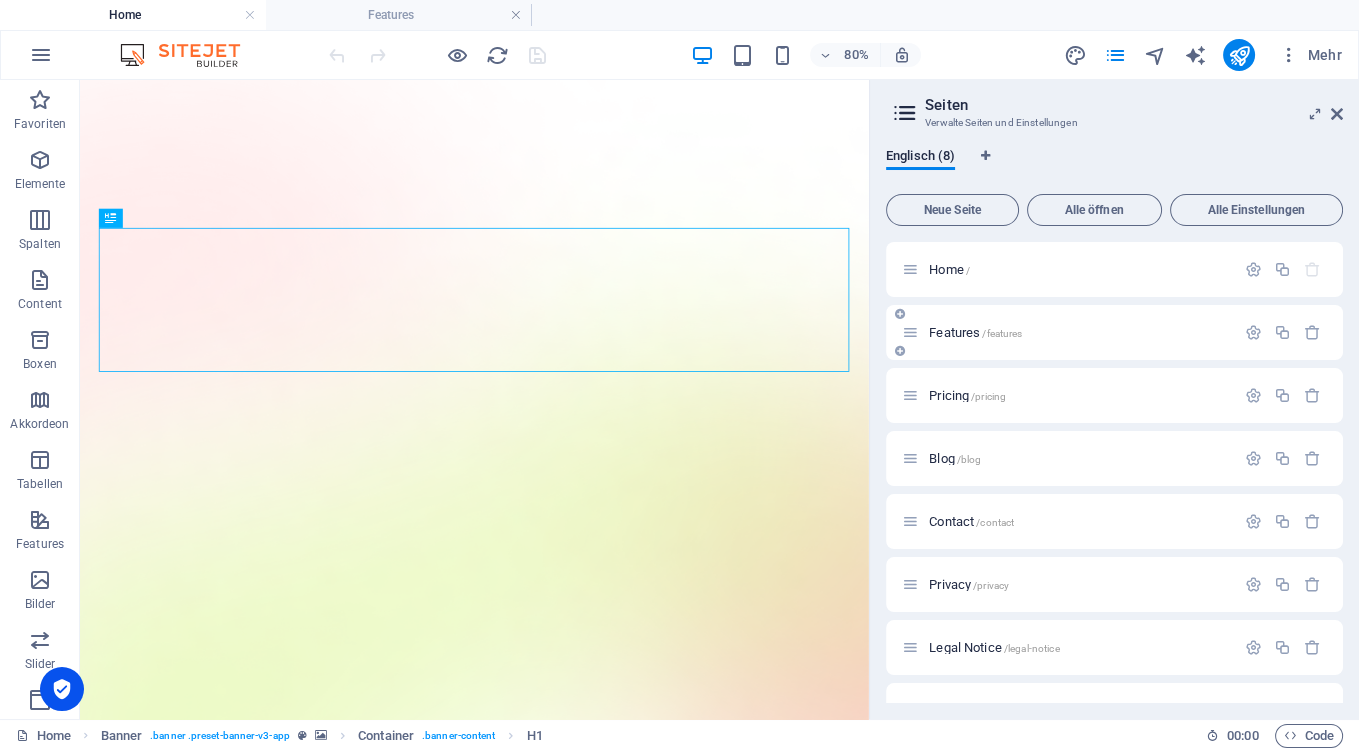 click on "Features /features" at bounding box center (1068, 332) 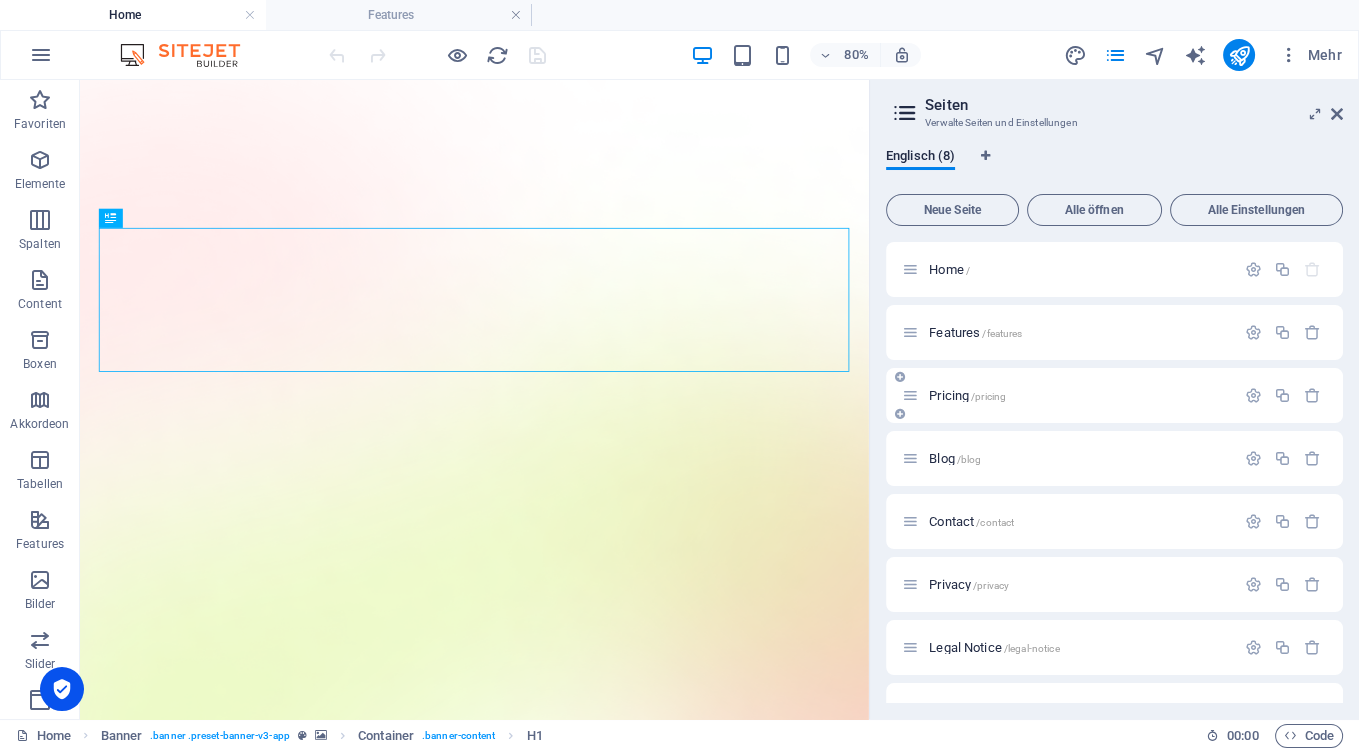 click on "Pricing /pricing" at bounding box center (1079, 395) 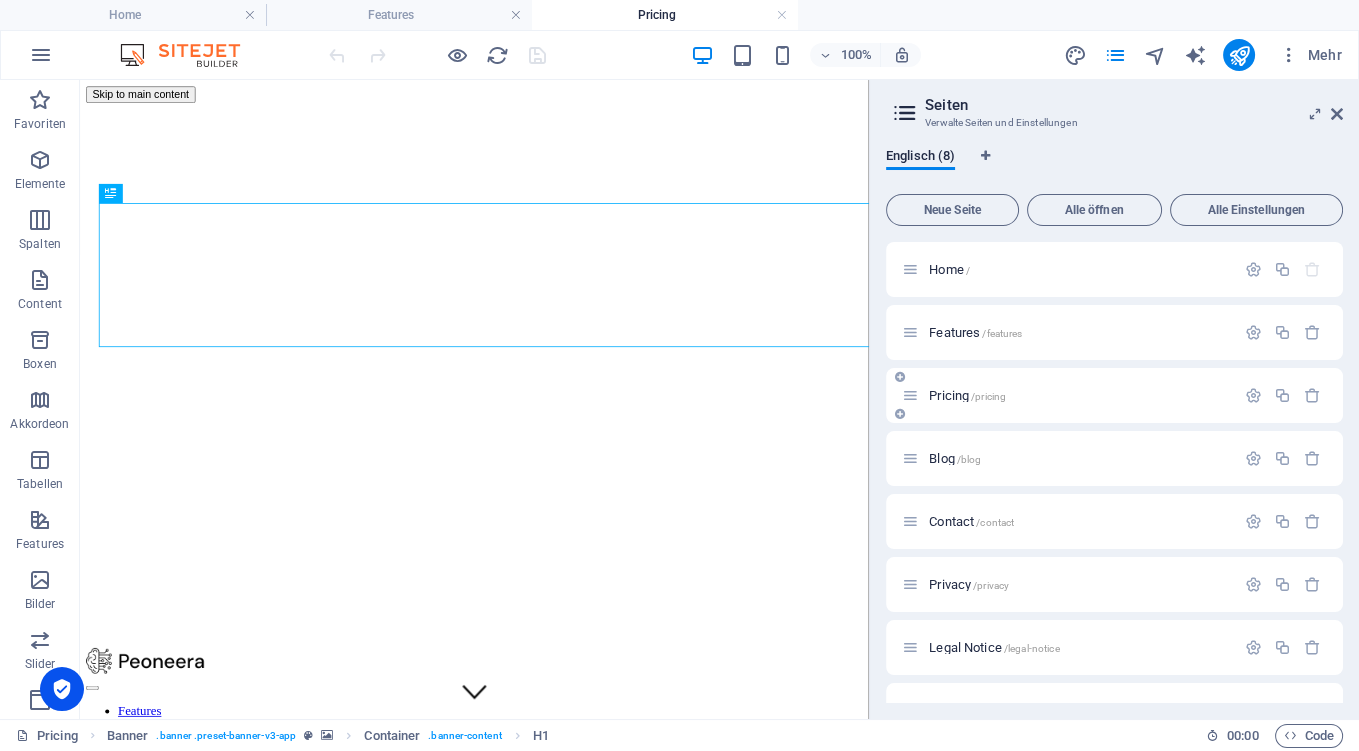 scroll, scrollTop: 0, scrollLeft: 0, axis: both 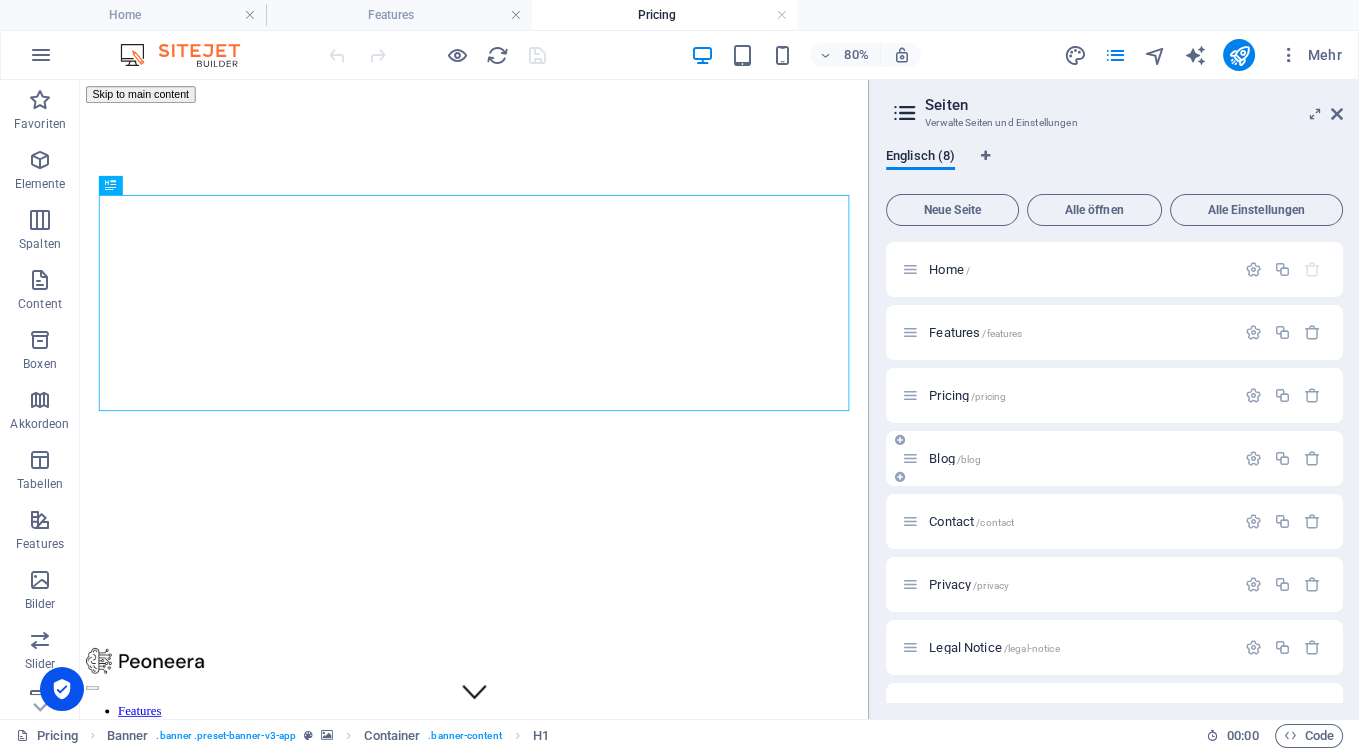click on "Blog /blog" at bounding box center [1114, 458] 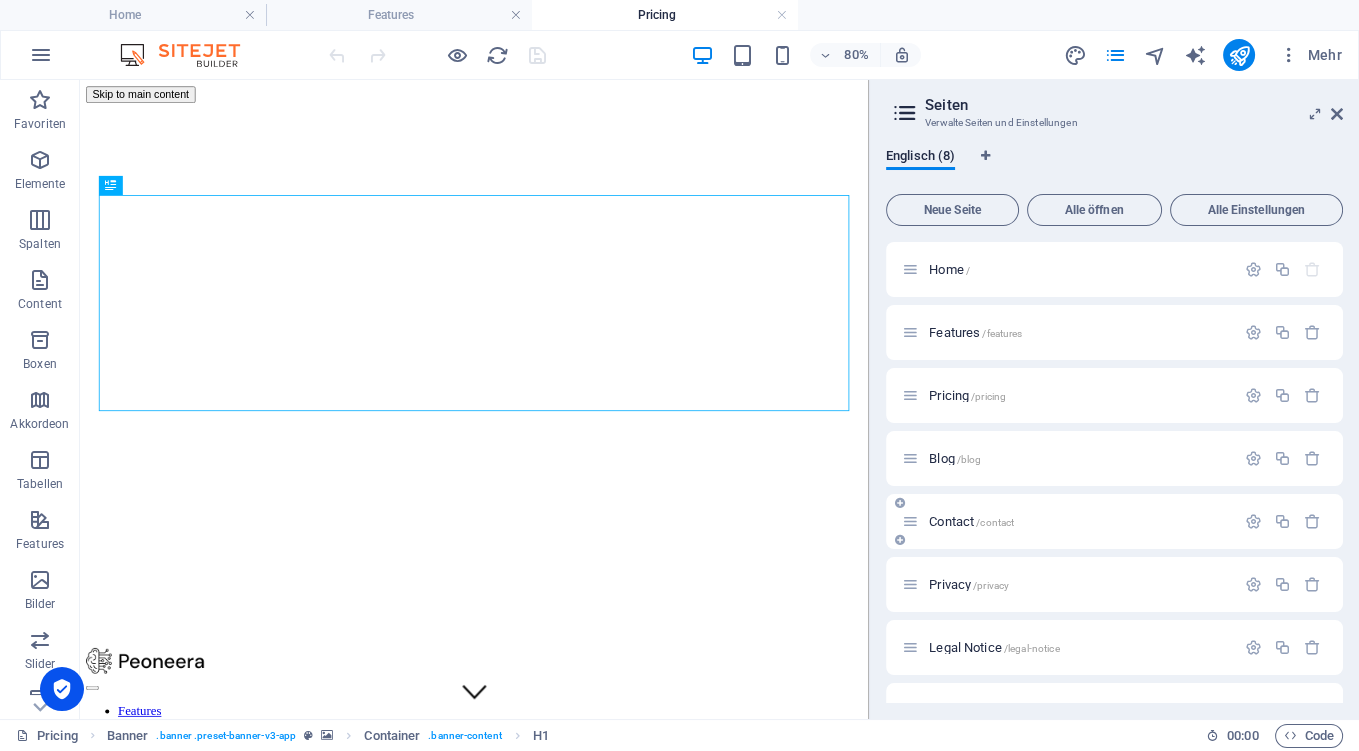 click on "Contact /contact" at bounding box center (1114, 521) 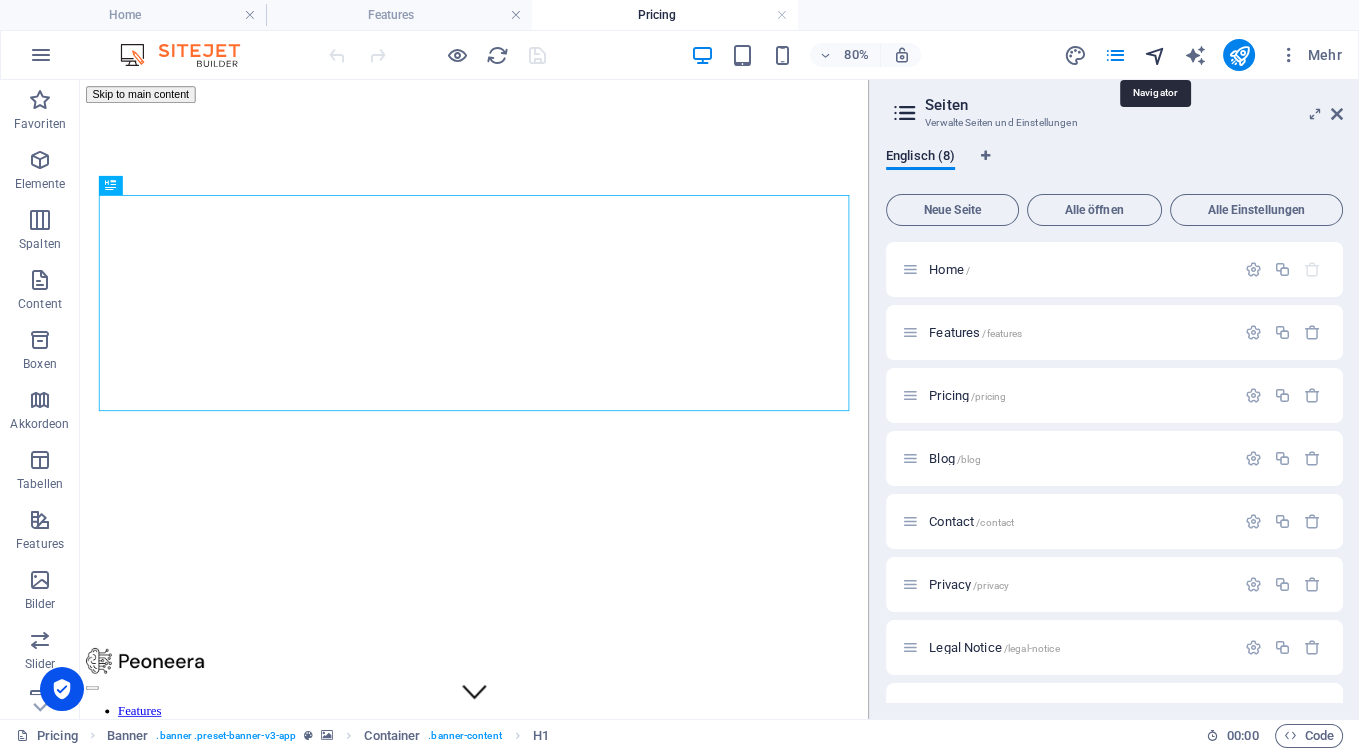 click at bounding box center (1154, 55) 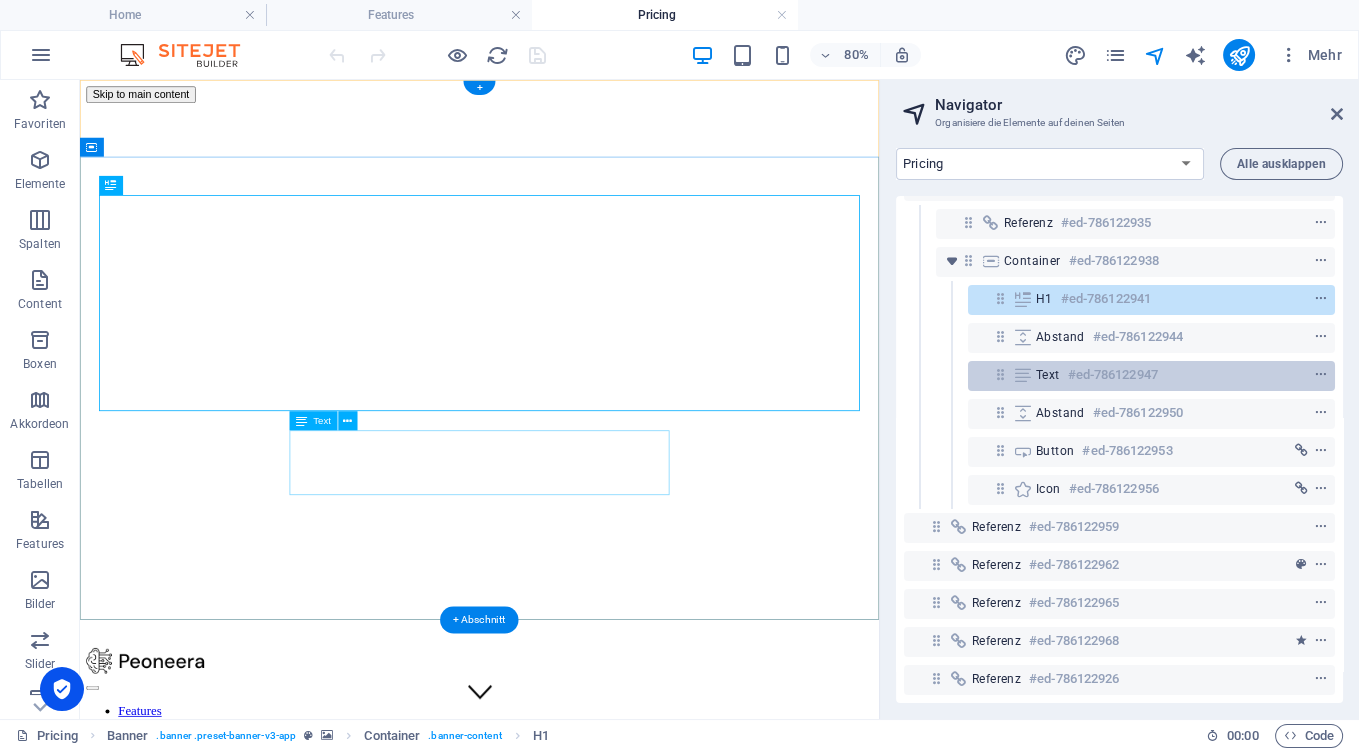 scroll, scrollTop: 0, scrollLeft: 0, axis: both 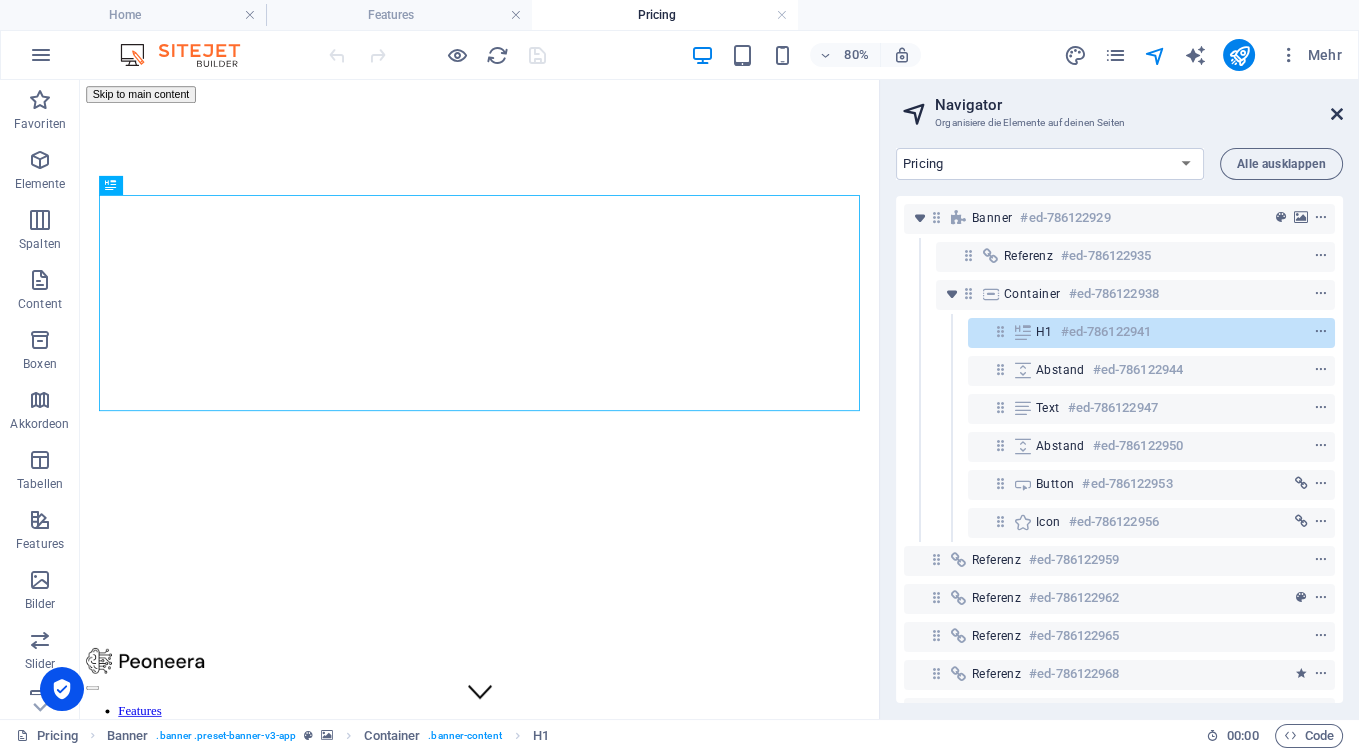 click at bounding box center [1337, 114] 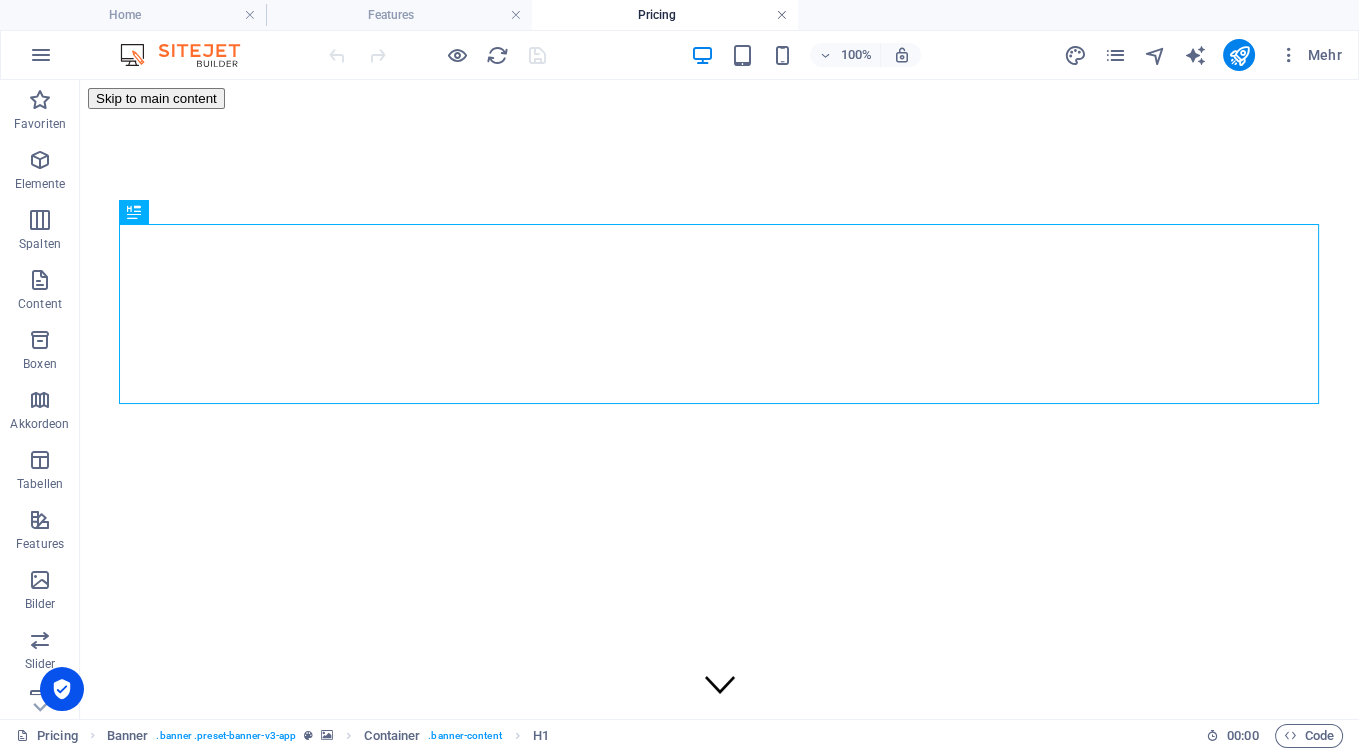 click at bounding box center [782, 15] 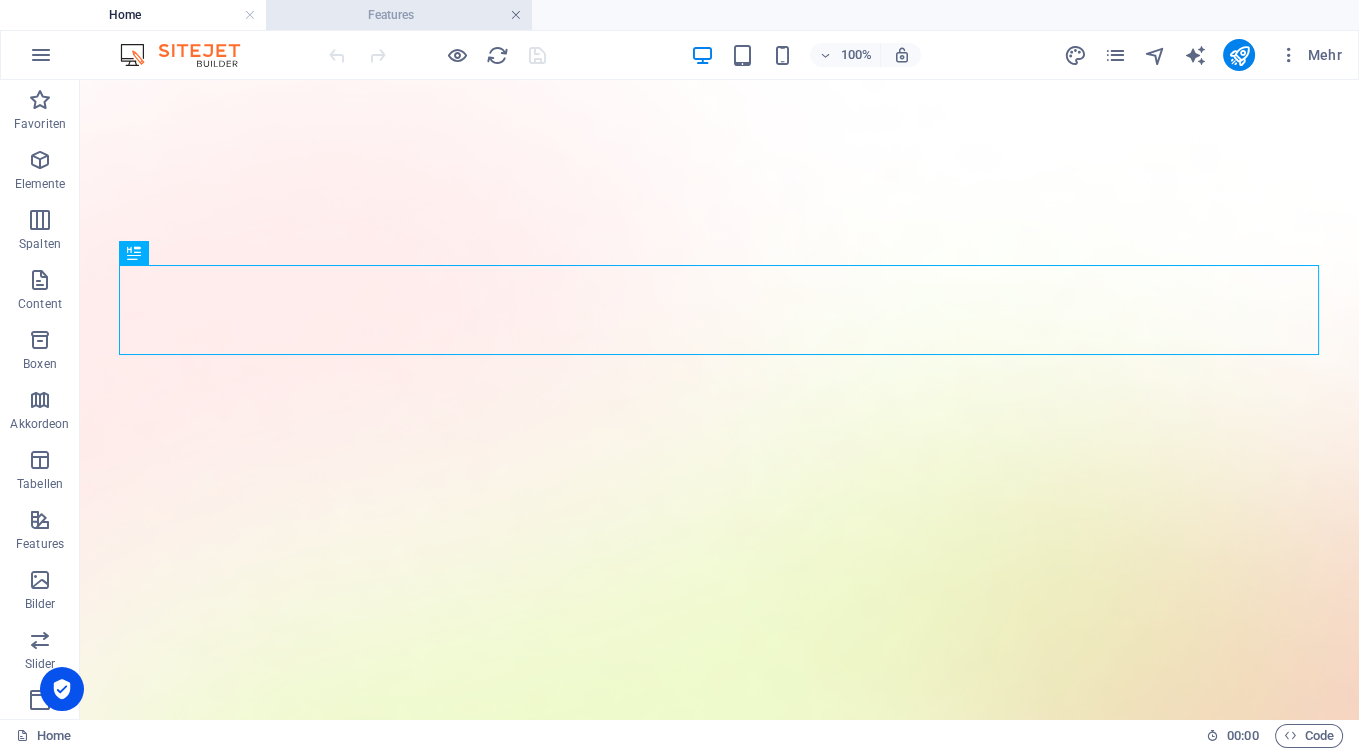 click at bounding box center [516, 15] 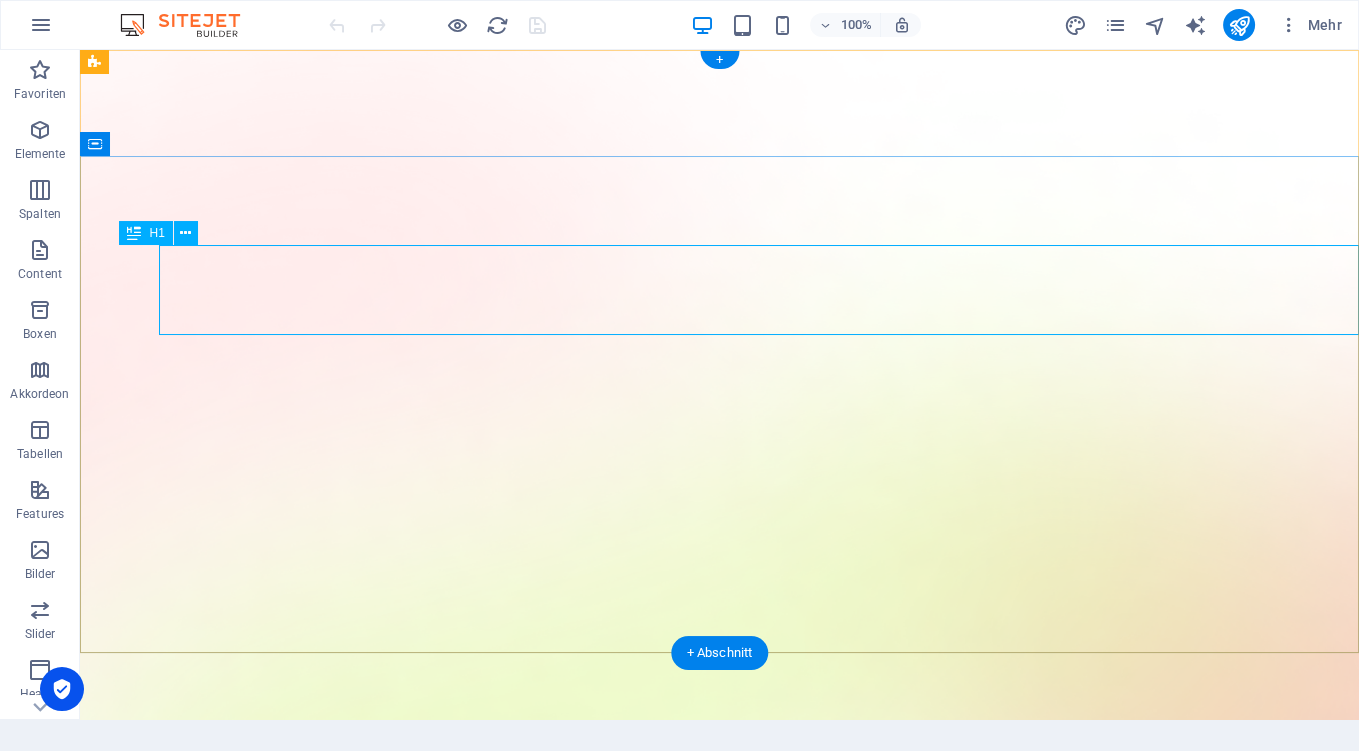 scroll, scrollTop: 0, scrollLeft: 0, axis: both 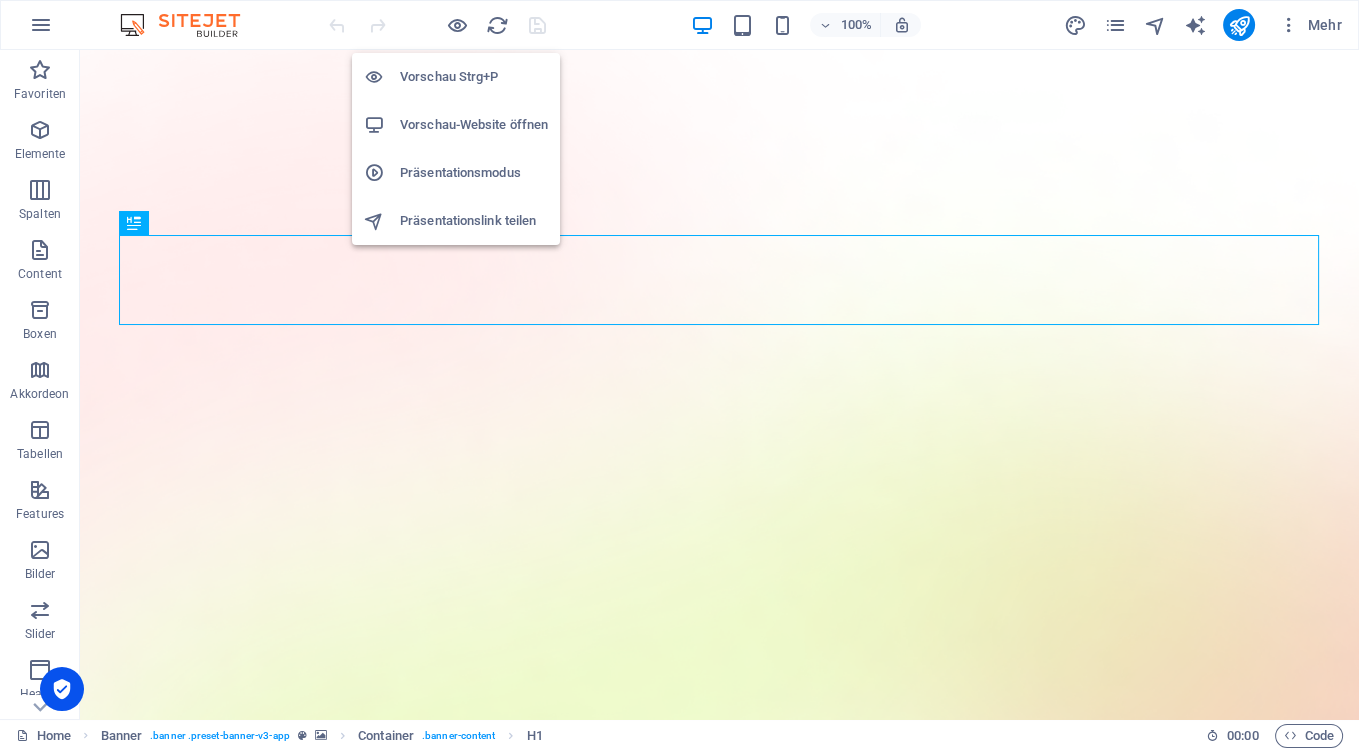 click on "Vorschau-Website öffnen" at bounding box center (474, 125) 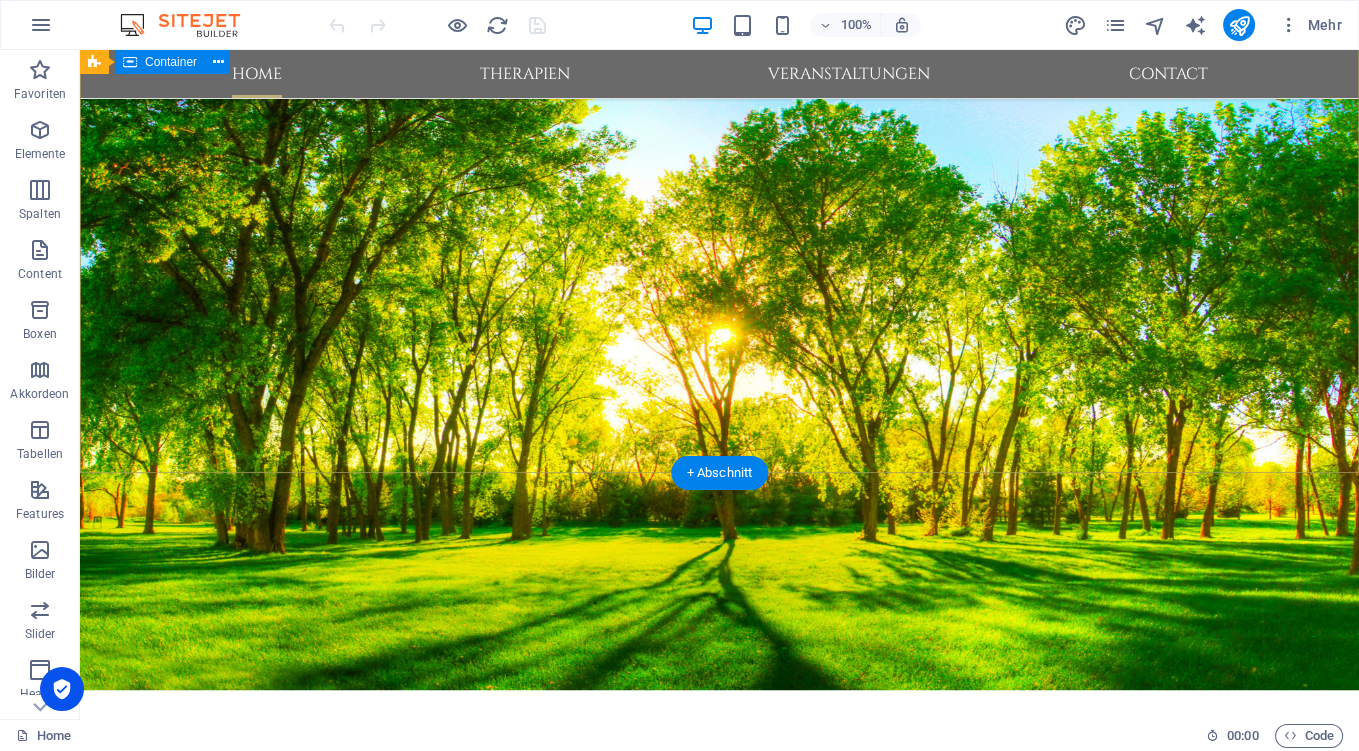scroll, scrollTop: 0, scrollLeft: 0, axis: both 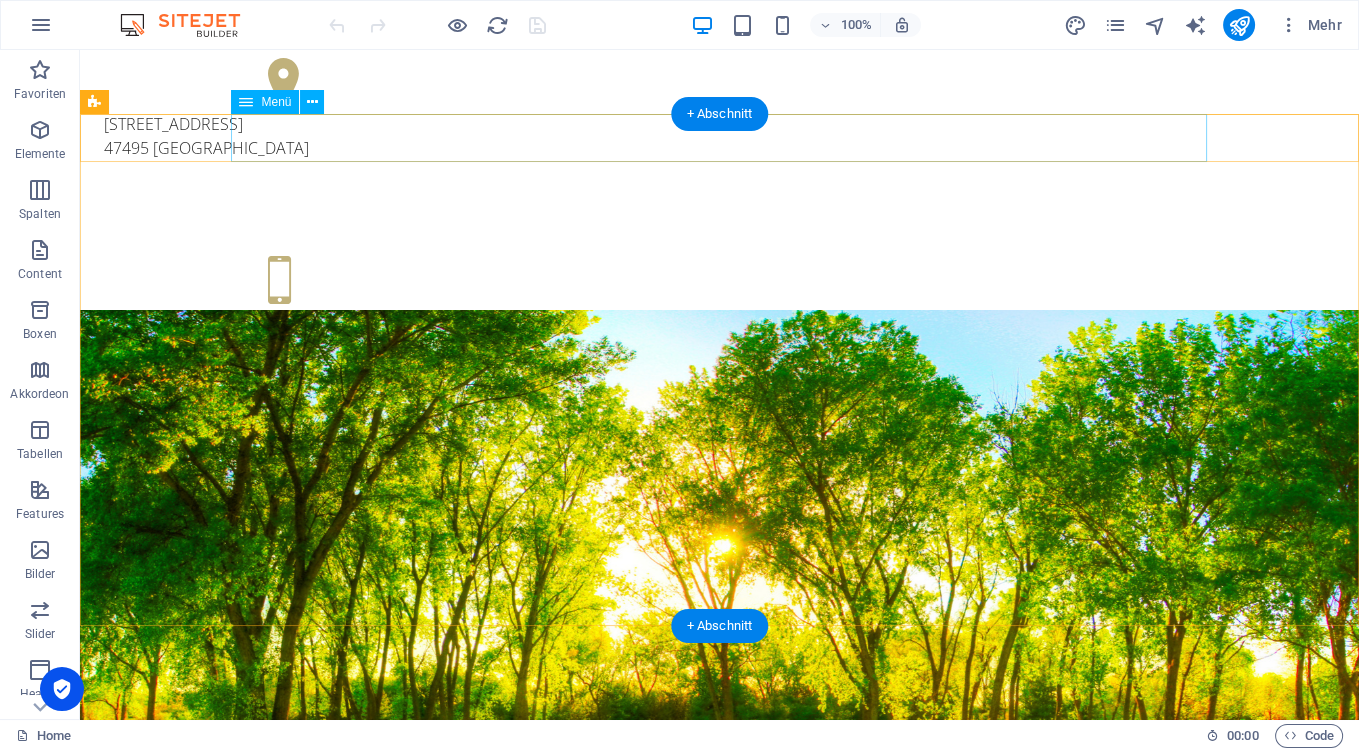 click on "Home Therapien Veranstaltungen Contact" at bounding box center (720, 957) 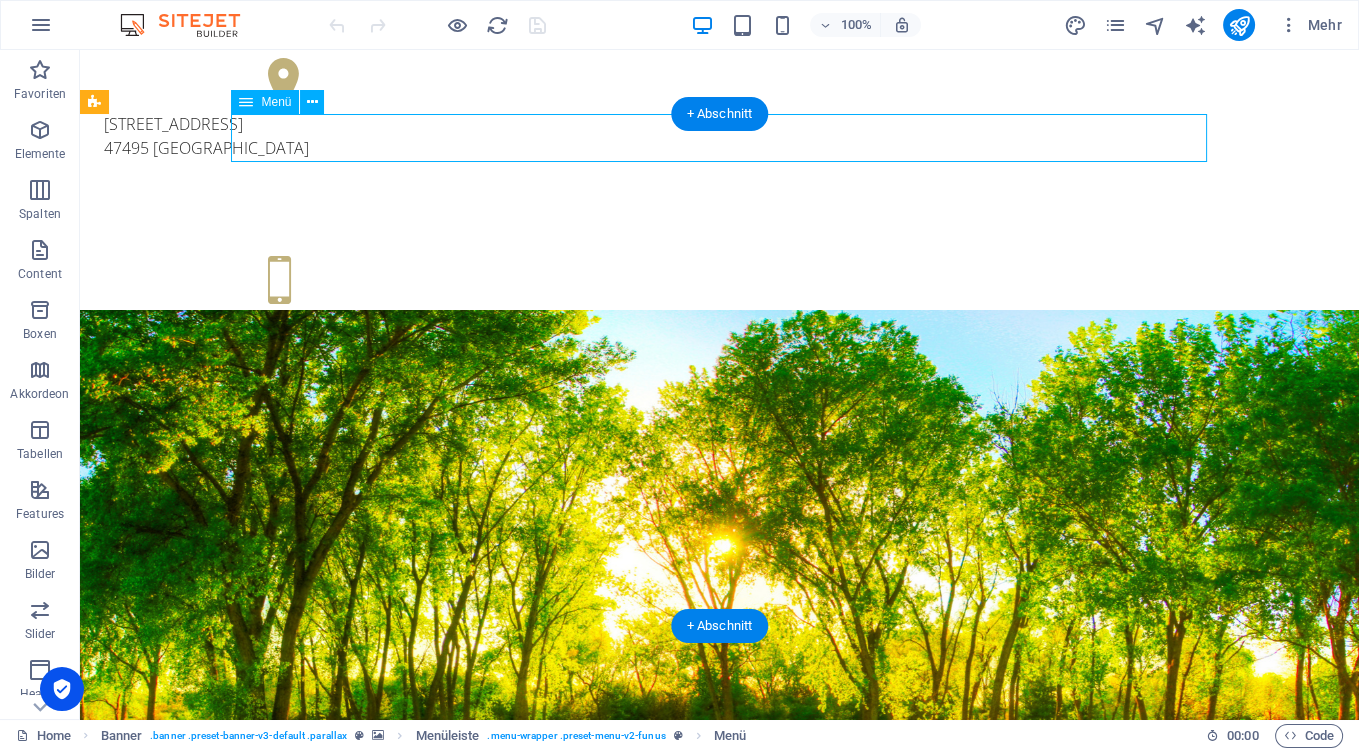 click on "Home Therapien Veranstaltungen Contact" at bounding box center (720, 957) 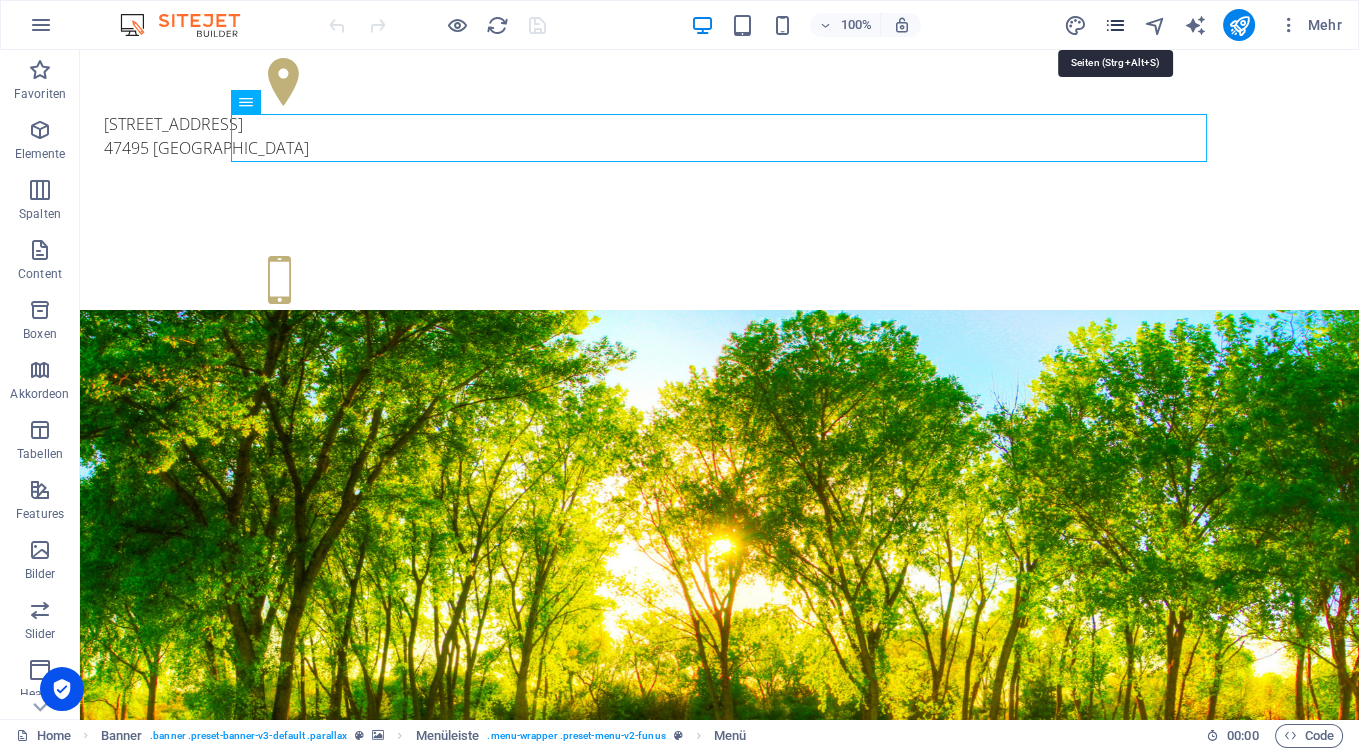 click at bounding box center (1114, 25) 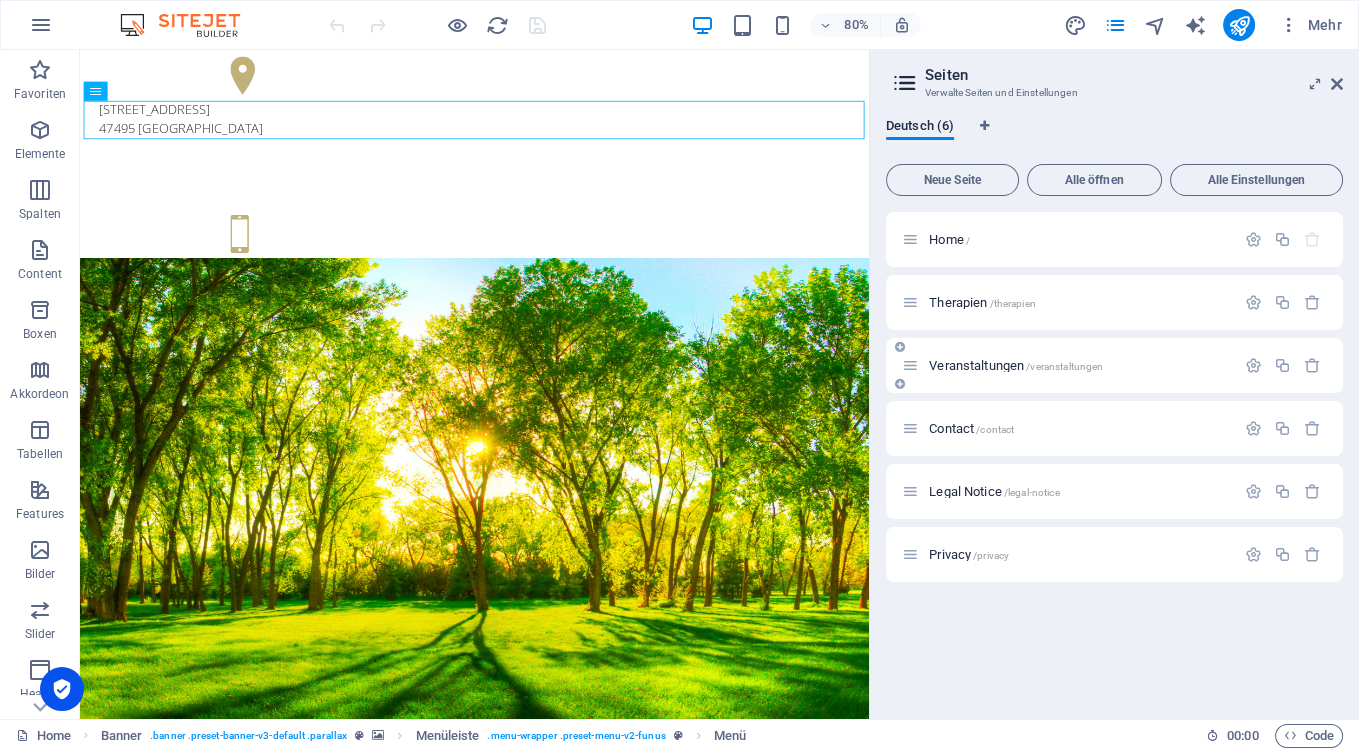 click on "Veranstaltungen /veranstaltungen" at bounding box center [1016, 365] 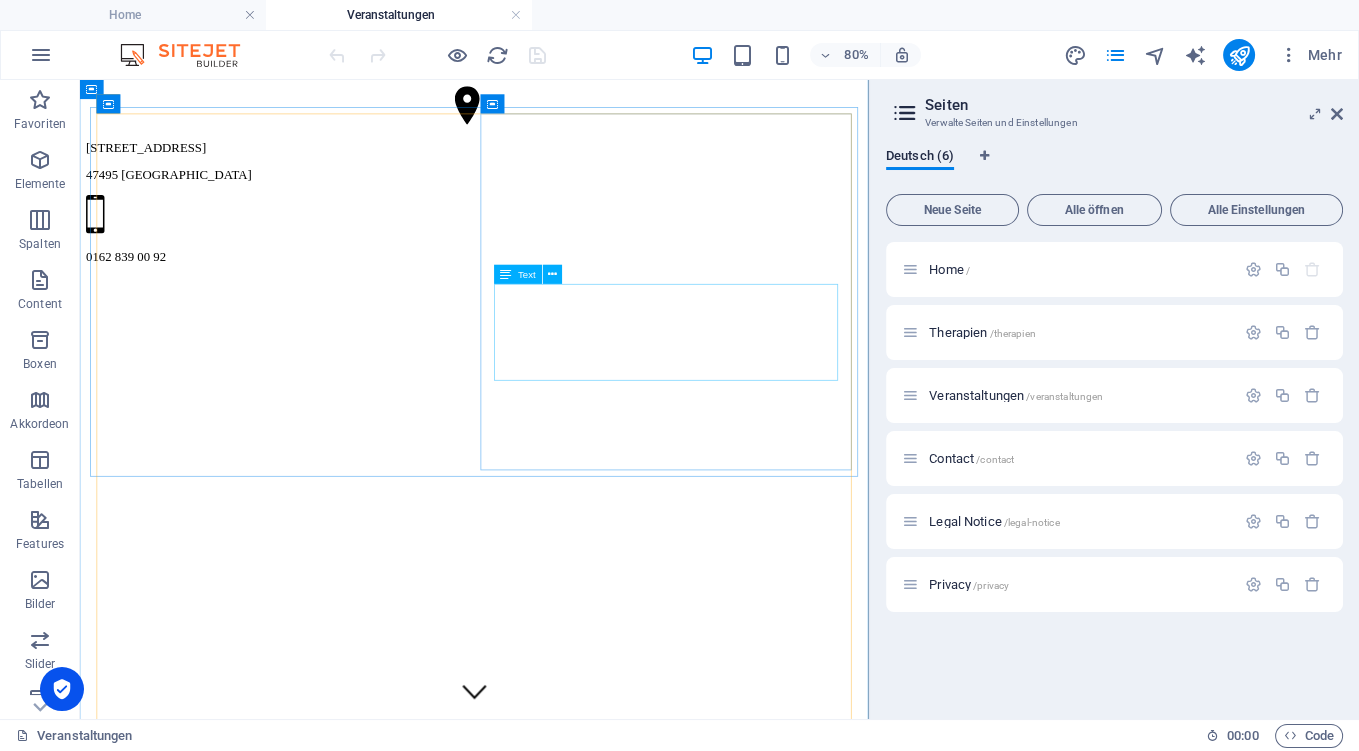 scroll, scrollTop: 423, scrollLeft: 0, axis: vertical 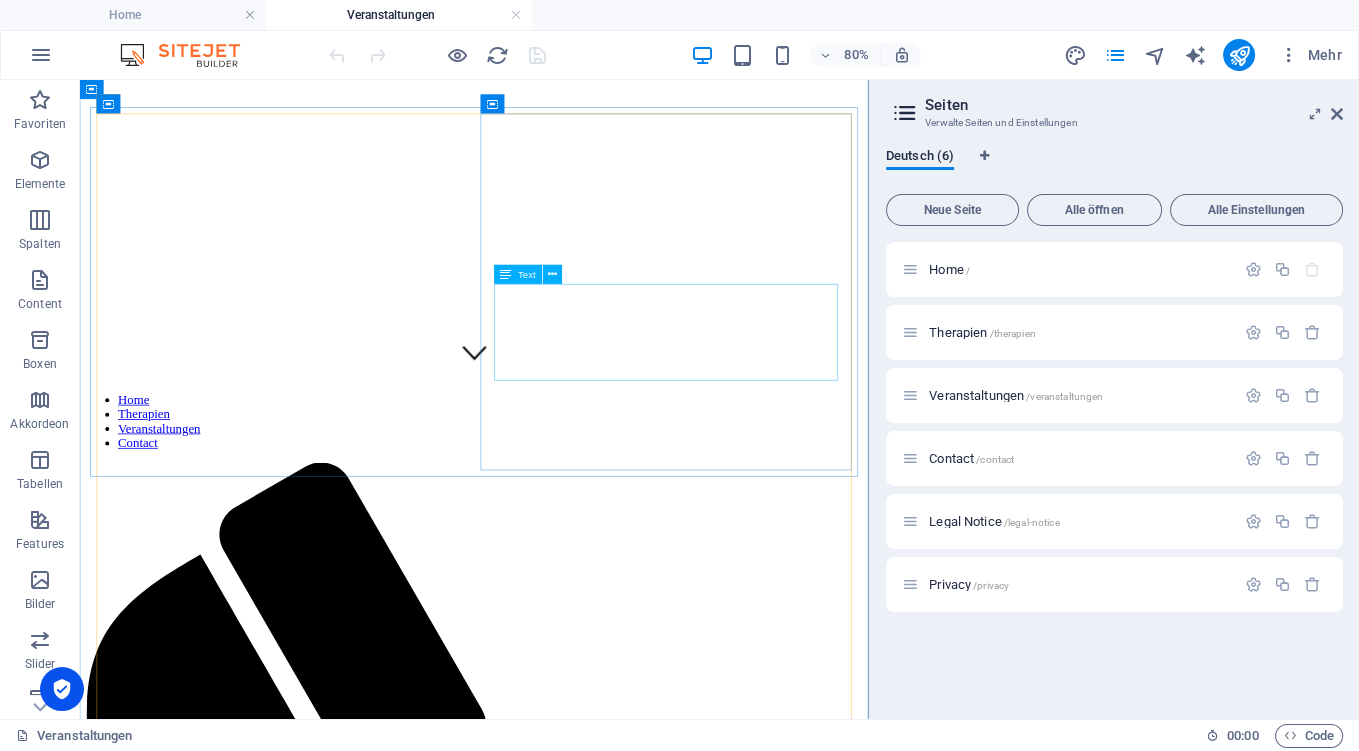 click on "Seminarleitung: Carla Töberich, Heilpraktikerin Ort: Naturheilpraxis Carla Töberich Freitag,    04.04.2025, 18.30 – 21.00 Uhr und Samstag, 05.04.2025, 09.30 – 13.30 Uhr" at bounding box center [573, 4909] 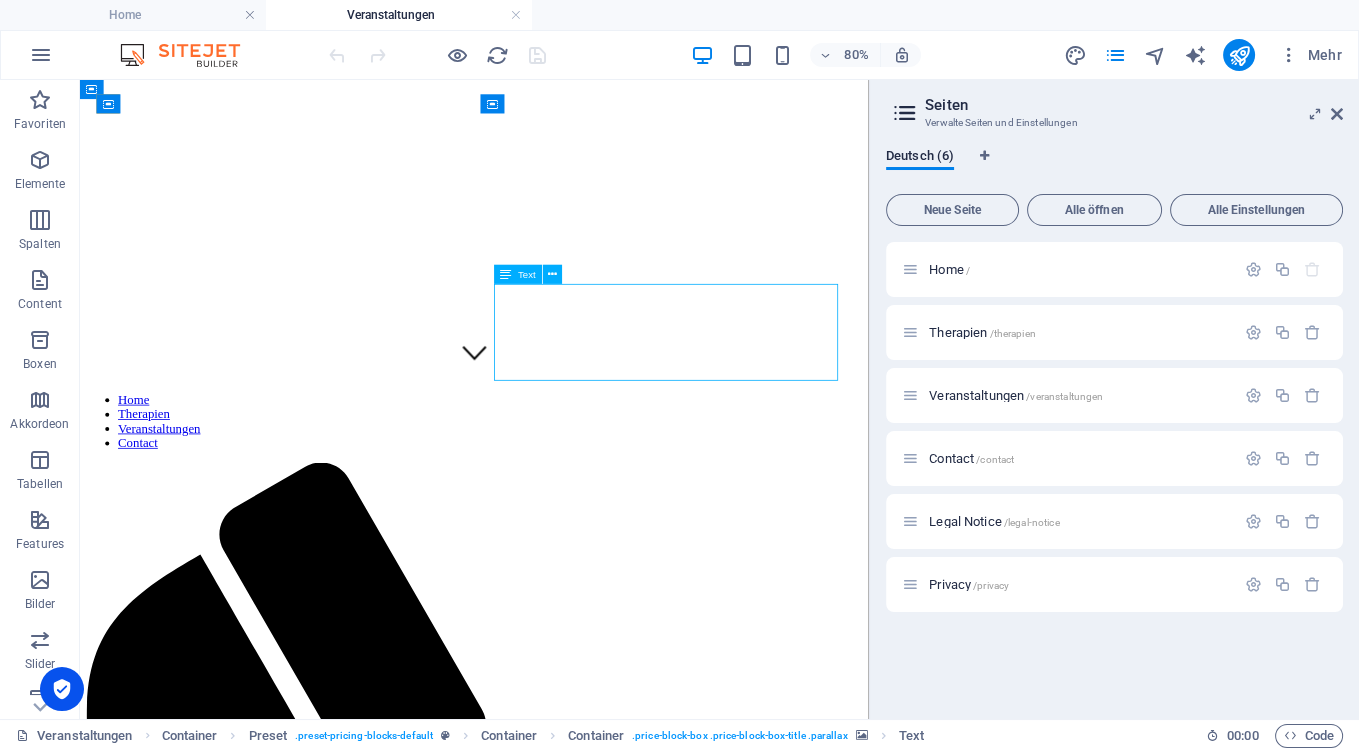 click on "Seminarleitung: Carla Töberich, Heilpraktikerin Ort: Naturheilpraxis Carla Töberich Freitag,    04.04.2025, 18.30 – 21.00 Uhr und Samstag, 05.04.2025, 09.30 – 13.30 Uhr" at bounding box center (573, 4909) 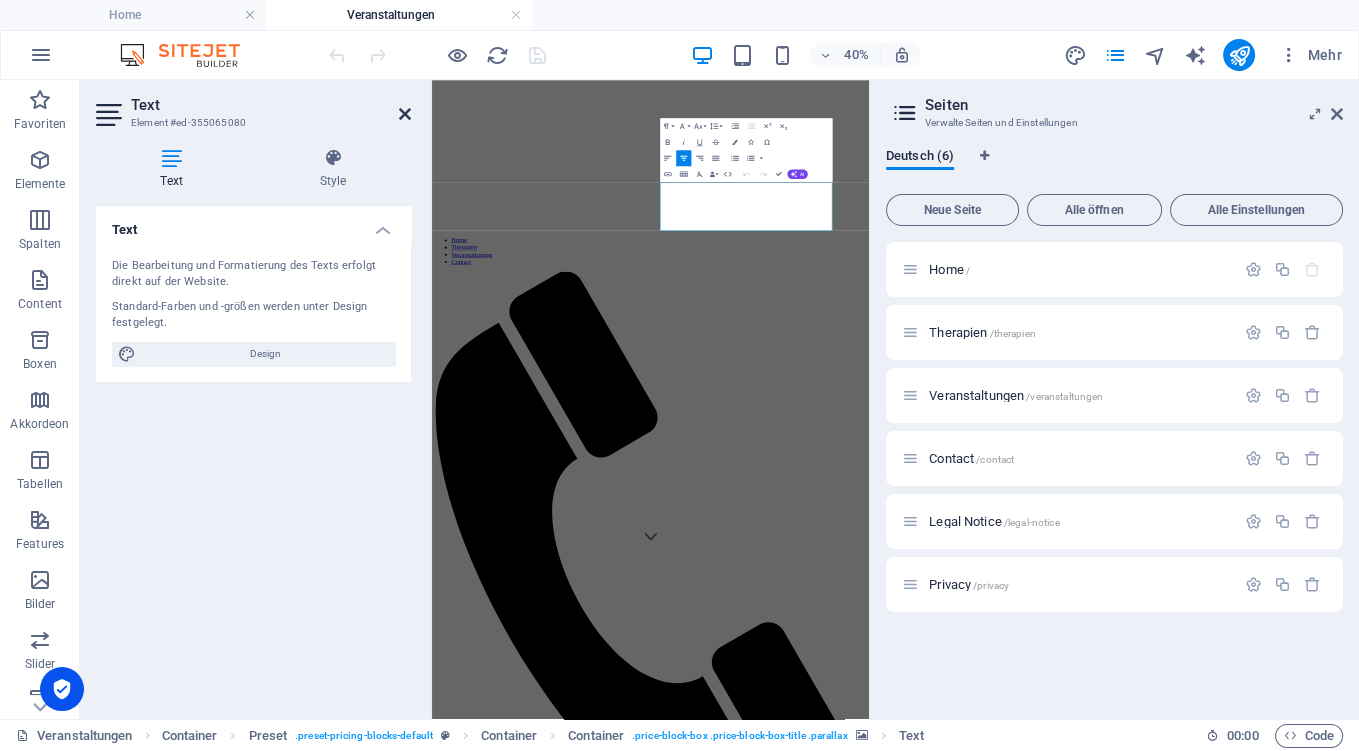 click at bounding box center (405, 114) 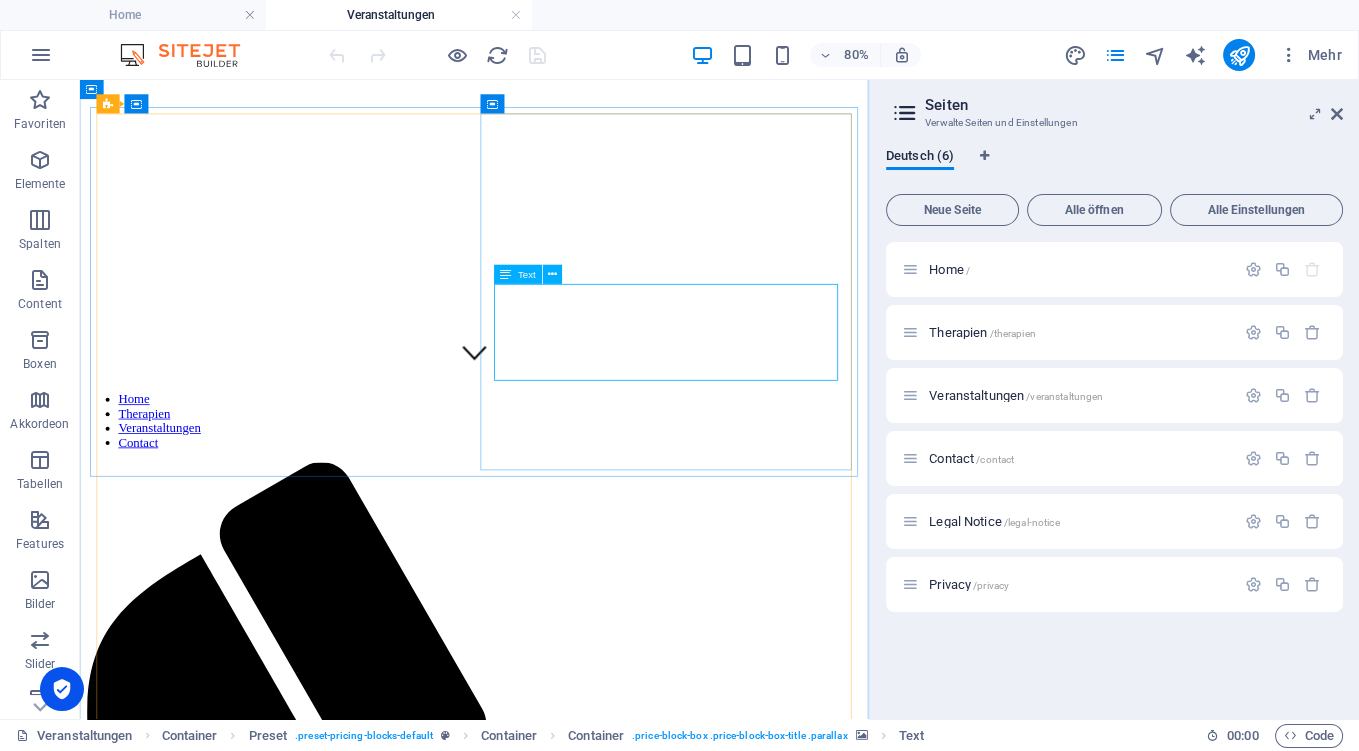 click on "Seminarleitung: Carla Töberich, Heilpraktikerin Ort: Naturheilpraxis Carla Töberich Freitag,    04.04.2025, 18.30 – 21.00 Uhr und Samstag, 05.04.2025, 09.30 – 13.30 Uhr" at bounding box center (573, 4909) 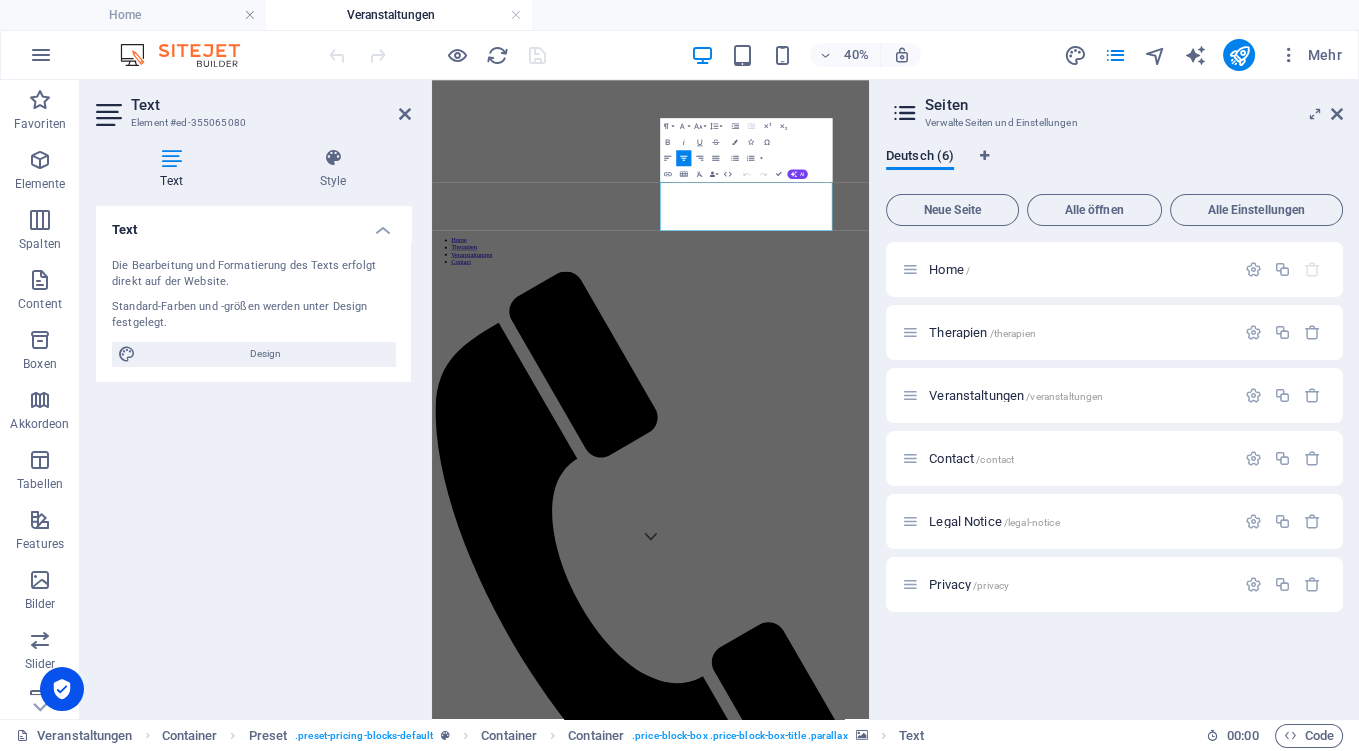 click on "Text" at bounding box center (271, 105) 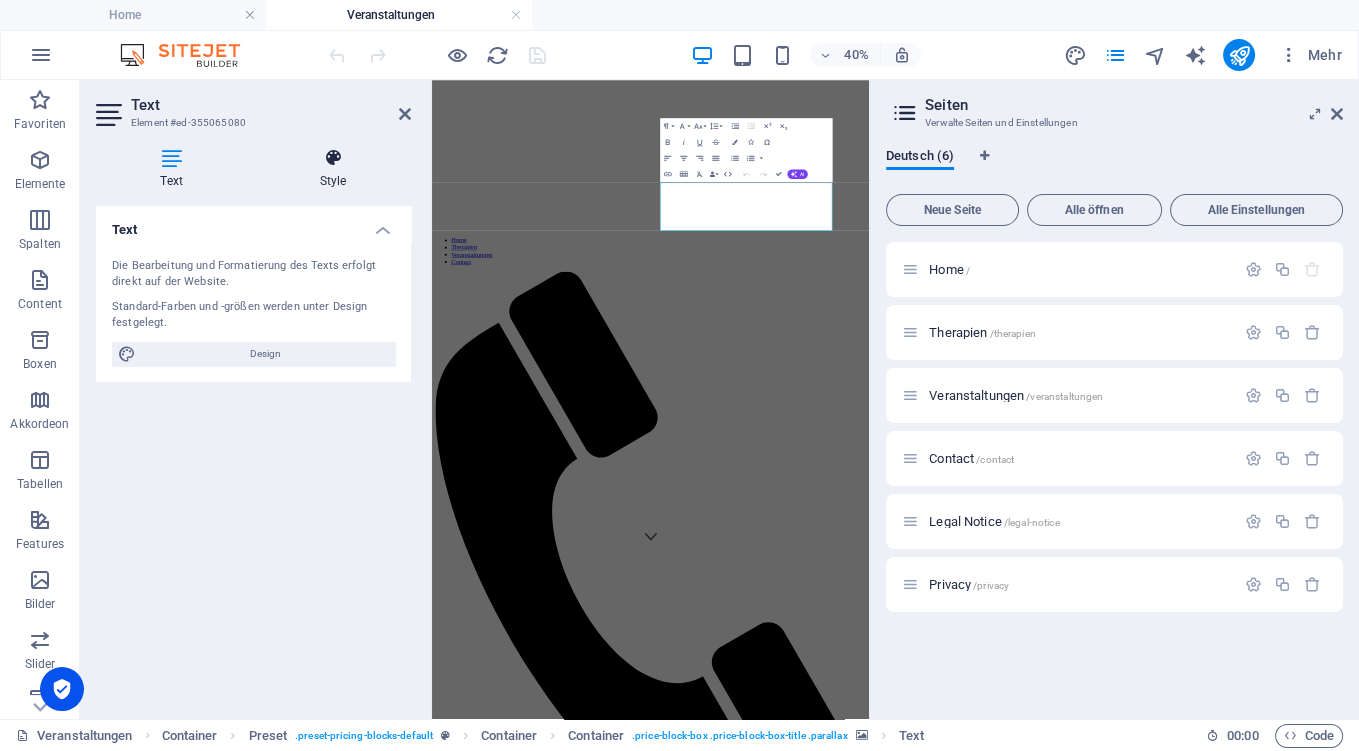 click at bounding box center [333, 158] 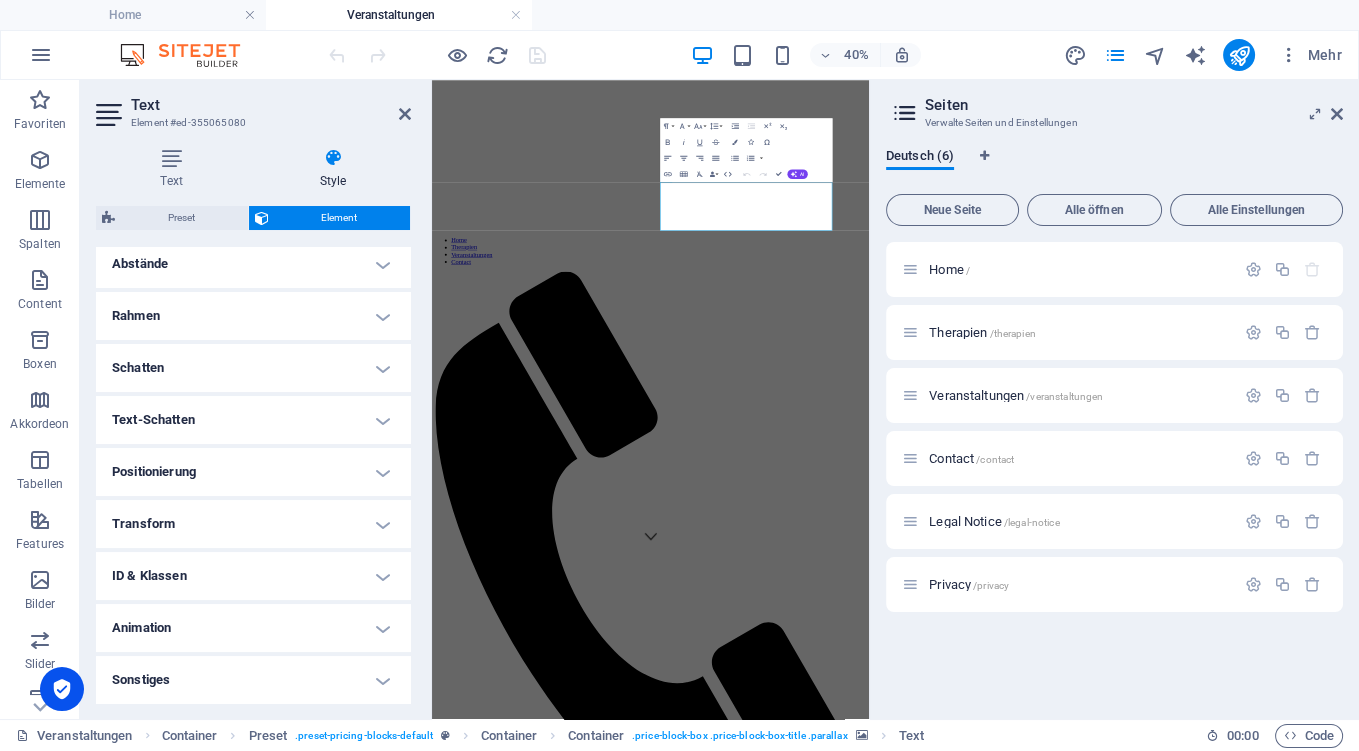 scroll, scrollTop: 0, scrollLeft: 0, axis: both 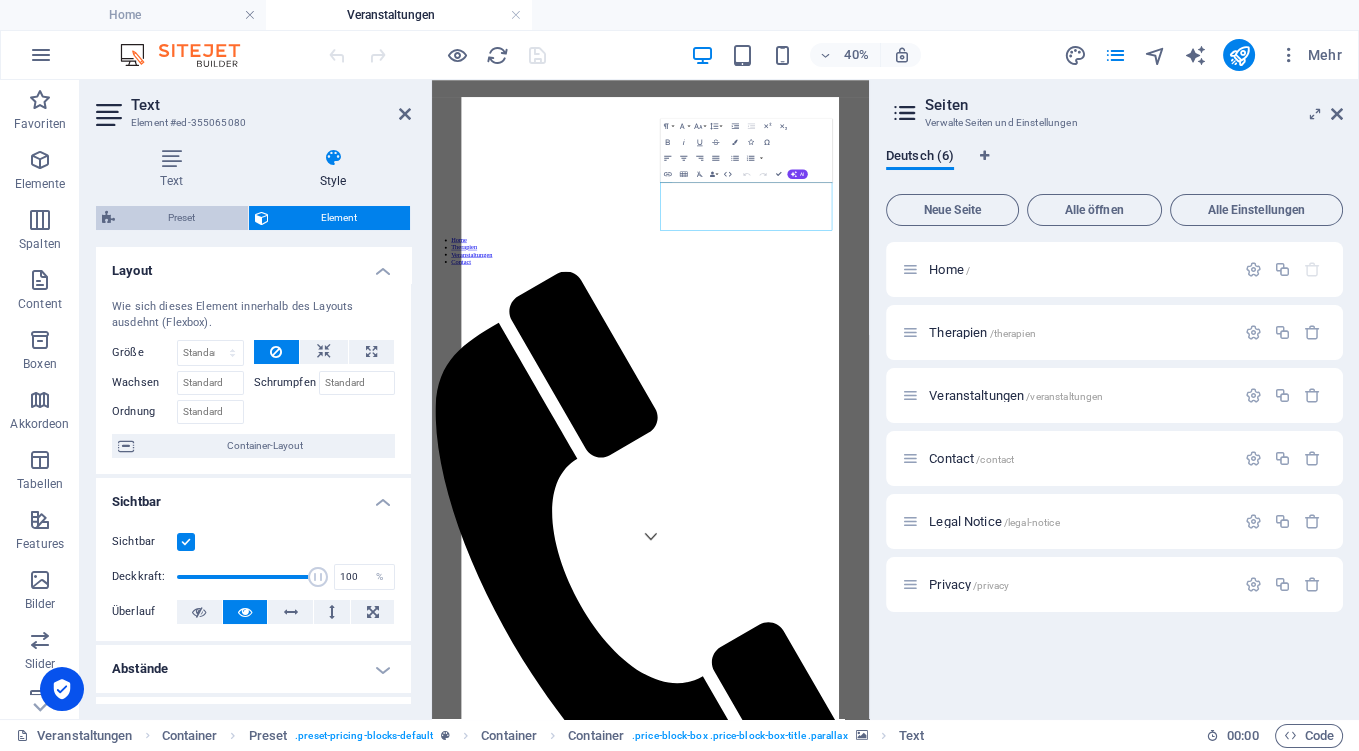 click on "Preset" at bounding box center (181, 218) 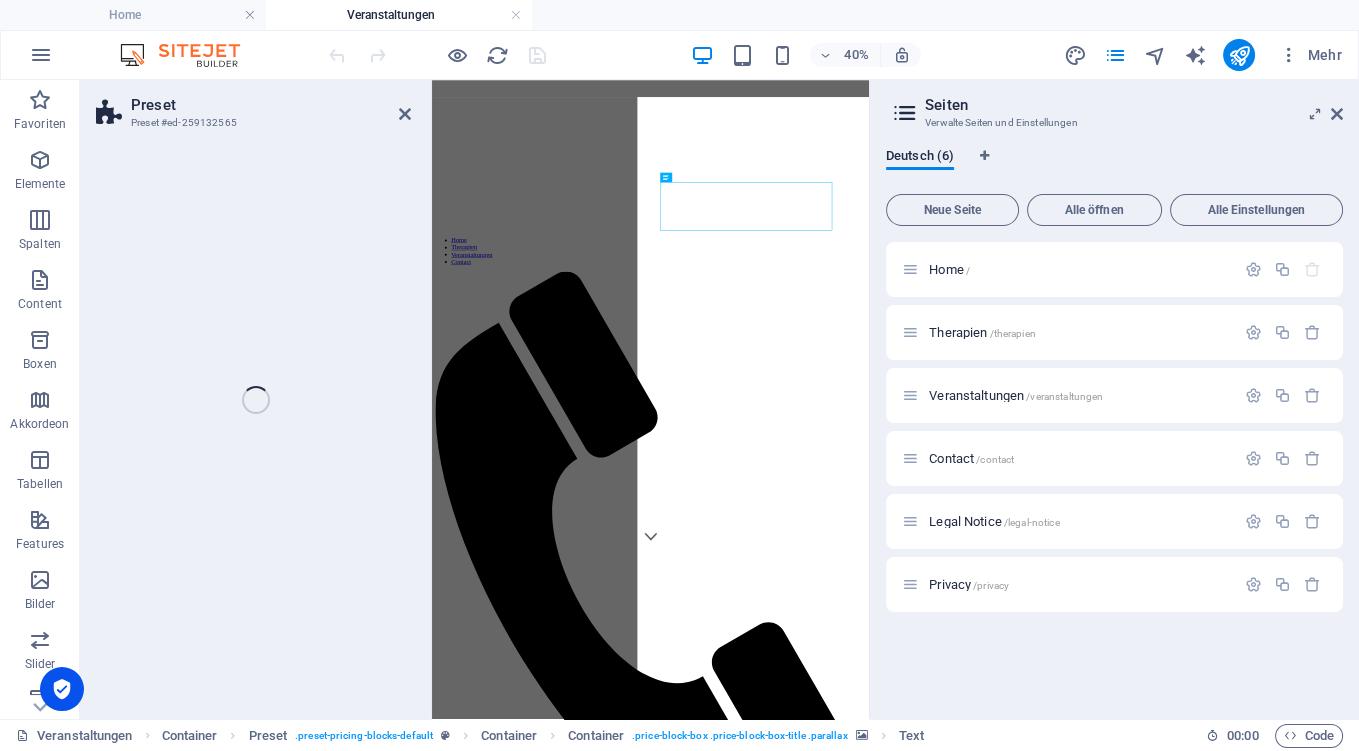 select on "px" 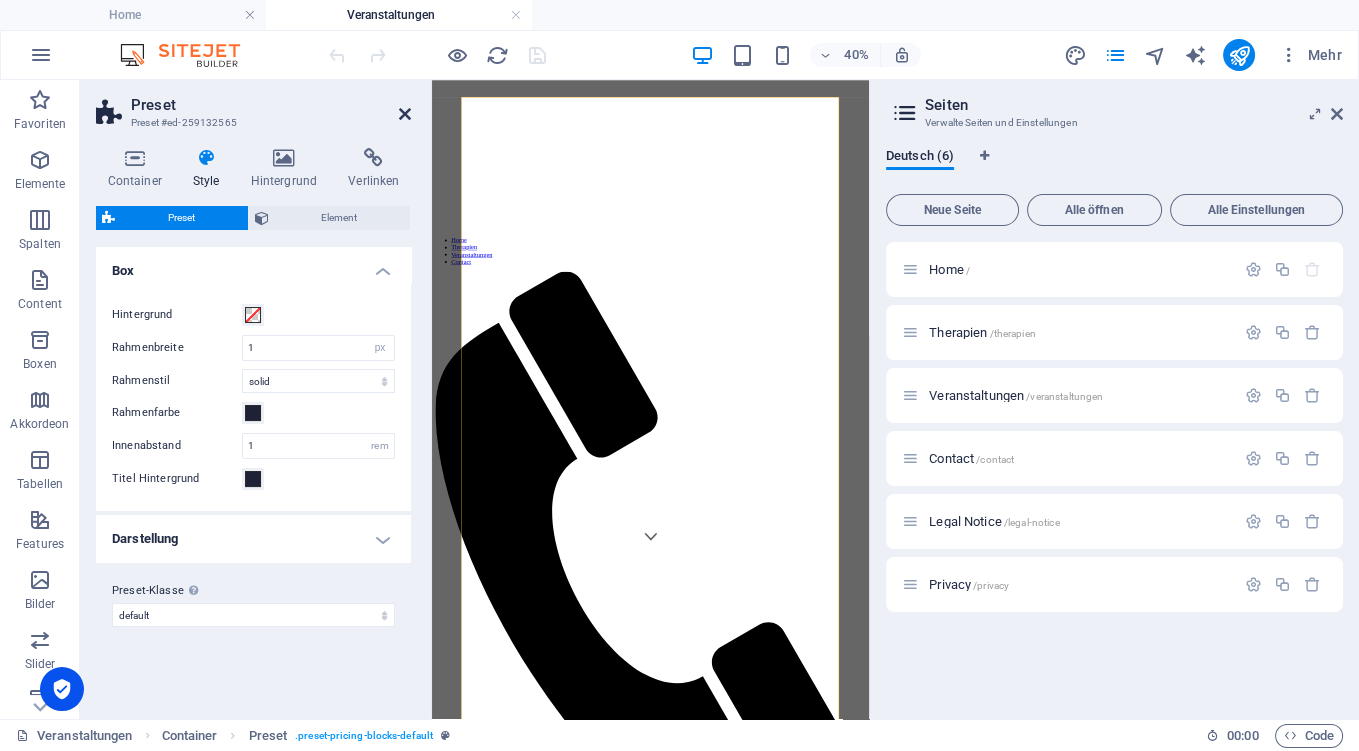 click at bounding box center (405, 114) 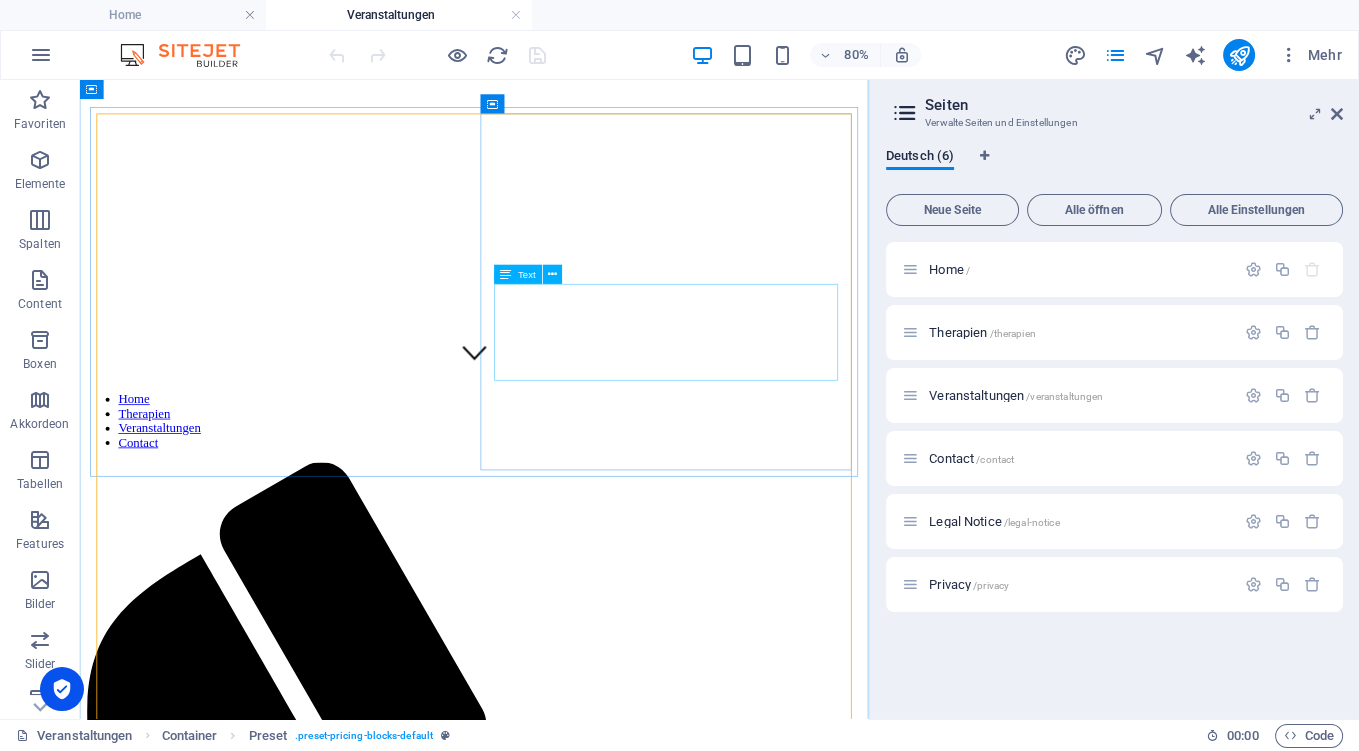 click on "Seminarleitung: Carla Töberich, Heilpraktikerin Ort: Naturheilpraxis Carla Töberich Freitag,    04.04.2025, 18.30 – 21.00 Uhr und Samstag, 05.04.2025, 09.30 – 13.30 Uhr" at bounding box center [573, 4909] 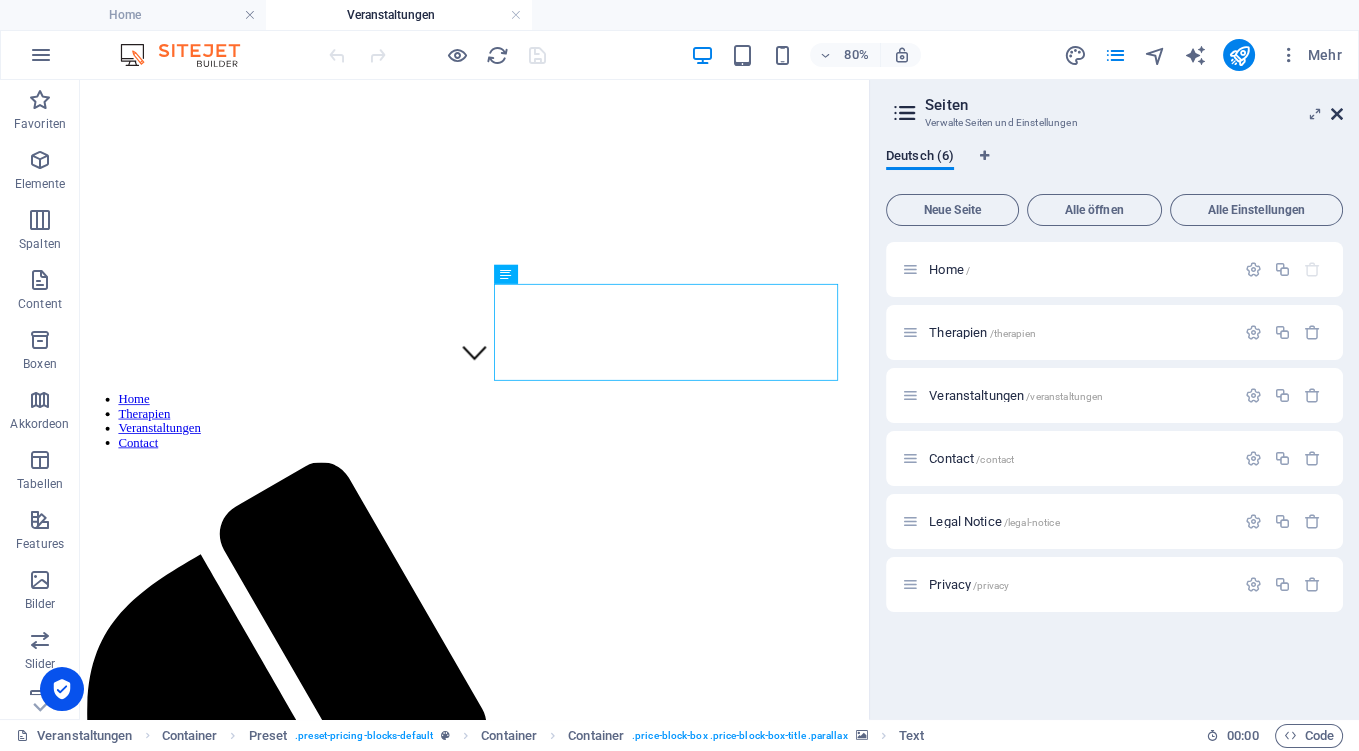click at bounding box center [1337, 114] 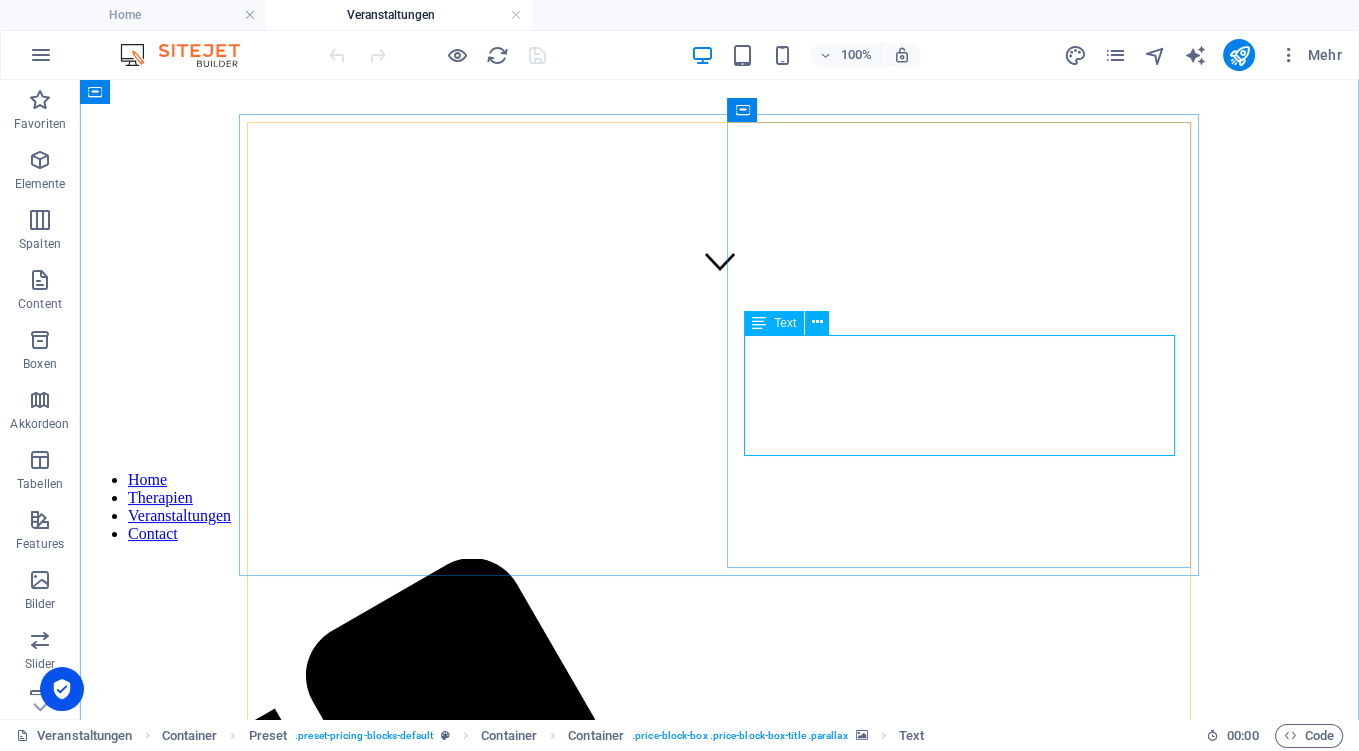 click on "Seminarleitung: Carla Töberich, Heilpraktikerin Ort: Naturheilpraxis Carla Töberich Freitag,    04.04.2025, 18.30 – 21.00 Uhr und Samstag, 05.04.2025, 09.30 – 13.30 Uhr" at bounding box center (719, 5919) 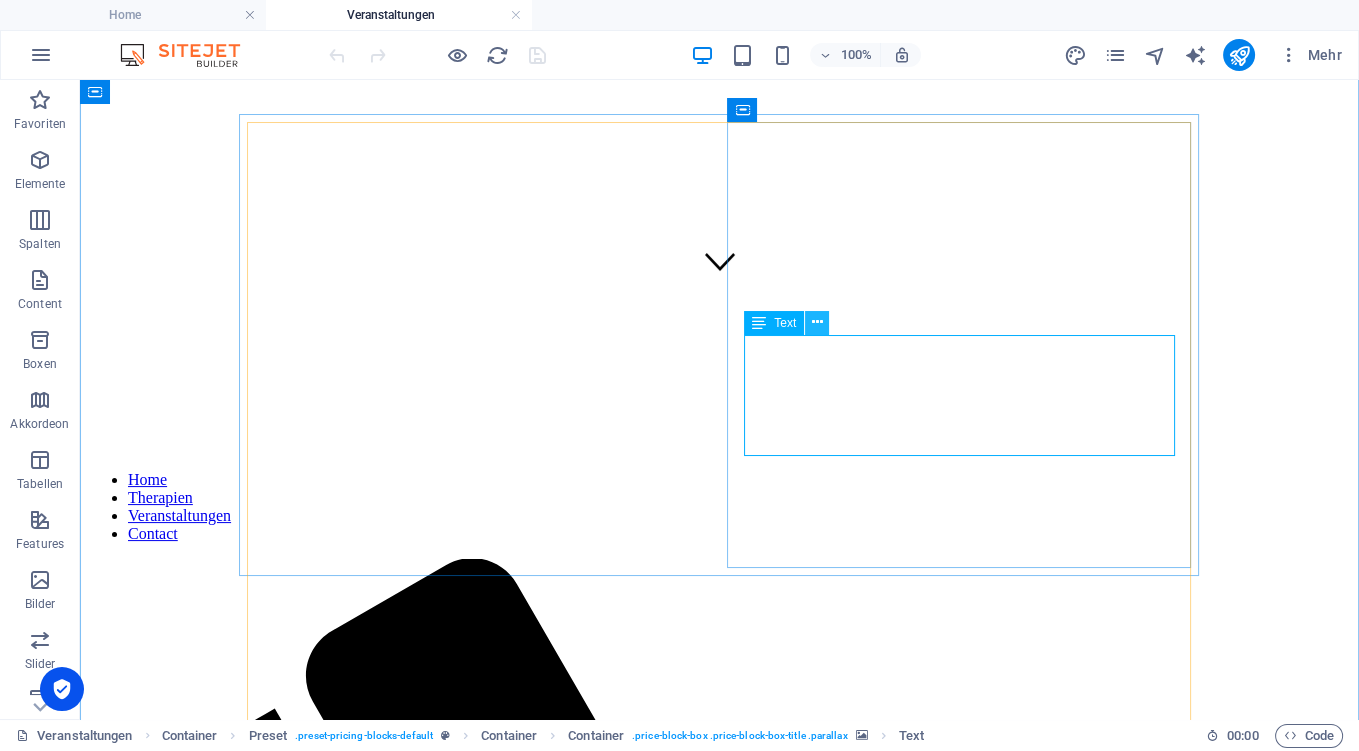 click at bounding box center [817, 322] 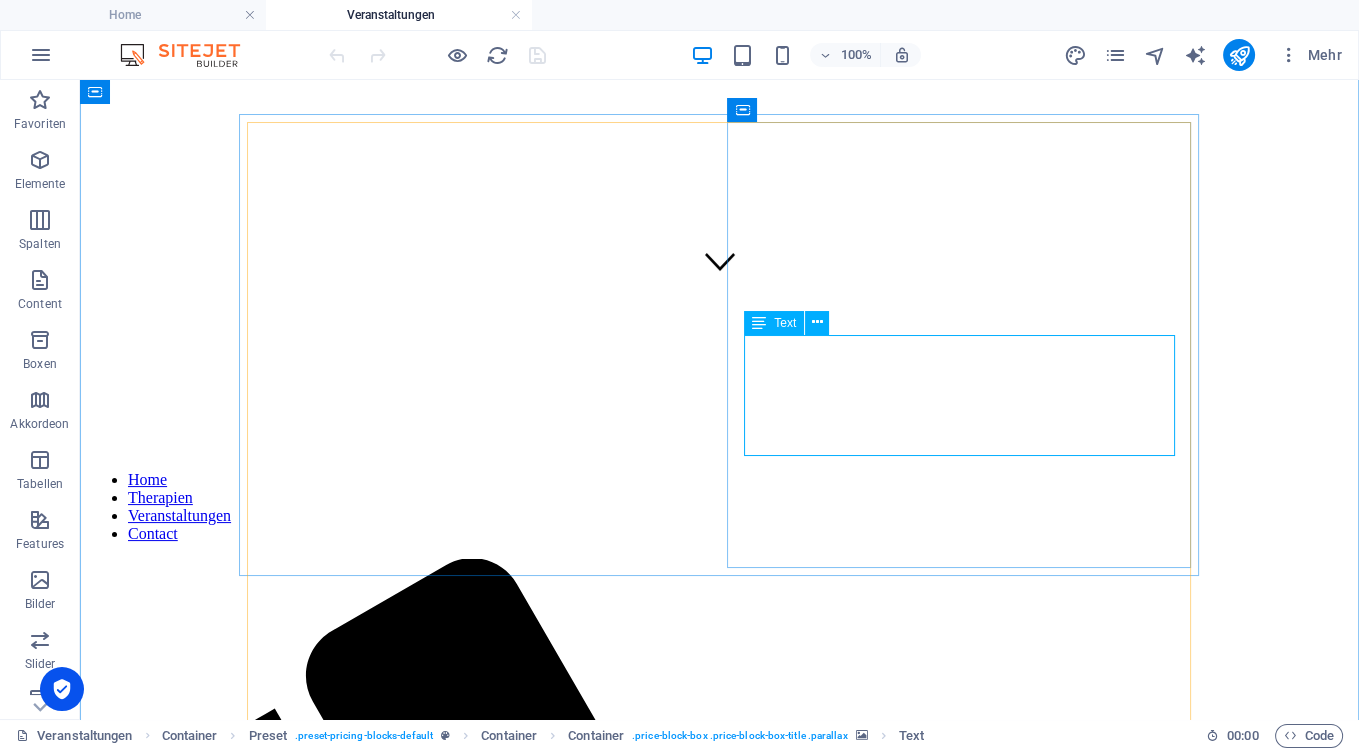 click on "Seminarleitung: Carla Töberich, Heilpraktikerin Ort: Naturheilpraxis Carla Töberich Freitag,    04.04.2025, 18.30 – 21.00 Uhr und Samstag, 05.04.2025, 09.30 – 13.30 Uhr" at bounding box center [719, 5919] 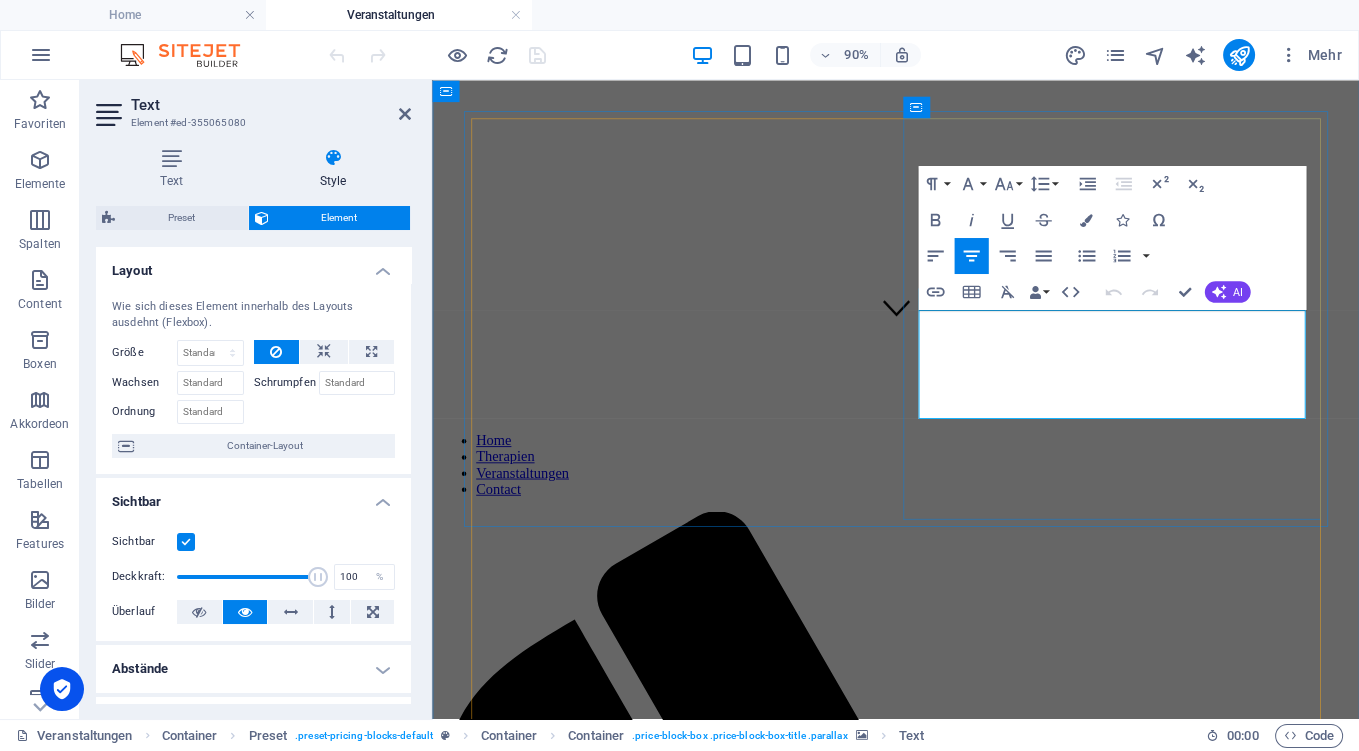 click on "Ort: Naturheilpraxis [PERSON_NAME]" at bounding box center (967, 5072) 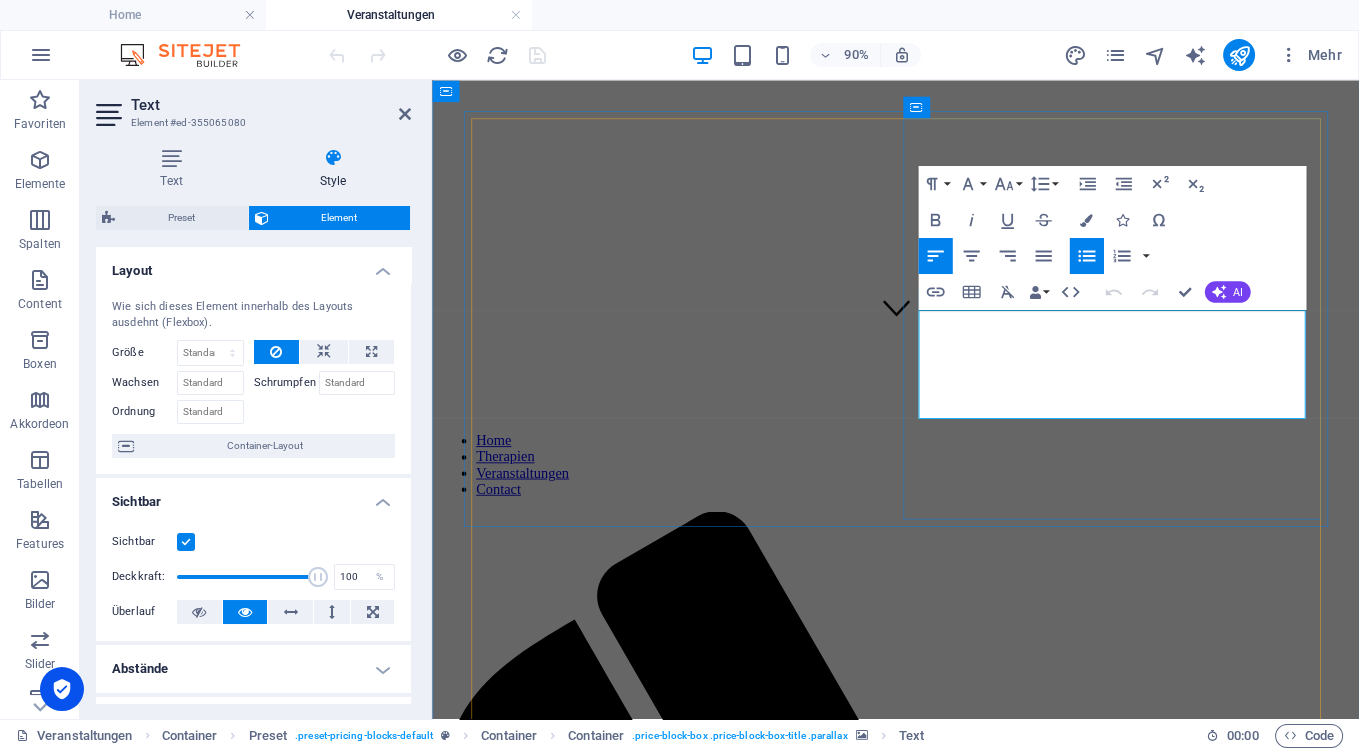 drag, startPoint x: 1075, startPoint y: 420, endPoint x: 1064, endPoint y: 421, distance: 11.045361 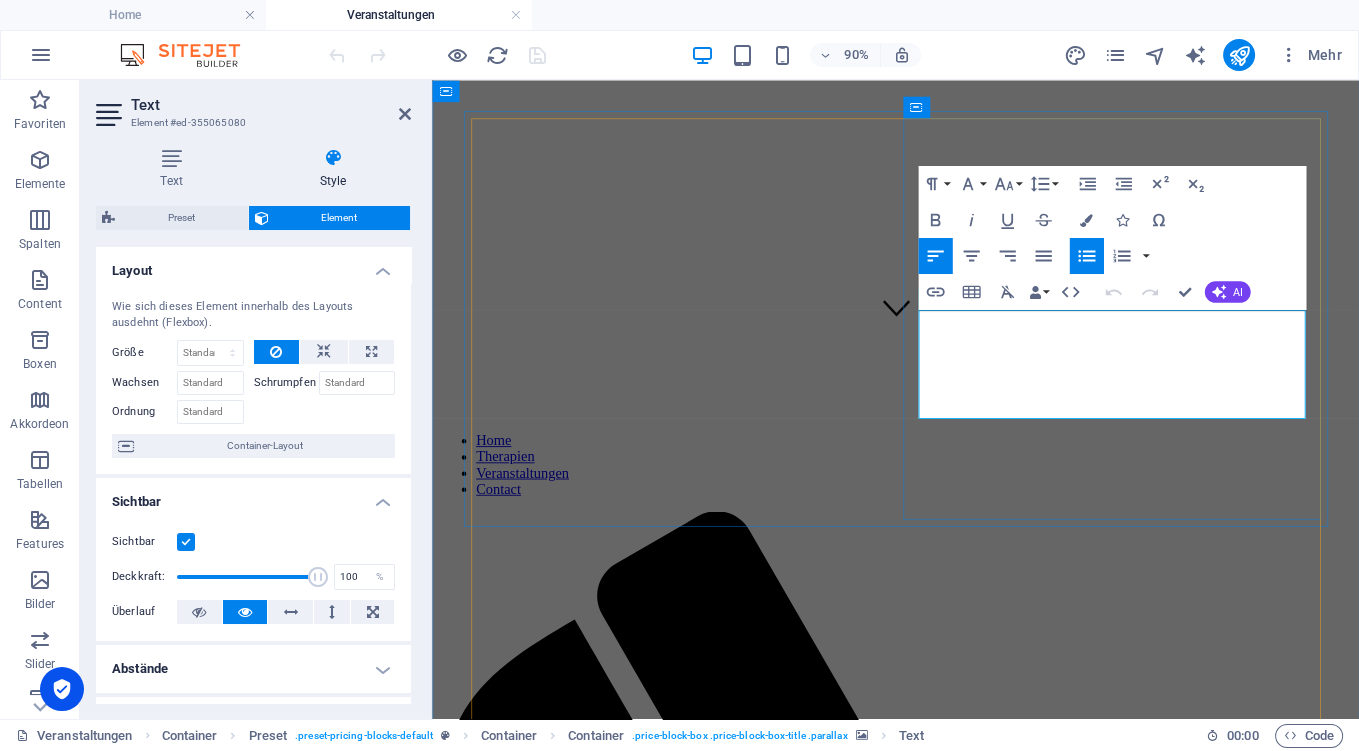click on "Freitag,    04.04.2025, 18.30 – 21.00 Uhr und Samstag, 05.04.2025, 09.30 – 13.30 Uhr" at bounding box center [967, 5099] 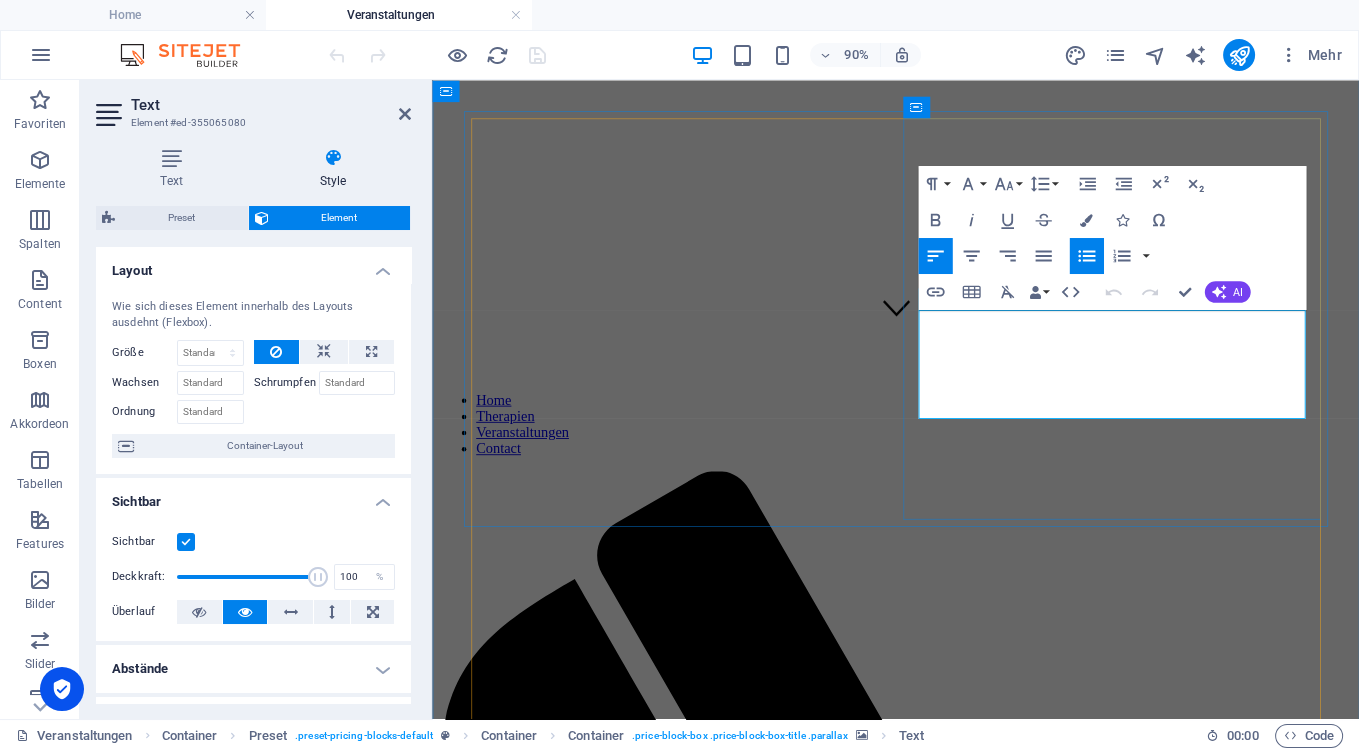 type 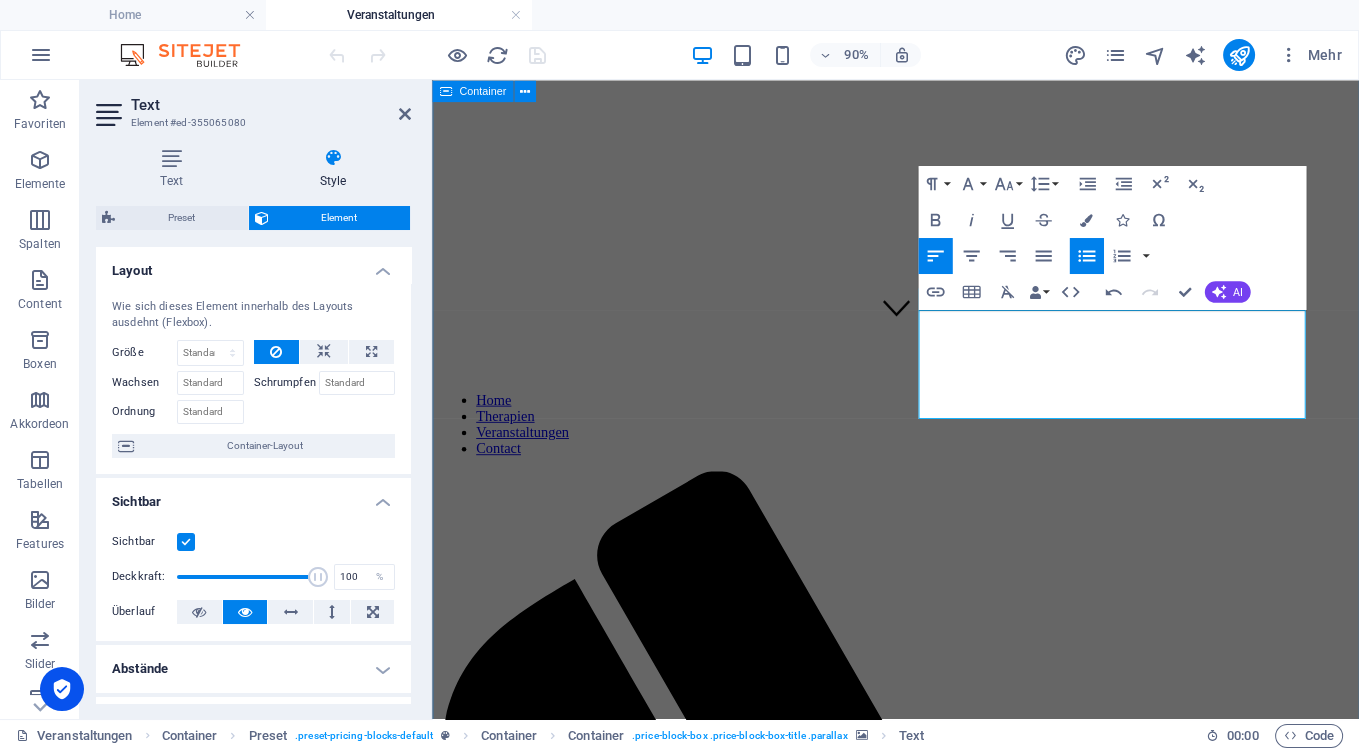 click on "Seminar In diesem Seminar besprechen wir die Grundlagen der Schüsslerschen Therapie, die Ihnen sehr viele Möglichkeiten der Selbsthilfe bietet. Auch für Kinder sind diese Heilmittel eine wunderbare Vorsorge. Themen sind neben der Wirkungsweise der 12 Mineralsalze auch die geschichtliche Entdeckung der Schüssler-Mittel, ihre Potenzierung und die Abgrenzung zur homöopatischen Heilweise. Wichtige Informationen über die häusliche Anwendung und Fallbeispiele aus der Praxis stehen im Vordergrund. Sie haben auch die Möglichkeit, Gesundheitsfragen zu stellen. Ich freue mich, wenn Sie dabei sind und bitte um verbindliche Anmeldung bis montags vor der Veranstaltung. Die Kosten belaufen sich auf 50,- € pro Person und werden am 1. Seminartag erhoben. 12 Schüssler-Salze und ihre Ergänzungsmittel können Ihr Leben sinnvoll bereichern Seminarleitung: Carla Töberich, Heilpraktikerin Ort: Naturheilpraxis Carla Töberich Freitag,    05.09.2025, 18.30 – 21.00 Uhr und Samstag, 06.09.2025, 09.30 – 13.30 Uhr ." at bounding box center (947, 8446) 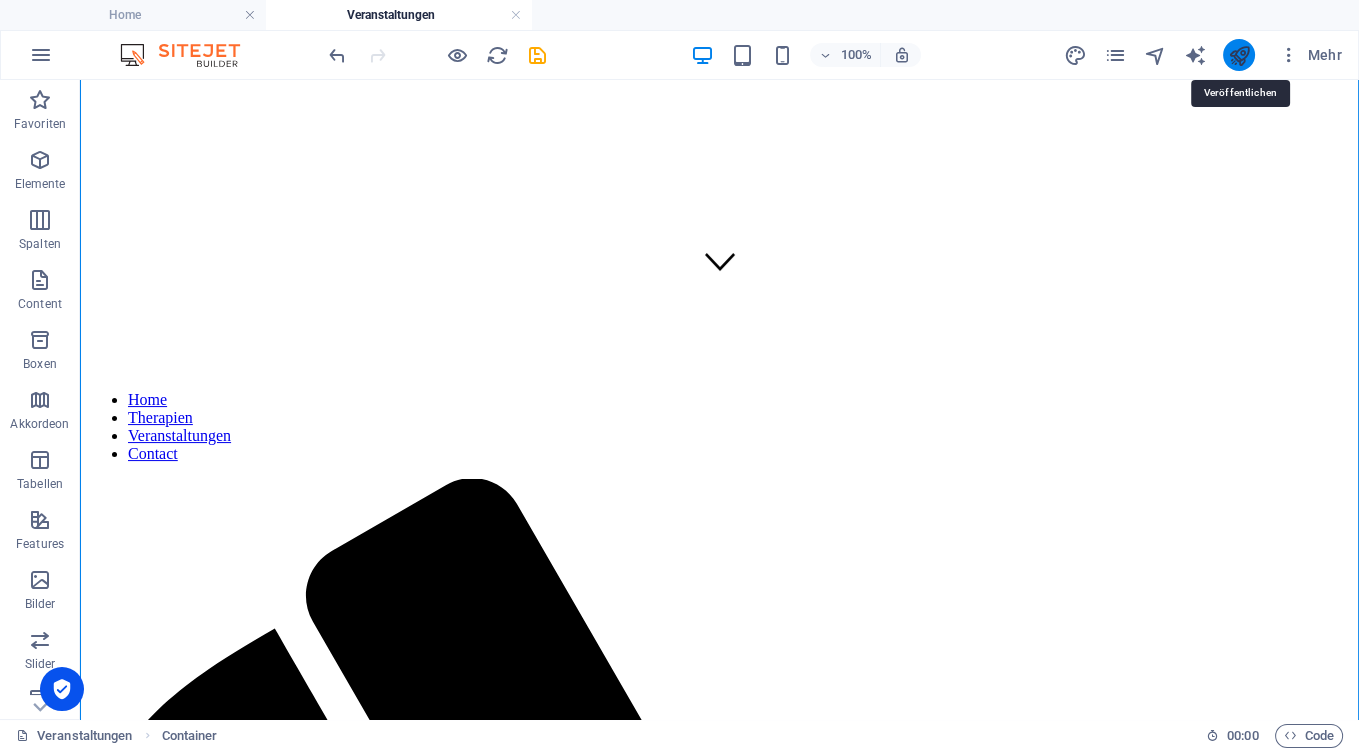 click at bounding box center [1238, 55] 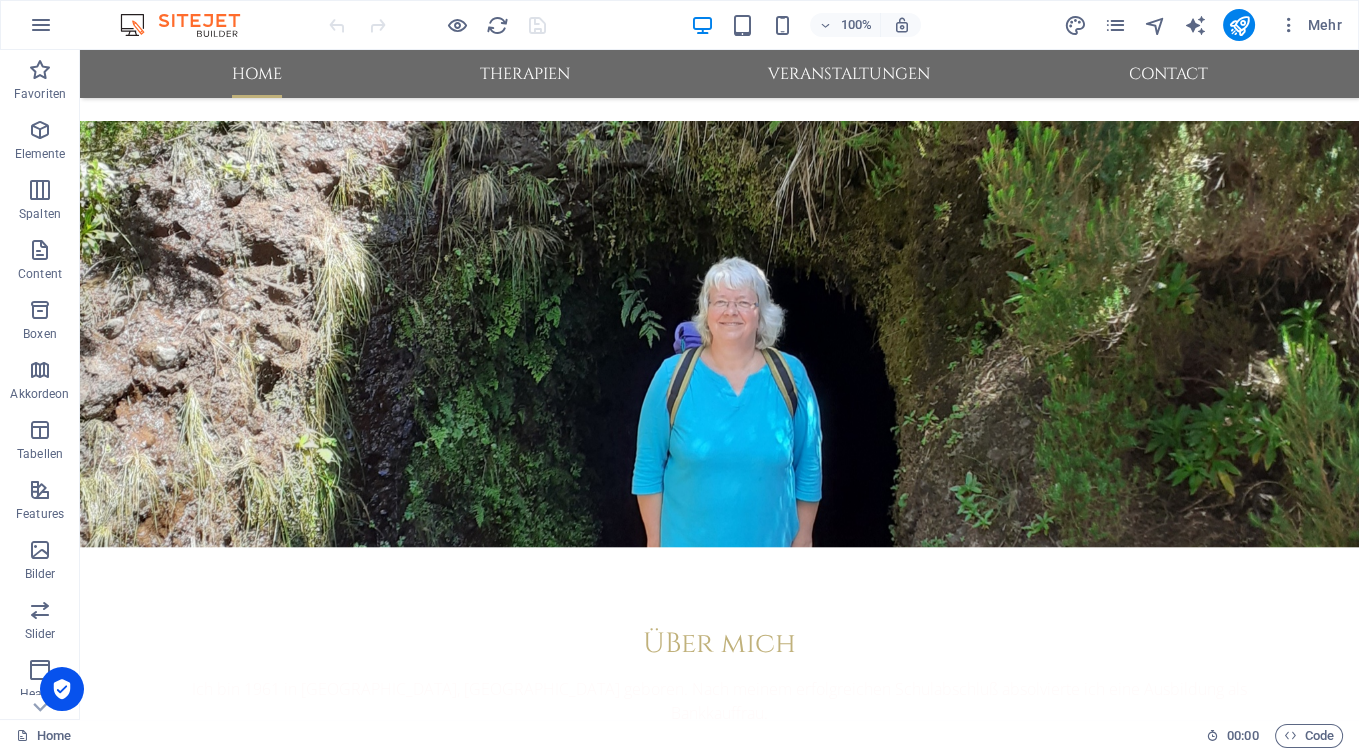 scroll, scrollTop: 2006, scrollLeft: 0, axis: vertical 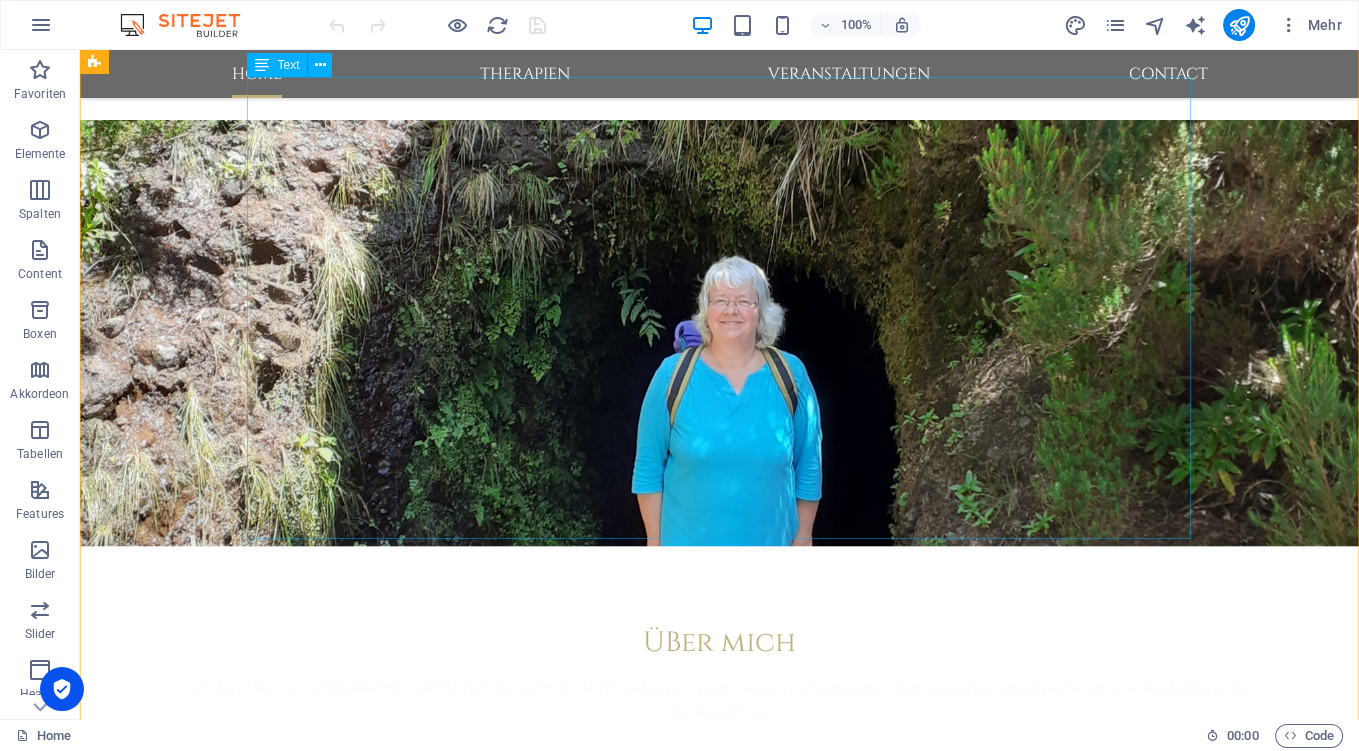 click on "Kurs Datum Uhrzeit Preis  pro Termin und Person QiGong Kurs  Montags, [DATE]-[DATE] 18:00-19:30 8€ QiGong Kurs  Montags, [DATE]-[DATE] 20:00-21:30 8€ Hatha-Yoga Kurs  Donnerstags, [DATE]-[DATE] 09:00-21:30 8€ Hatha-Yoga Kurs  Donnerstags, [DATE]-[DATE] 16:00-17:30 8€ QiGong Kurs  Montags, [DATE]-[DATE] 18:00-19:30 8€ QiGong Kurs  Montags, [DATE]-[DATE] 20:00-21:30 8€ Hatha-Yoga Kurs Donnerstags, [DATE]-[DATE] 09:00-10:30 8€ Hatha-Yoga Kurs  Donnerstags, [DATE]-[DATE] 16:00-17:30 8€" at bounding box center (720, 1366) 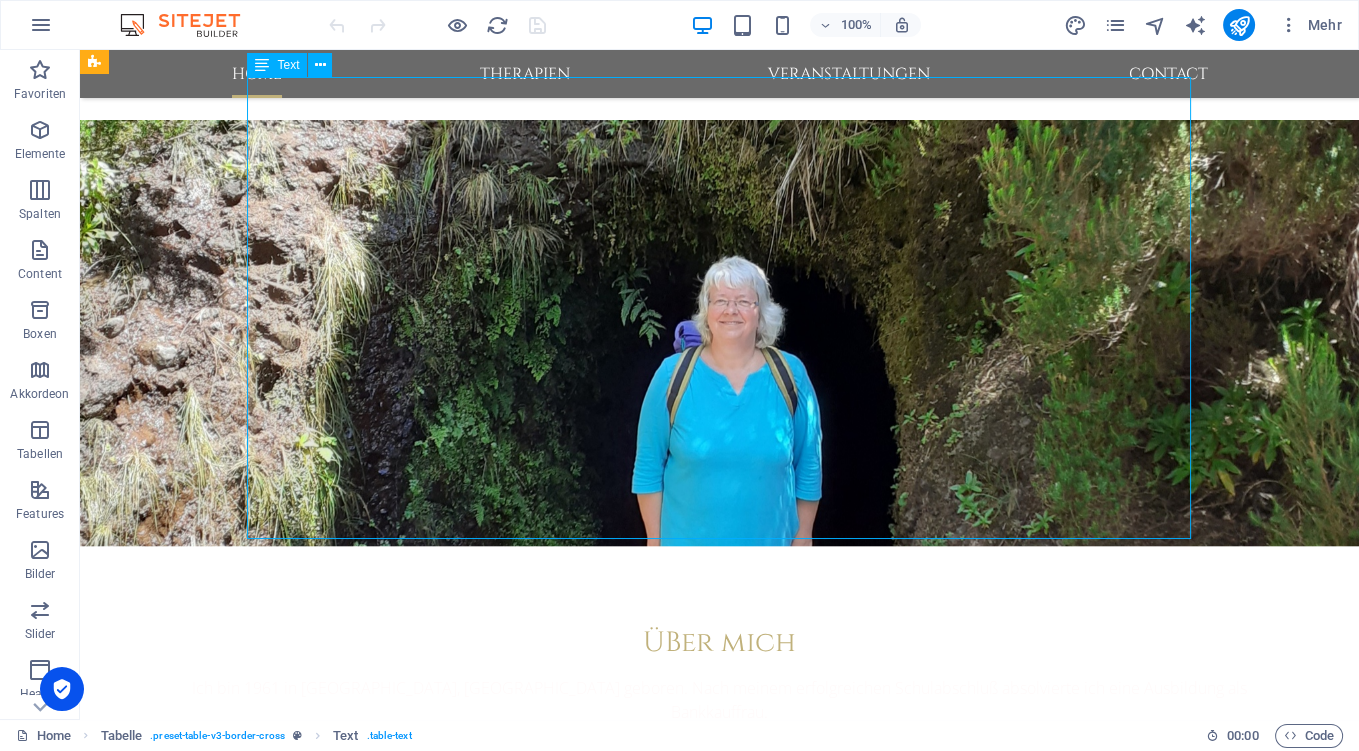 click on "Kurs Datum Uhrzeit Preis  pro Termin und Person QiGong Kurs  Montags, [DATE]-[DATE] 18:00-19:30 8€ QiGong Kurs  Montags, [DATE]-[DATE] 20:00-21:30 8€ Hatha-Yoga Kurs  Donnerstags, [DATE]-[DATE] 09:00-21:30 8€ Hatha-Yoga Kurs  Donnerstags, [DATE]-[DATE] 16:00-17:30 8€ QiGong Kurs  Montags, [DATE]-[DATE] 18:00-19:30 8€ QiGong Kurs  Montags, [DATE]-[DATE] 20:00-21:30 8€ Hatha-Yoga Kurs Donnerstags, [DATE]-[DATE] 09:00-10:30 8€ Hatha-Yoga Kurs  Donnerstags, [DATE]-[DATE] 16:00-17:30 8€" at bounding box center [720, 1366] 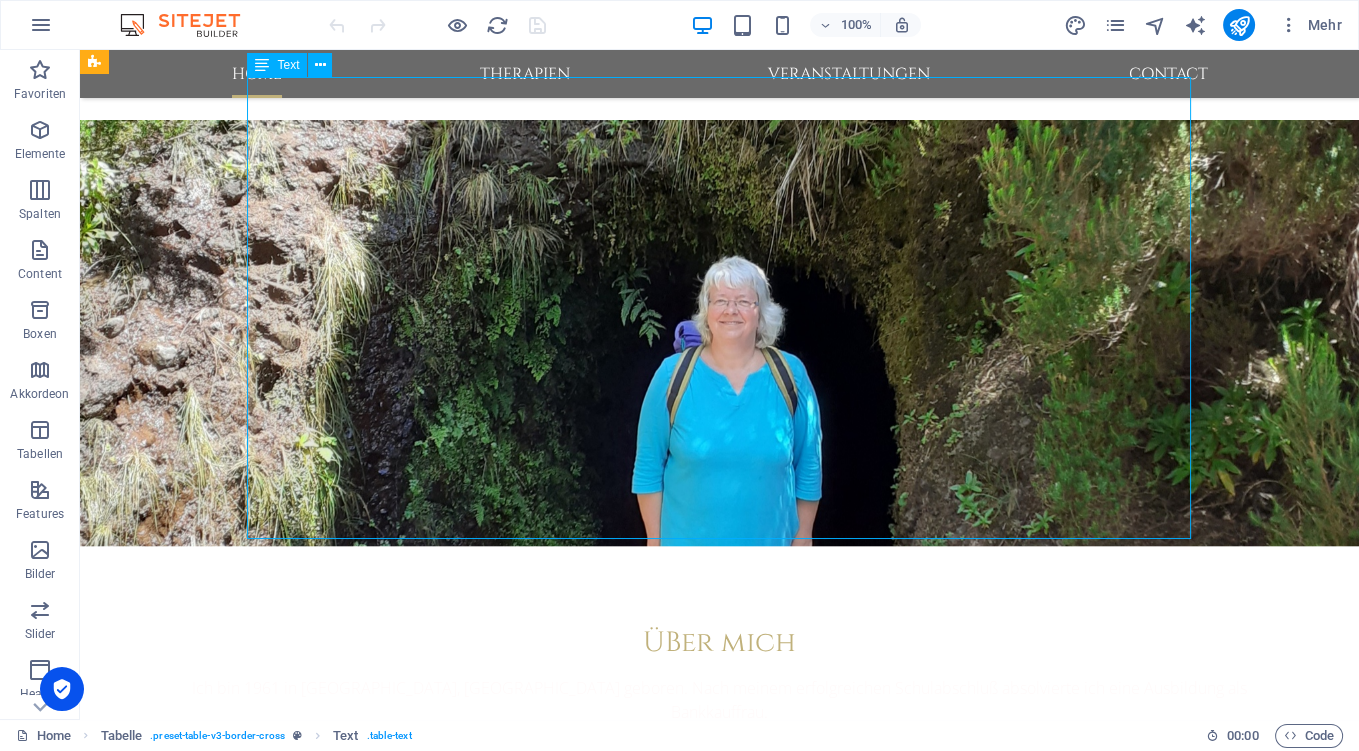 click on "Kurs Datum Uhrzeit Preis  pro Termin und Person QiGong Kurs  Montags, [DATE]-[DATE] 18:00-19:30 8€ QiGong Kurs  Montags, [DATE]-[DATE] 20:00-21:30 8€ Hatha-Yoga Kurs  Donnerstags, [DATE]-[DATE] 09:00-21:30 8€ Hatha-Yoga Kurs  Donnerstags, [DATE]-[DATE] 16:00-17:30 8€ QiGong Kurs  Montags, [DATE]-[DATE] 18:00-19:30 8€ QiGong Kurs  Montags, [DATE]-[DATE] 20:00-21:30 8€ Hatha-Yoga Kurs Donnerstags, [DATE]-[DATE] 09:00-10:30 8€ Hatha-Yoga Kurs  Donnerstags, [DATE]-[DATE] 16:00-17:30 8€" at bounding box center [720, 1366] 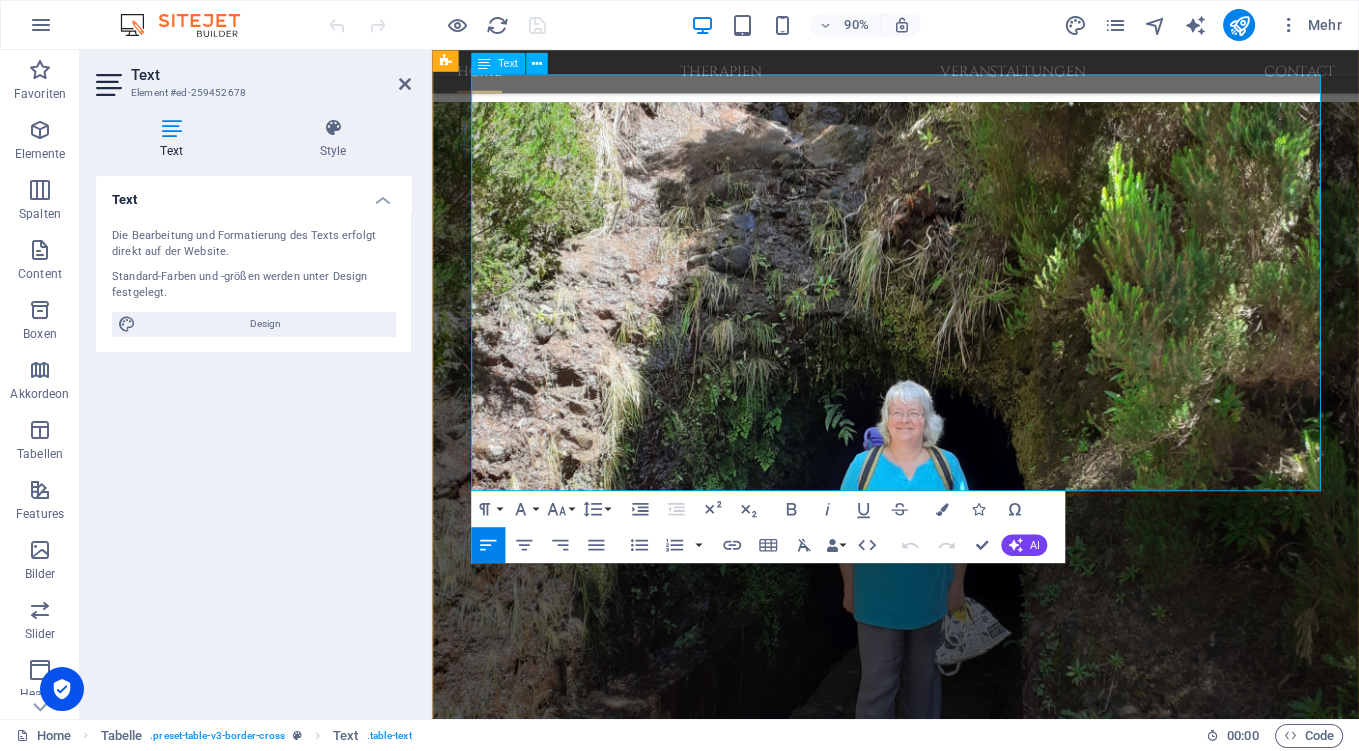 scroll, scrollTop: 2026, scrollLeft: 0, axis: vertical 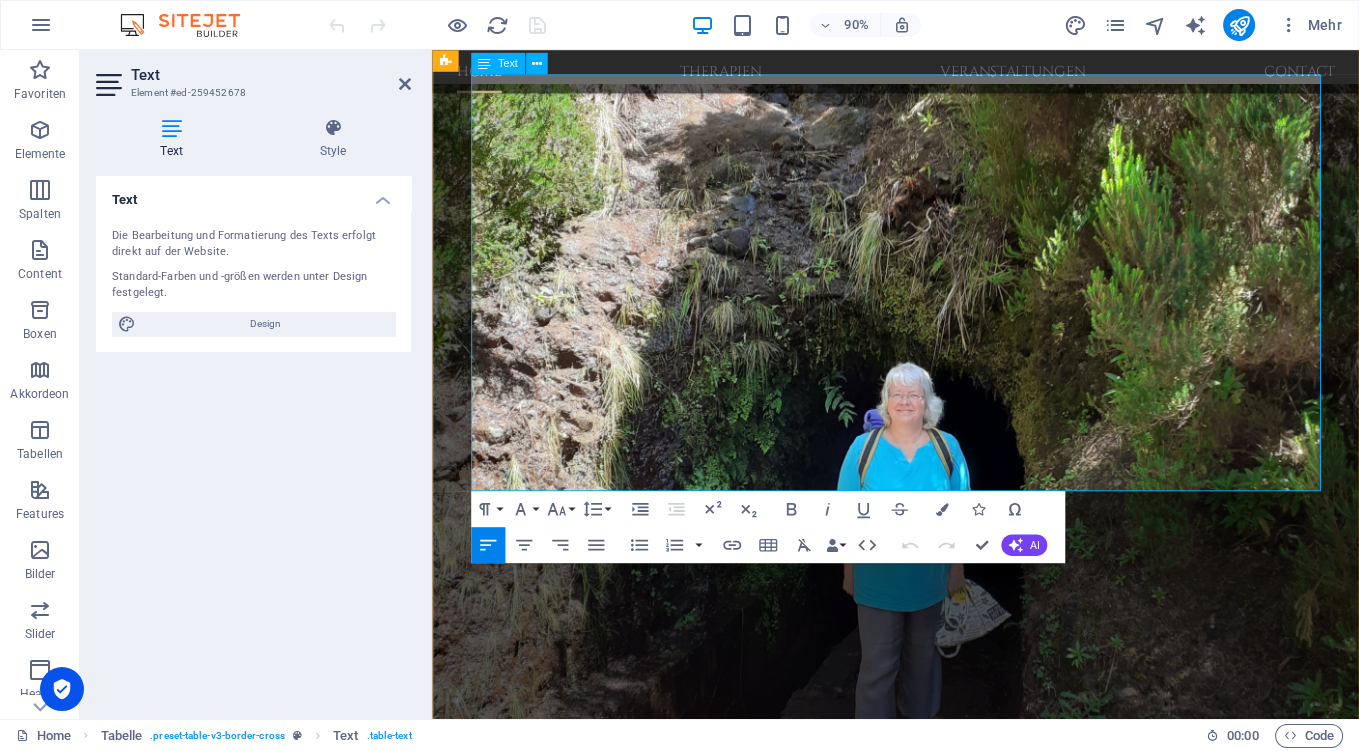 click on "Montags, [DATE]-[DATE]" at bounding box center (886, 1389) 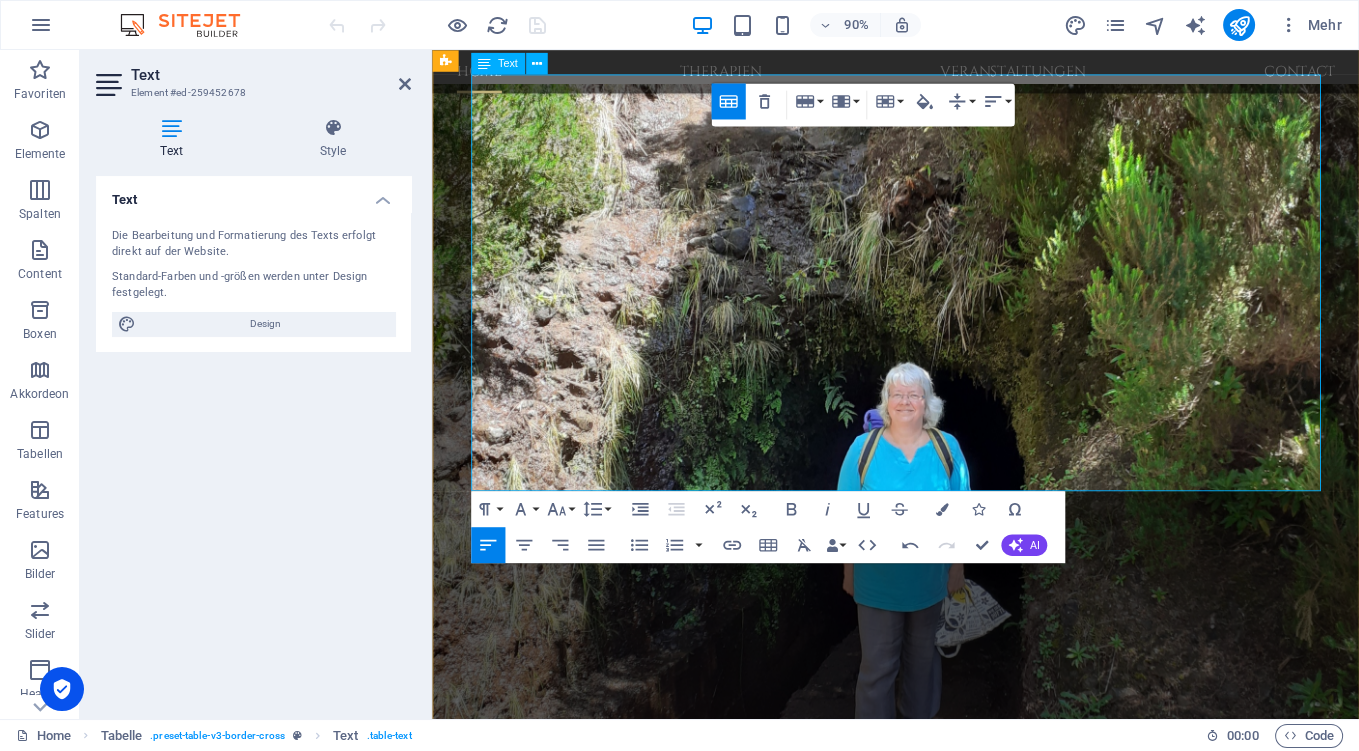 type 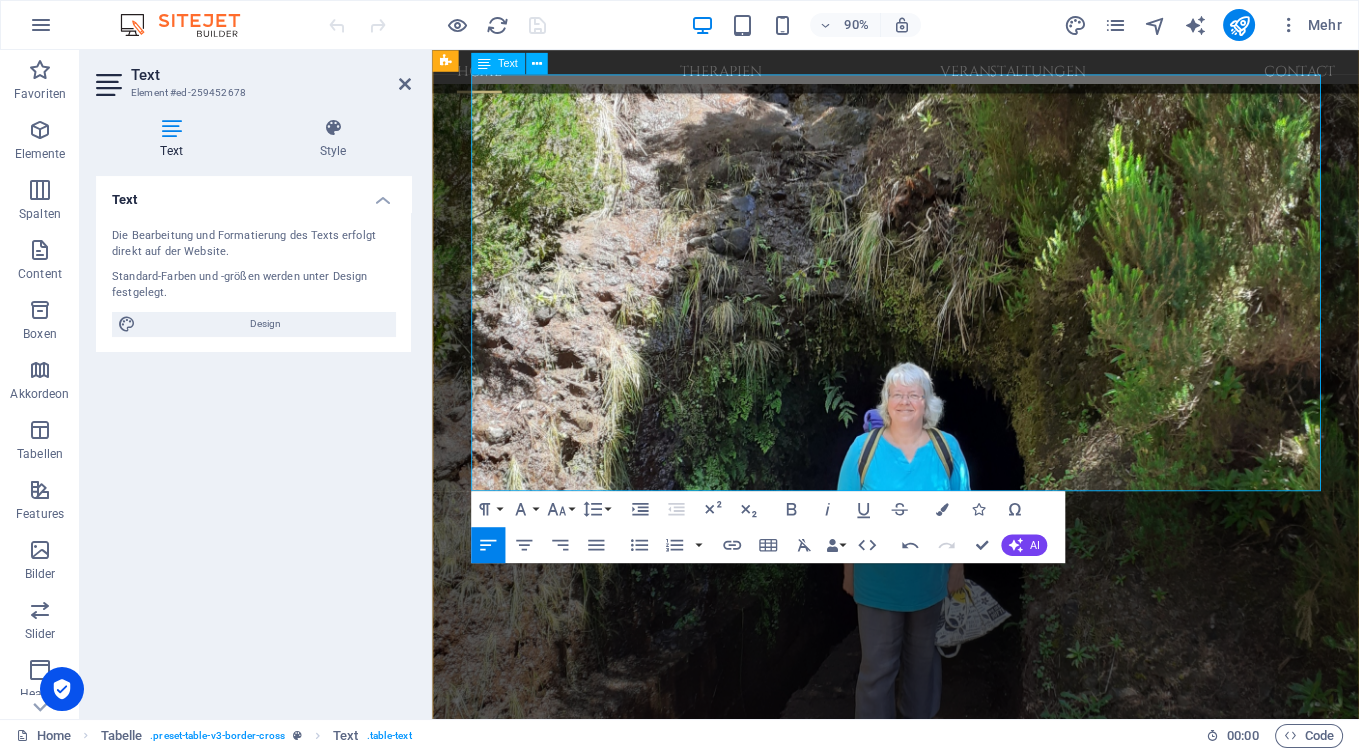 click on "Montags, [DATE]-[DATE]" at bounding box center [886, 1438] 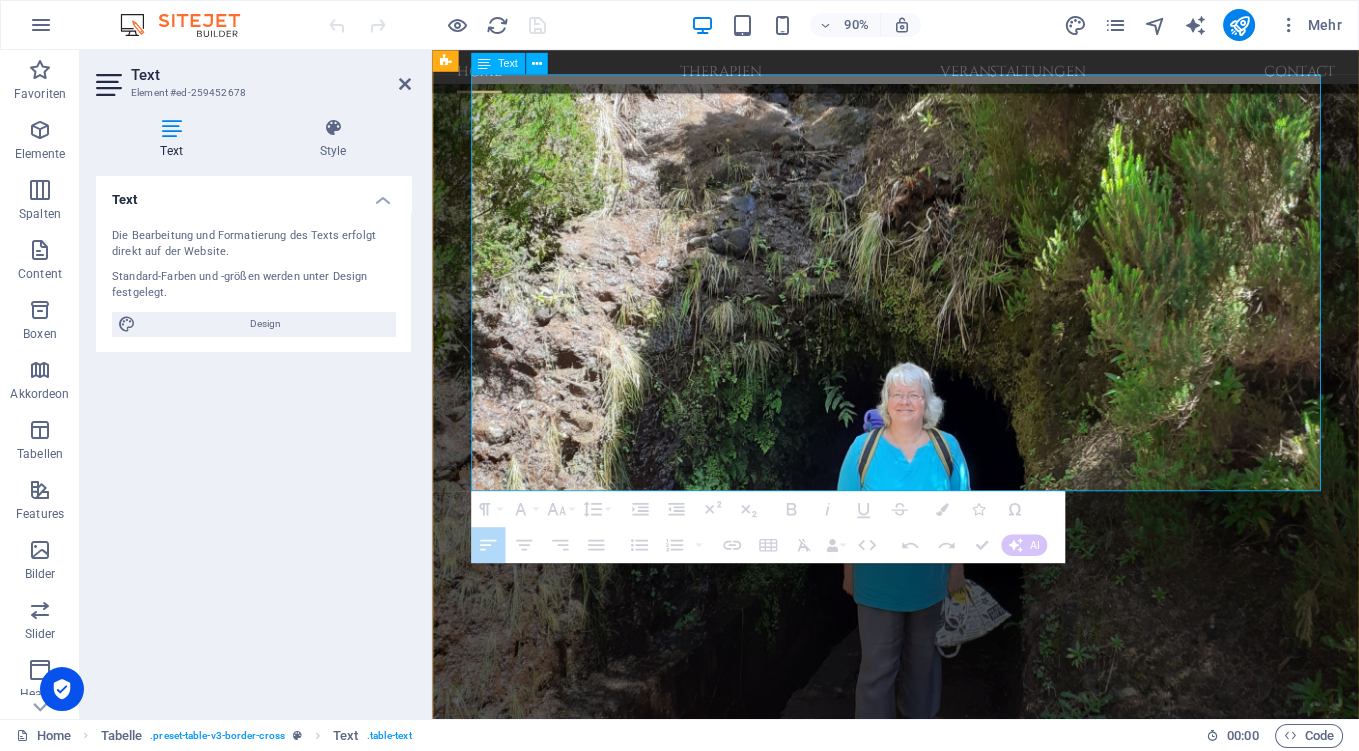 drag, startPoint x: 487, startPoint y: 225, endPoint x: 1371, endPoint y: 224, distance: 884.00055 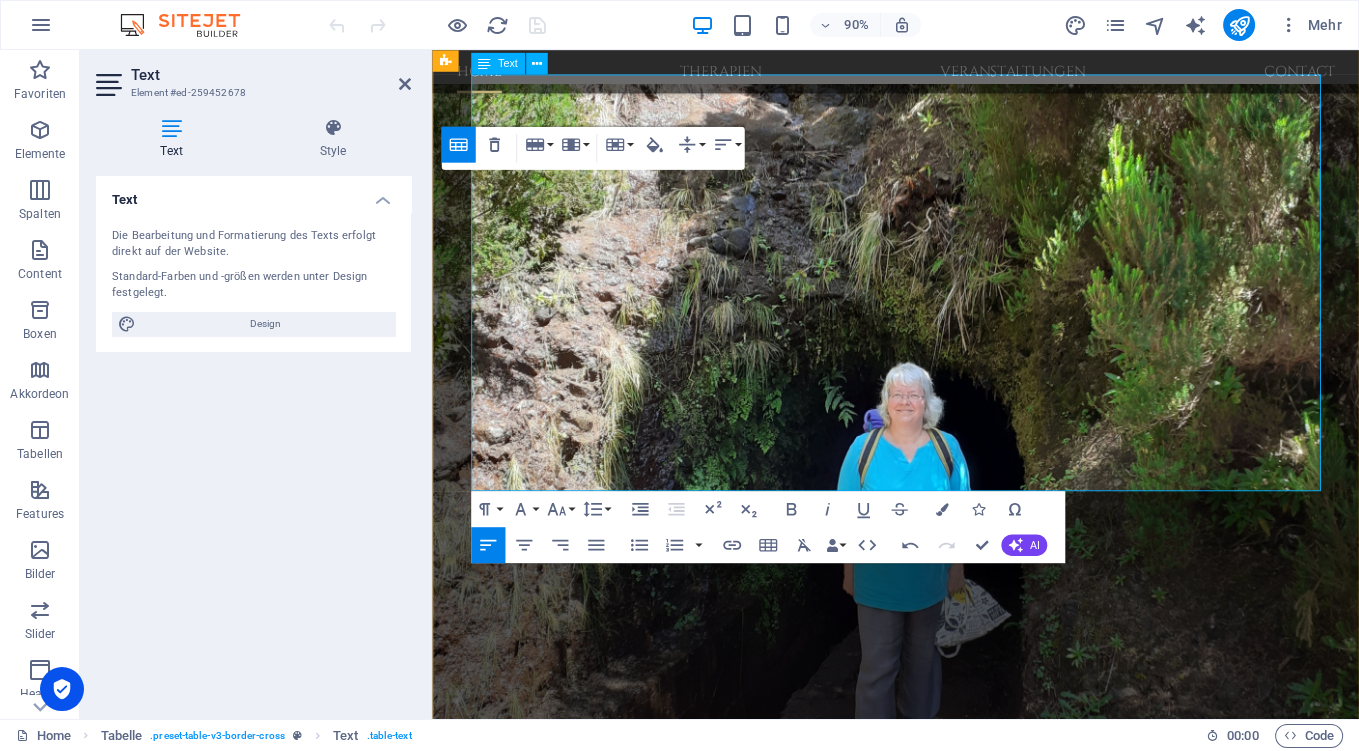 click on "Donnerstags, [DATE]-[DATE]" at bounding box center [886, 1487] 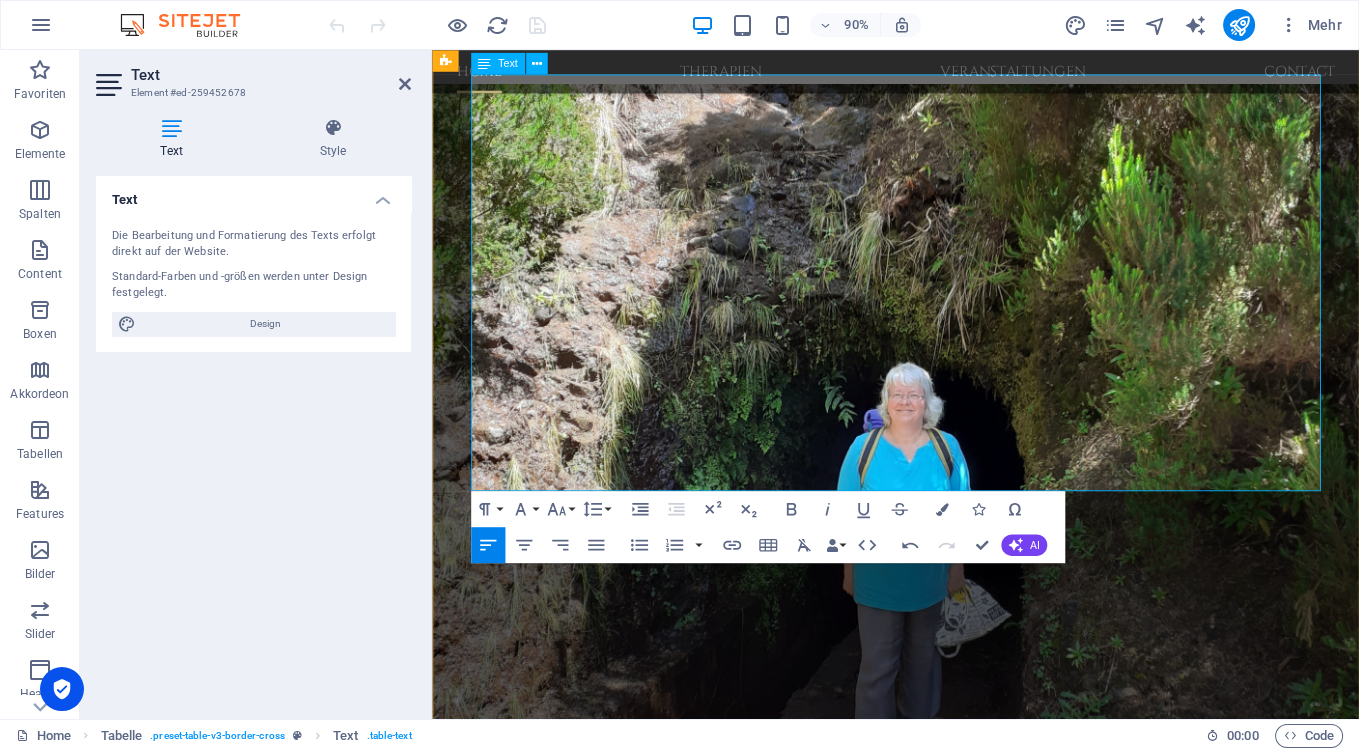 click on "09:00-21:30" at bounding box center [1157, 1487] 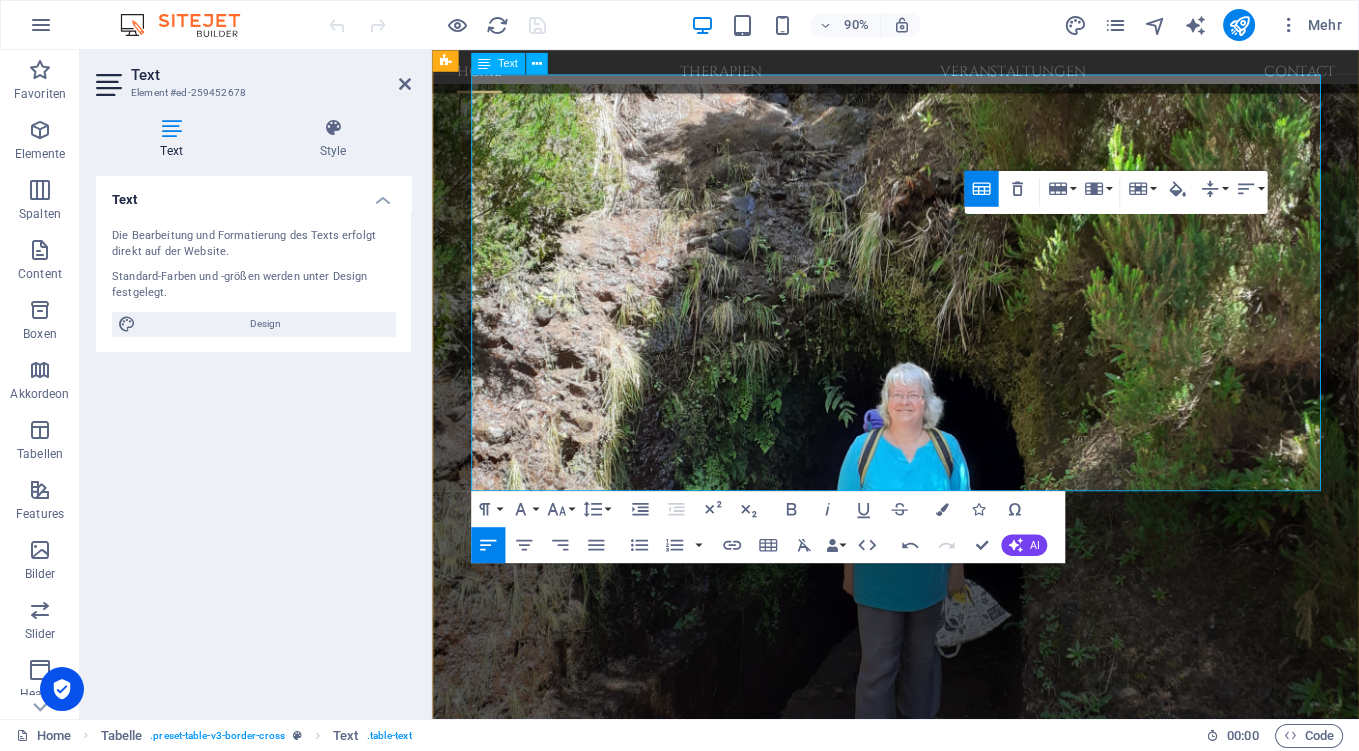 click on "Donnerstags, [DATE]-[DATE]" at bounding box center [886, 1536] 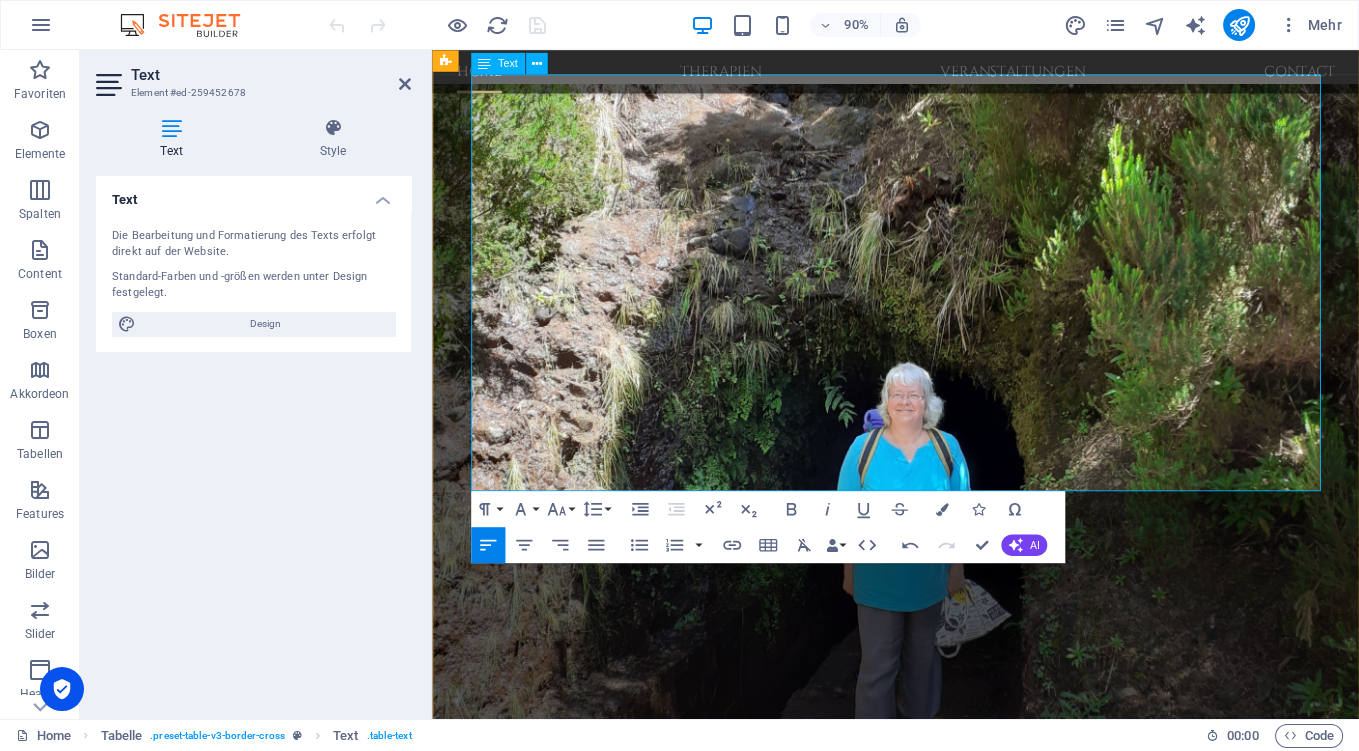 click on "Donnerstags, [DATE]-[DATE]" at bounding box center [886, 1487] 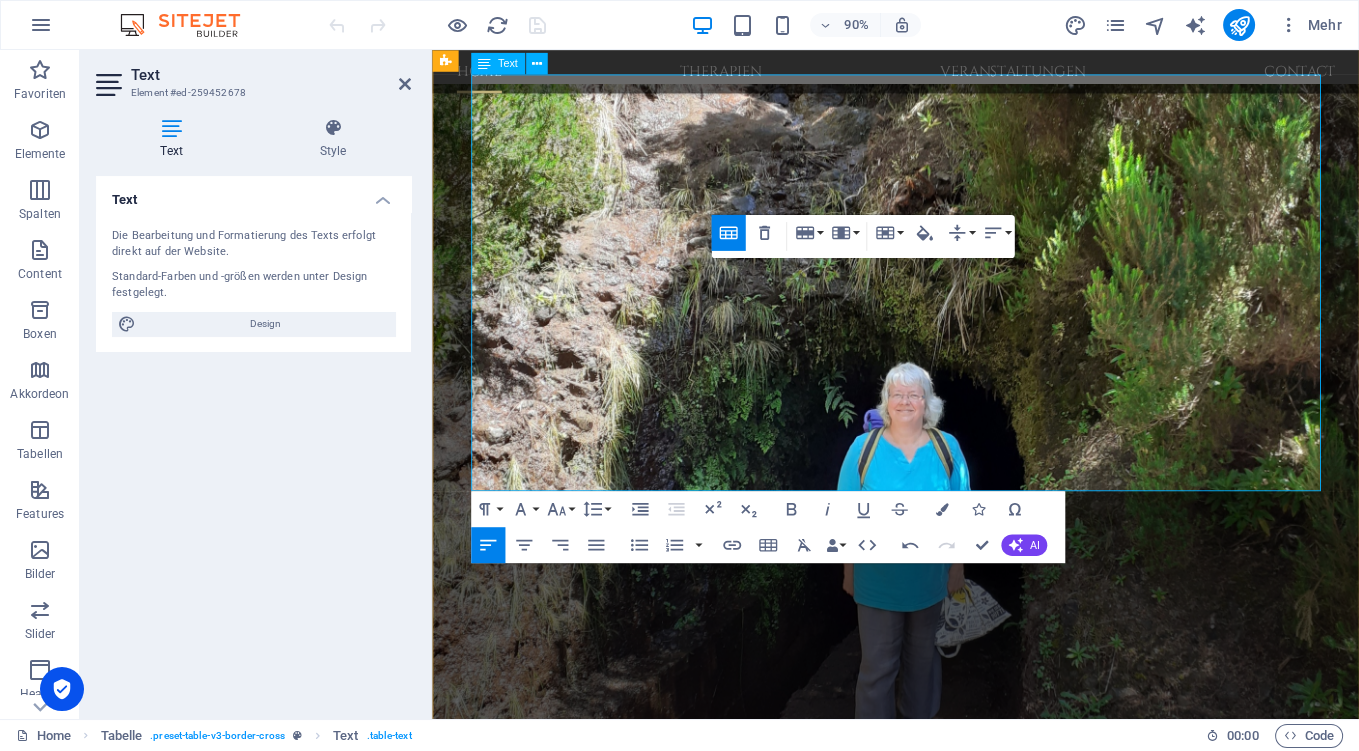 click on "Donnerstags, 27.10.-09.10.2025" at bounding box center [889, 1536] 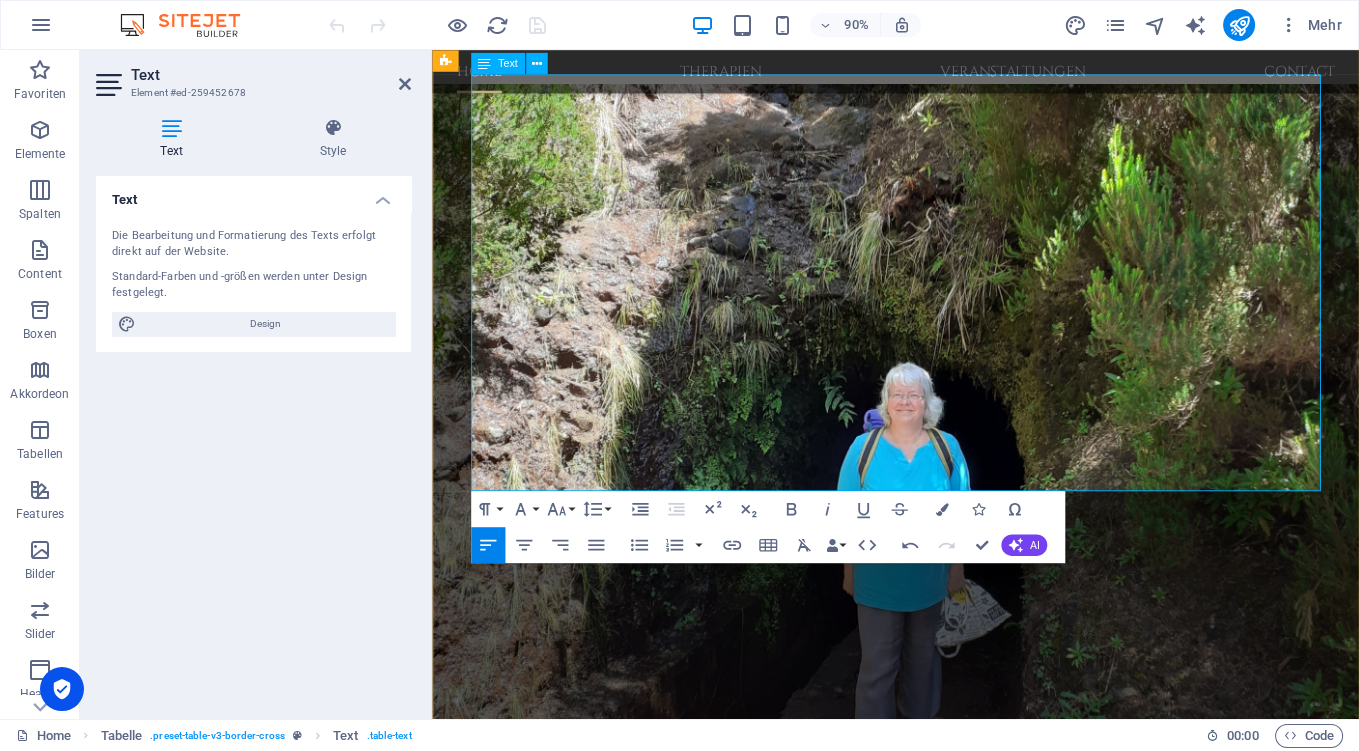 click on "09:00-10:30" at bounding box center [1157, 1487] 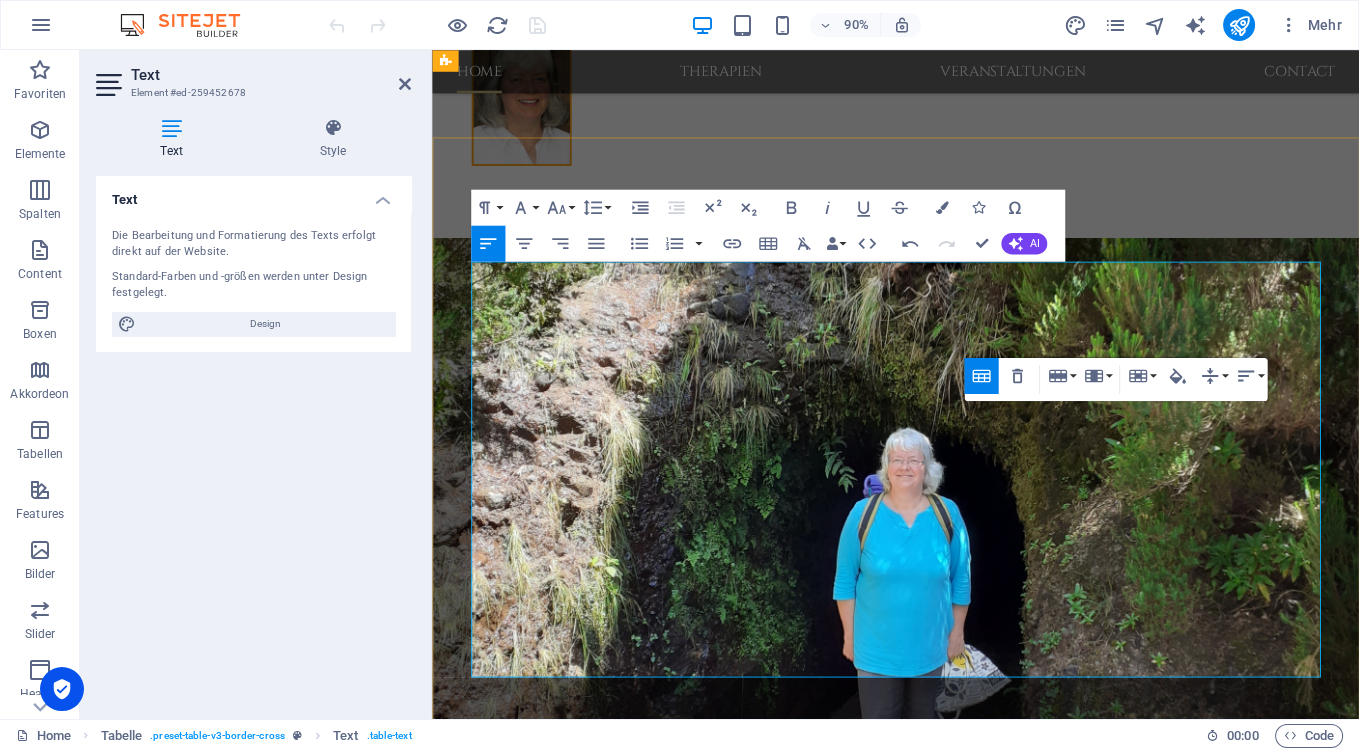 scroll, scrollTop: 1815, scrollLeft: 0, axis: vertical 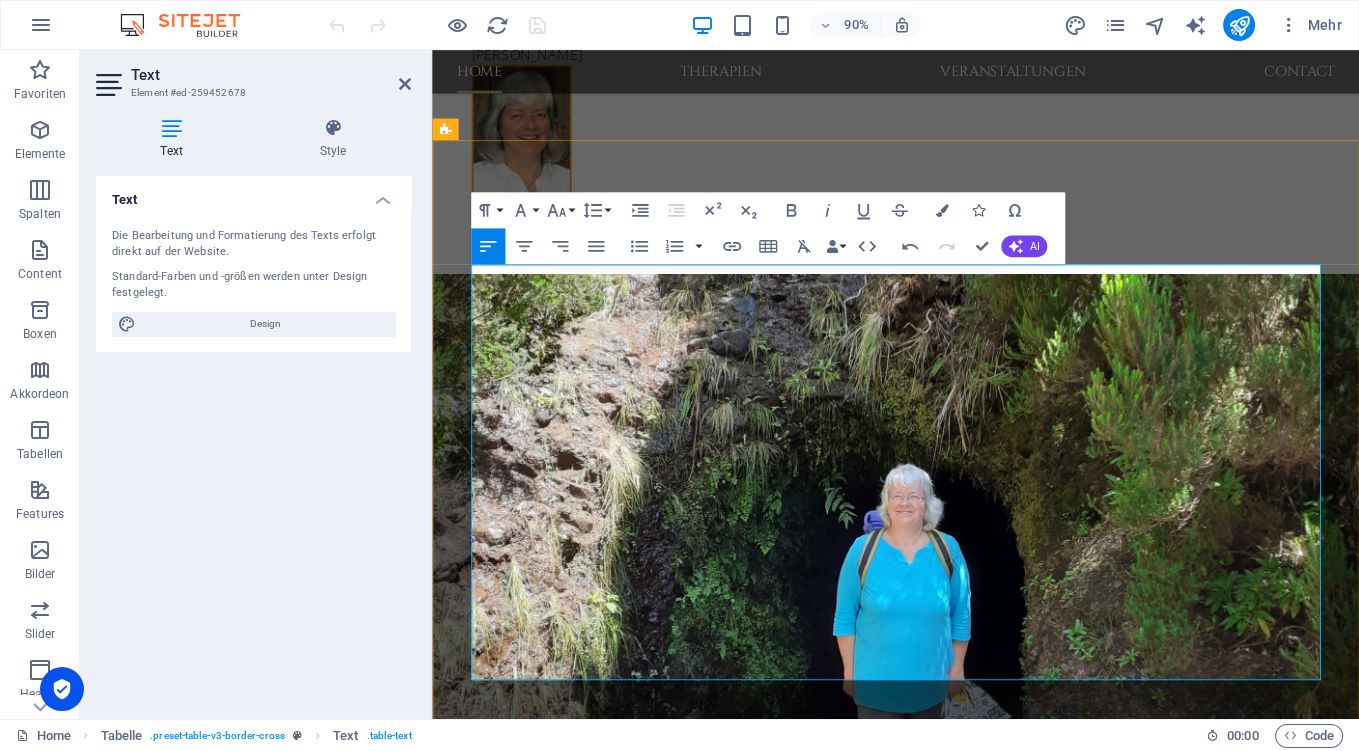click on "Donnerstags, [DATE]-[DATE]" at bounding box center (886, 1894) 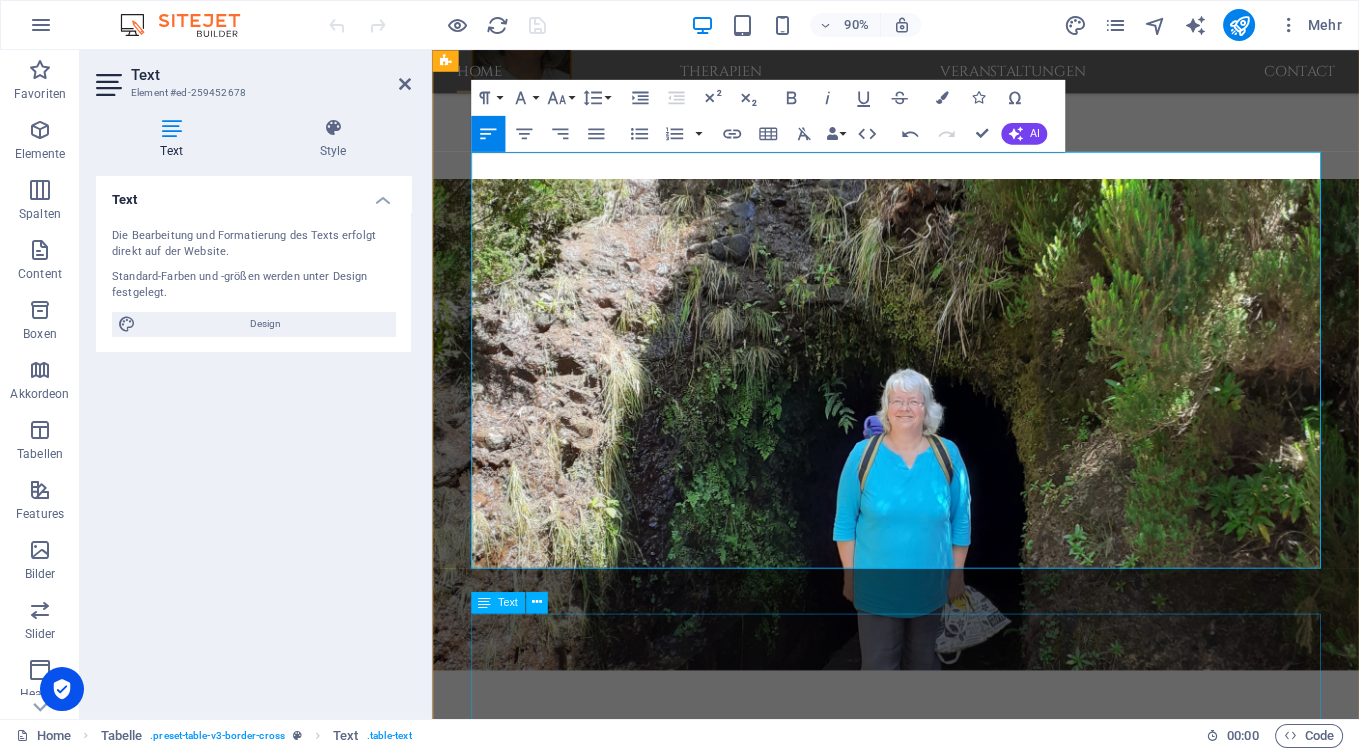 scroll, scrollTop: 2026, scrollLeft: 0, axis: vertical 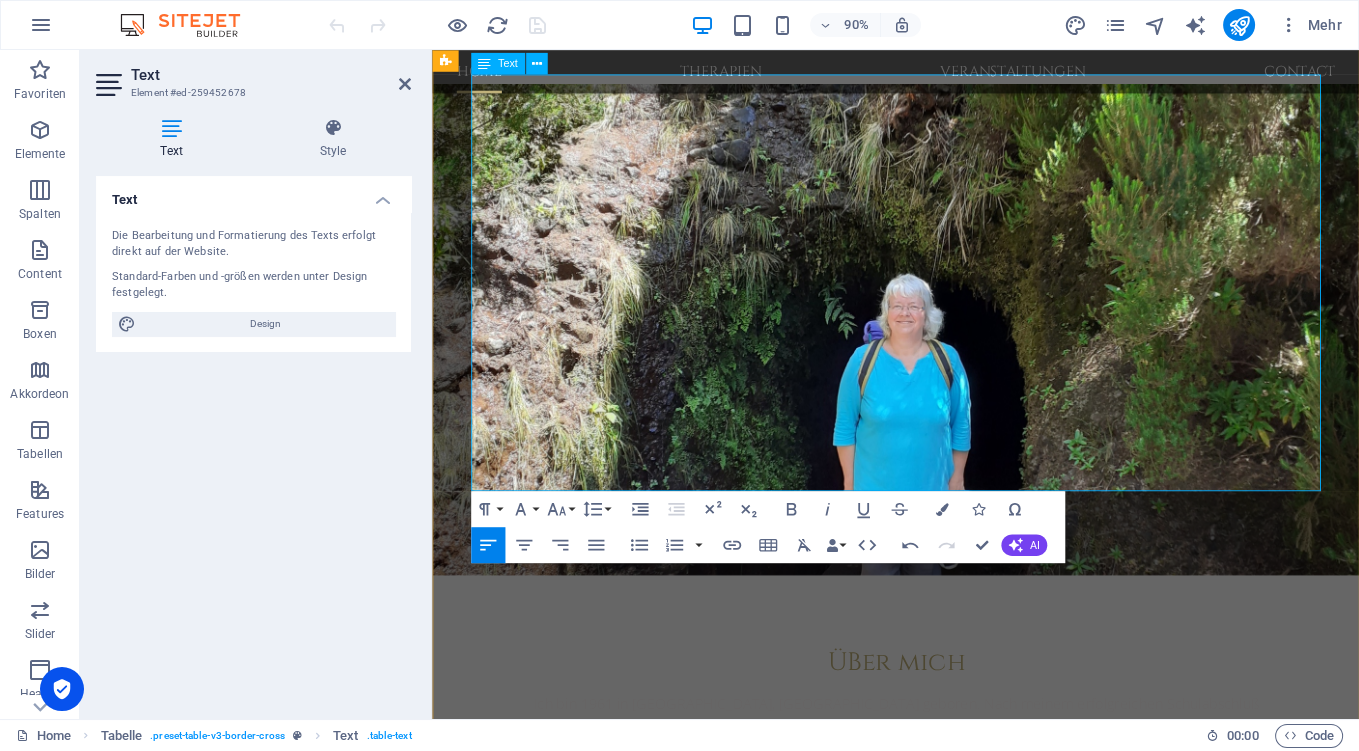 click on "Donnerstags, [DATE]-[DATE]" at bounding box center [886, 1732] 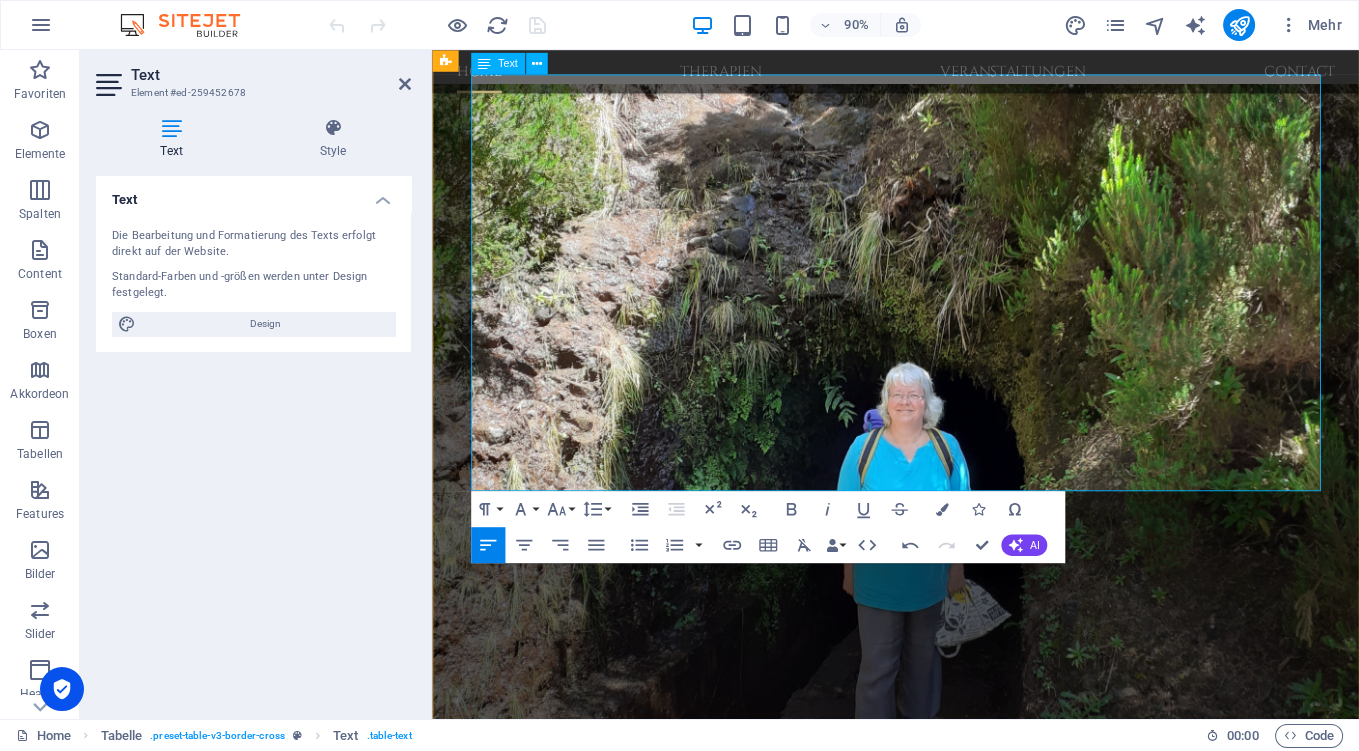 click on "Donnerstags, [DATE]-[DATE]" at bounding box center (886, 1732) 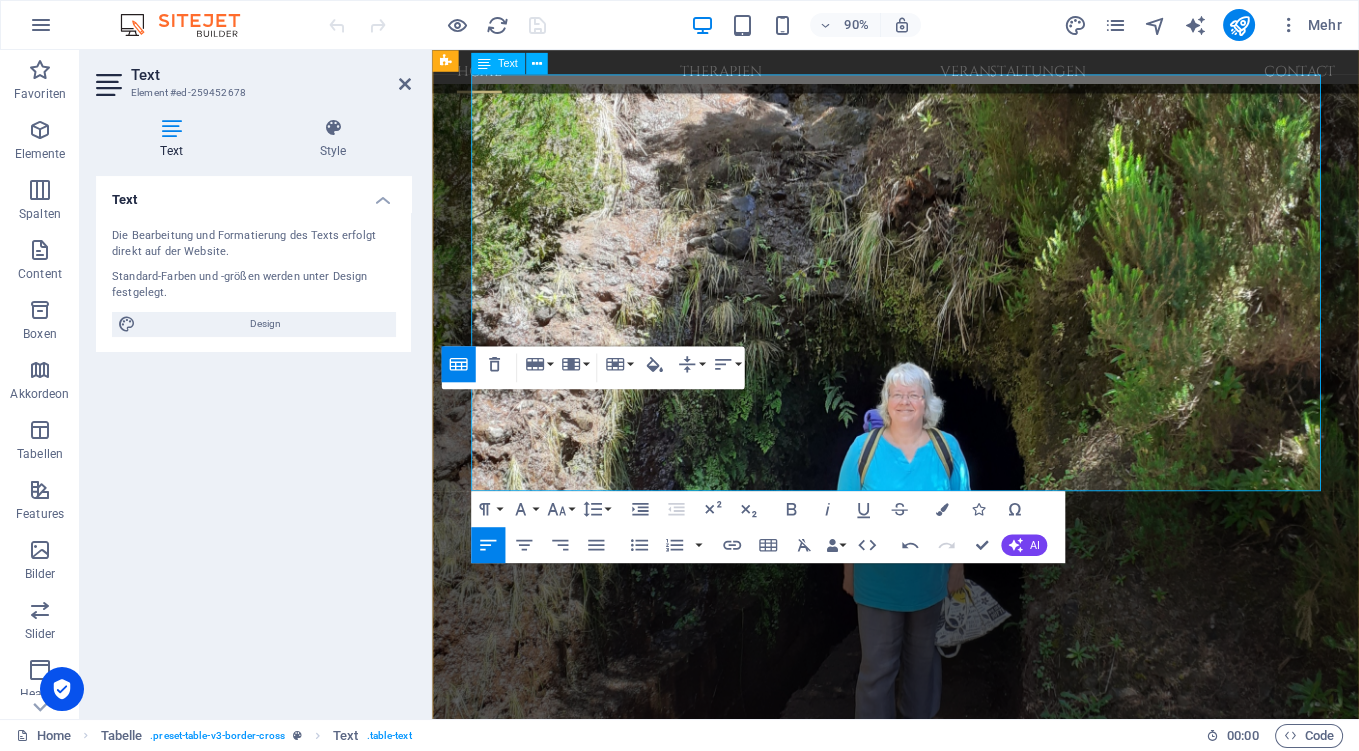 click on "18:00-19:30" at bounding box center (1157, 1585) 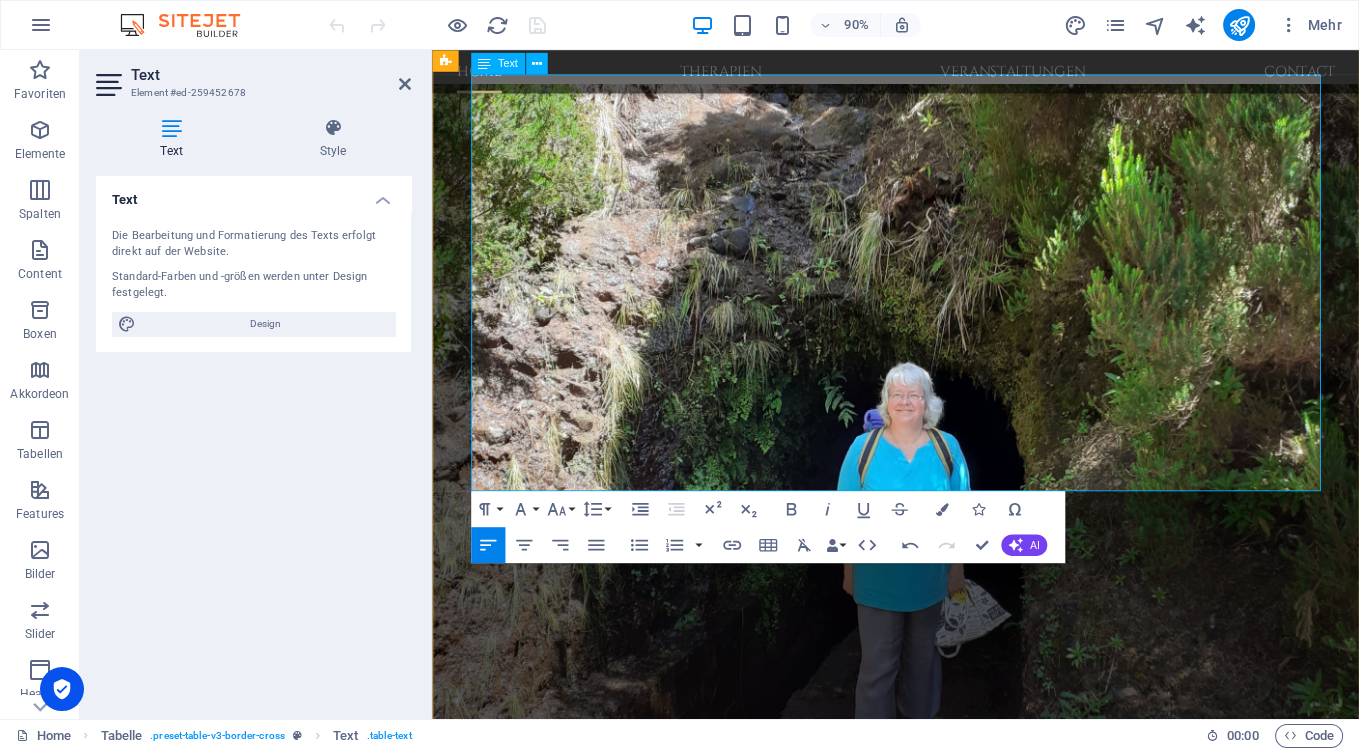 click on "18:00-19:30" at bounding box center (1157, 1585) 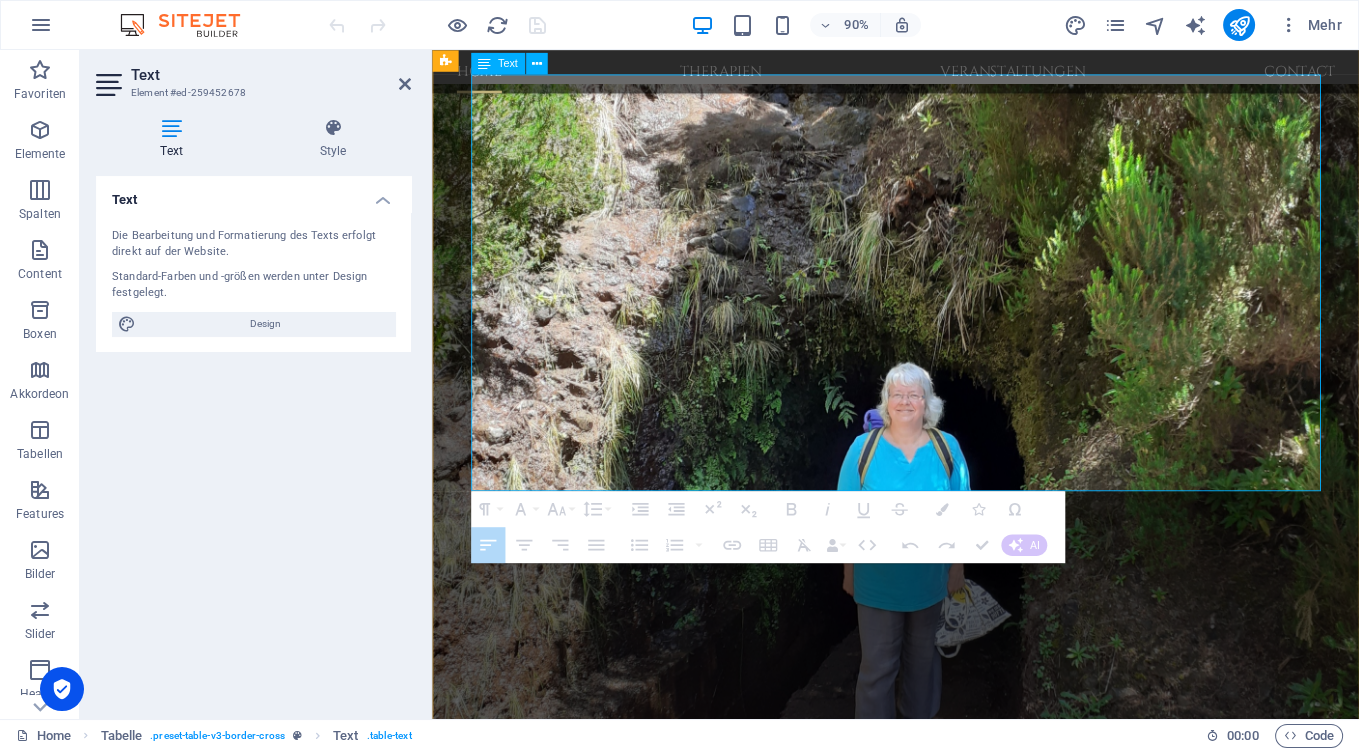 drag, startPoint x: 485, startPoint y: 418, endPoint x: 1209, endPoint y: 417, distance: 724.0007 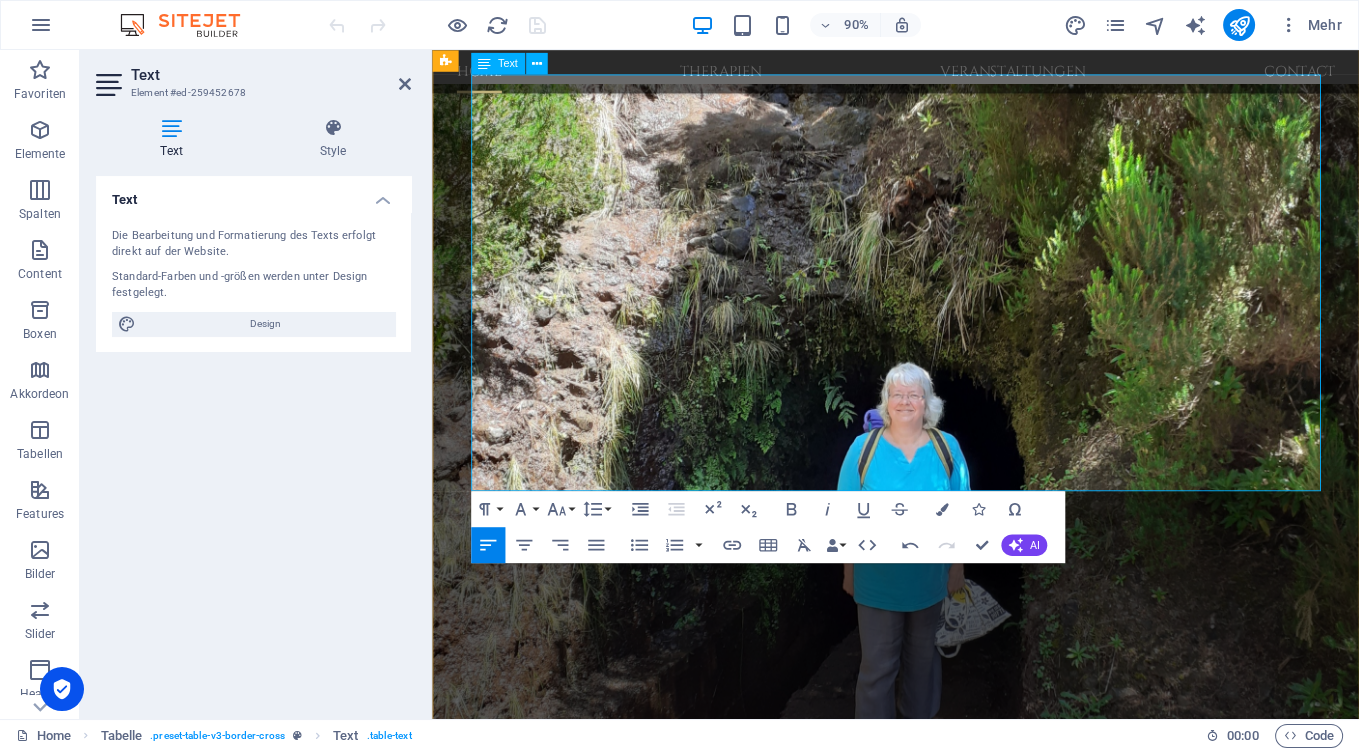 drag, startPoint x: 485, startPoint y: 417, endPoint x: 574, endPoint y: 410, distance: 89.27486 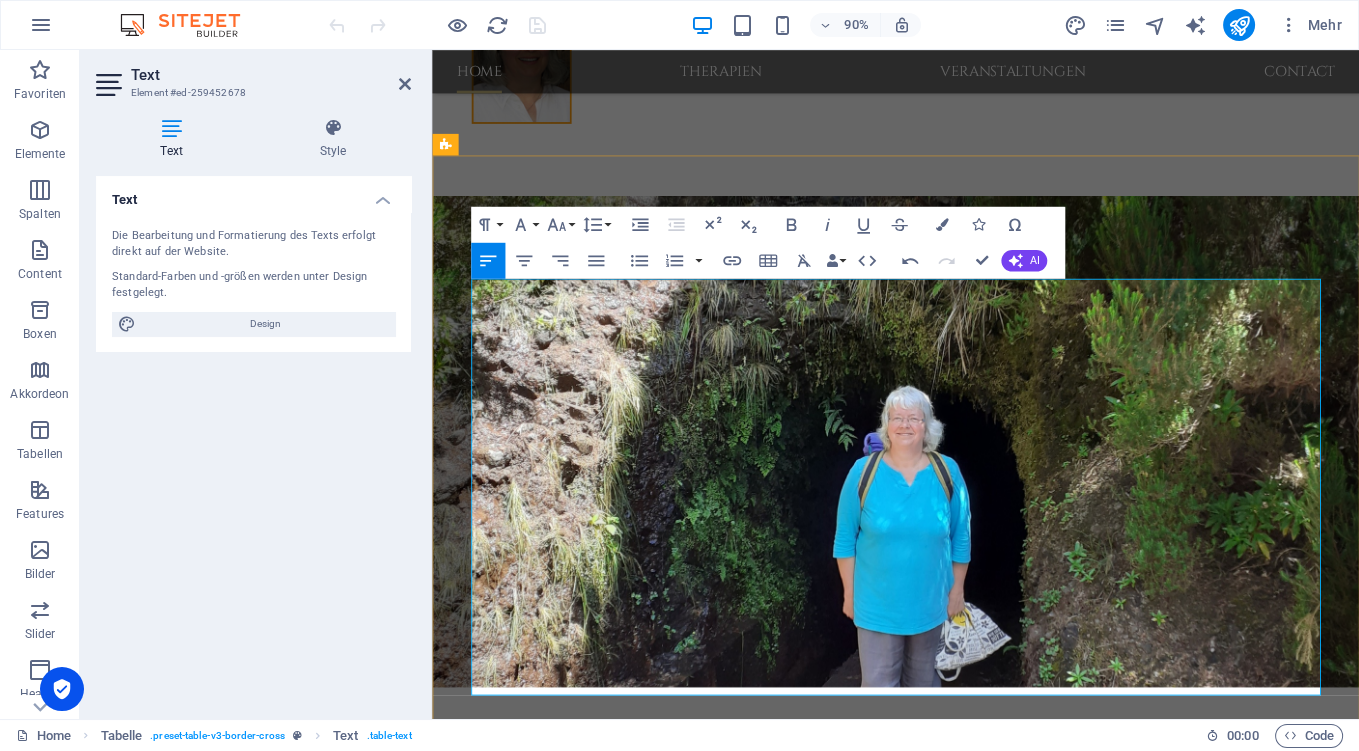 scroll, scrollTop: 2026, scrollLeft: 0, axis: vertical 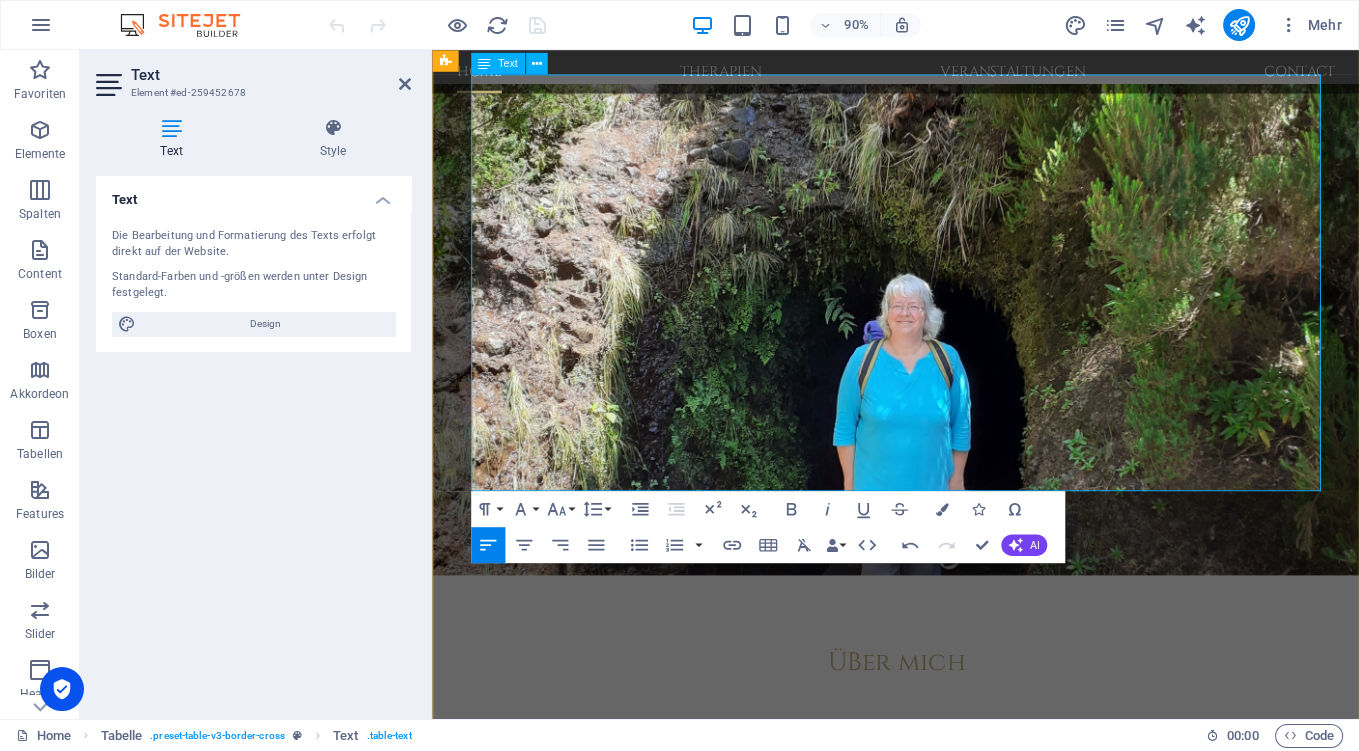 drag, startPoint x: 707, startPoint y: 422, endPoint x: 949, endPoint y: 414, distance: 242.1322 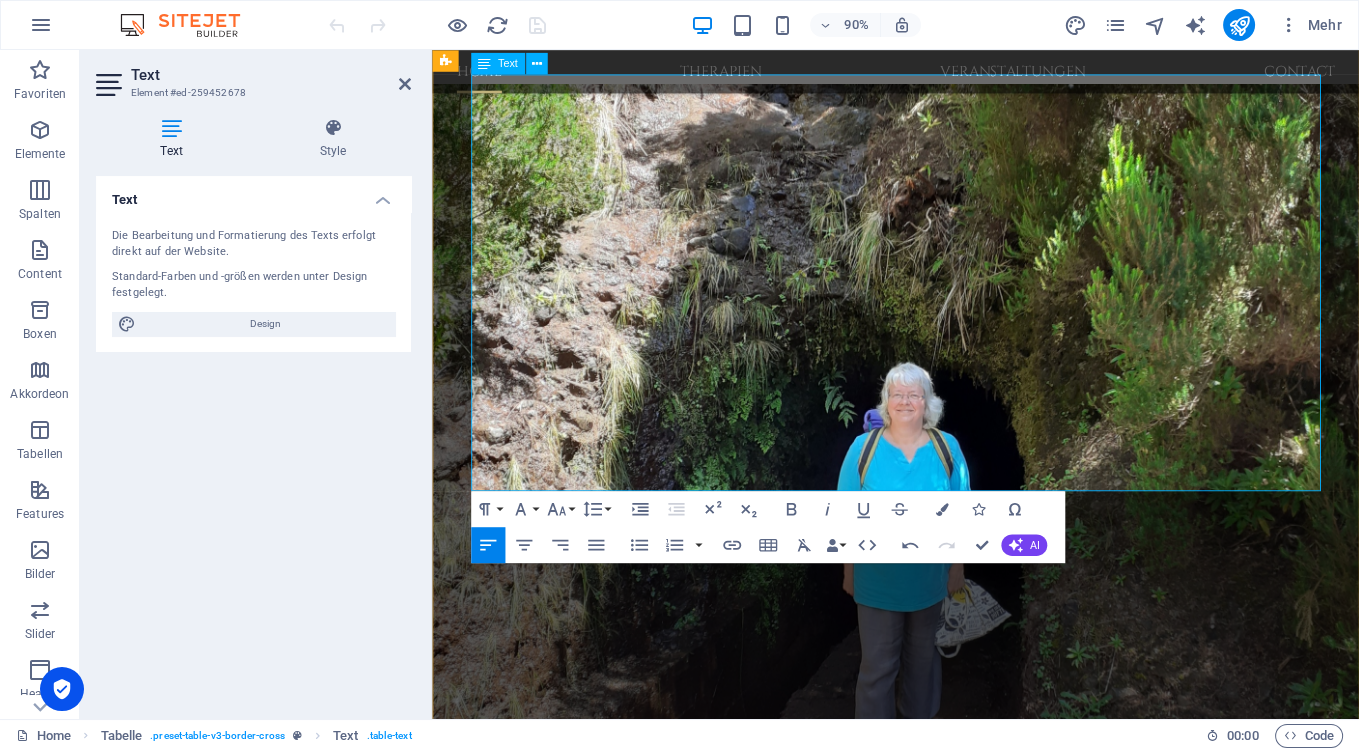 drag, startPoint x: 811, startPoint y: 371, endPoint x: 799, endPoint y: 382, distance: 16.27882 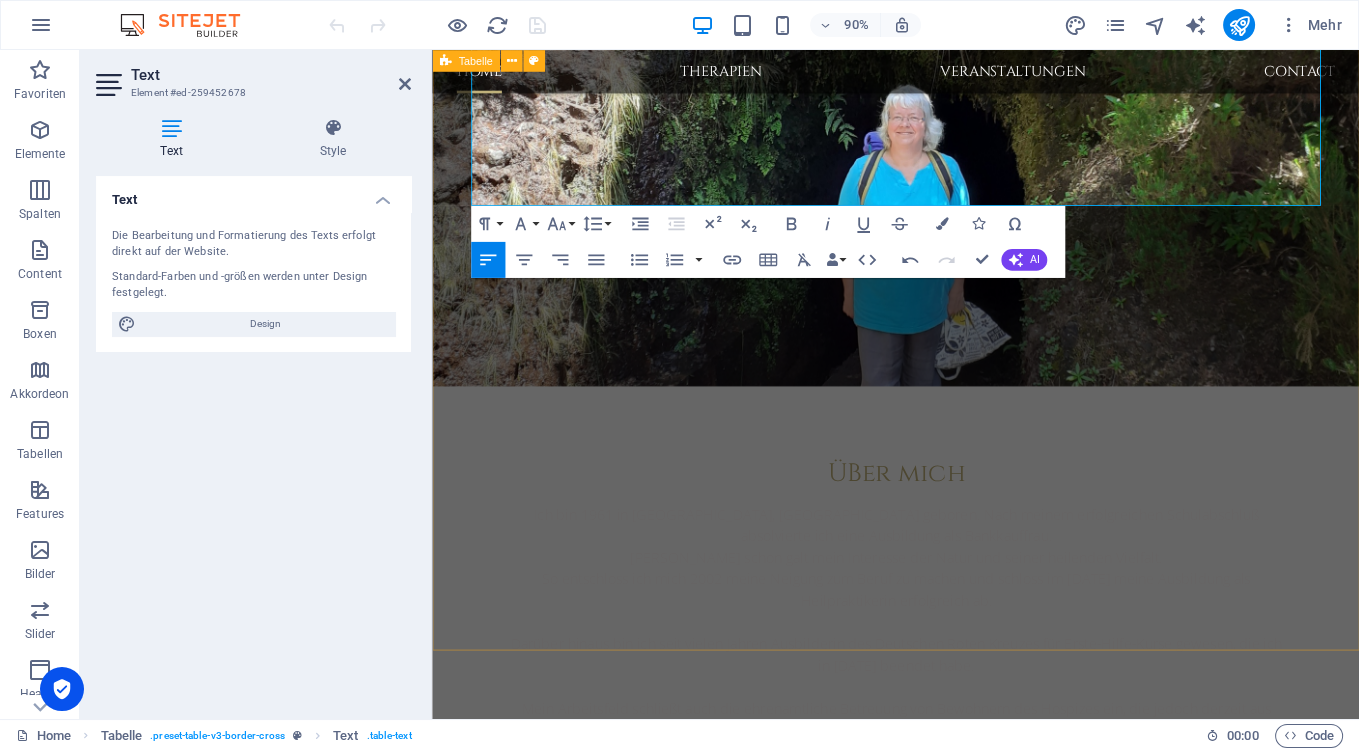 scroll, scrollTop: 2132, scrollLeft: 0, axis: vertical 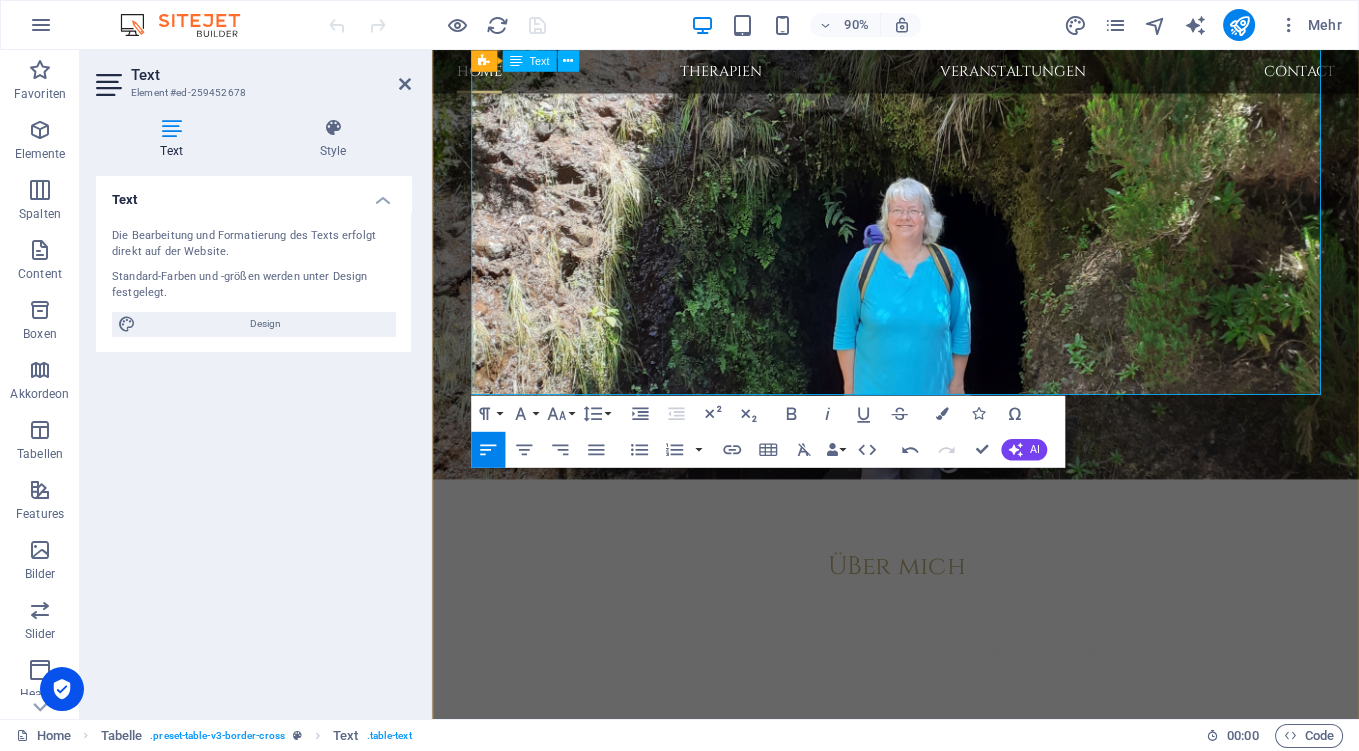 click on "8€" at bounding box center [1332, 1528] 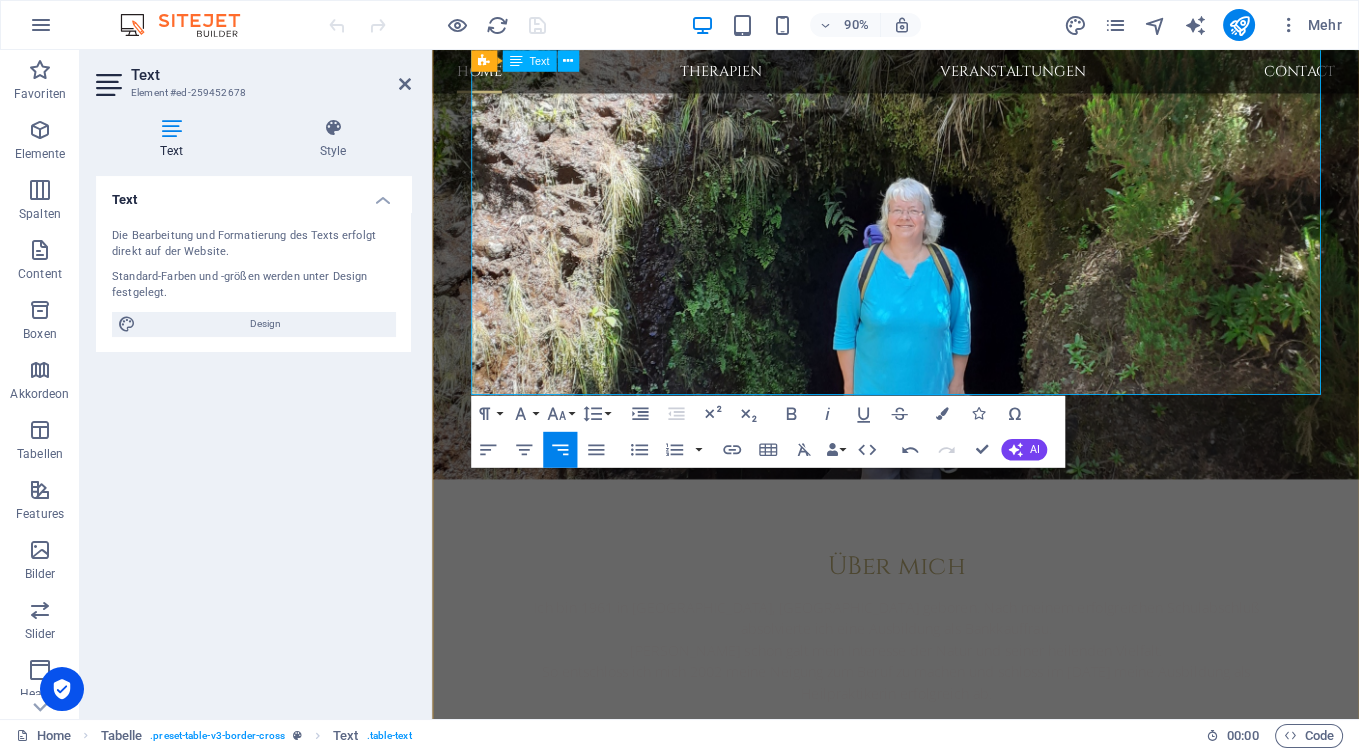 drag, startPoint x: 1391, startPoint y: 314, endPoint x: 1411, endPoint y: 312, distance: 20.09975 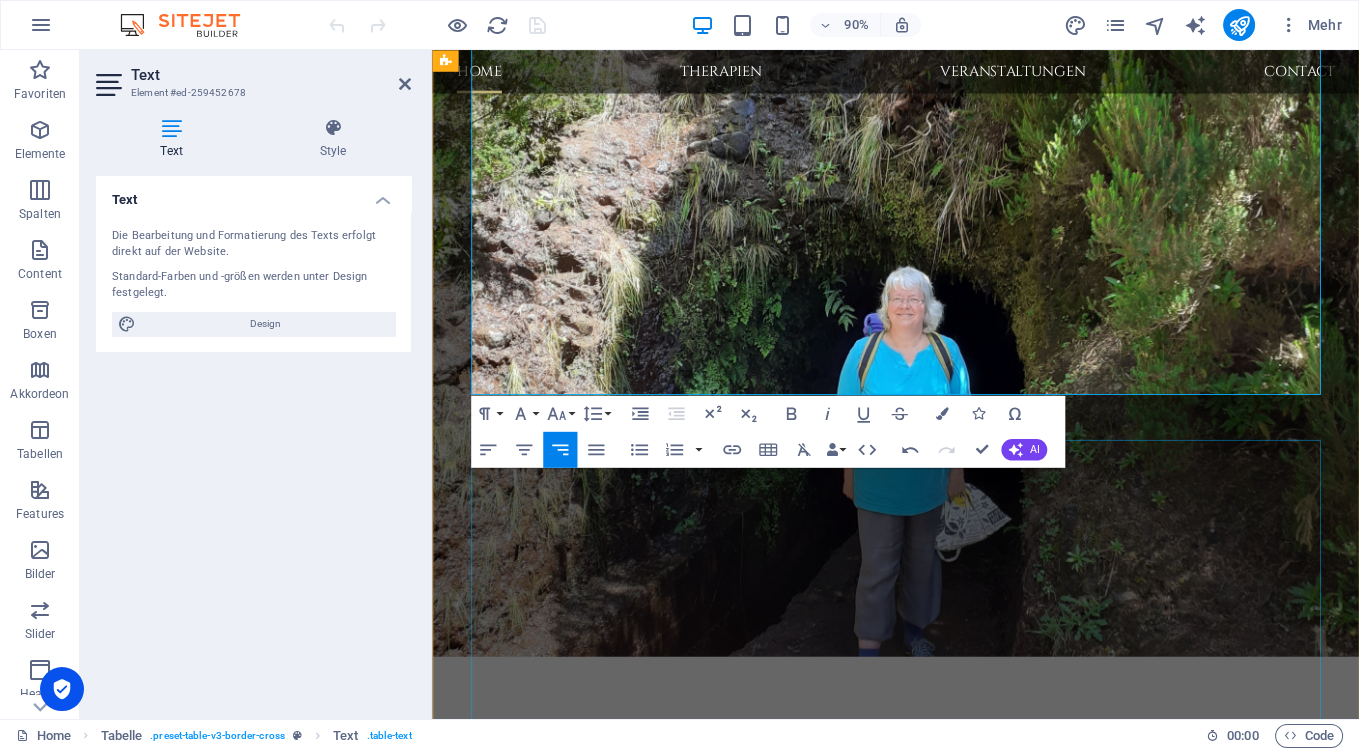 click on "Seminare und  Vortragsabende Datum Uhrzeit Preis  pro Termin und Person Liebe, Freude Lebenslust? [PERSON_NAME][DATE] 18:00-21:00 40€ Kennst du dein Lebensziel? [DATE] und [DATE] je 09:00-17:00 120€ Posturologie [DATE] 19:00-20:30 3€ Schüssler-Salze [PERSON_NAME][DATE] und [DATE] 18:30-21:00 09:30-13:30 50€ Posturologie [PERSON_NAME][DATE] 19:00-20:30 3€" at bounding box center (947, 1884) 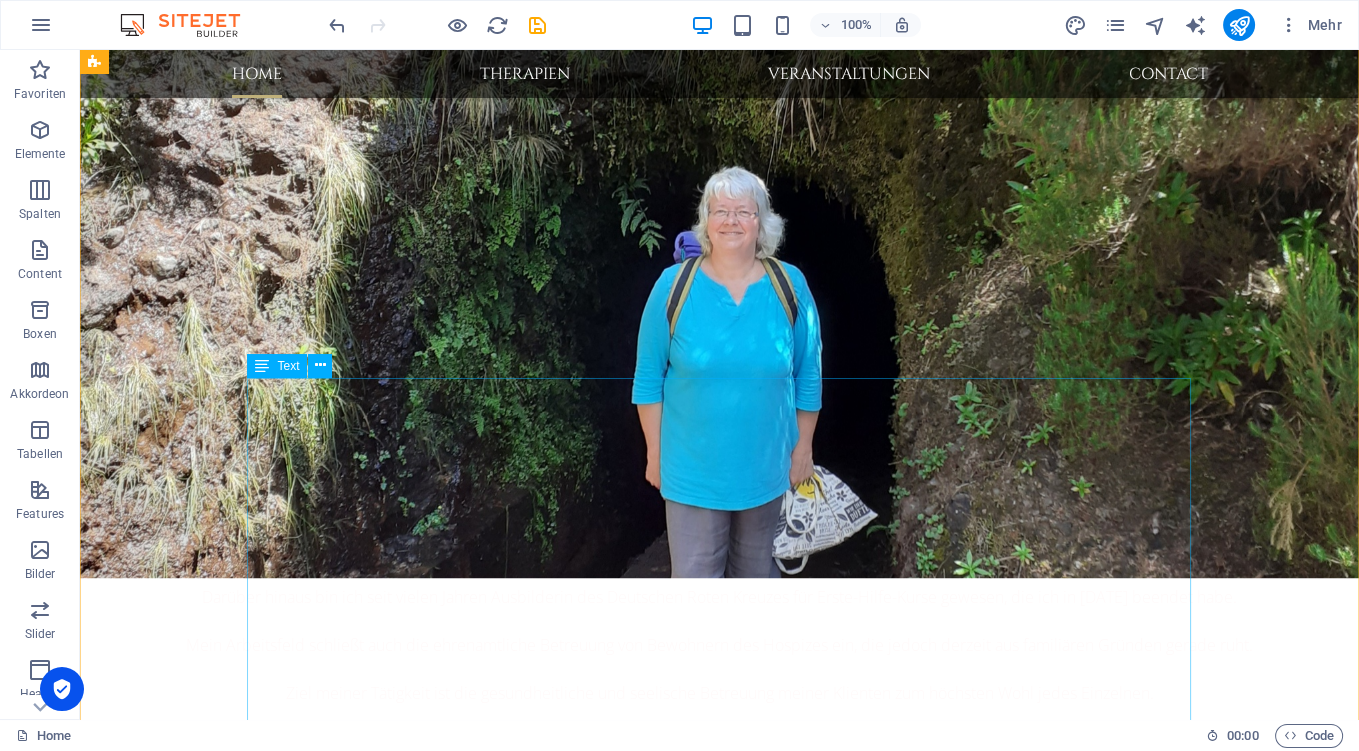 scroll, scrollTop: 2323, scrollLeft: 0, axis: vertical 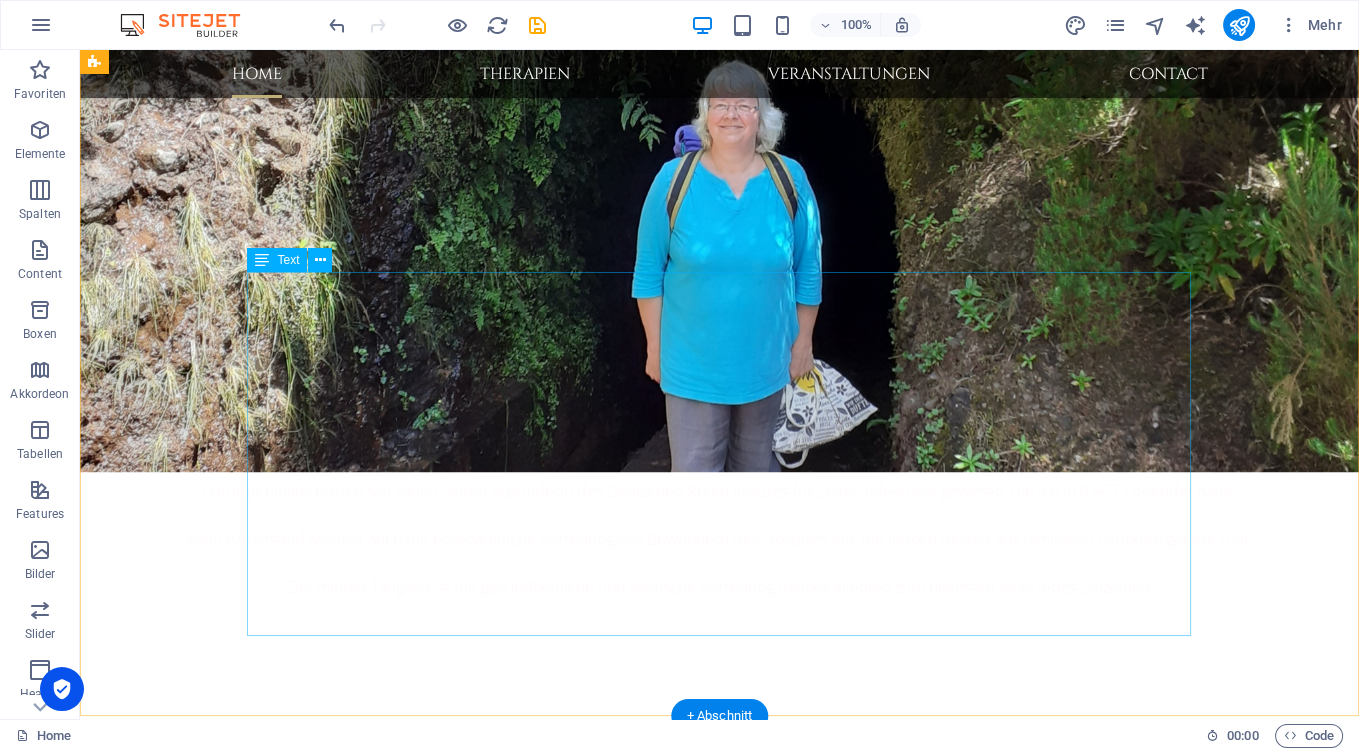 click on "Seminare und  Vortragsabende Datum Uhrzeit Preis  pro Termin und Person Liebe, Freude Lebenslust? [PERSON_NAME][DATE] 18:00-21:00 40€ Kennst du dein Lebensziel? [DATE] und [DATE] je 09:00-17:00 120€ Posturologie [DATE] 19:00-20:30 3€ Schüssler-Salze [PERSON_NAME][DATE] und [DATE] 18:30-21:00 09:30-13:30 50€ Posturologie [PERSON_NAME][DATE] 19:00-20:30 3€" at bounding box center [720, 1513] 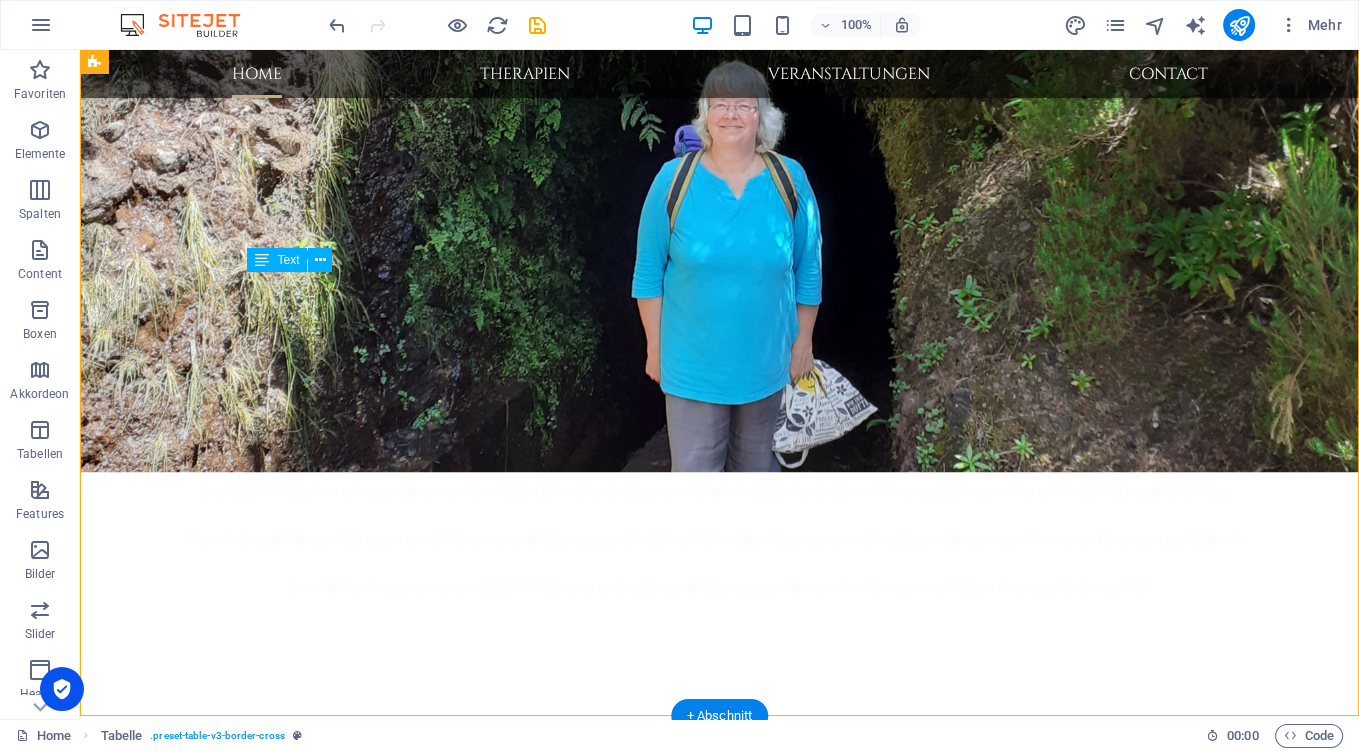 click on "Seminare und  Vortragsabende Datum Uhrzeit Preis  pro Termin und Person Liebe, Freude Lebenslust? [PERSON_NAME][DATE] 18:00-21:00 40€ Kennst du dein Lebensziel? [DATE] und [DATE] je 09:00-17:00 120€ Posturologie [DATE] 19:00-20:30 3€ Schüssler-Salze [PERSON_NAME][DATE] und [DATE] 18:30-21:00 09:30-13:30 50€ Posturologie [PERSON_NAME][DATE] 19:00-20:30 3€" at bounding box center [720, 1513] 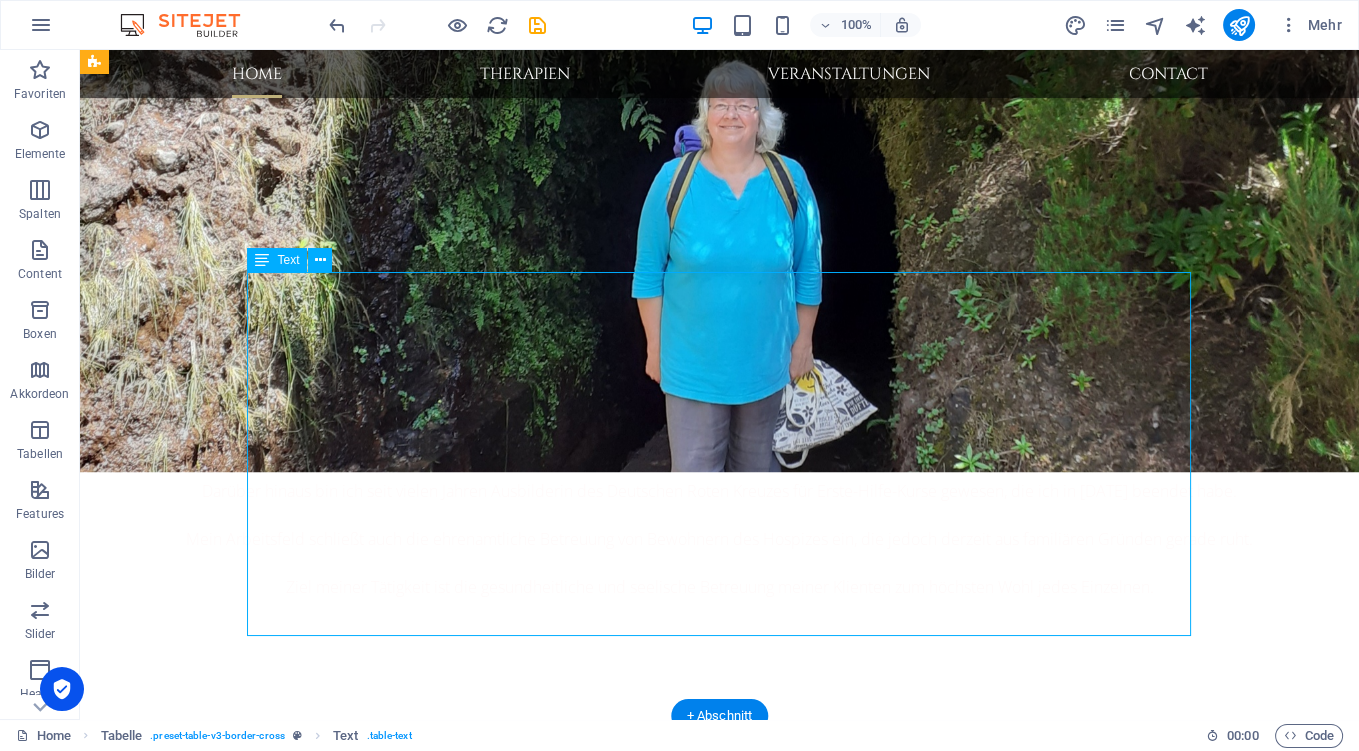 click on "Seminare und  Vortragsabende Datum Uhrzeit Preis  pro Termin und Person Liebe, Freude Lebenslust? [PERSON_NAME][DATE] 18:00-21:00 40€ Kennst du dein Lebensziel? [DATE] und [DATE] je 09:00-17:00 120€ Posturologie [DATE] 19:00-20:30 3€ Schüssler-Salze [PERSON_NAME][DATE] und [DATE] 18:30-21:00 09:30-13:30 50€ Posturologie [PERSON_NAME][DATE] 19:00-20:30 3€" at bounding box center [720, 1513] 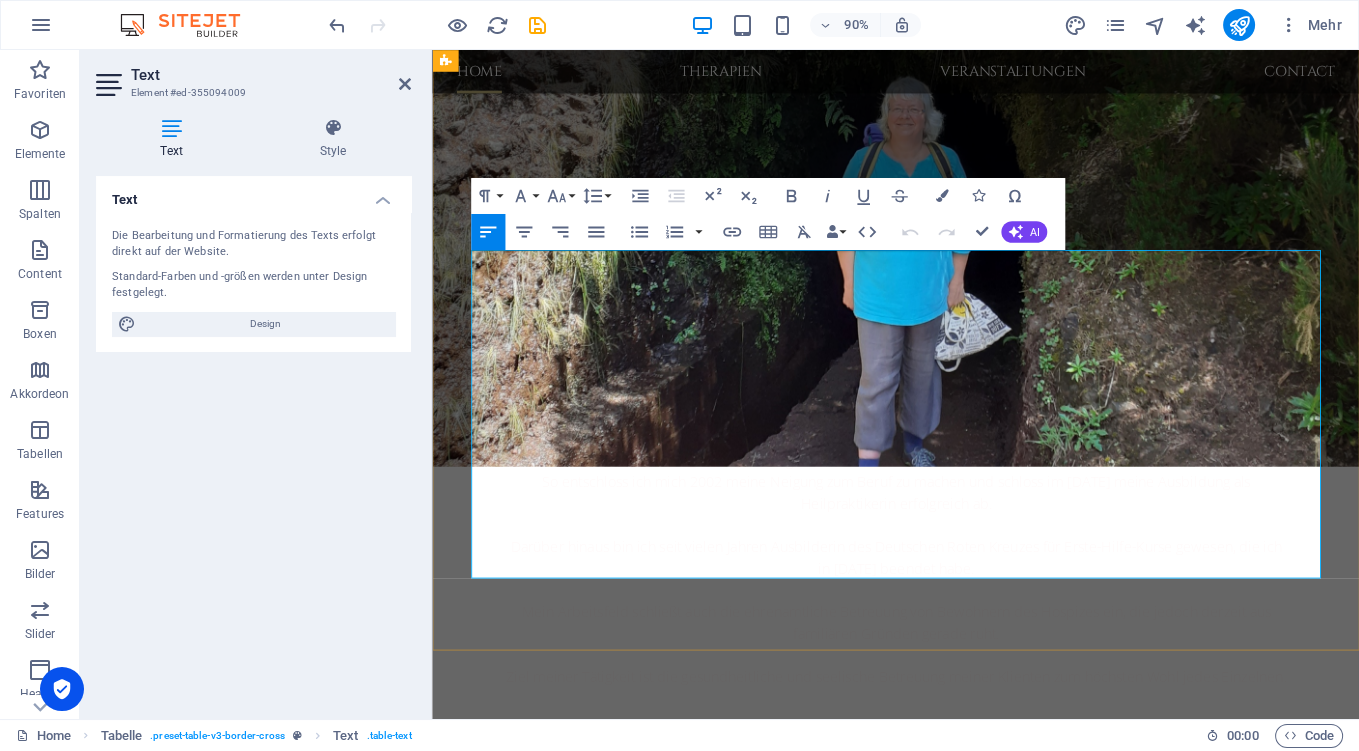 click on "[PERSON_NAME][DATE] und [DATE]" at bounding box center (940, 1769) 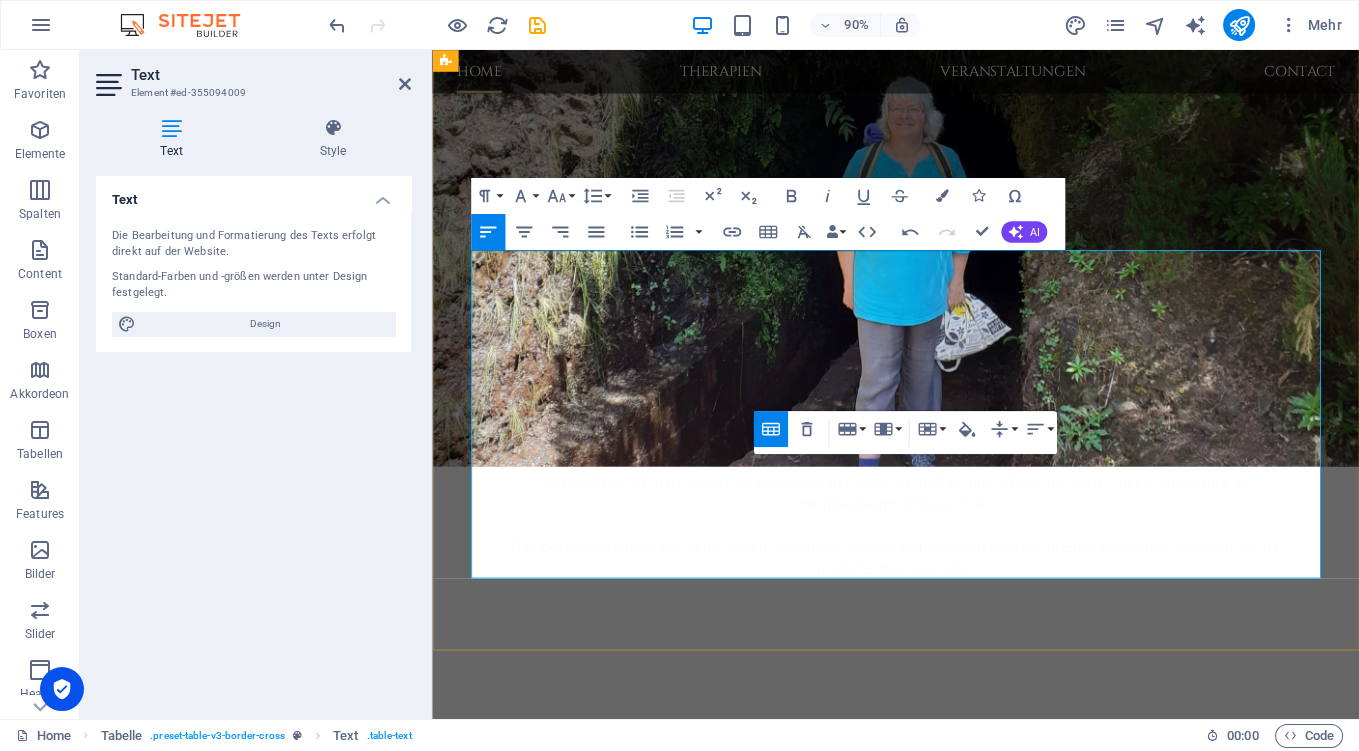 type 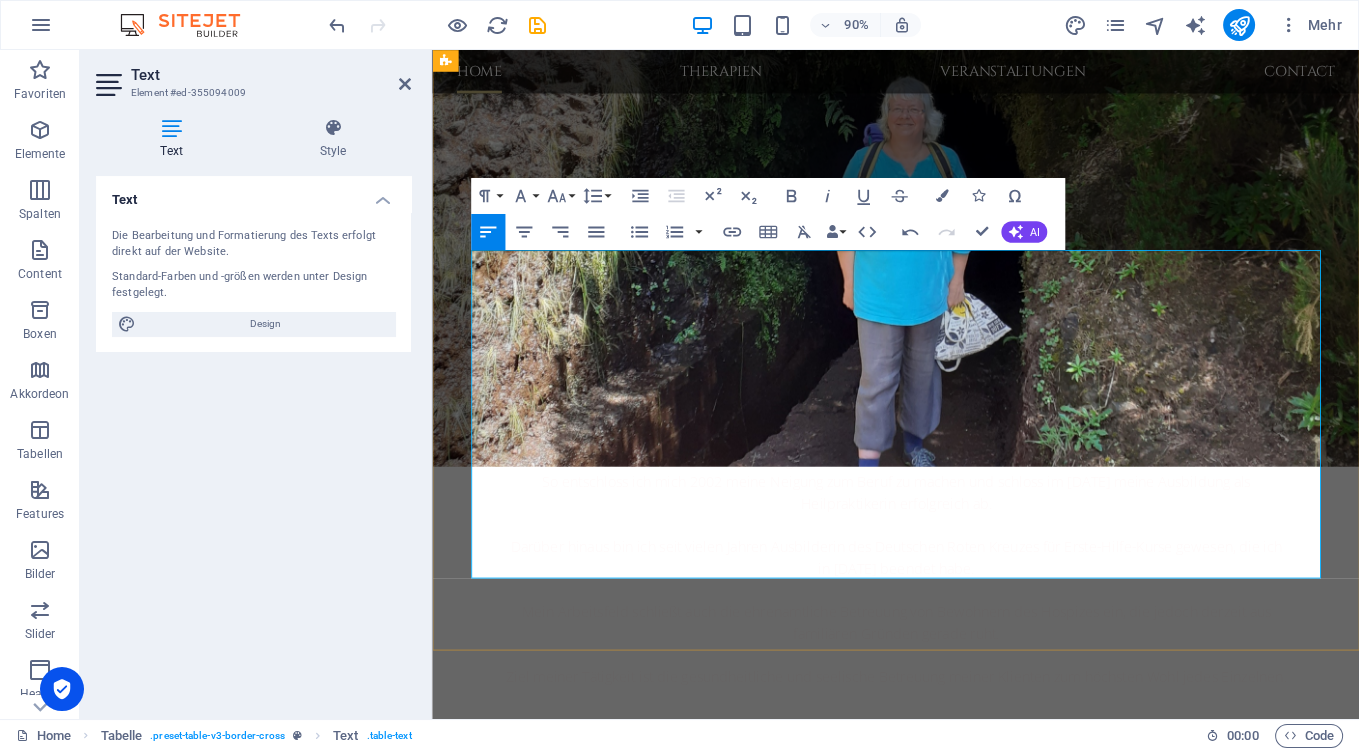 click on "[PERSON_NAME][DATE] und [DATE]" at bounding box center (940, 1769) 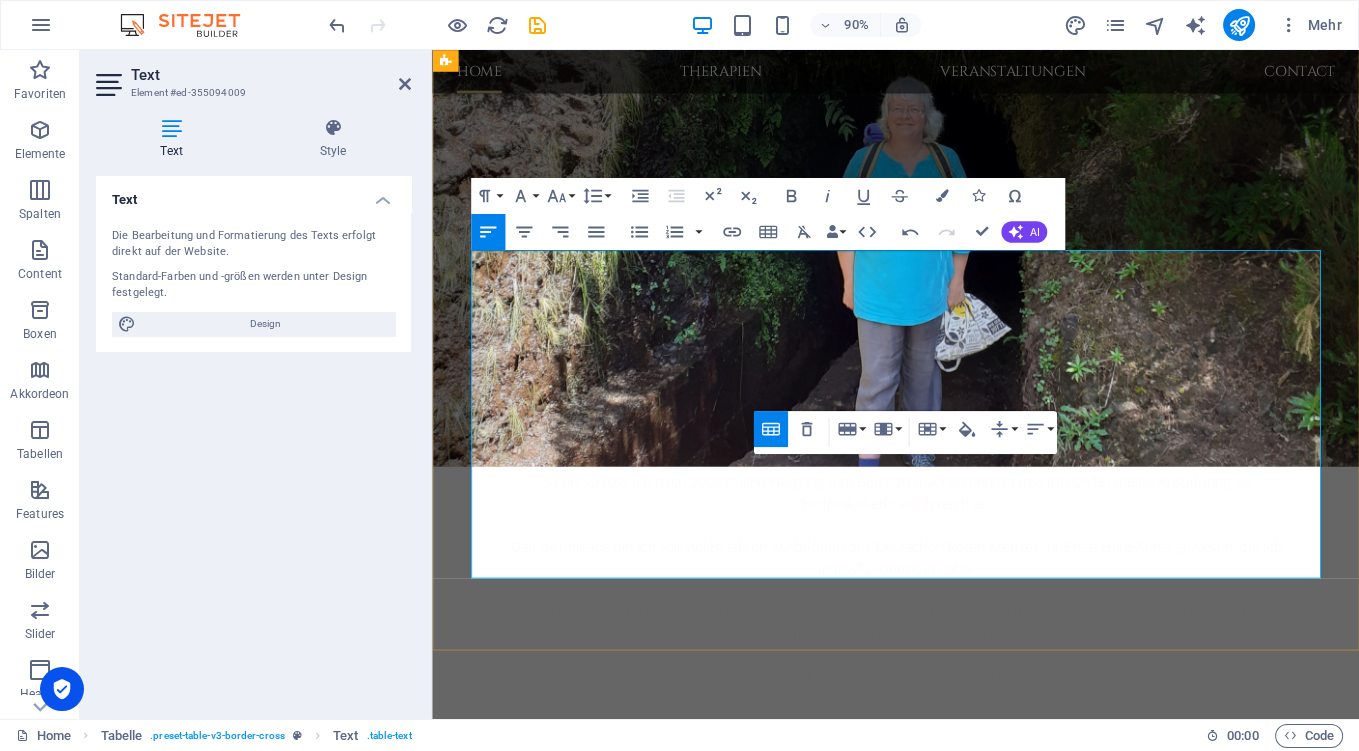 click on "[PERSON_NAME][DATE] und [DATE]" at bounding box center (940, 1769) 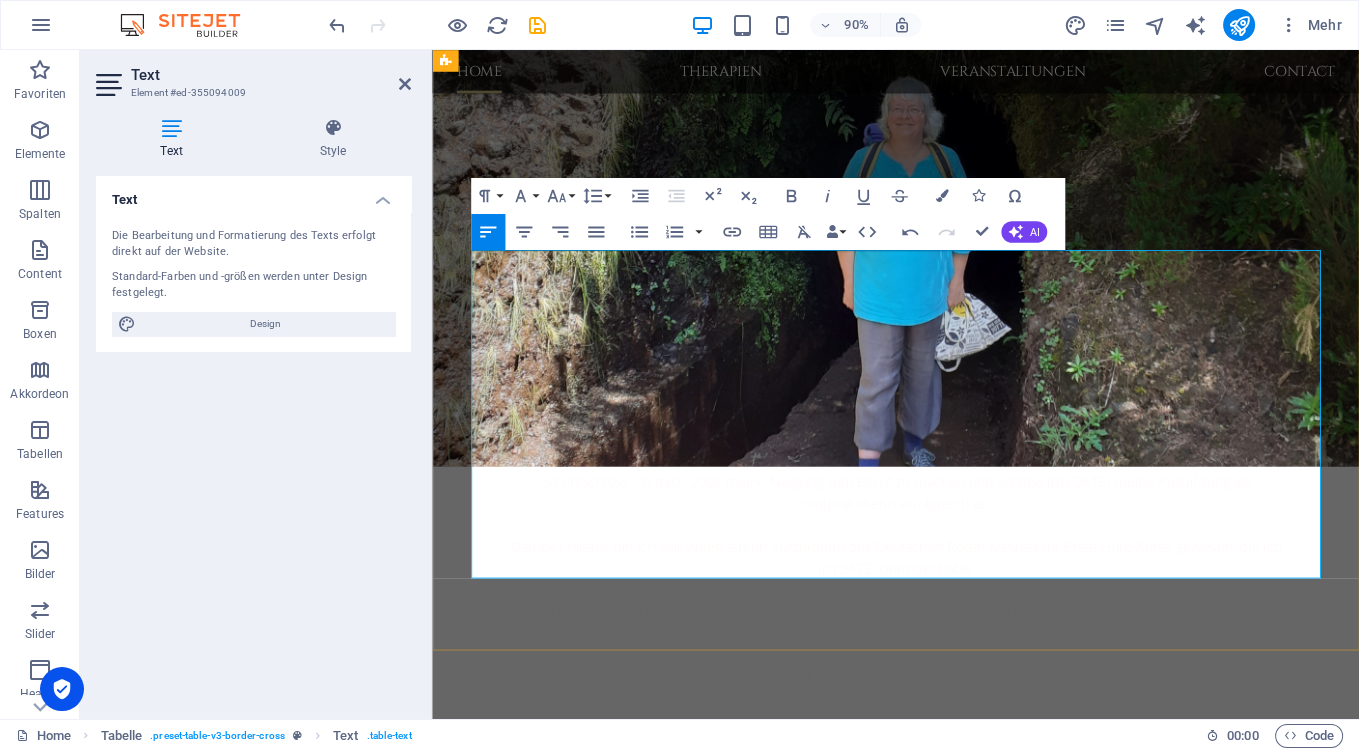 click on "[PERSON_NAME][DATE] und [DATE]" at bounding box center (940, 1769) 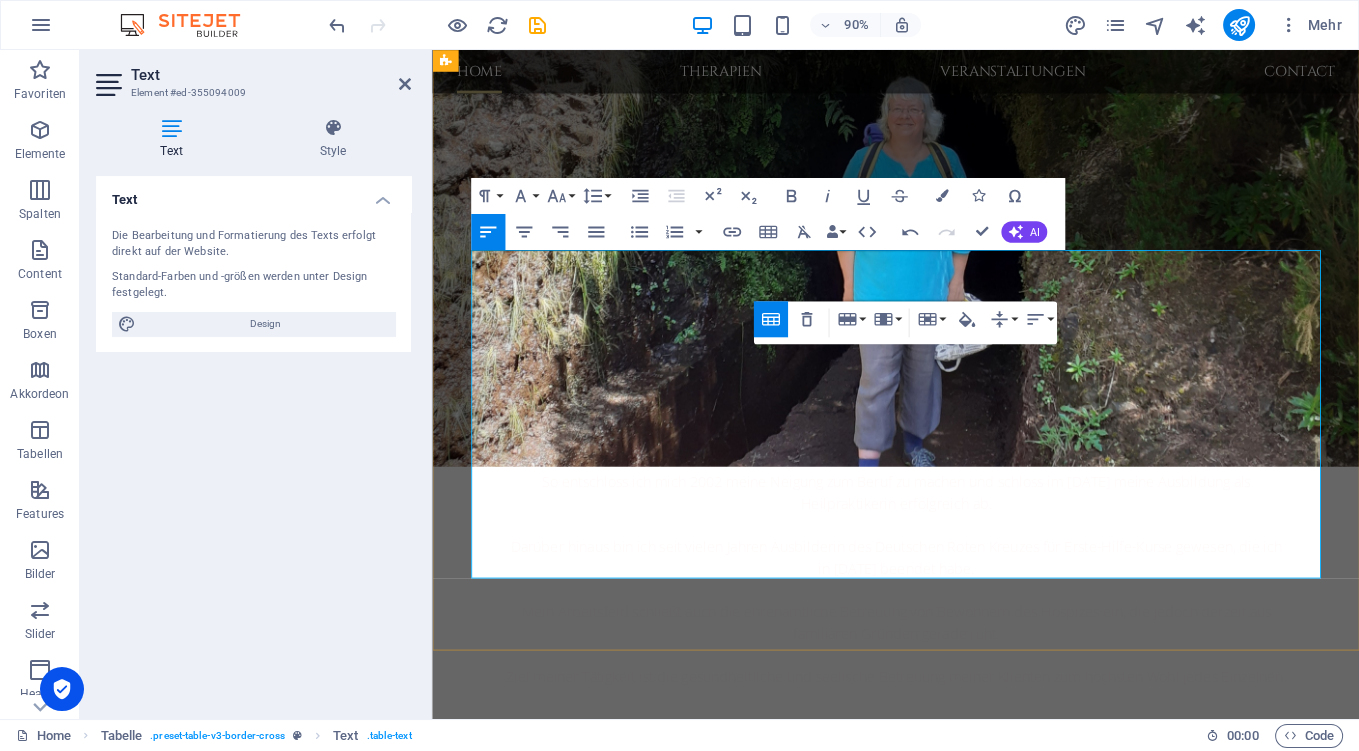 click on "[DATE] und [DATE]" at bounding box center (940, 1647) 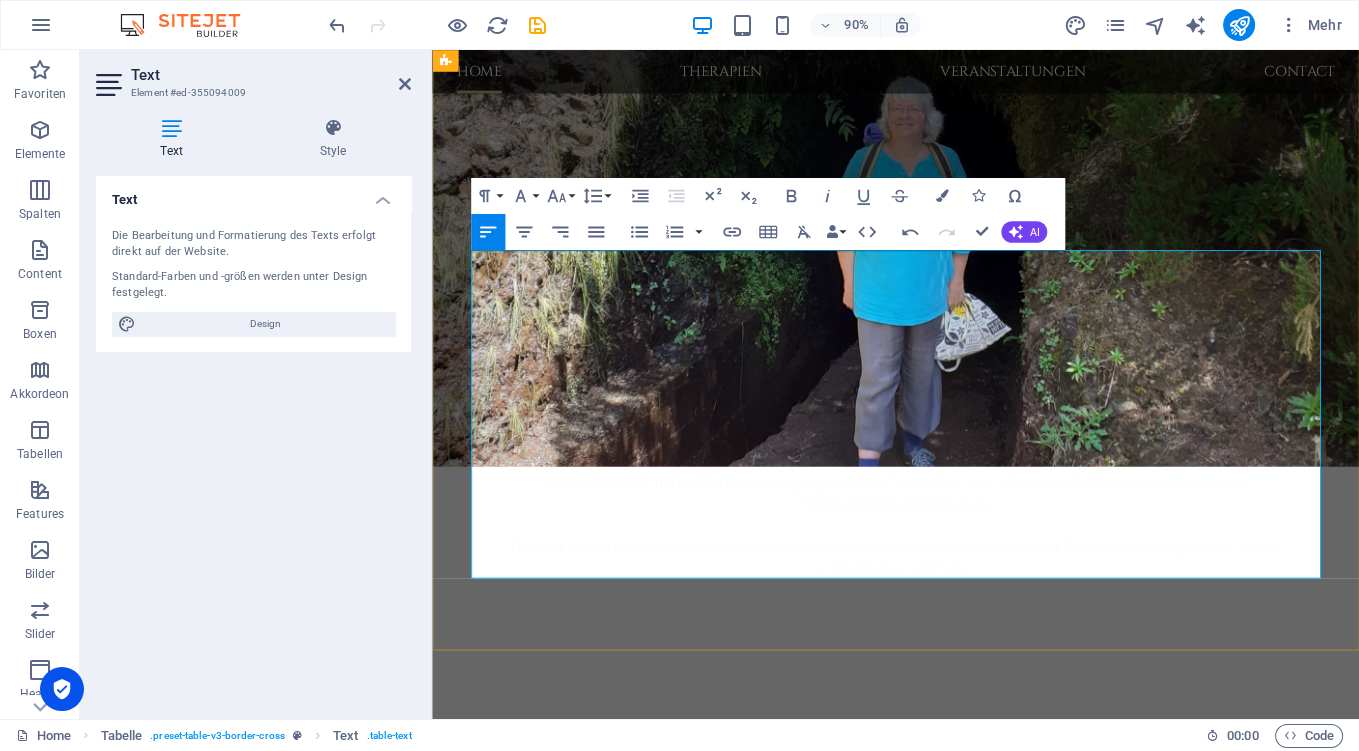 click on "[DATE]" at bounding box center (940, 1708) 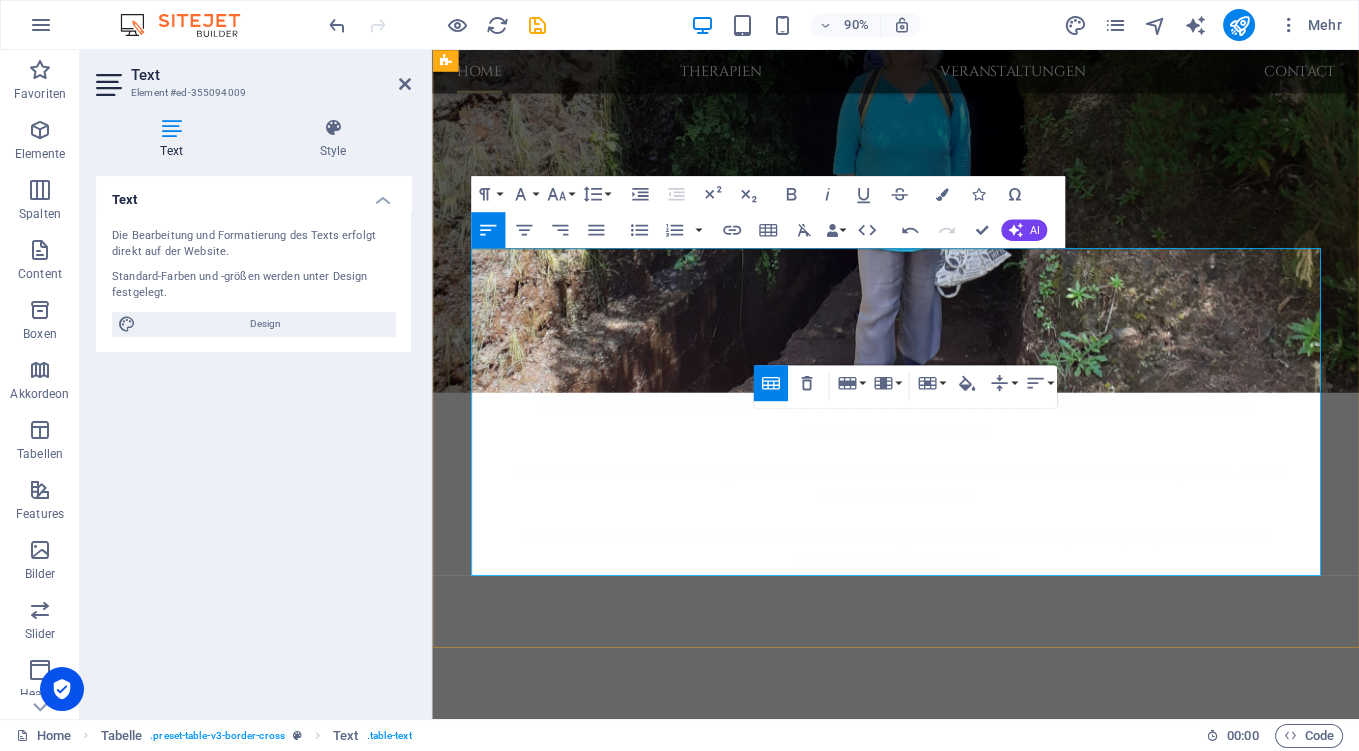 scroll, scrollTop: 2448, scrollLeft: 0, axis: vertical 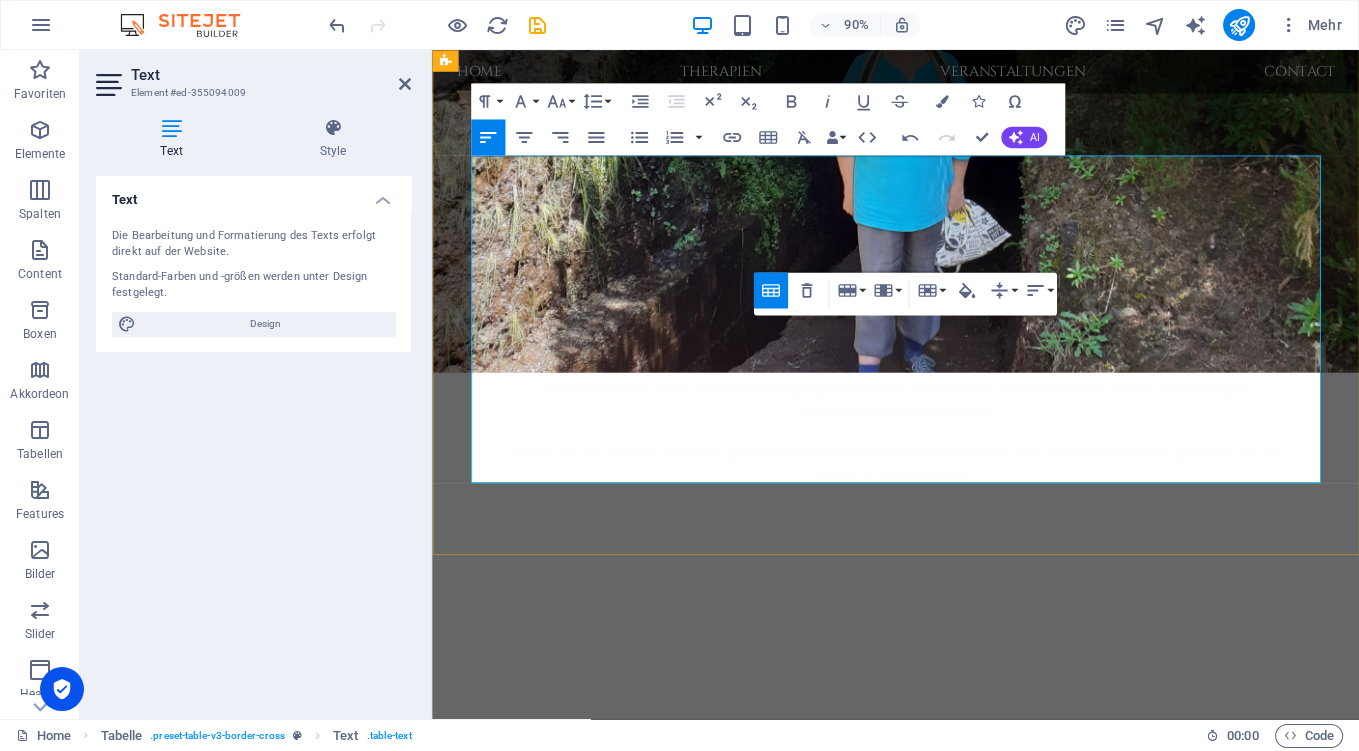 click on "[PERSON_NAME][DATE]" at bounding box center (940, 1725) 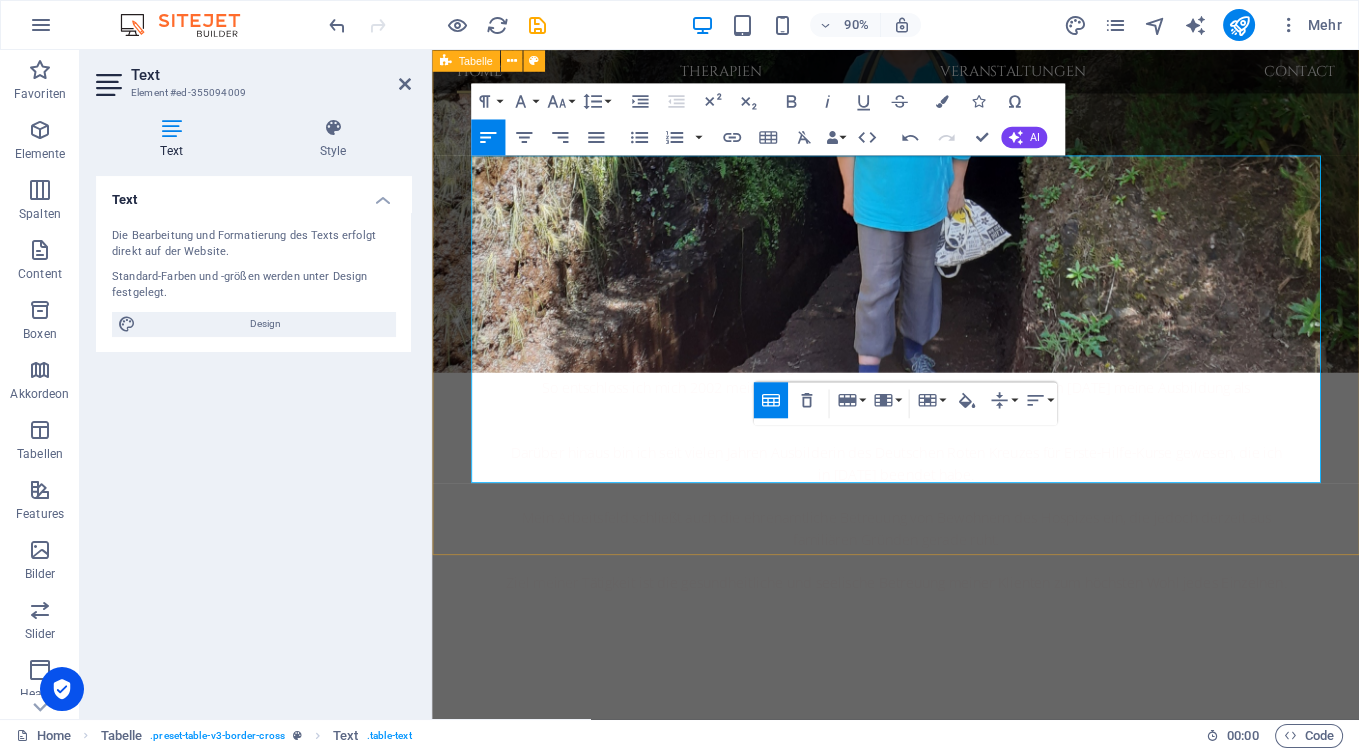 click on "Veranstaltungsübersicht in der Naturheilpraxis [PERSON_NAME] in [GEOGRAPHIC_DATA]. Kurs Datum Uhrzeit Preis  pro Termin und Person QiGong Kurs  Montags, [DATE]-[DATE] 18:30-20:00 8€ Hatha-Yoga Kurs  Donnerstags, [DATE]-[DATE] 09:00-10:30 8€ Hatha-Yoga Kurs  Donnerstags, [DATE]-[DATE] 16:00-17:30 8€ QiGong Kurs  Montags, [DATE]-[DATE] 18:30-20:00 8€   Hatha-Yoga Kurs Donnerstags, [DATE]-[DATE] 09:00-10:30 8€ Hatha-Yoga Kurs  Donnerstags, [DATE]-[DATE] 16:00-17:30 8€ Seminare und  Vortragsabende Datum Uhrzeit Preis  pro Termin und Person Liebe, Freude Lebenslust? [PERSON_NAME][DATE] 18:00-21:00 40€ Kennst du dein Lebensziel? [DATE] und [DATE] je 09:00-17:00 120€ Posturologie [DATE] 19:00-20:30 3€ Schüssler-Salze [PERSON_NAME][DATE] und [DATE] 18:30-21:00 09:30-13:30 50€ Posturologie [PERSON_NAME][DATE] 19:00-20:30 3€" at bounding box center (947, 1282) 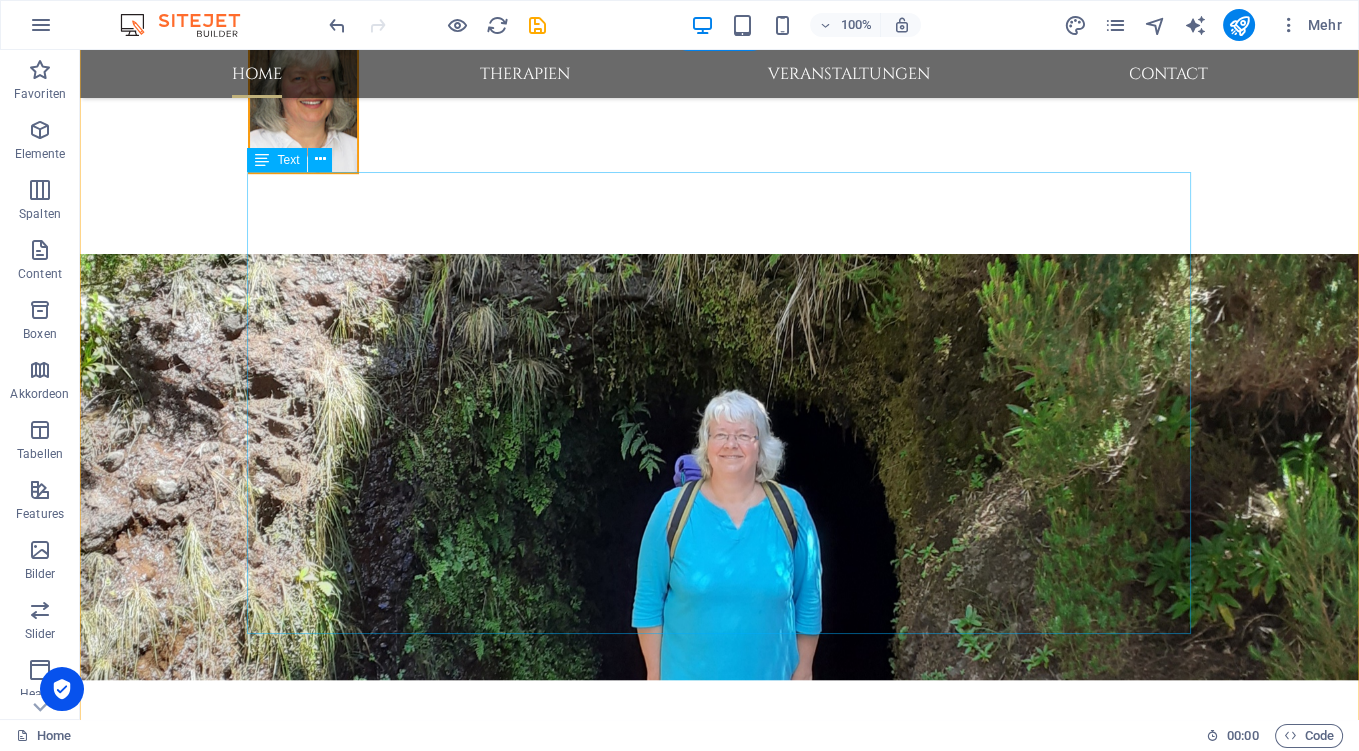 scroll, scrollTop: 1977, scrollLeft: 0, axis: vertical 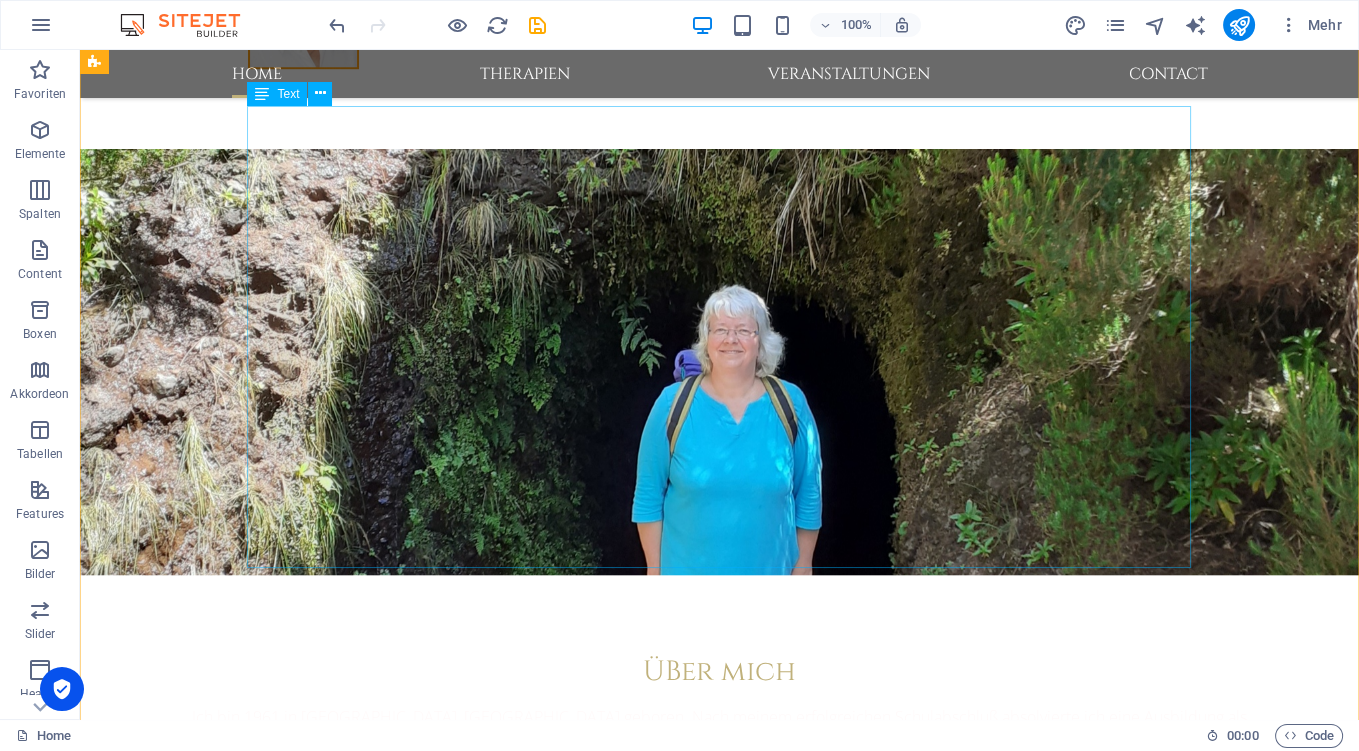 click on "Kurs Datum Uhrzeit Preis  pro Termin und Person QiGong Kurs  Montags, [DATE]-[DATE] 18:30-20:00 8€ Hatha-Yoga Kurs  Donnerstags, [DATE]-[DATE] 09:00-10:30 8€ Hatha-Yoga Kurs  Donnerstags, [DATE]-[DATE] 16:00-17:30 8€ QiGong Kurs  Montags, [DATE]-[DATE] 18:30-20:00 8€   Hatha-Yoga Kurs Donnerstags, [DATE]-[DATE] 09:00-10:30 8€ Hatha-Yoga Kurs  Donnerstags, [DATE]-[DATE] 16:00-17:30 8€" at bounding box center (720, 1395) 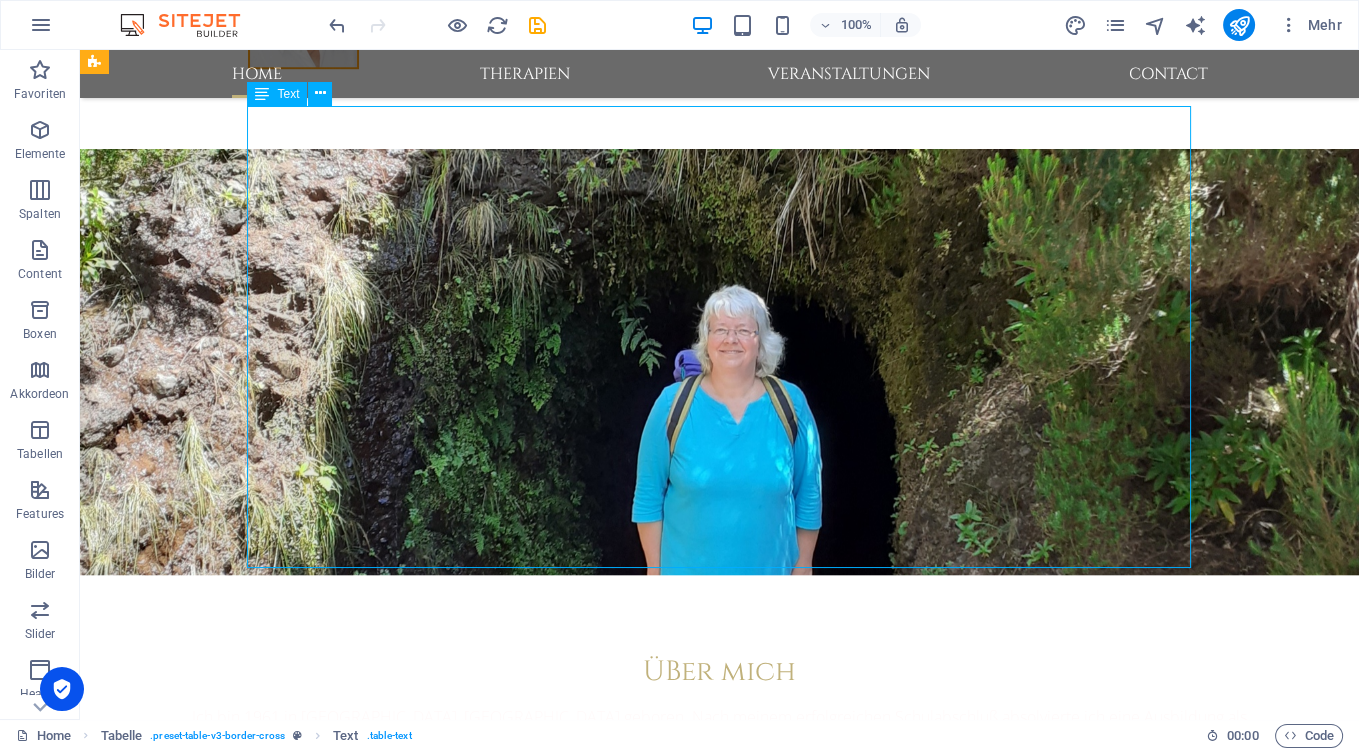 click on "Kurs Datum Uhrzeit Preis  pro Termin und Person QiGong Kurs  Montags, [DATE]-[DATE] 18:30-20:00 8€ Hatha-Yoga Kurs  Donnerstags, [DATE]-[DATE] 09:00-10:30 8€ Hatha-Yoga Kurs  Donnerstags, [DATE]-[DATE] 16:00-17:30 8€ QiGong Kurs  Montags, [DATE]-[DATE] 18:30-20:00 8€   Hatha-Yoga Kurs Donnerstags, [DATE]-[DATE] 09:00-10:30 8€ Hatha-Yoga Kurs  Donnerstags, [DATE]-[DATE] 16:00-17:30 8€" at bounding box center [720, 1395] 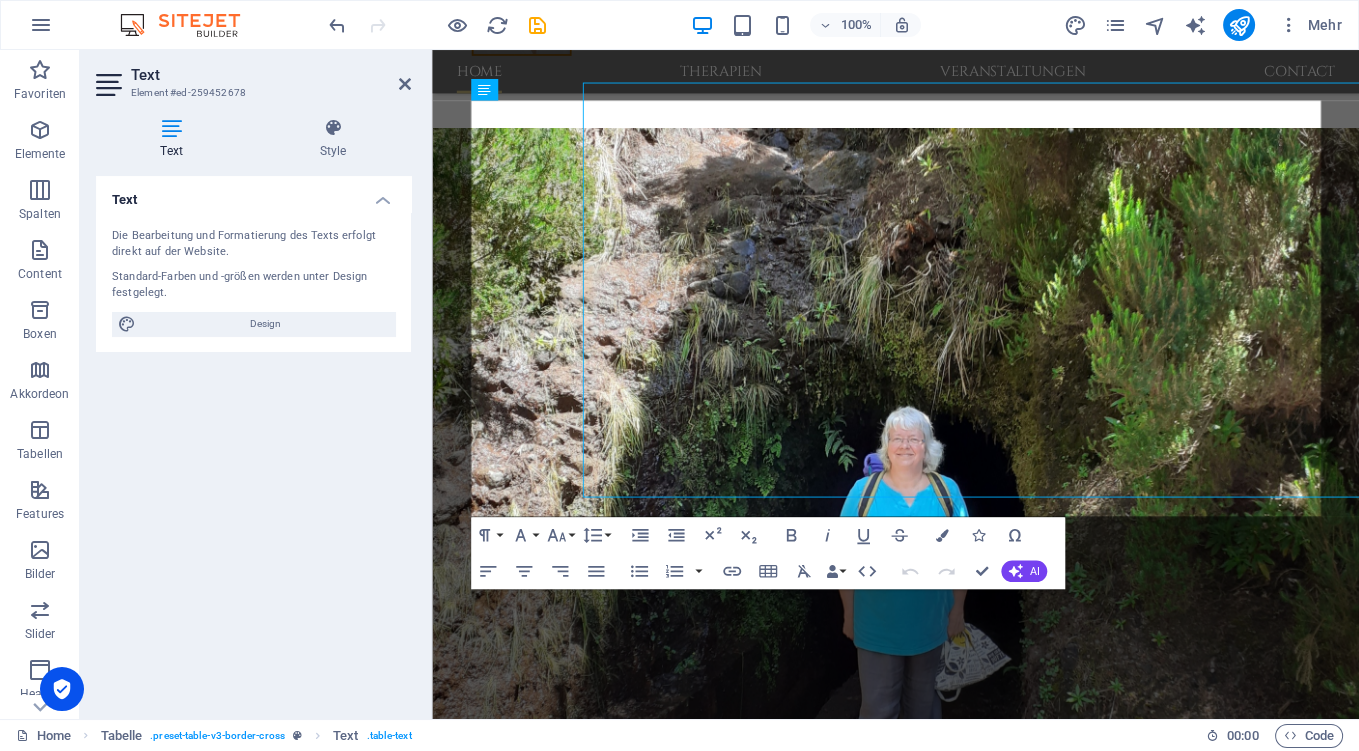 scroll, scrollTop: 1998, scrollLeft: 0, axis: vertical 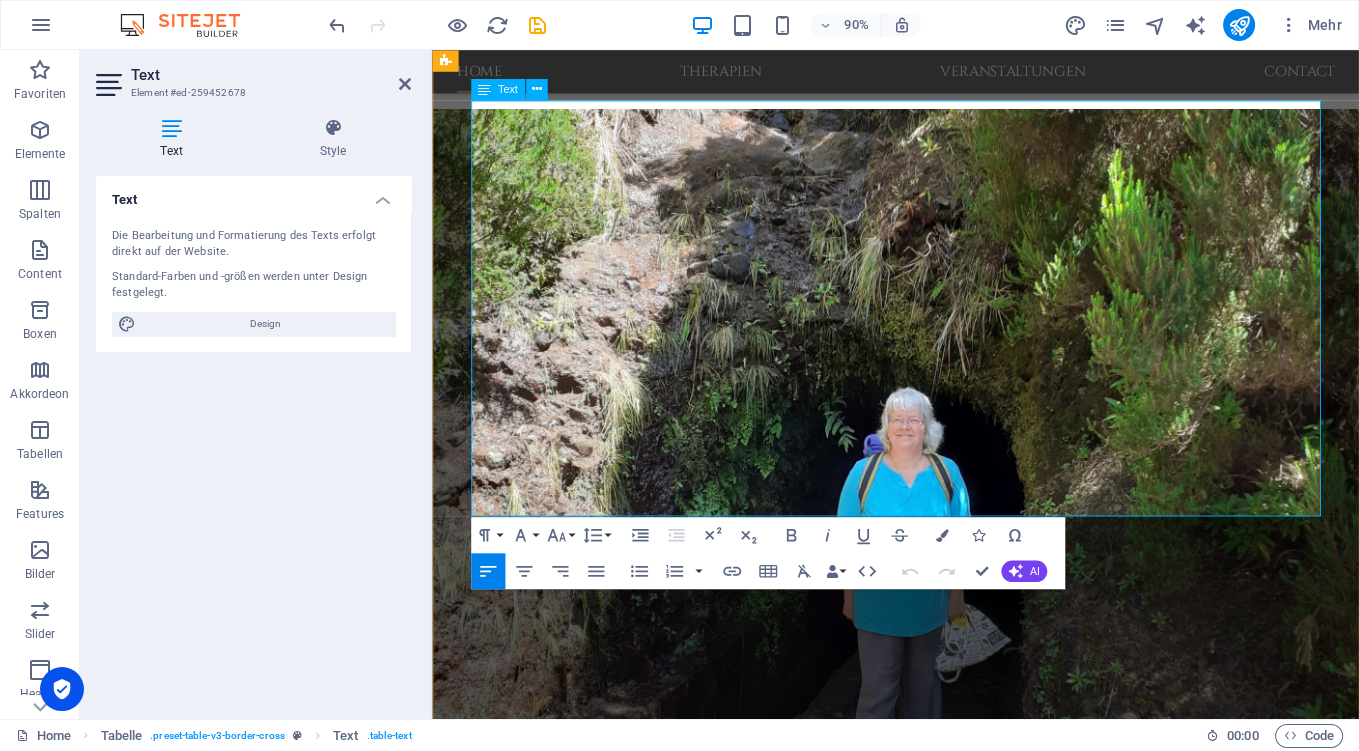 click at bounding box center [589, 1466] 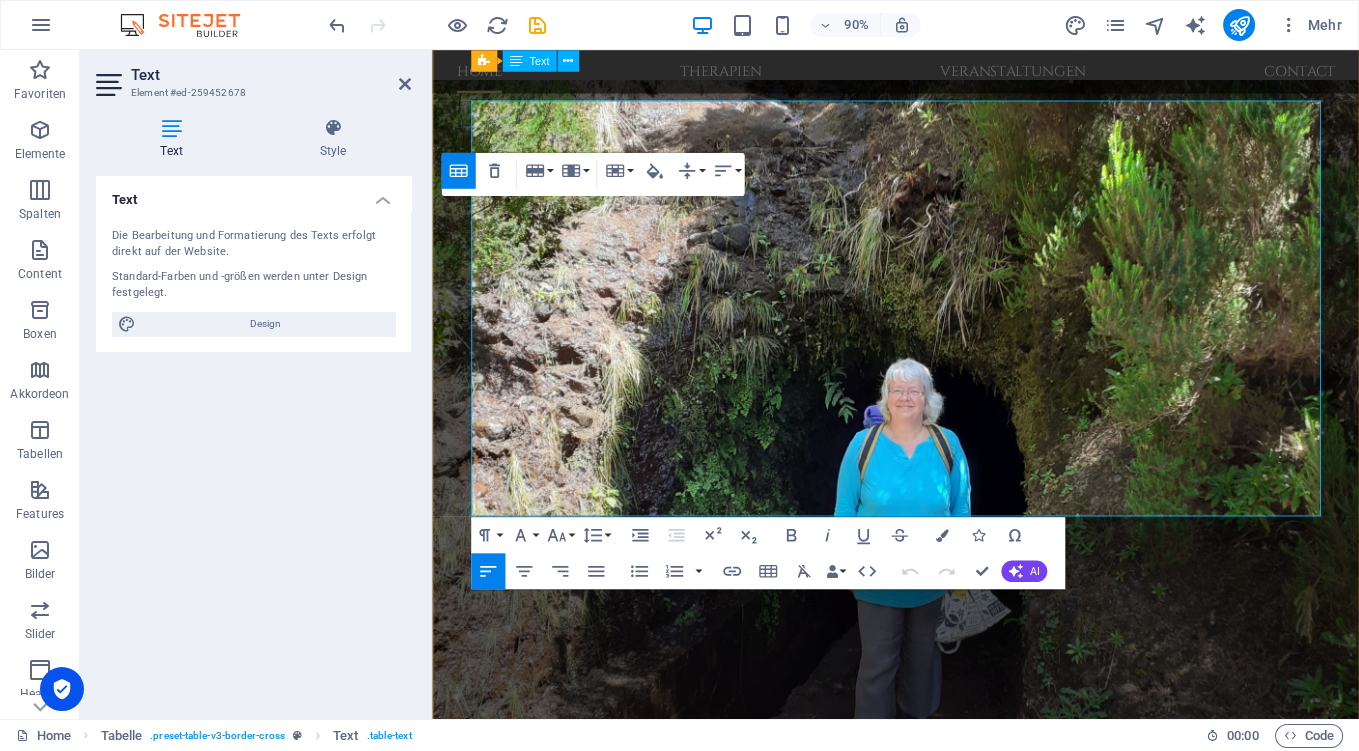 scroll, scrollTop: 1998, scrollLeft: 0, axis: vertical 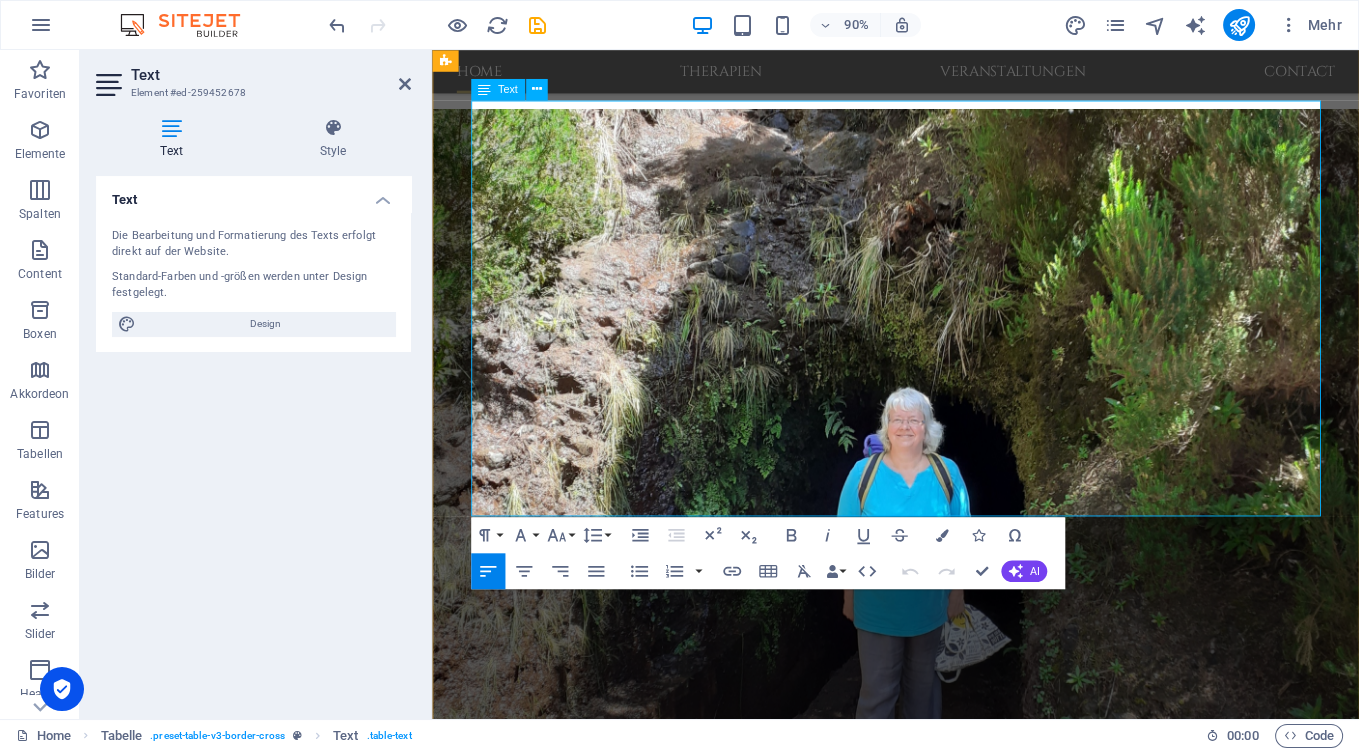 click on "Hatha-Yoga Kurs" at bounding box center (589, 1515) 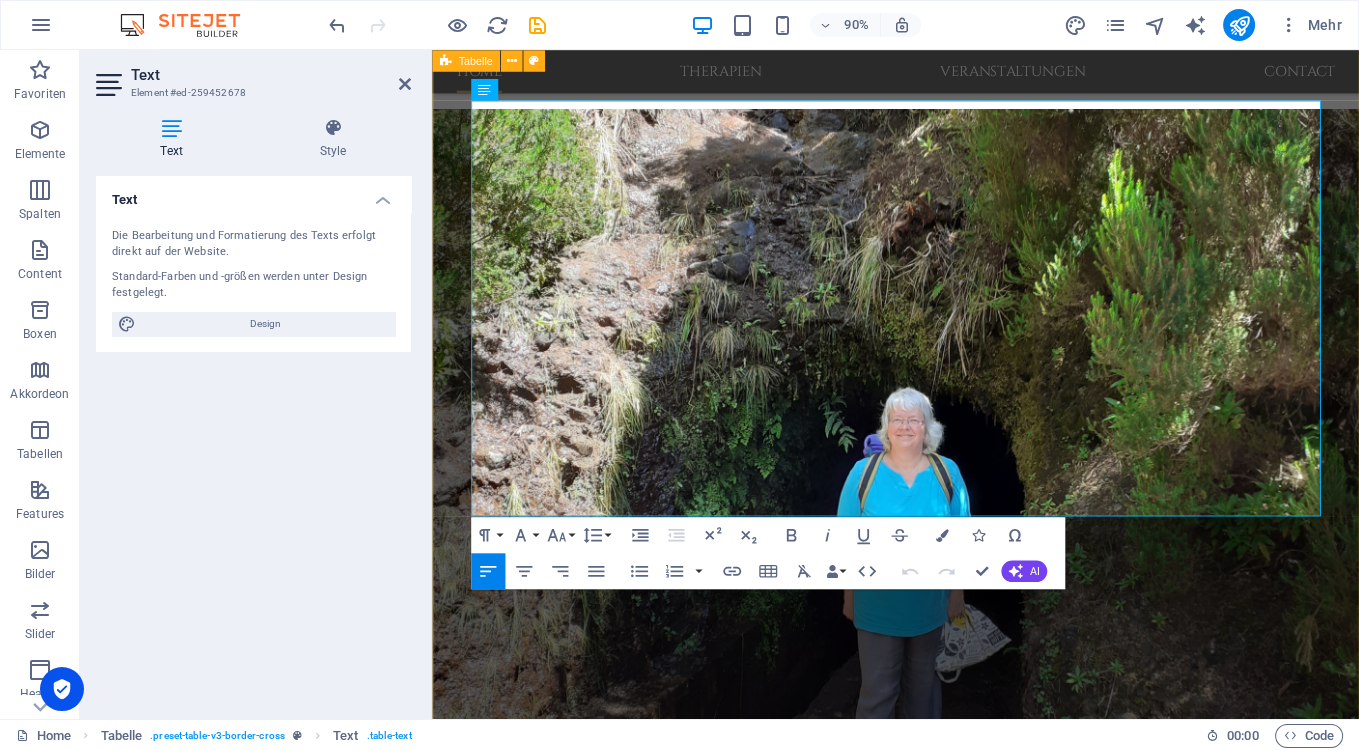 drag, startPoint x: 623, startPoint y: 298, endPoint x: 466, endPoint y: 308, distance: 157.31815 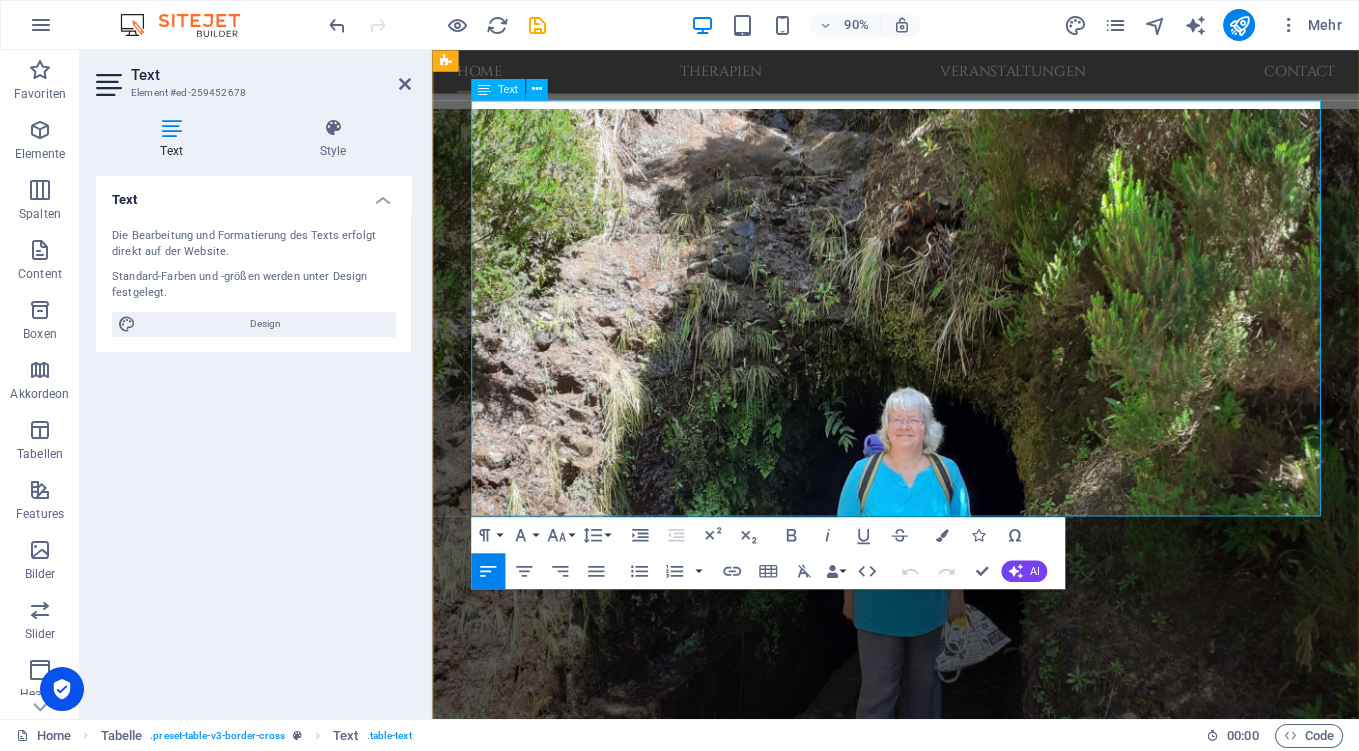 click at bounding box center (589, 1466) 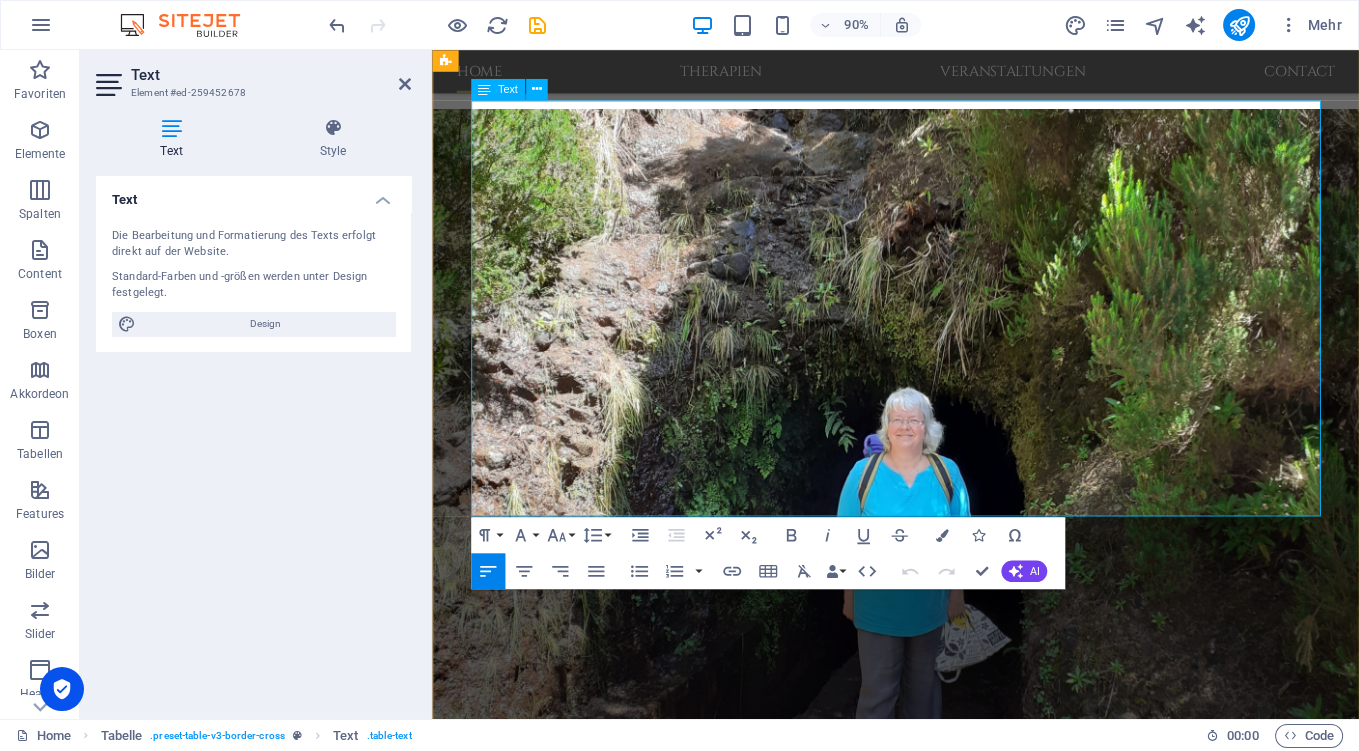 drag, startPoint x: 614, startPoint y: 299, endPoint x: 531, endPoint y: 307, distance: 83.38465 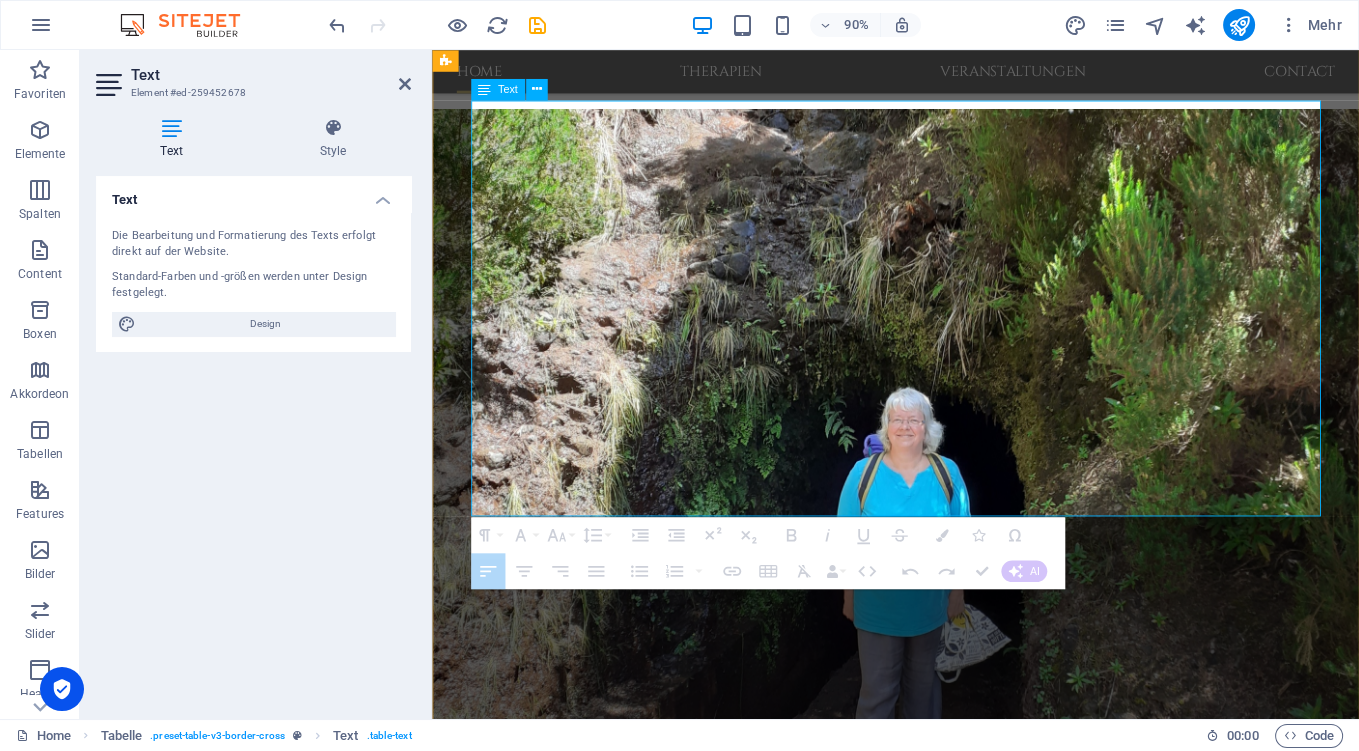 drag, startPoint x: 1195, startPoint y: 547, endPoint x: 1064, endPoint y: 542, distance: 131.09538 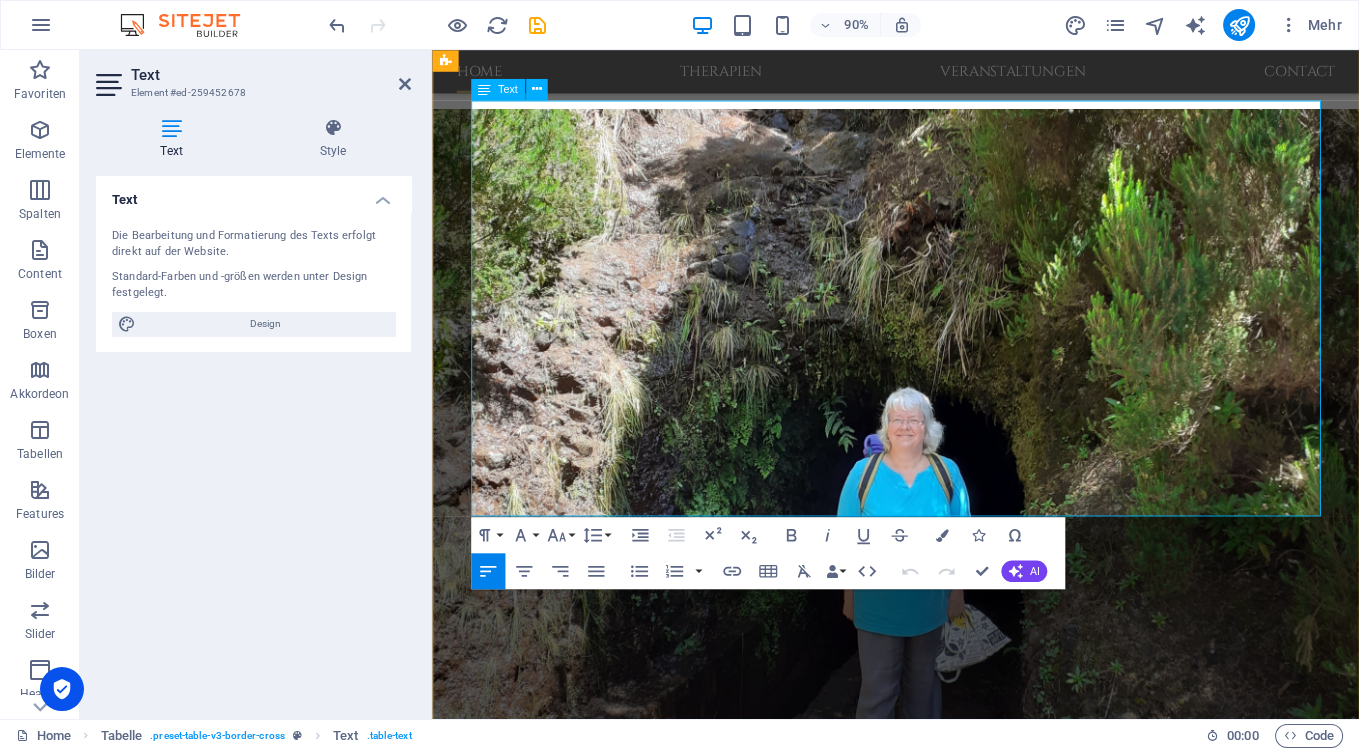 click at bounding box center [589, 1662] 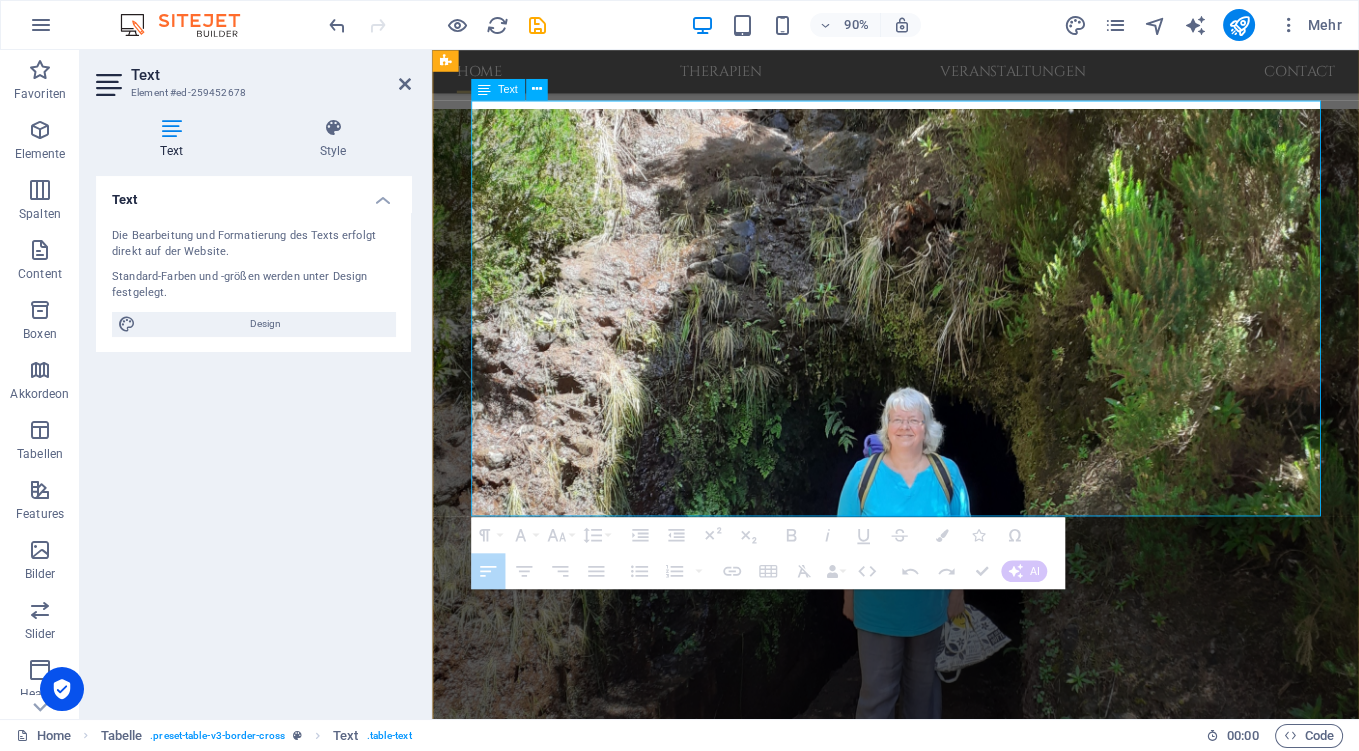 drag, startPoint x: 628, startPoint y: 442, endPoint x: 1153, endPoint y: 449, distance: 525.0467 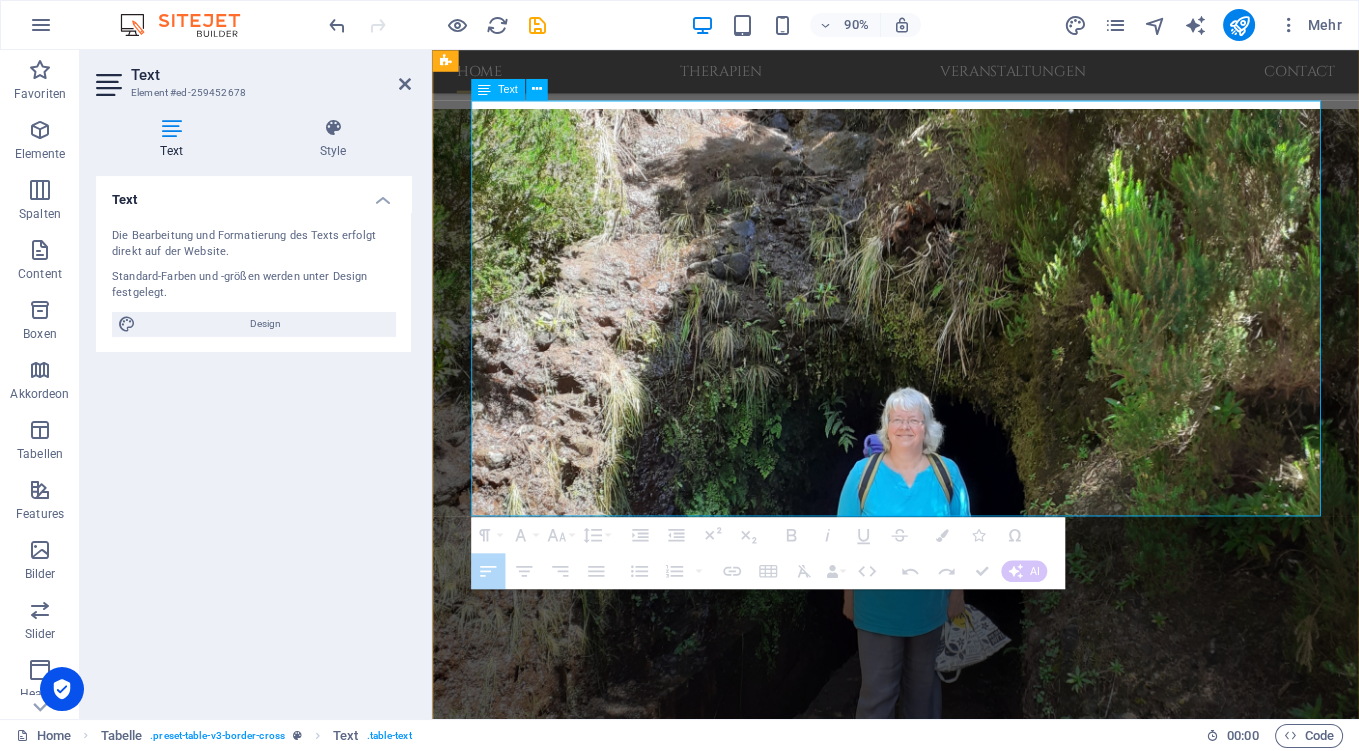 drag, startPoint x: 629, startPoint y: 447, endPoint x: 1362, endPoint y: 452, distance: 733.017 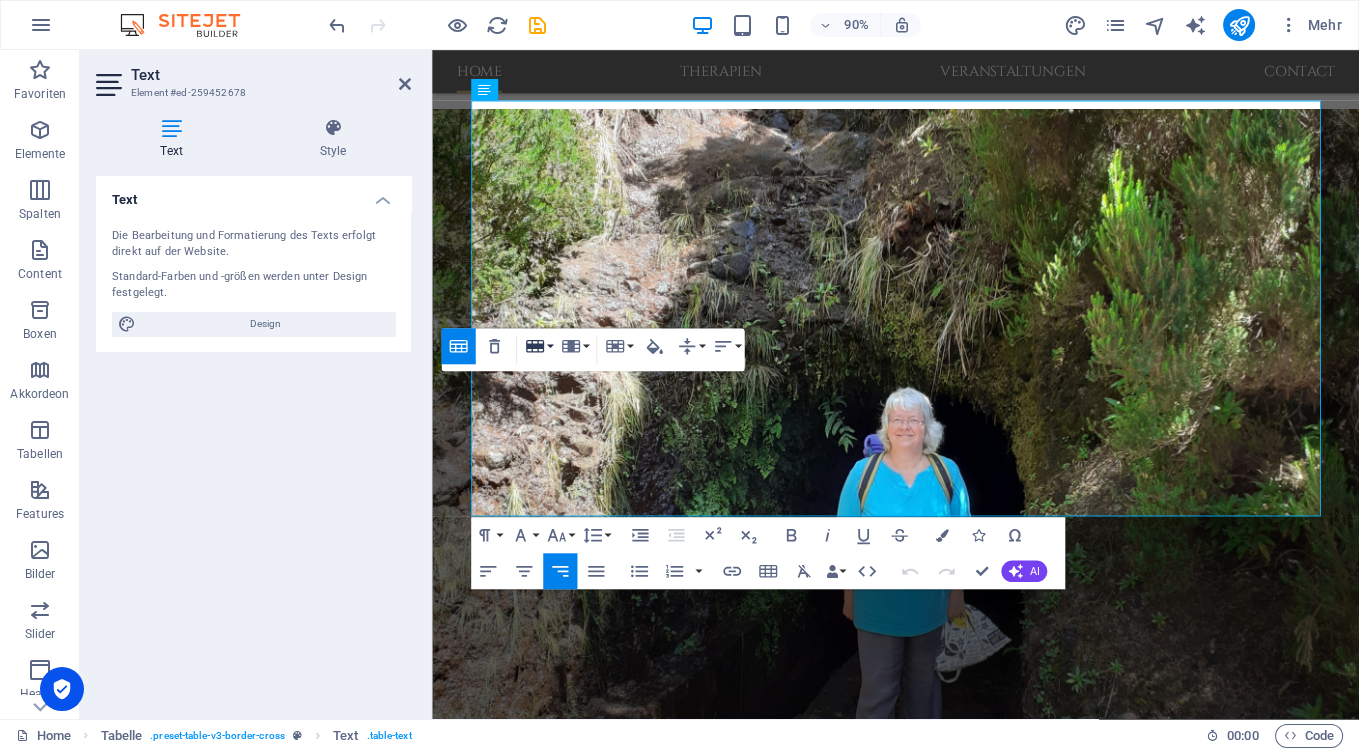 click 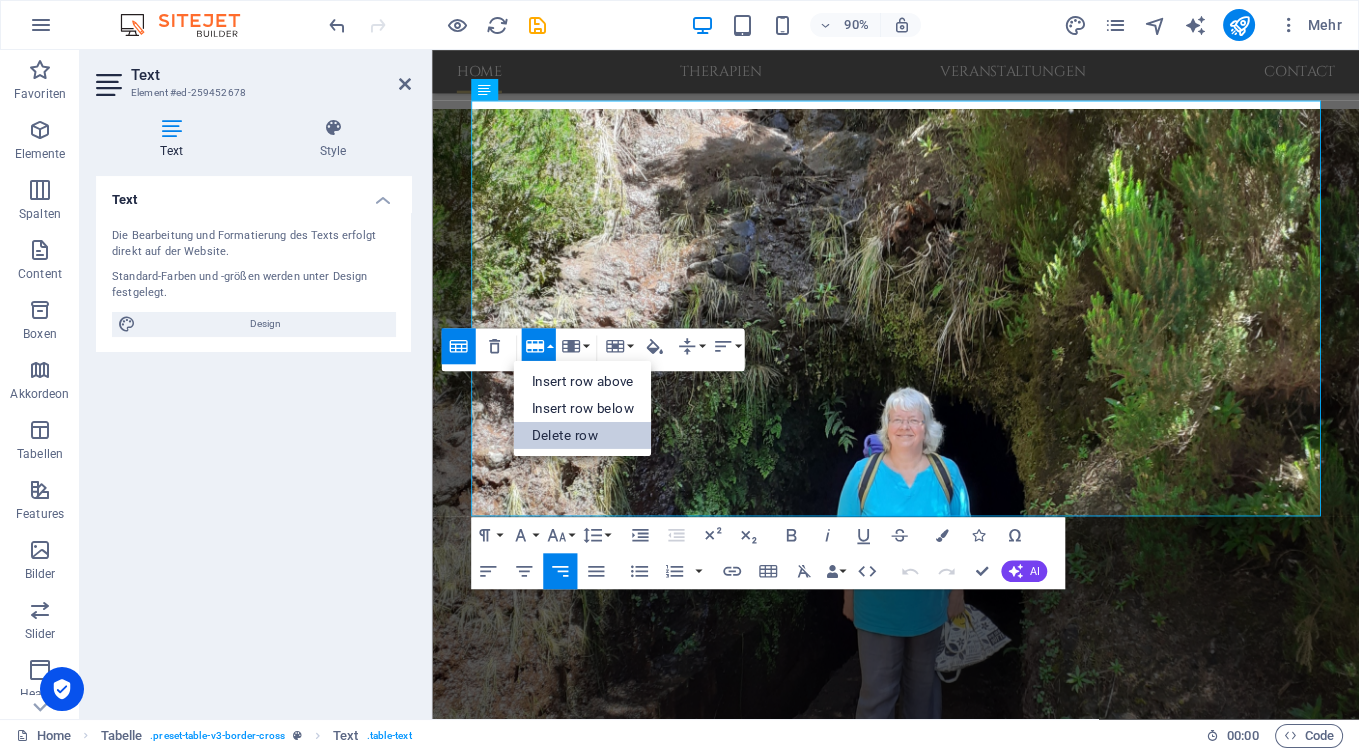 click on "Delete row" at bounding box center (582, 434) 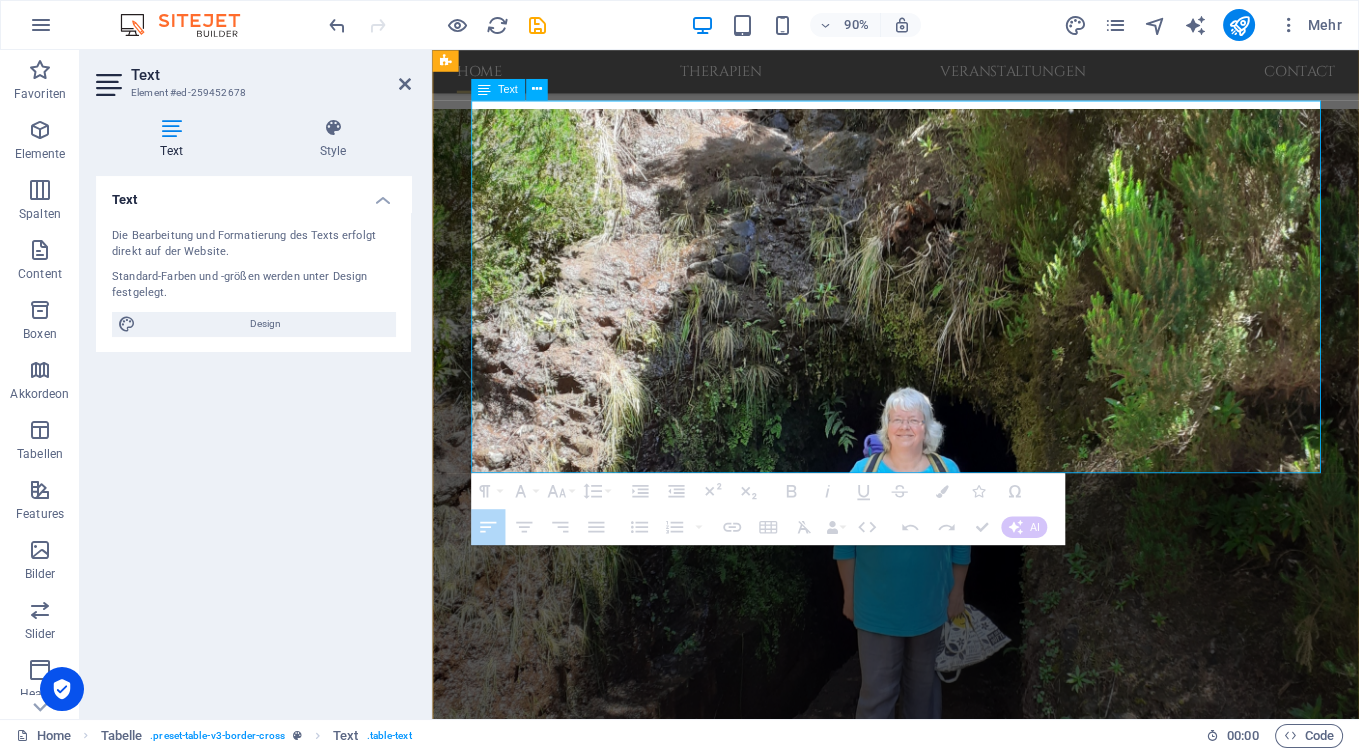 drag, startPoint x: 632, startPoint y: 266, endPoint x: 1336, endPoint y: 250, distance: 704.1818 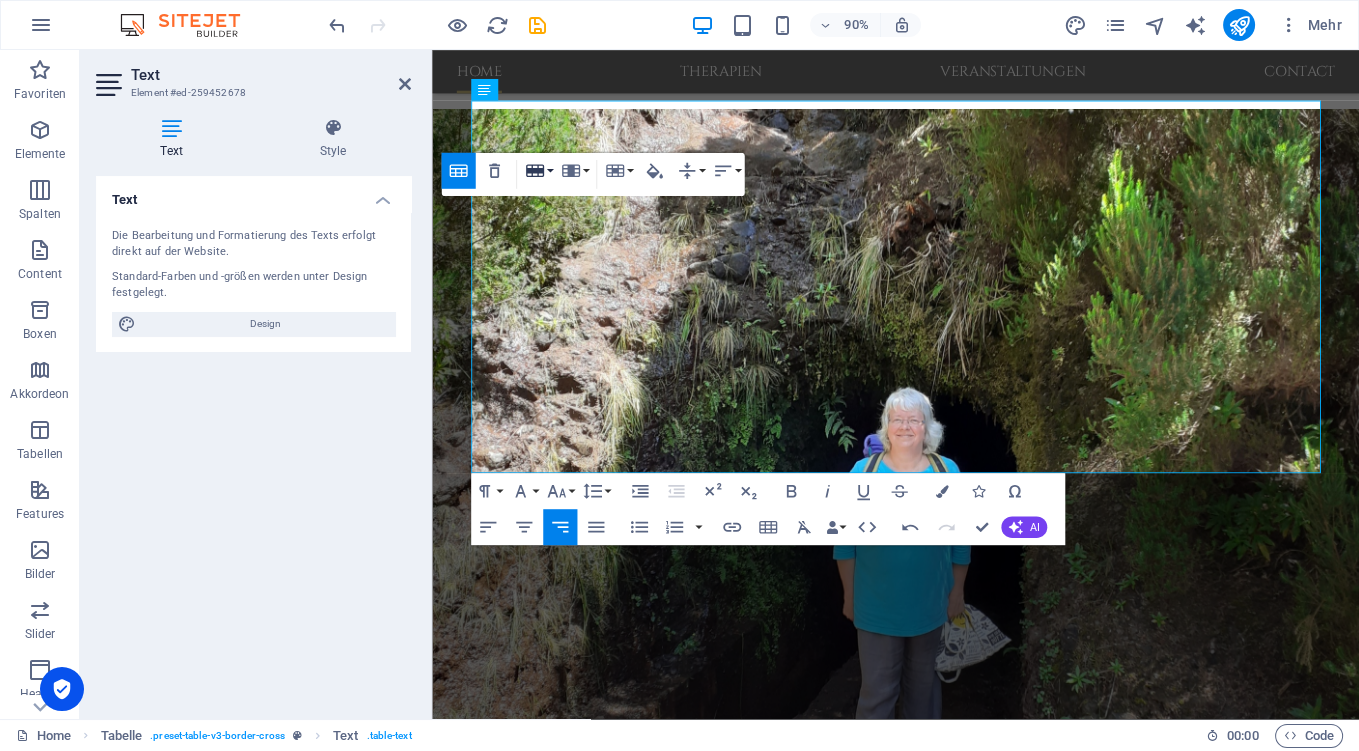 click on "Row" at bounding box center [538, 170] 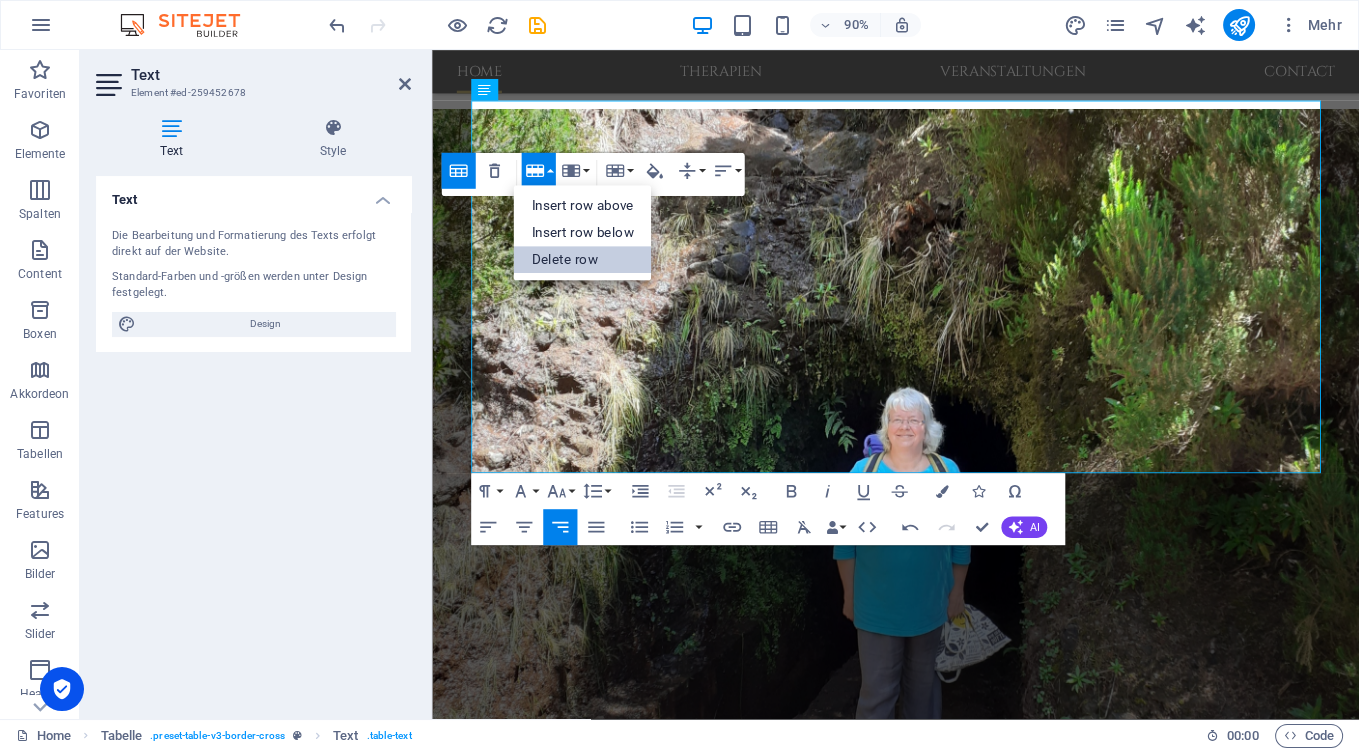 click on "Delete row" at bounding box center [582, 259] 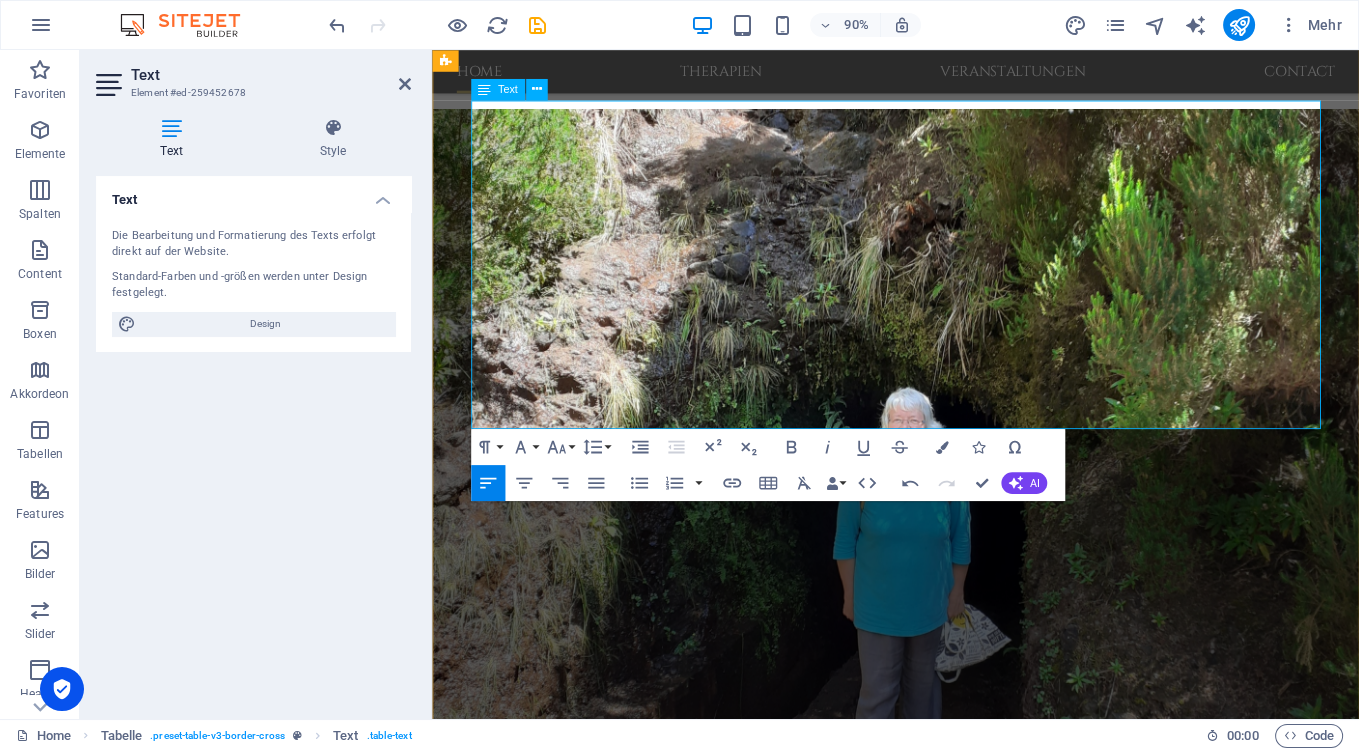 click on "Donnerstags, [DATE]-[DATE]" at bounding box center [886, 1515] 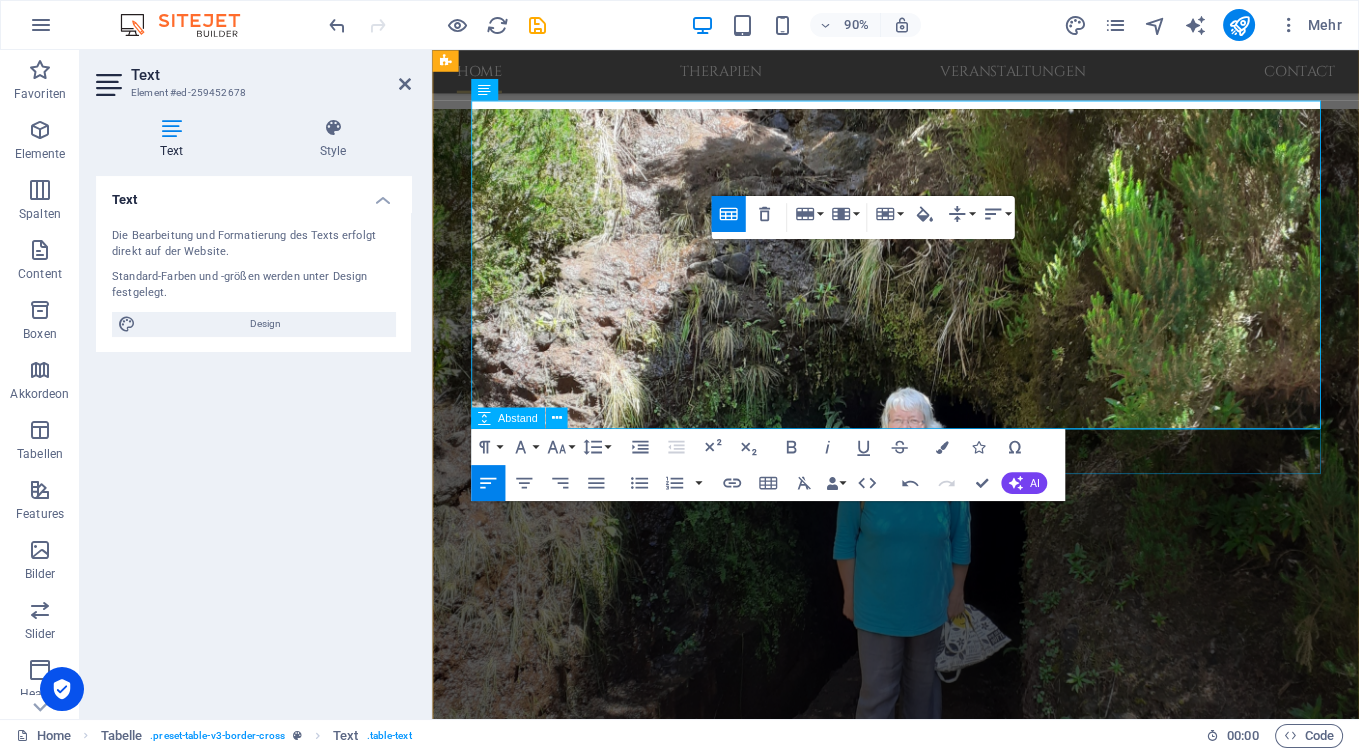 click at bounding box center [947, 1713] 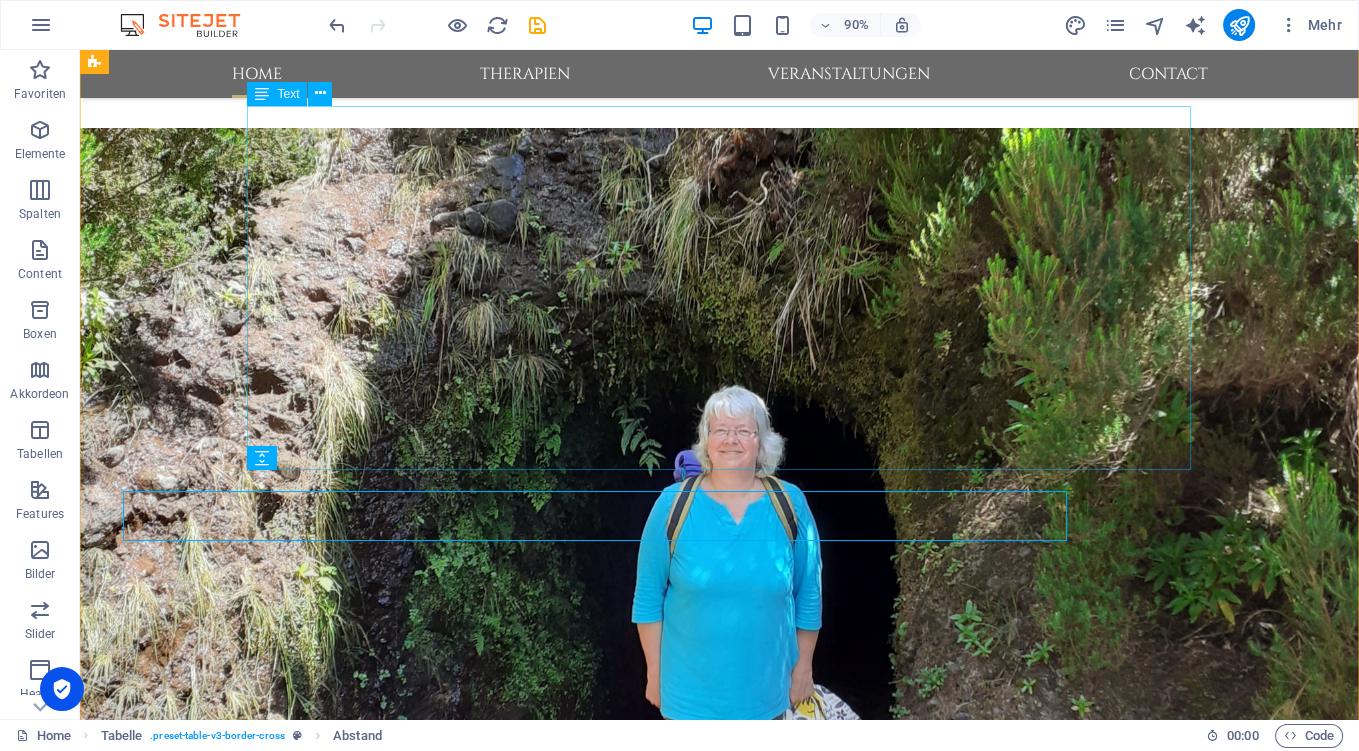 scroll, scrollTop: 1977, scrollLeft: 0, axis: vertical 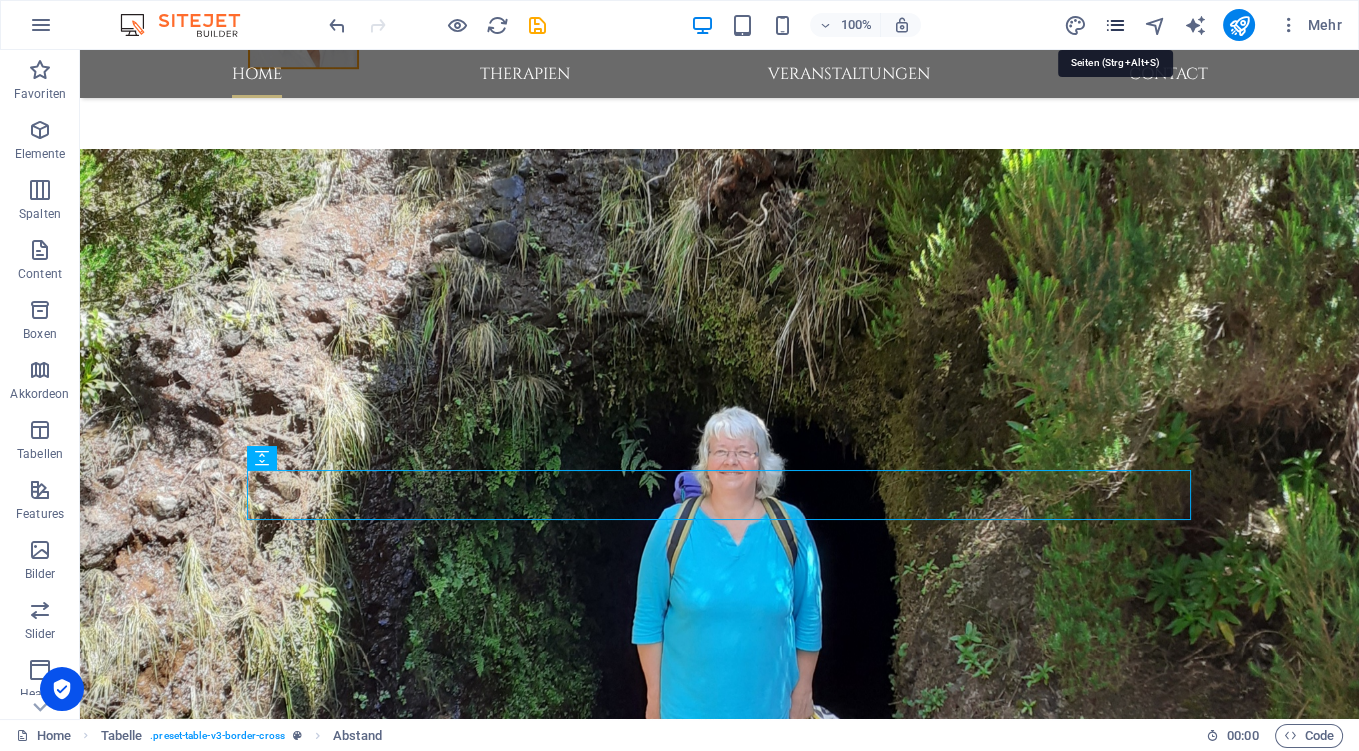 click at bounding box center (1114, 25) 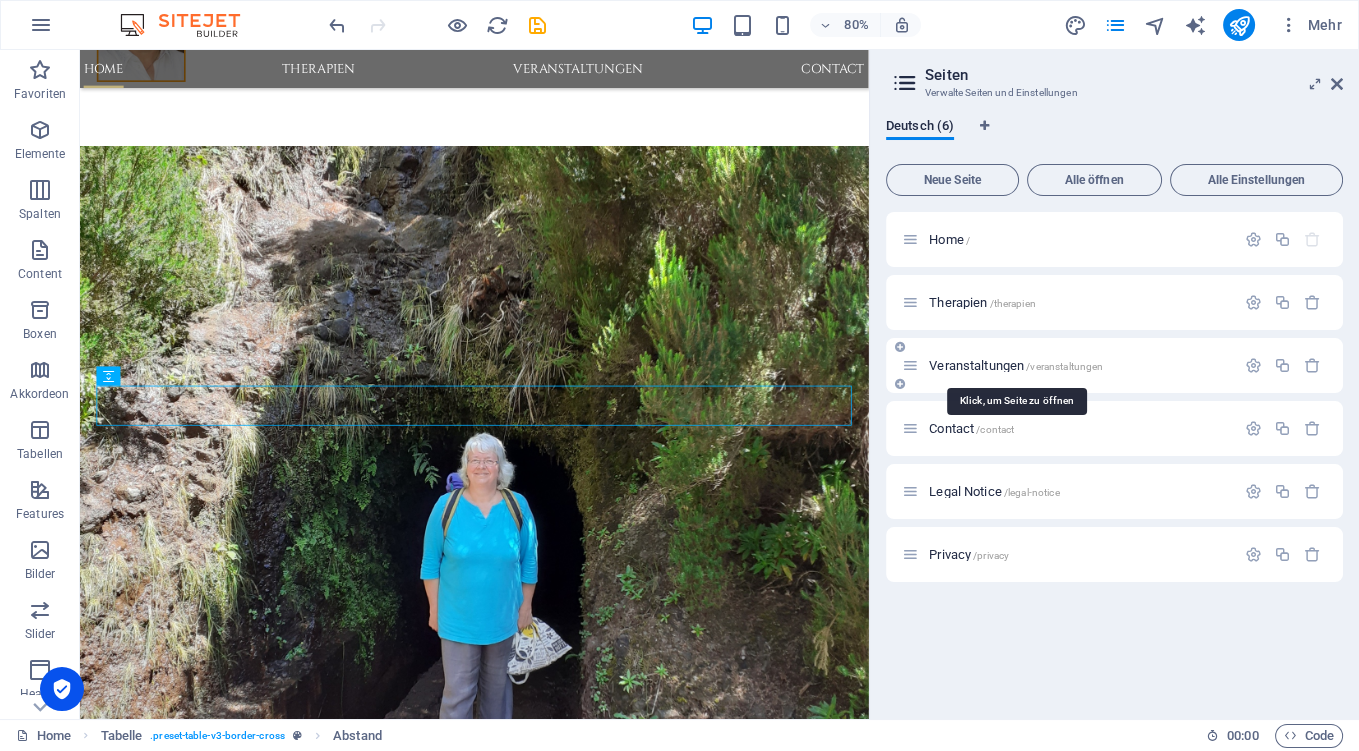 click on "Veranstaltungen /veranstaltungen" at bounding box center [1016, 365] 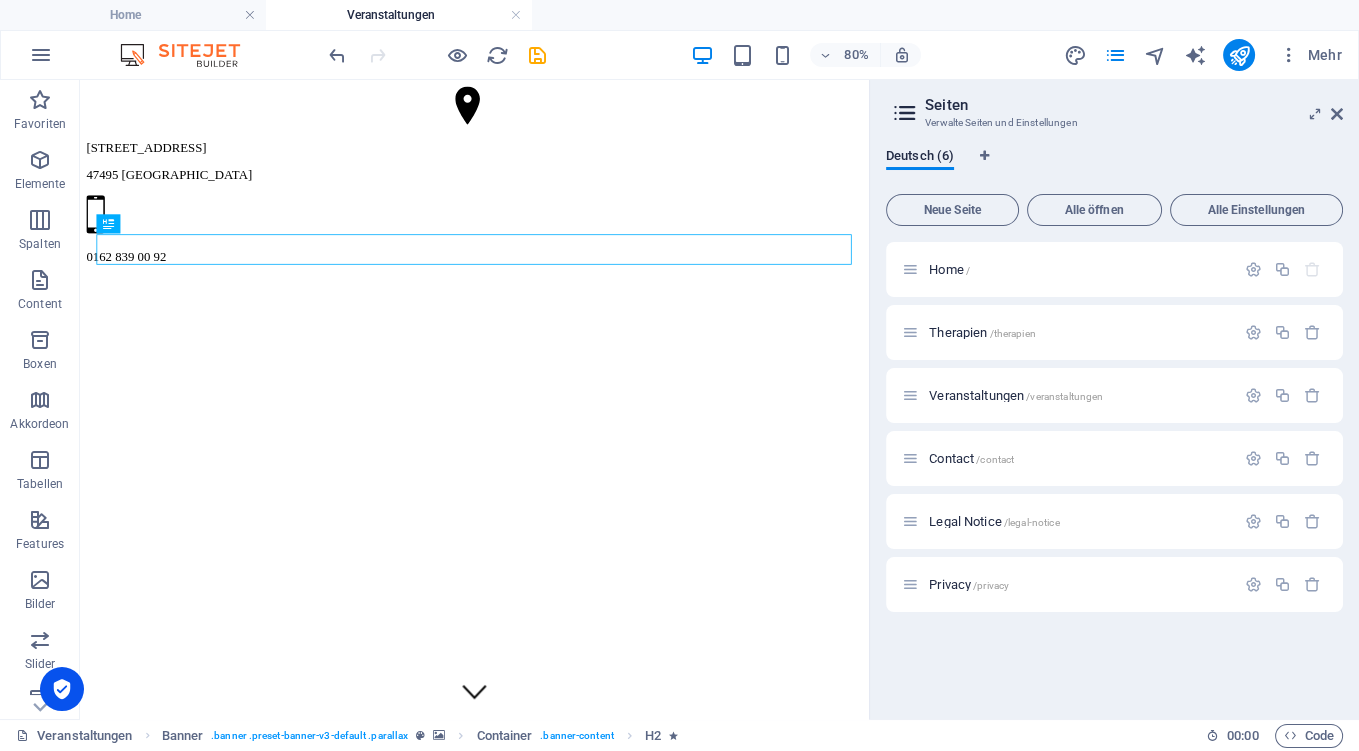scroll, scrollTop: 0, scrollLeft: 0, axis: both 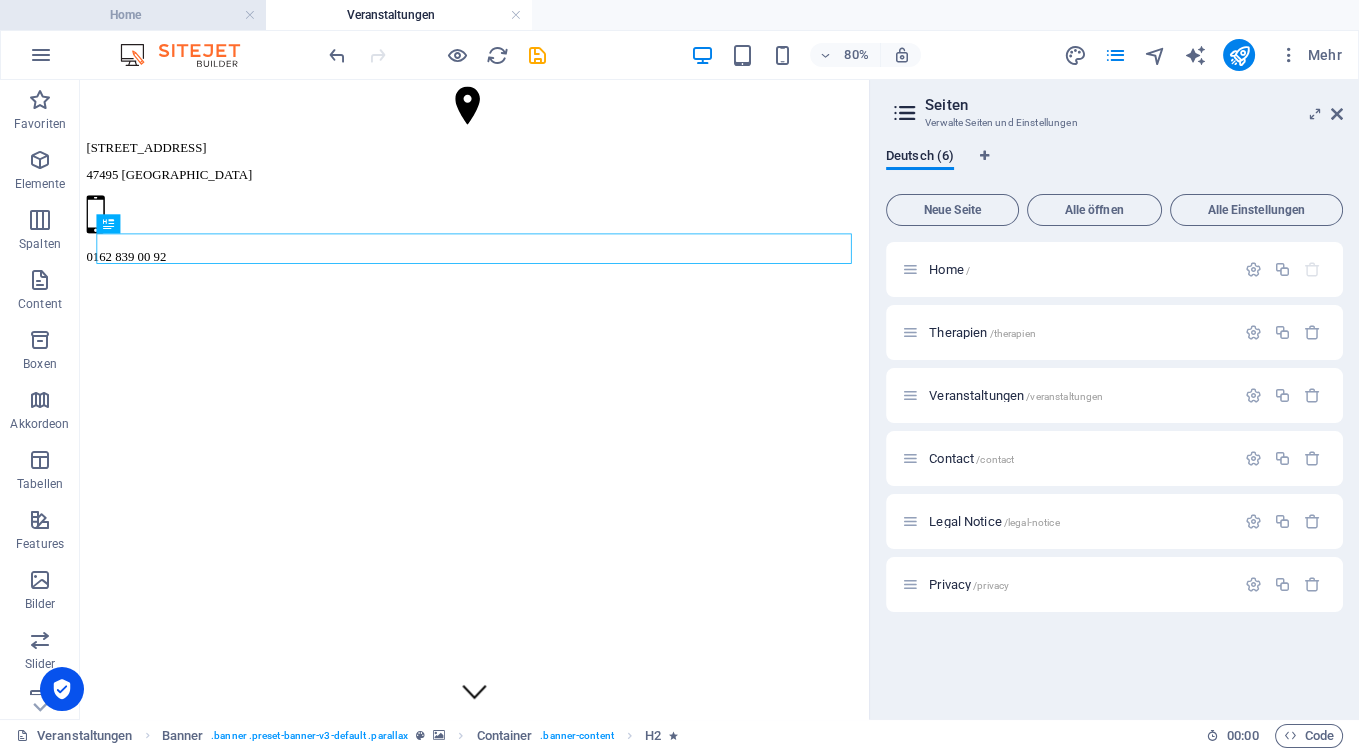 click on "Home" at bounding box center (133, 15) 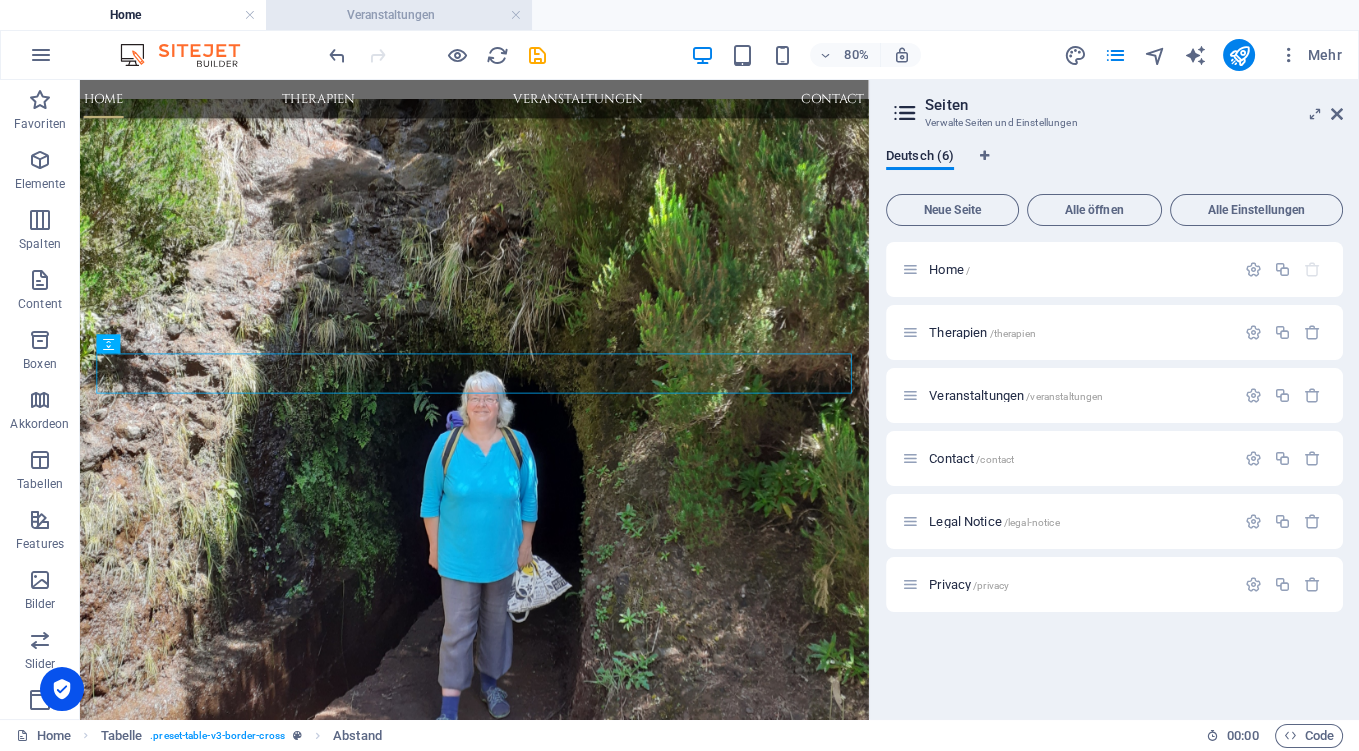 click on "Veranstaltungen" at bounding box center [399, 15] 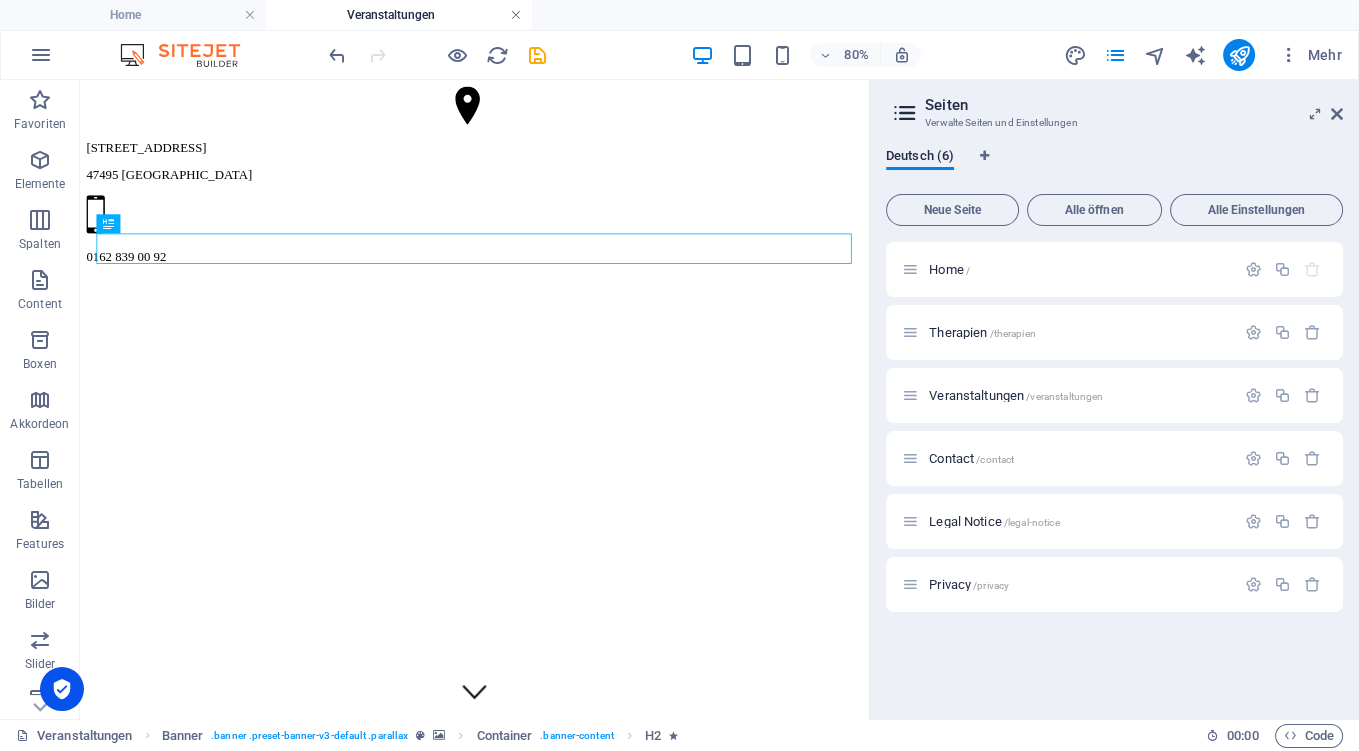 click at bounding box center (516, 15) 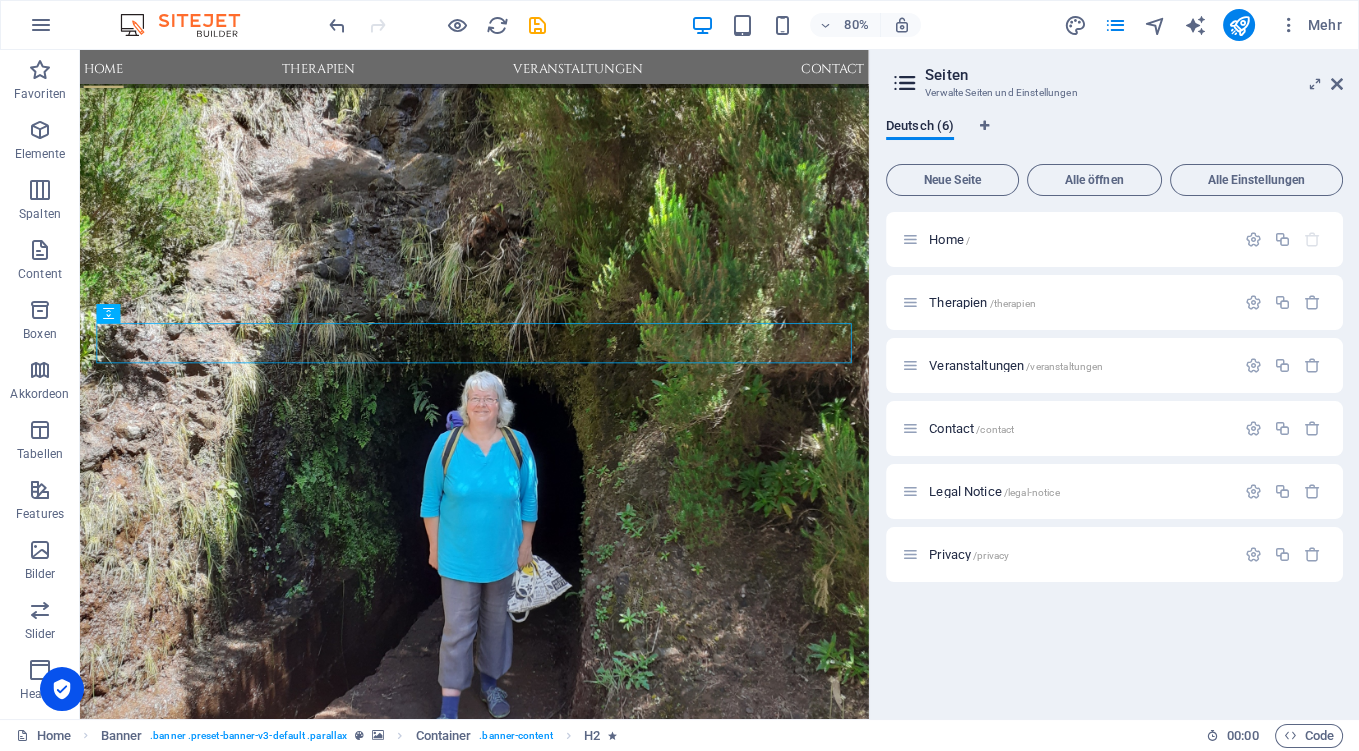 scroll, scrollTop: 2058, scrollLeft: 0, axis: vertical 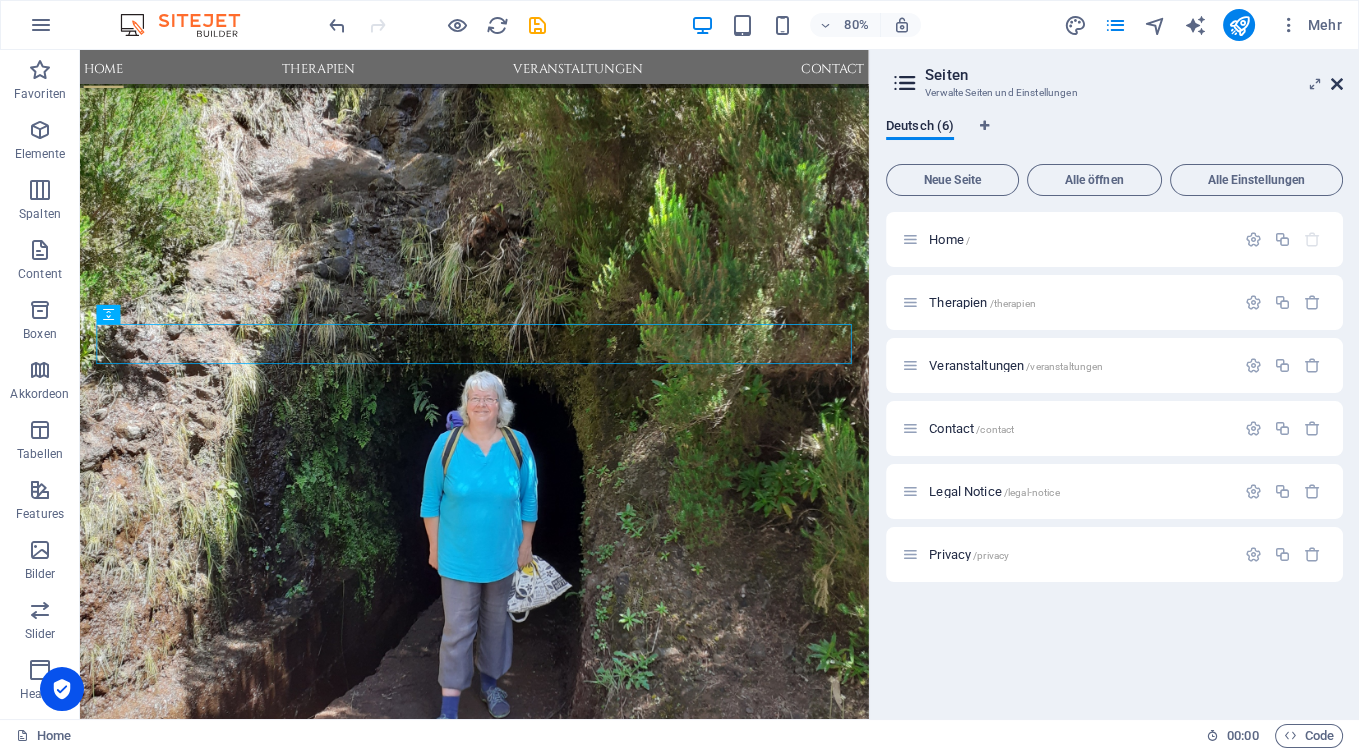 click at bounding box center (1337, 84) 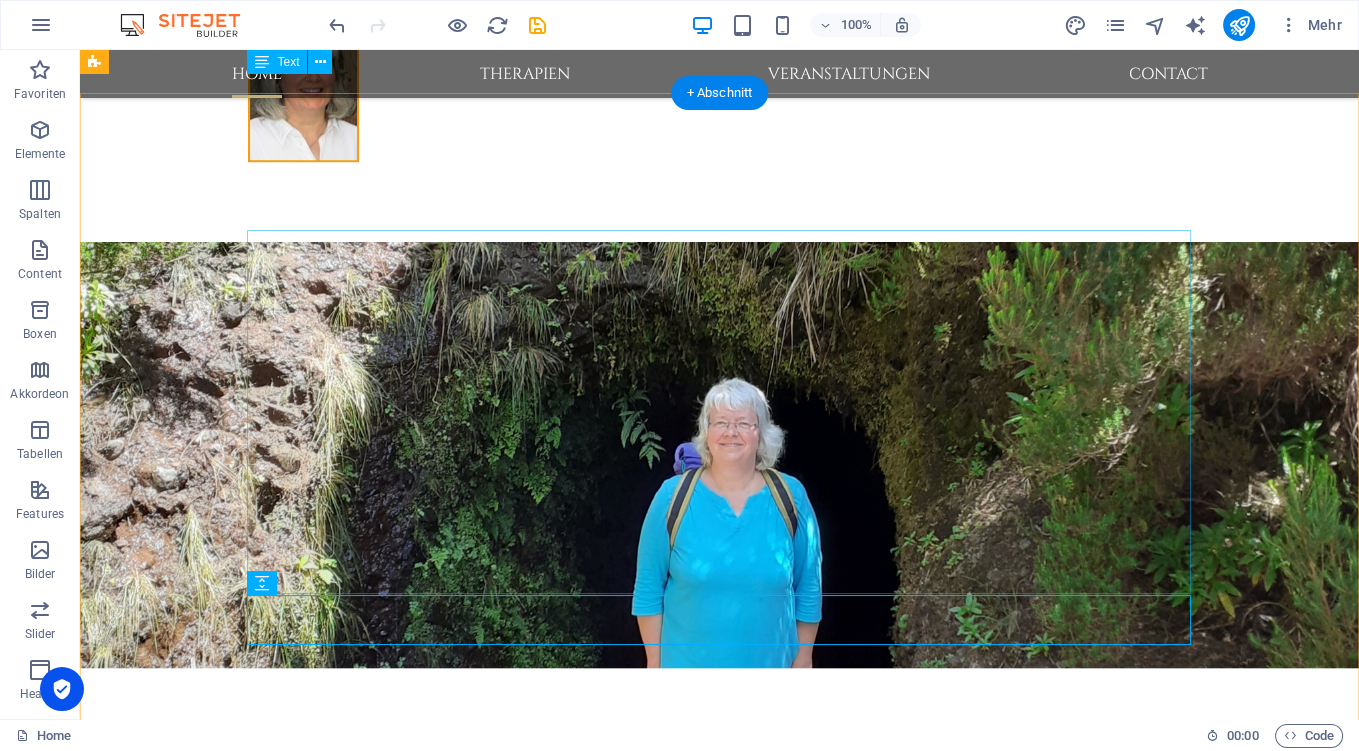 scroll, scrollTop: 1843, scrollLeft: 0, axis: vertical 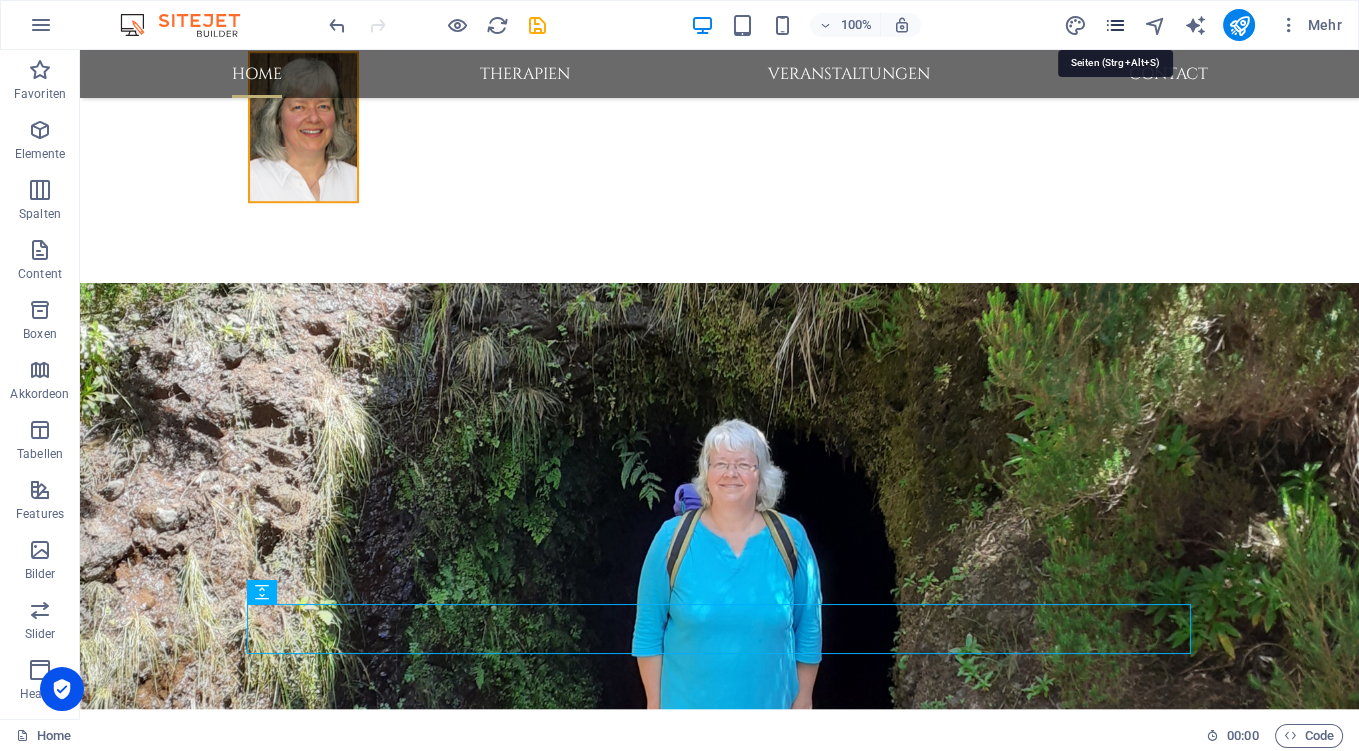 click at bounding box center (1114, 25) 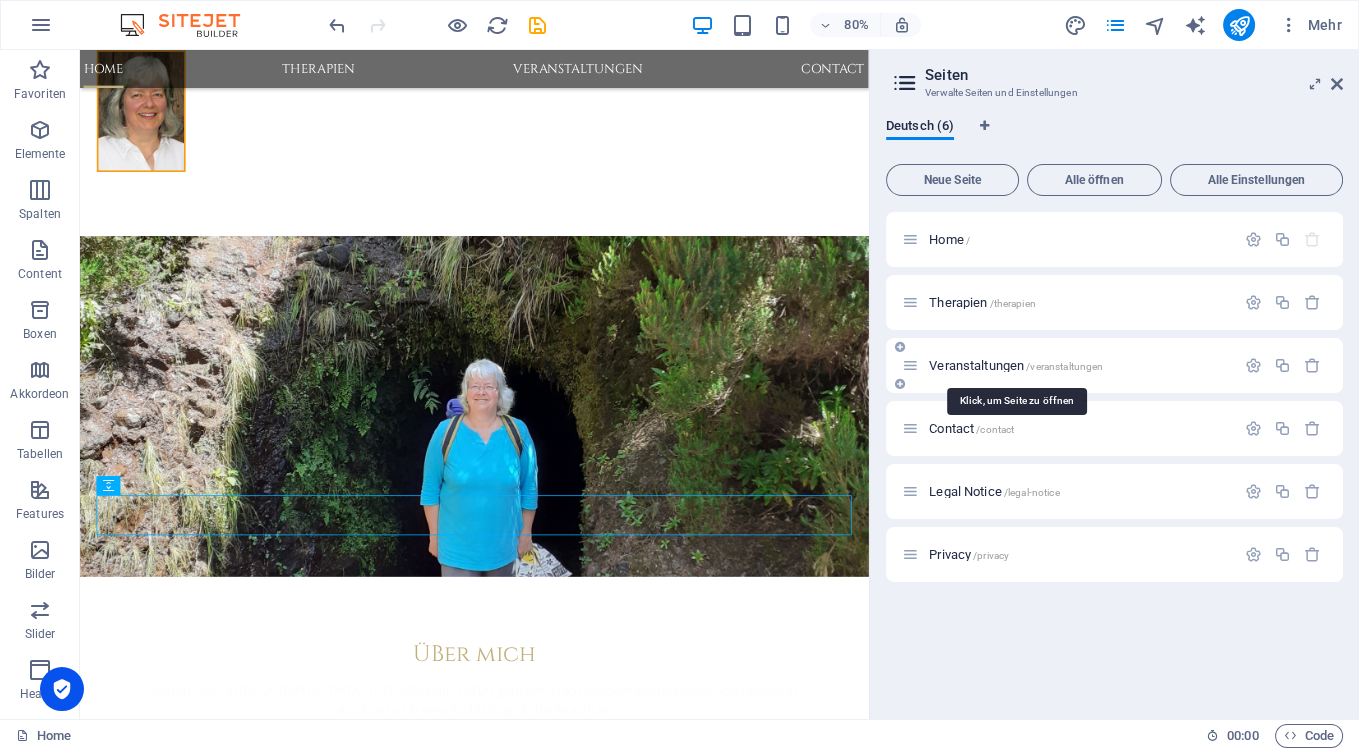 click on "Veranstaltungen /veranstaltungen" at bounding box center [1016, 365] 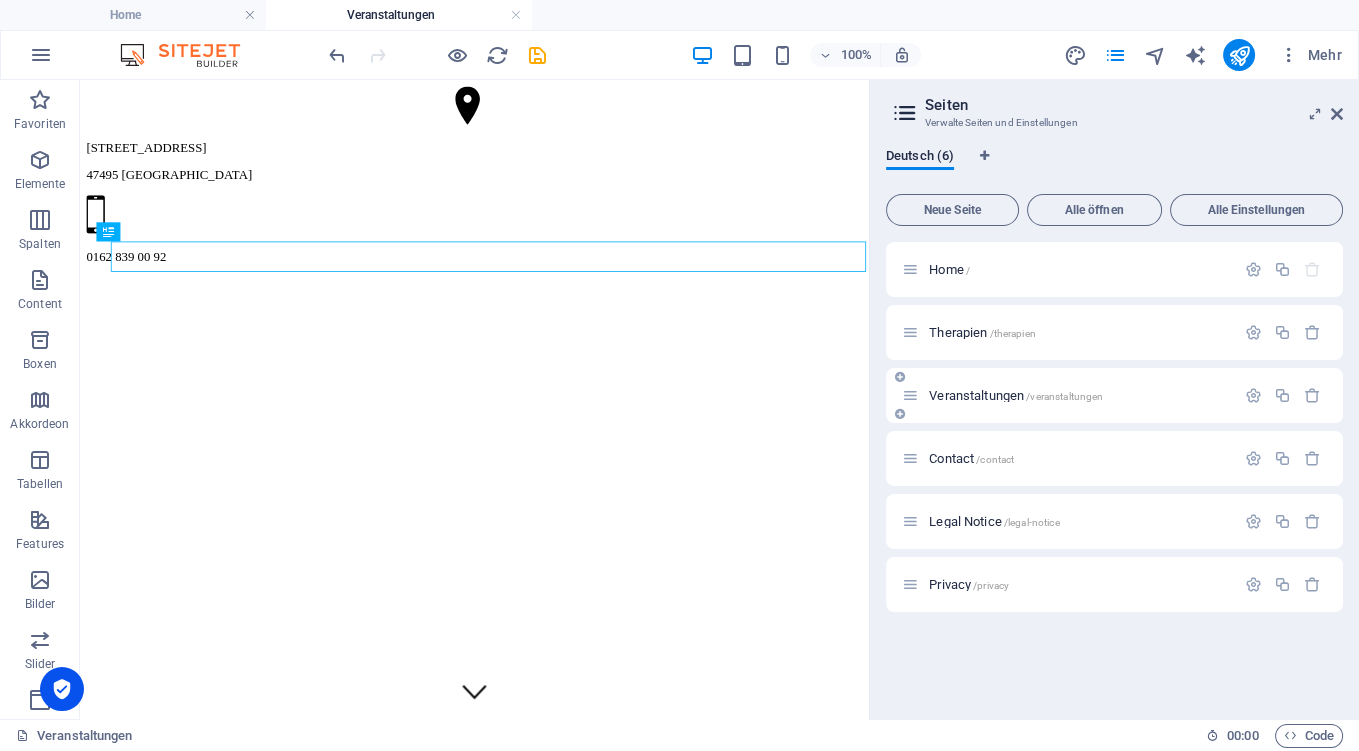 scroll, scrollTop: 0, scrollLeft: 0, axis: both 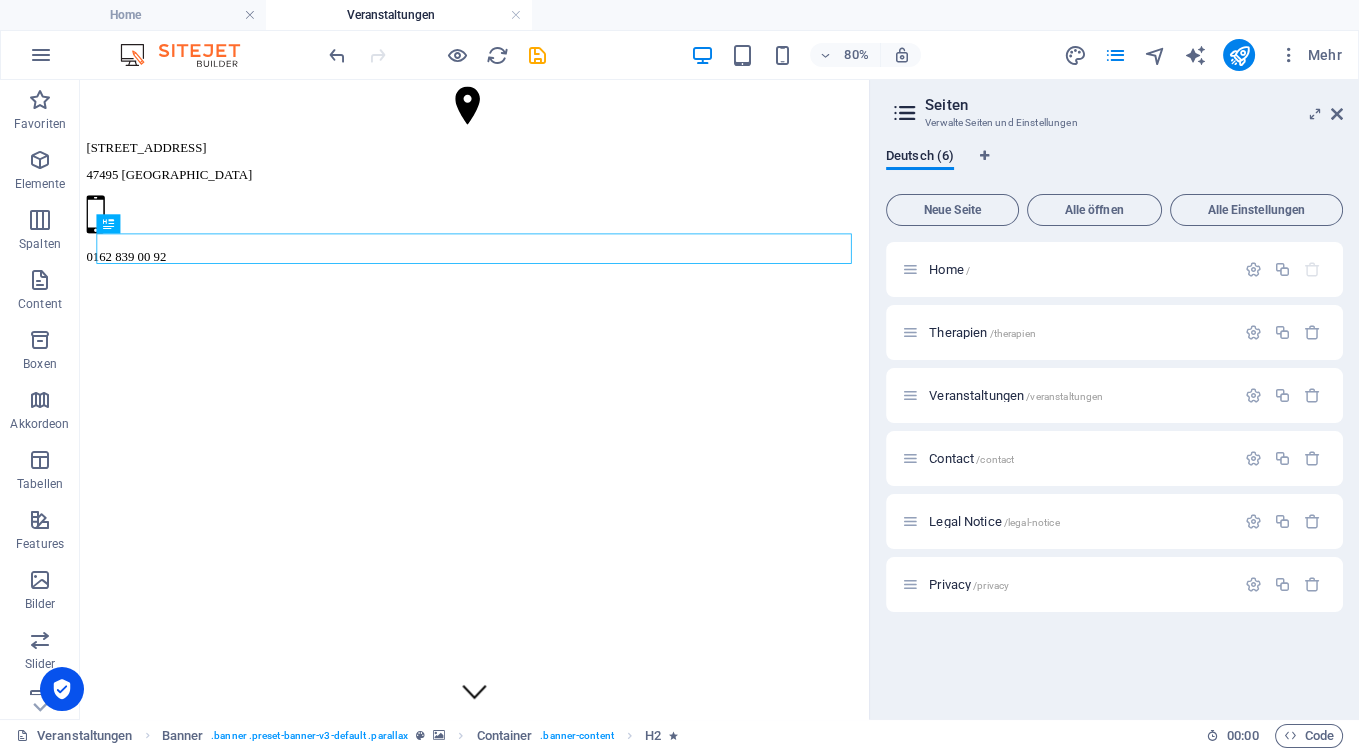 click on "Veranstaltungen" at bounding box center [399, 15] 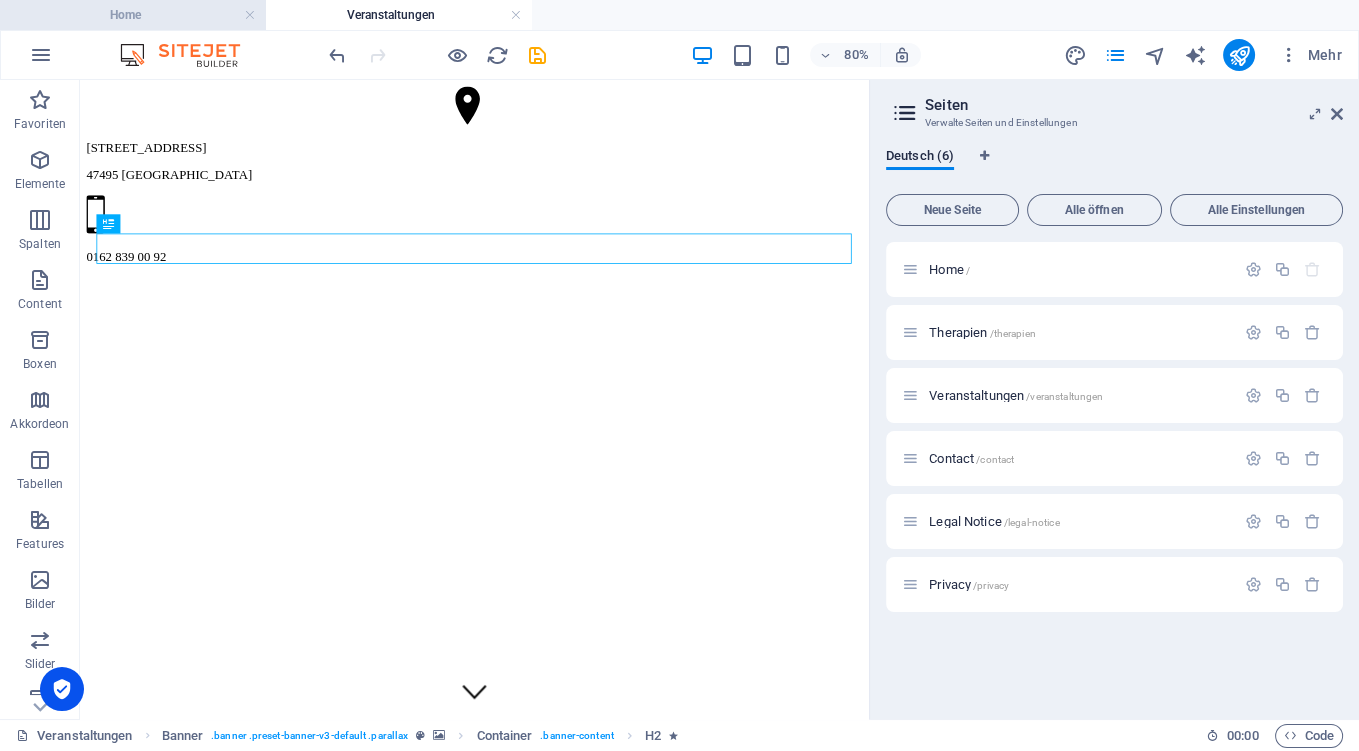 click on "Home" at bounding box center [133, 15] 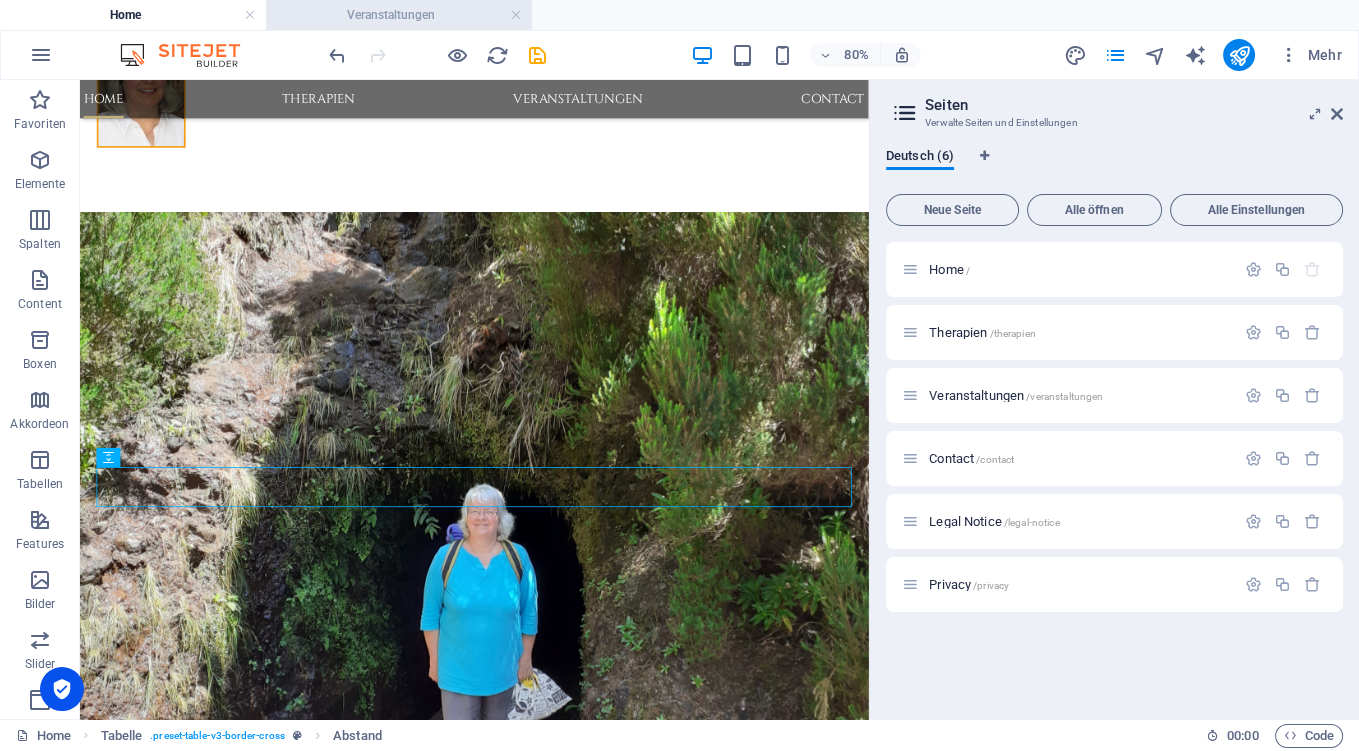 click on "Veranstaltungen" at bounding box center (399, 15) 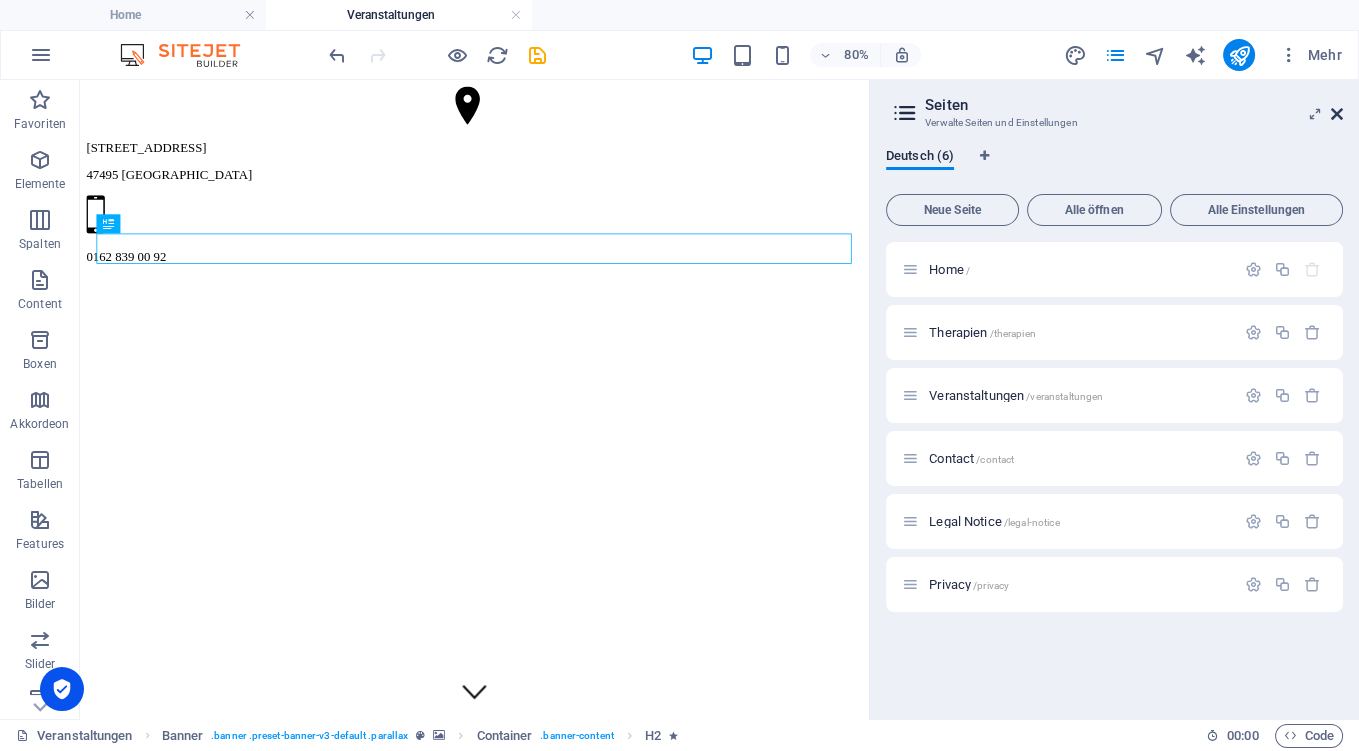 click at bounding box center (1337, 114) 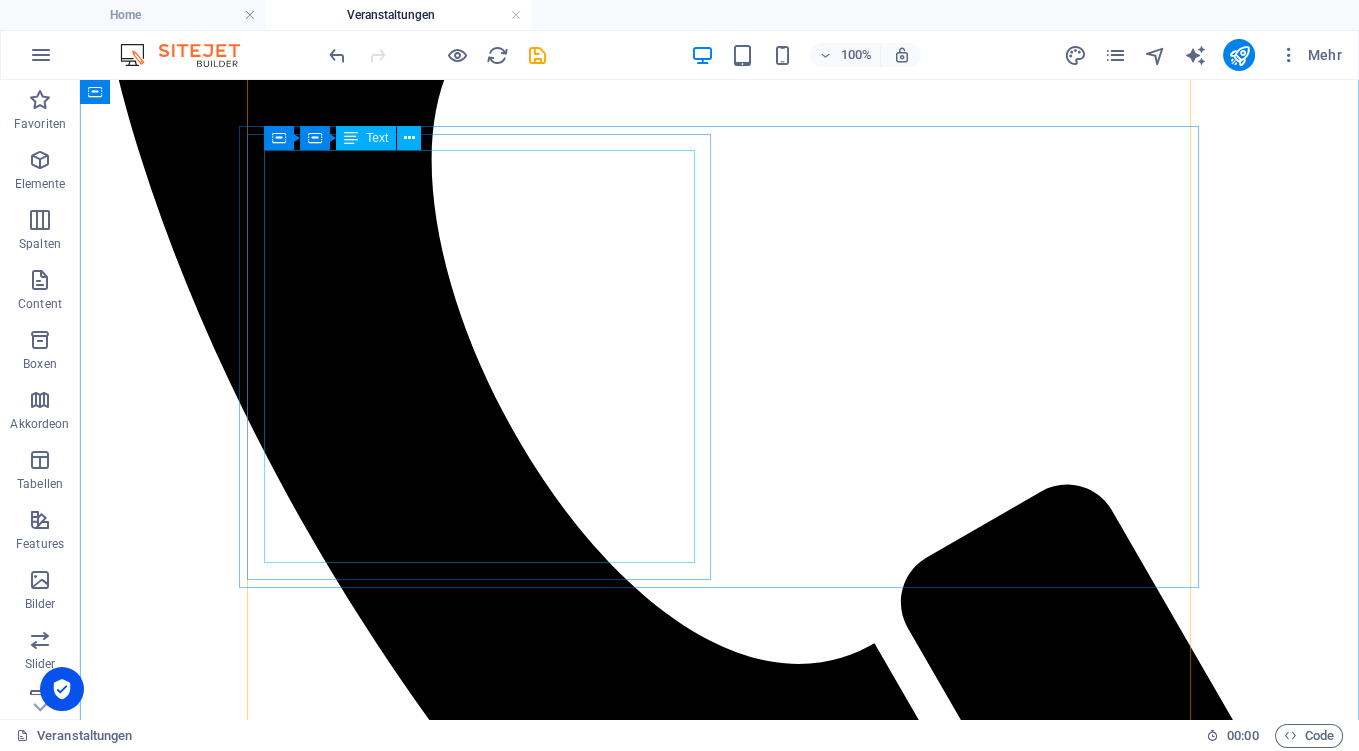 scroll, scrollTop: 1478, scrollLeft: 0, axis: vertical 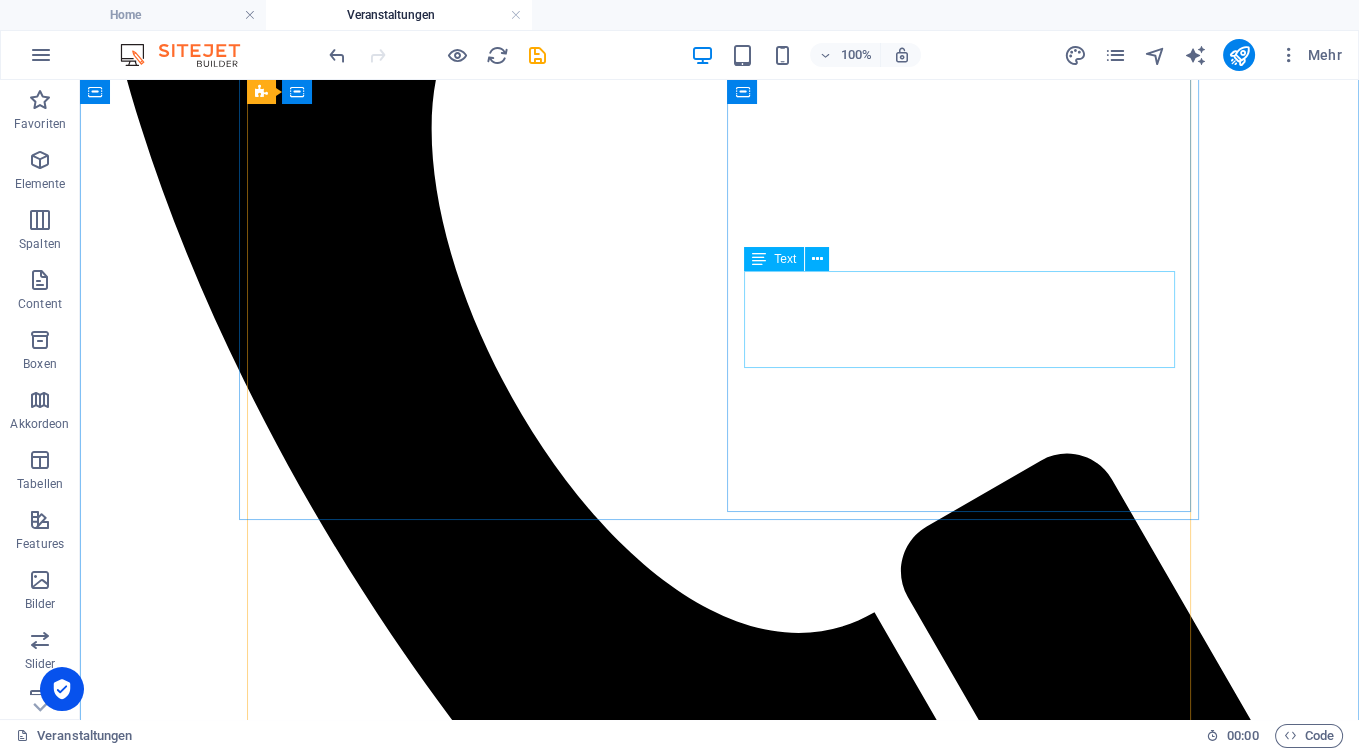 click on "Seminarleitung: [PERSON_NAME], Heilpraktikerin Ort: Naturheilpraxis [PERSON_NAME] [PERSON_NAME][DATE], 18.00 – 21.00 Uhr" at bounding box center (719, 6921) 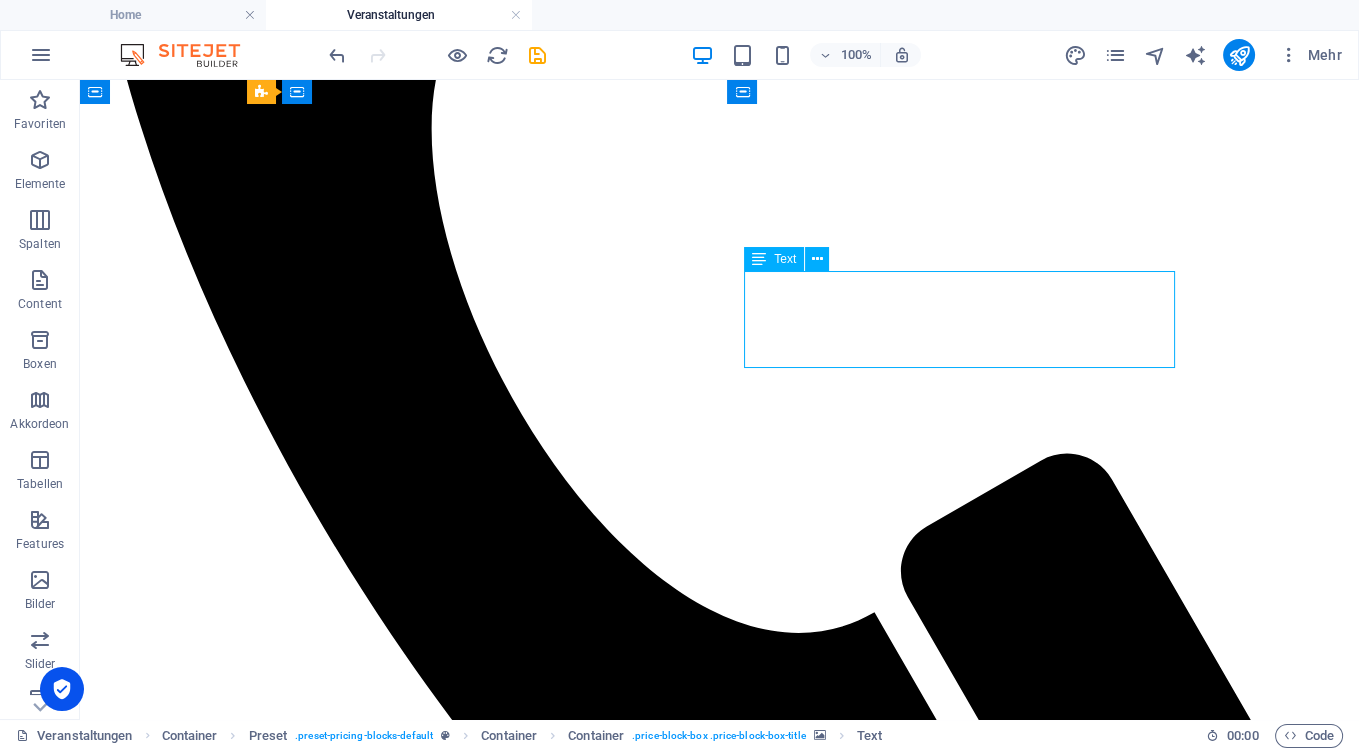 click on "Seminarleitung: [PERSON_NAME], Heilpraktikerin Ort: Naturheilpraxis [PERSON_NAME] [PERSON_NAME][DATE], 18.00 – 21.00 Uhr" at bounding box center (719, 6921) 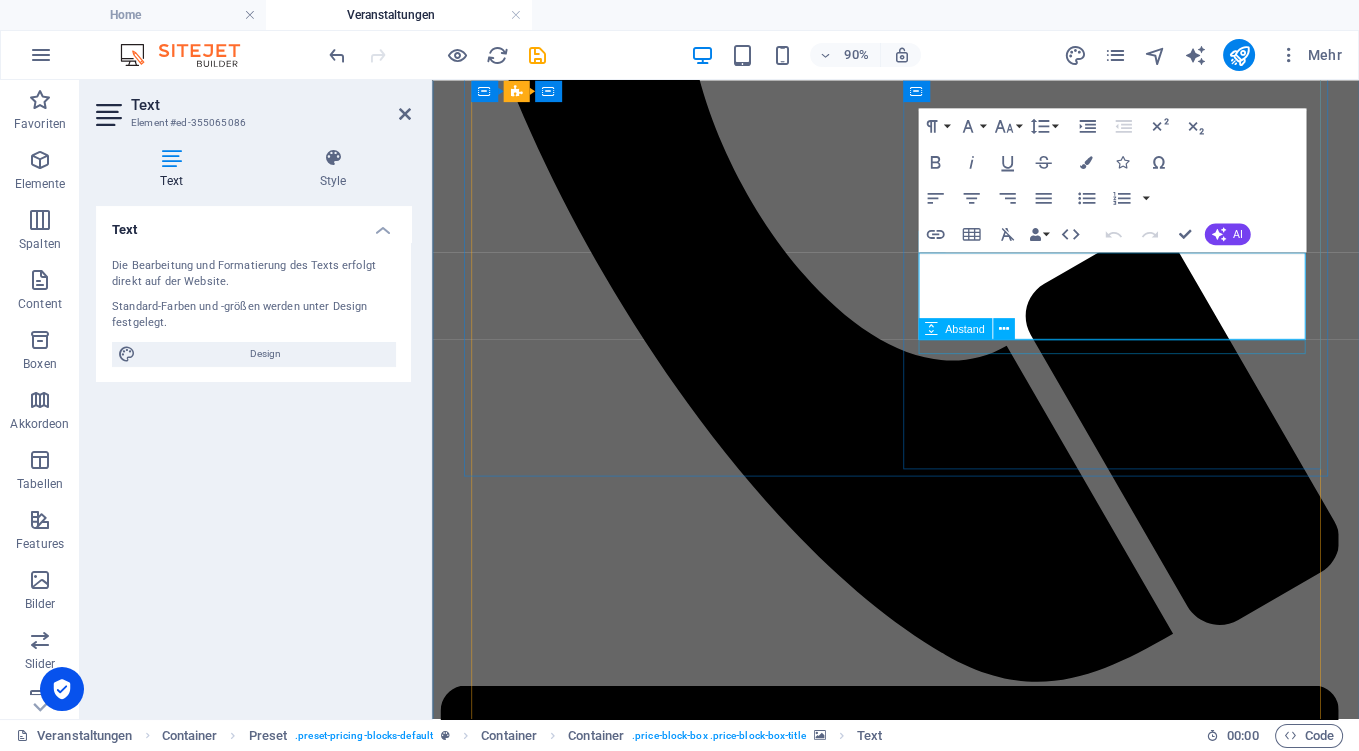 click on "Abstand" at bounding box center [972, 329] 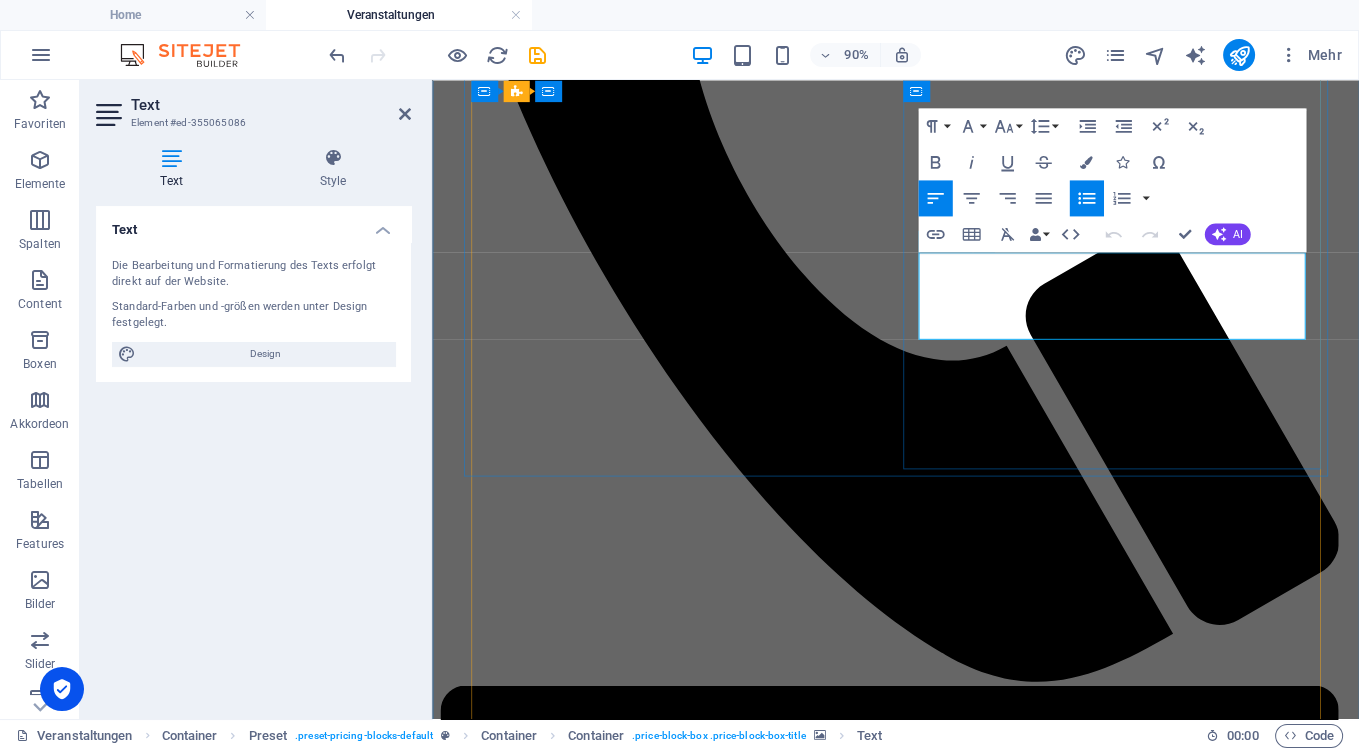 click on "[PERSON_NAME][DATE], 18.00 – 21.00 Uhr" at bounding box center (967, 6137) 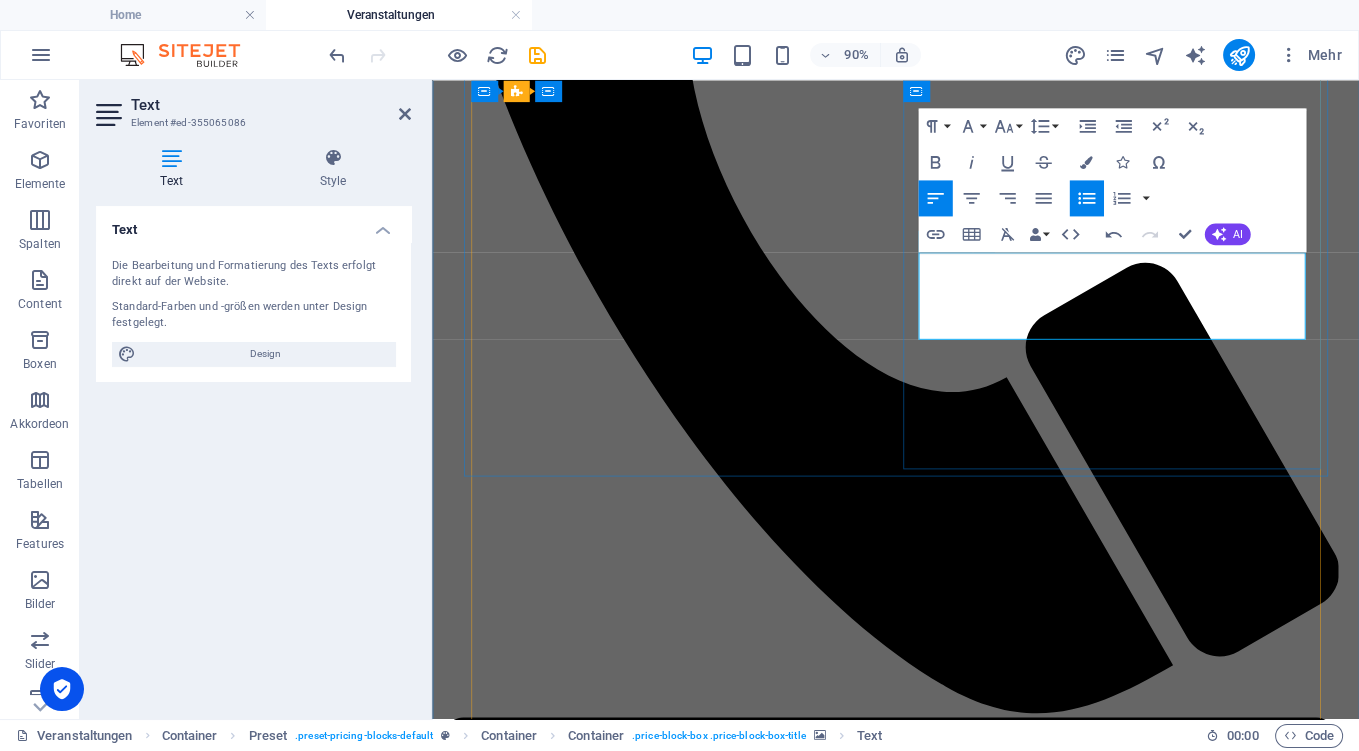 type 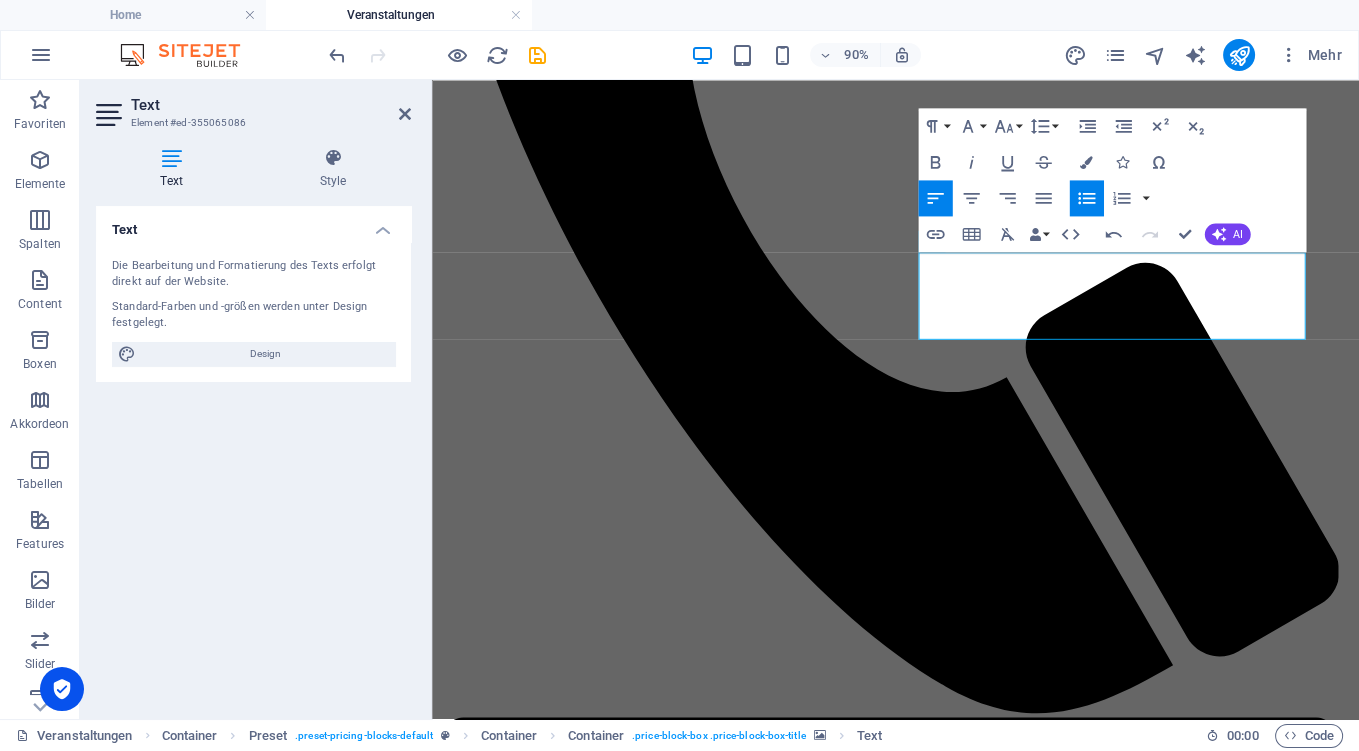 click at bounding box center (947, 6238) 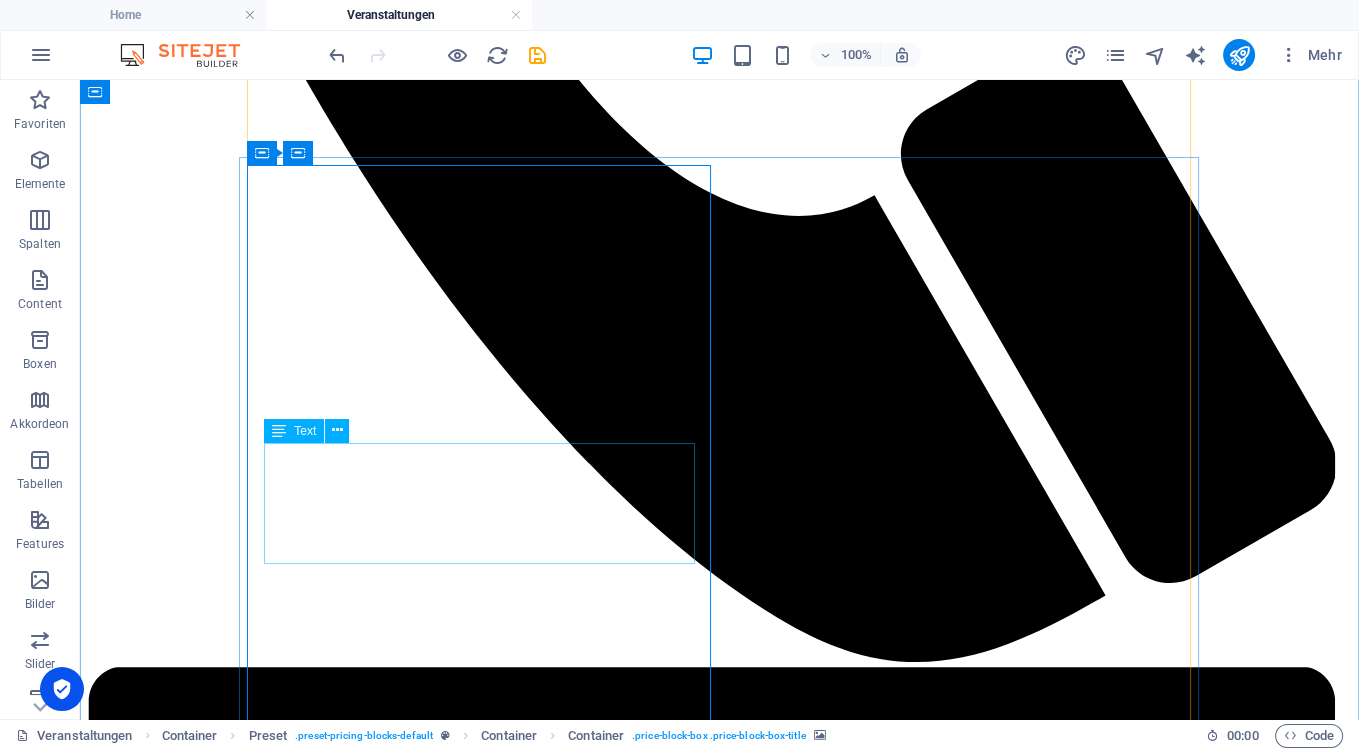 scroll, scrollTop: 1900, scrollLeft: 0, axis: vertical 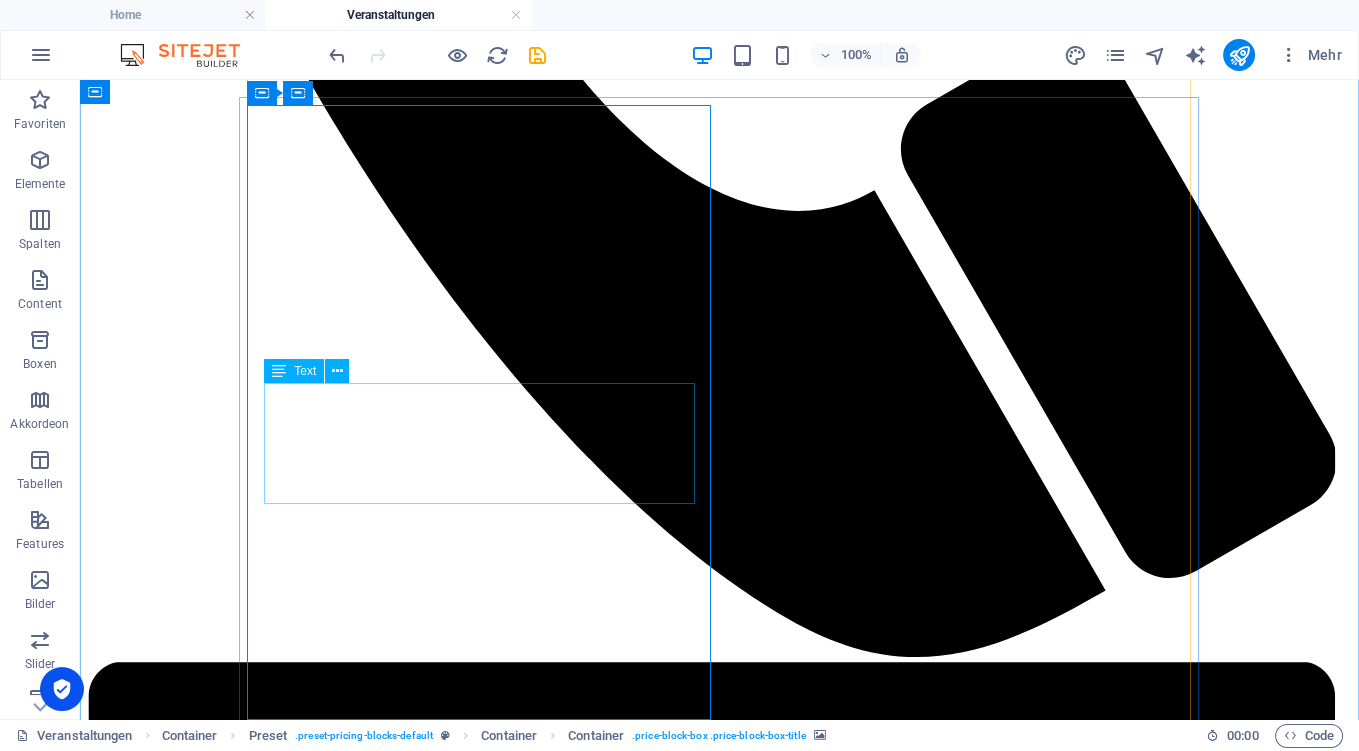 click on "Referentin: [PERSON_NAME], Heilpraktikerin Ort: Naturheilpraxis [PERSON_NAME] [DATE], 19.00 – 20.30 Uhr oder [PERSON_NAME][DATE], 19.00 – 20.30 Uhr" at bounding box center [719, 7327] 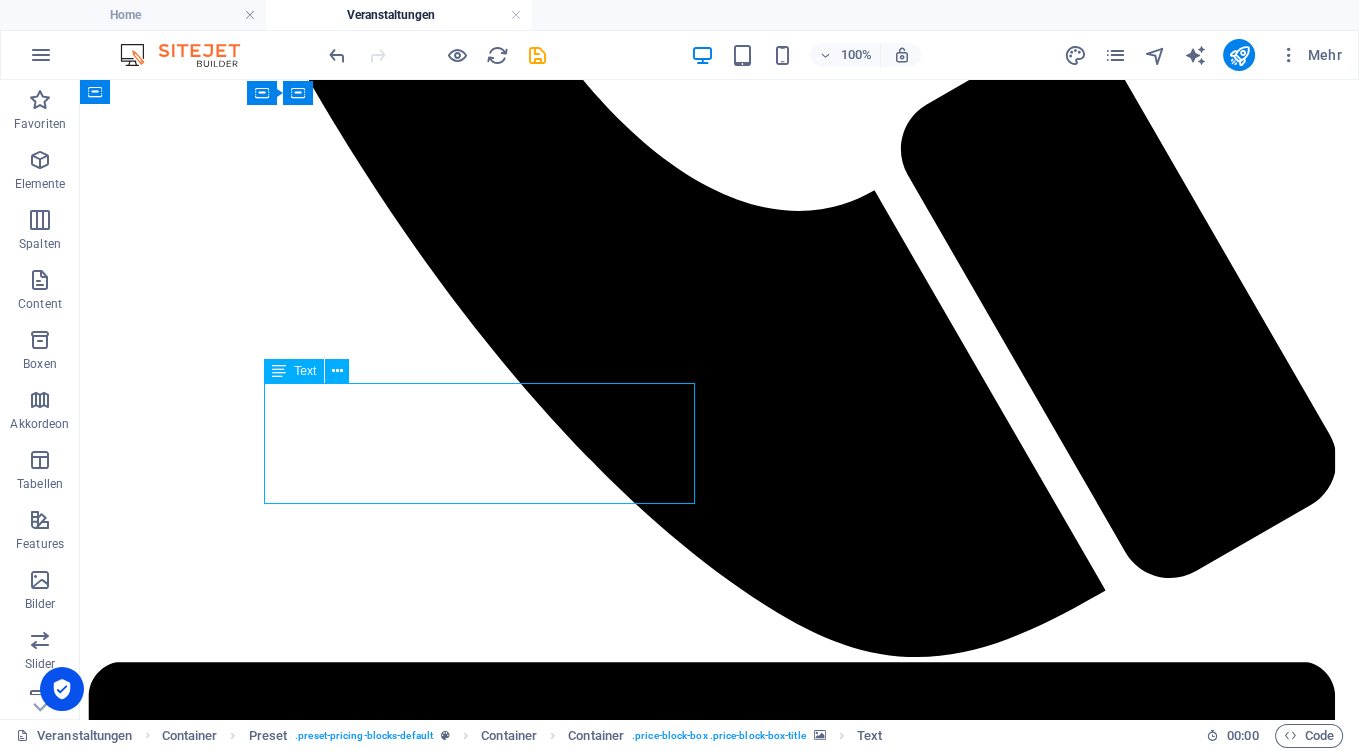 click on "Referentin: [PERSON_NAME], Heilpraktikerin Ort: Naturheilpraxis [PERSON_NAME] [DATE], 19.00 – 20.30 Uhr oder [PERSON_NAME][DATE], 19.00 – 20.30 Uhr" at bounding box center (719, 7327) 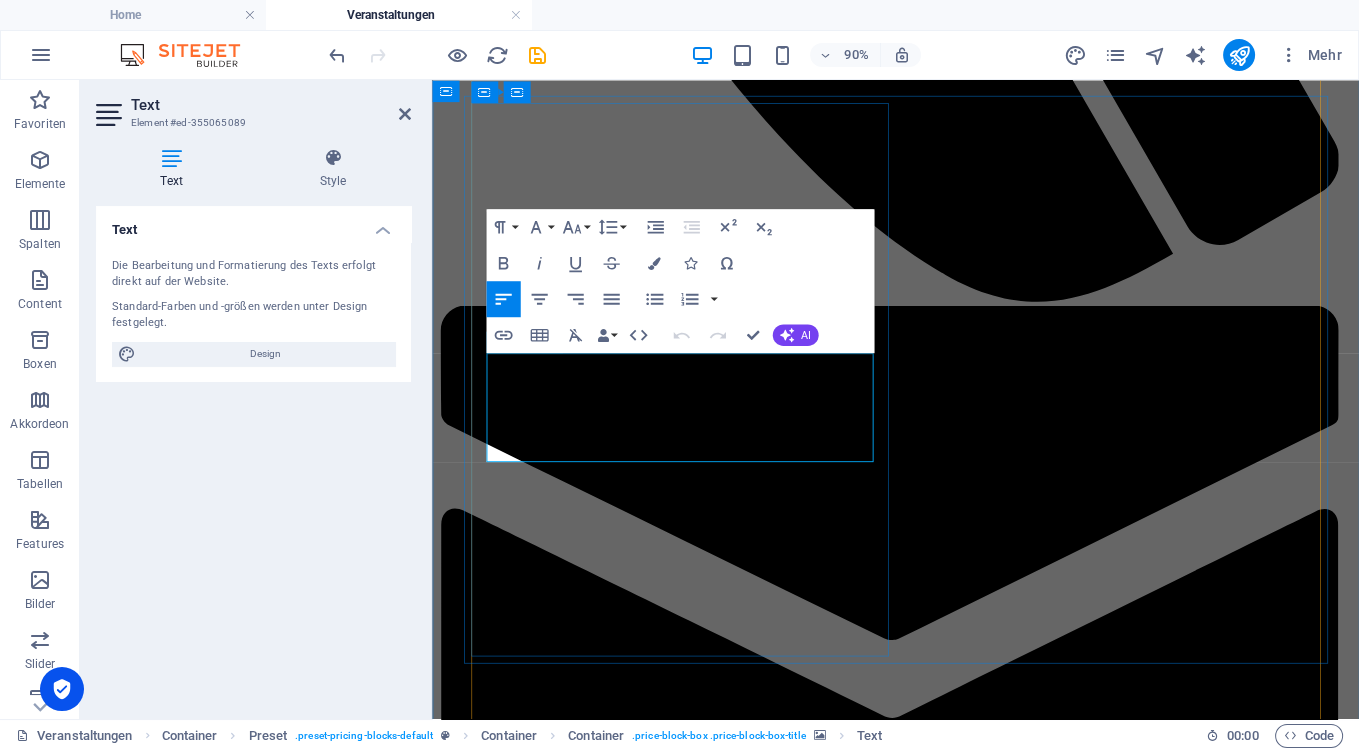 click on "[DATE], 19.00 – 20.30 Uhr oder [PERSON_NAME][DATE], 19.00 – 20.30 Uhr" at bounding box center [967, 6543] 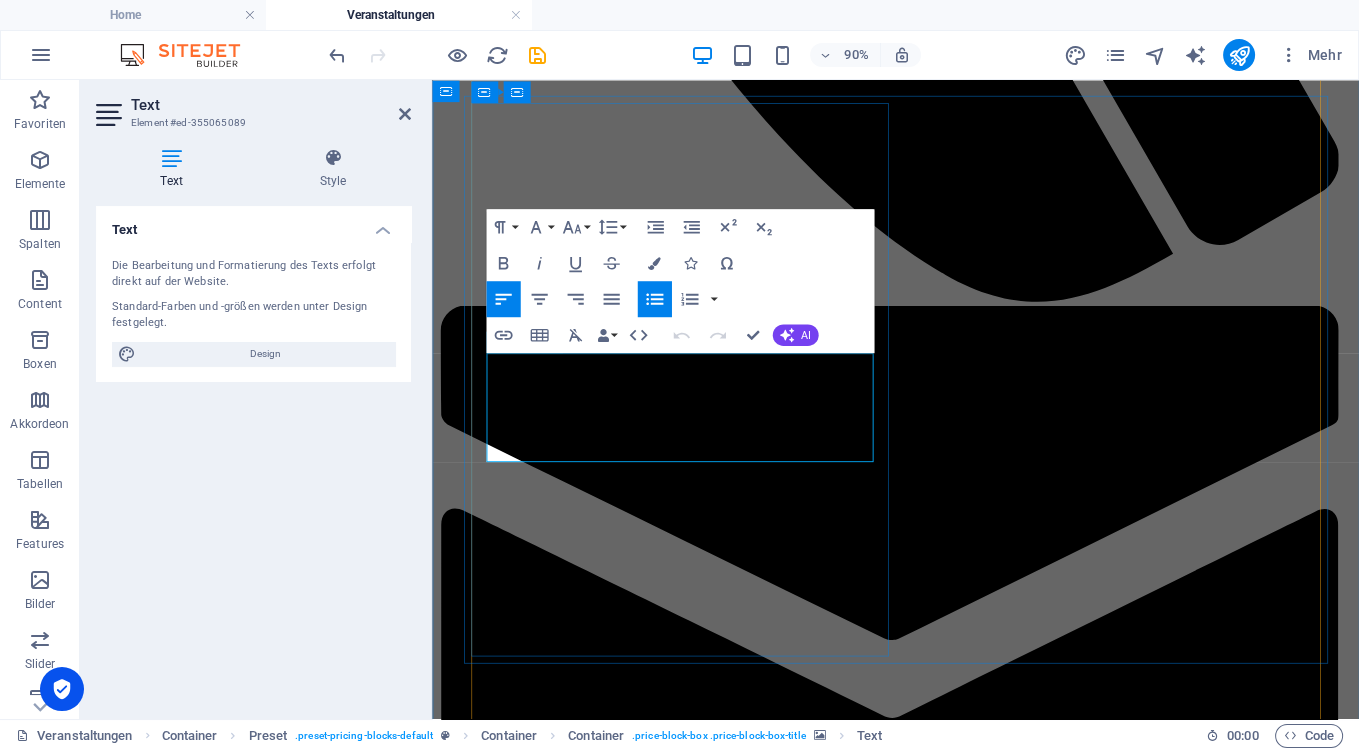 click on "[DATE], 19.00 – 20.30 Uhr oder [PERSON_NAME][DATE], 19.00 – 20.30 Uhr" at bounding box center [967, 6543] 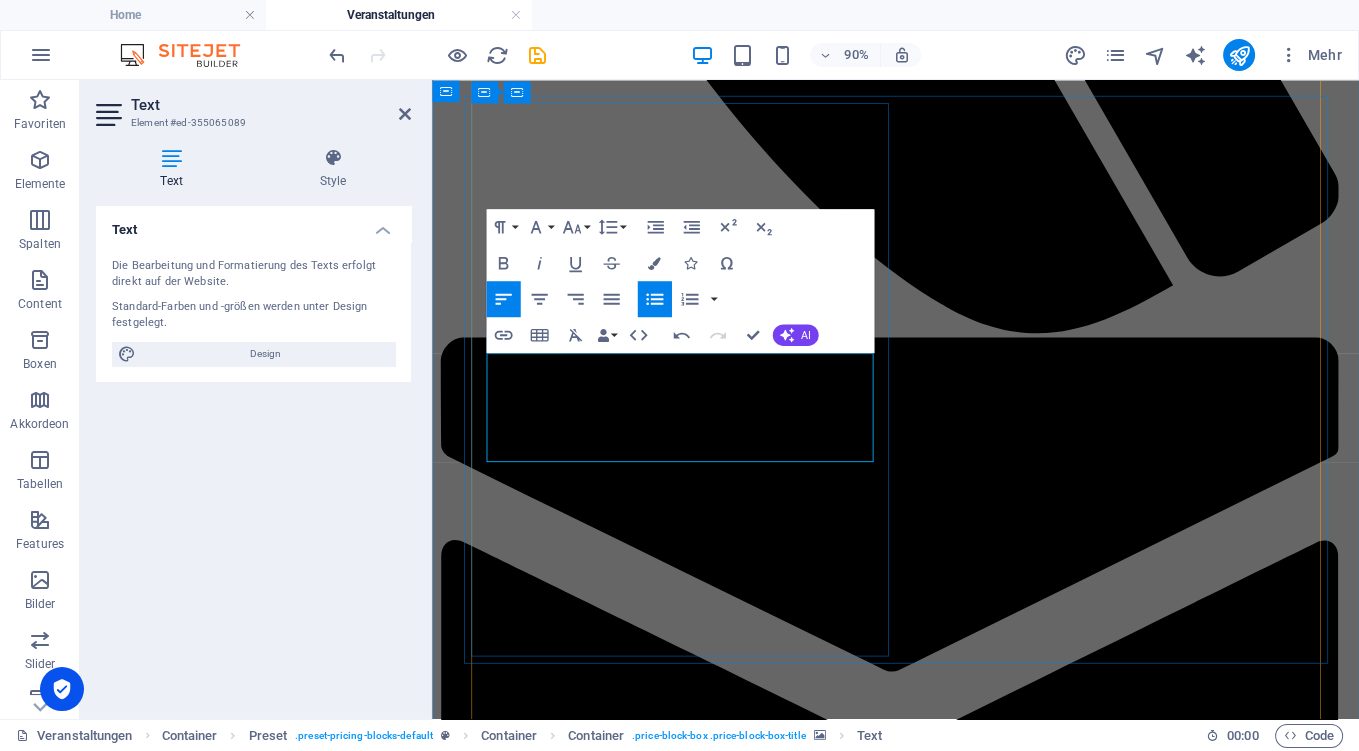 type 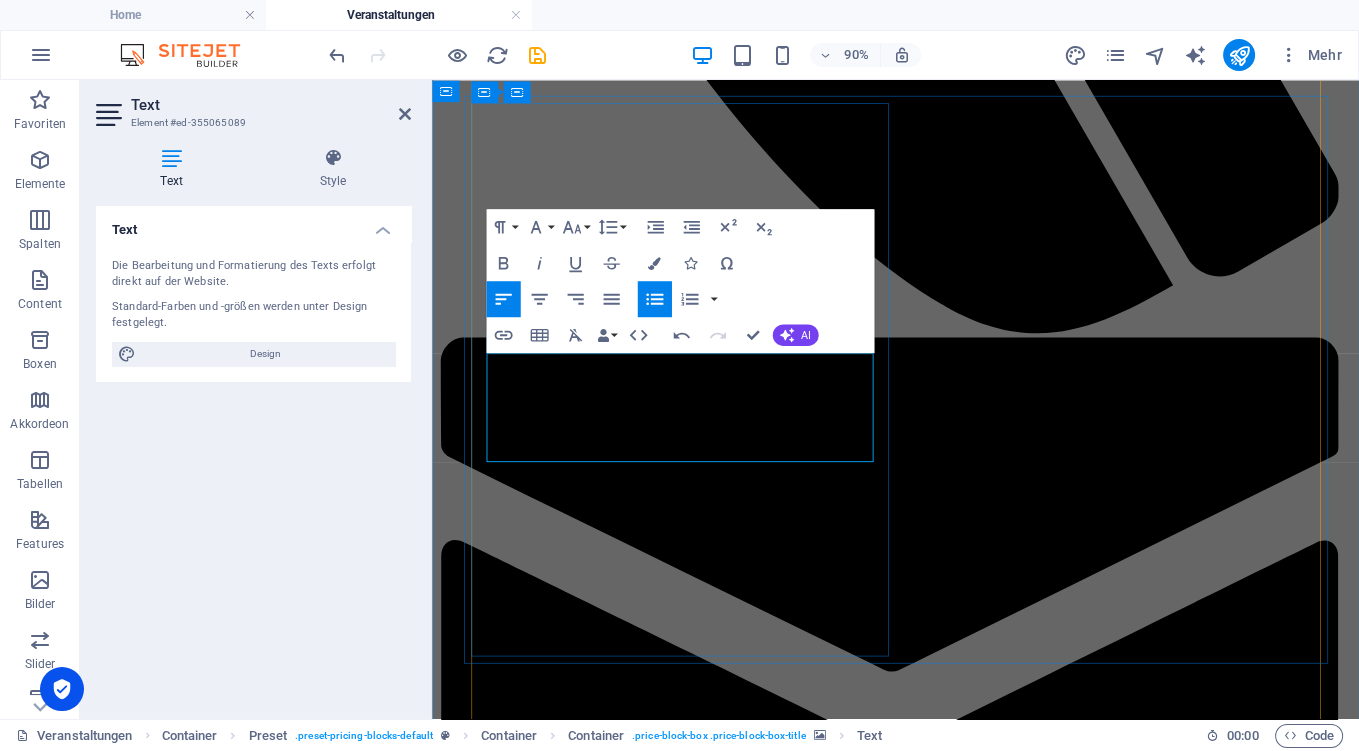 click on "[DATE], 19.00 – 20.30 Uhr oder [PERSON_NAME][DATE], 19.00 – 20.30 Uhr" at bounding box center [967, 6585] 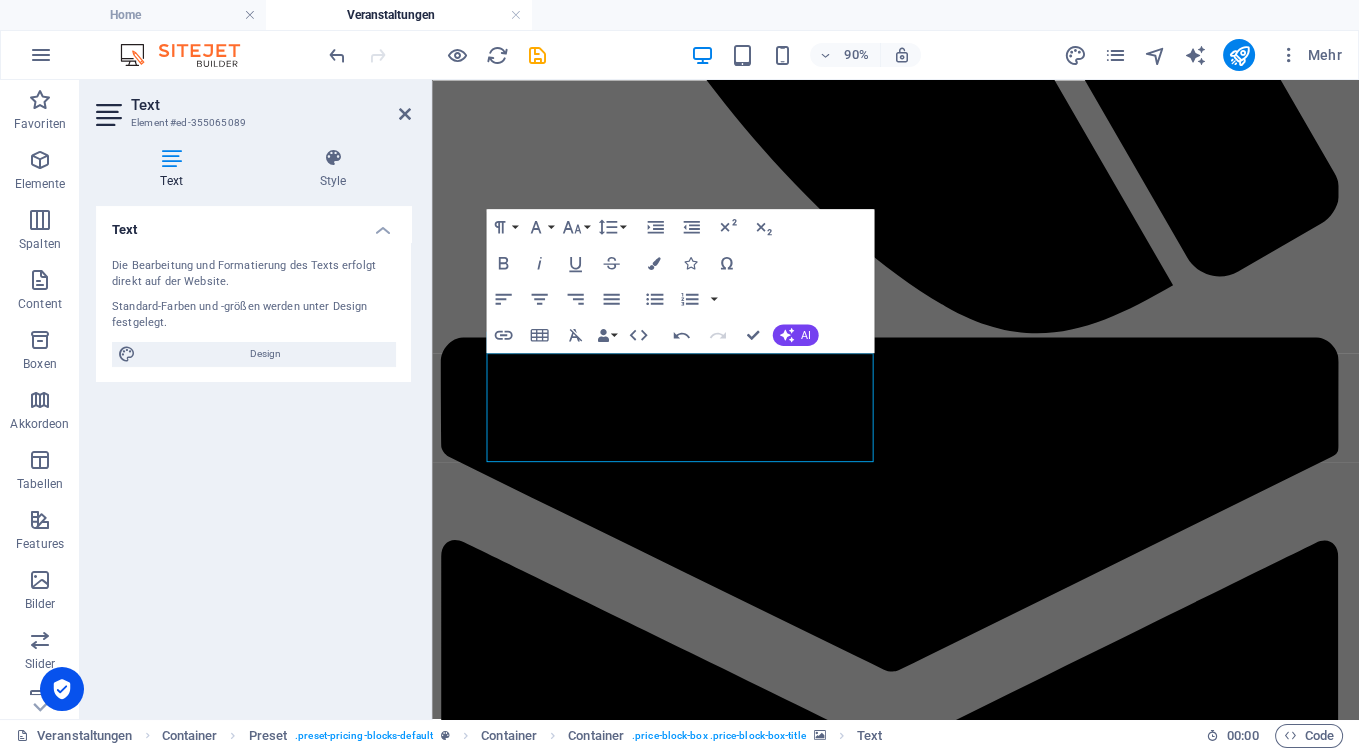click at bounding box center [947, 5816] 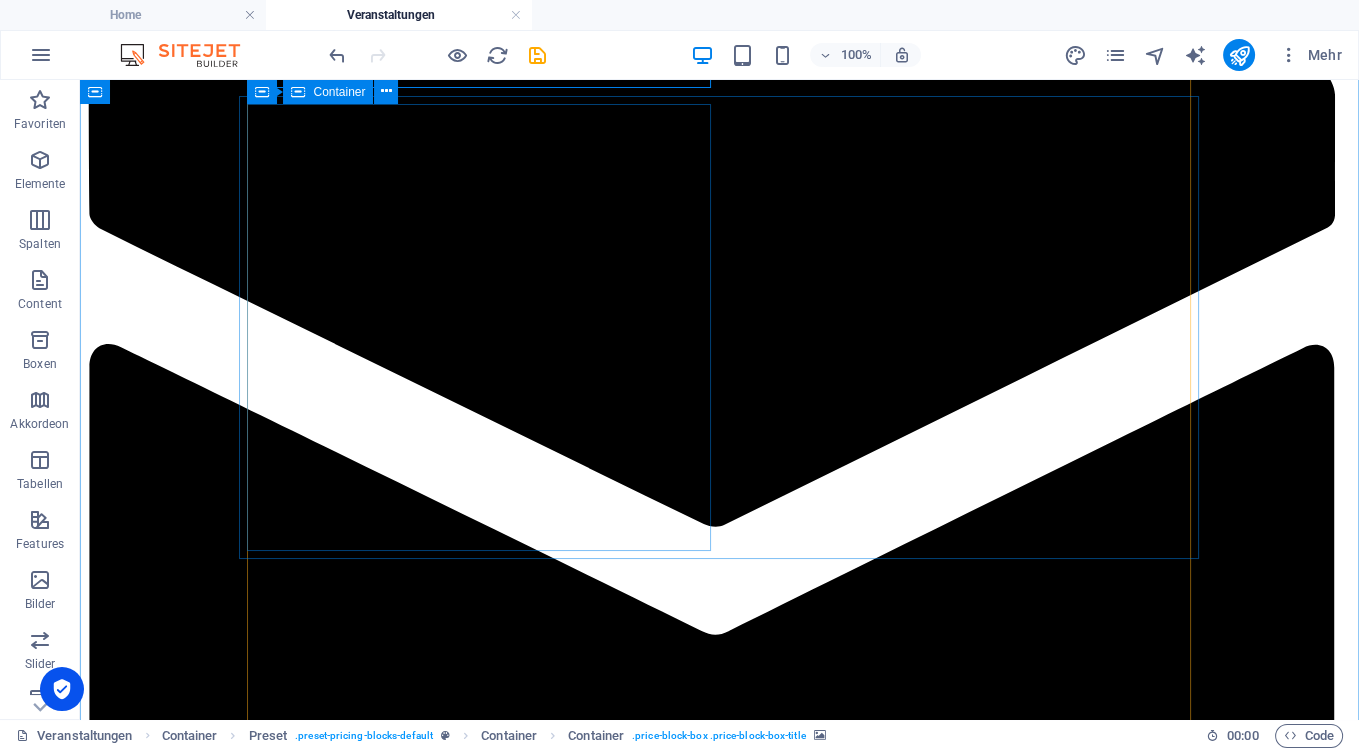 scroll, scrollTop: 2534, scrollLeft: 0, axis: vertical 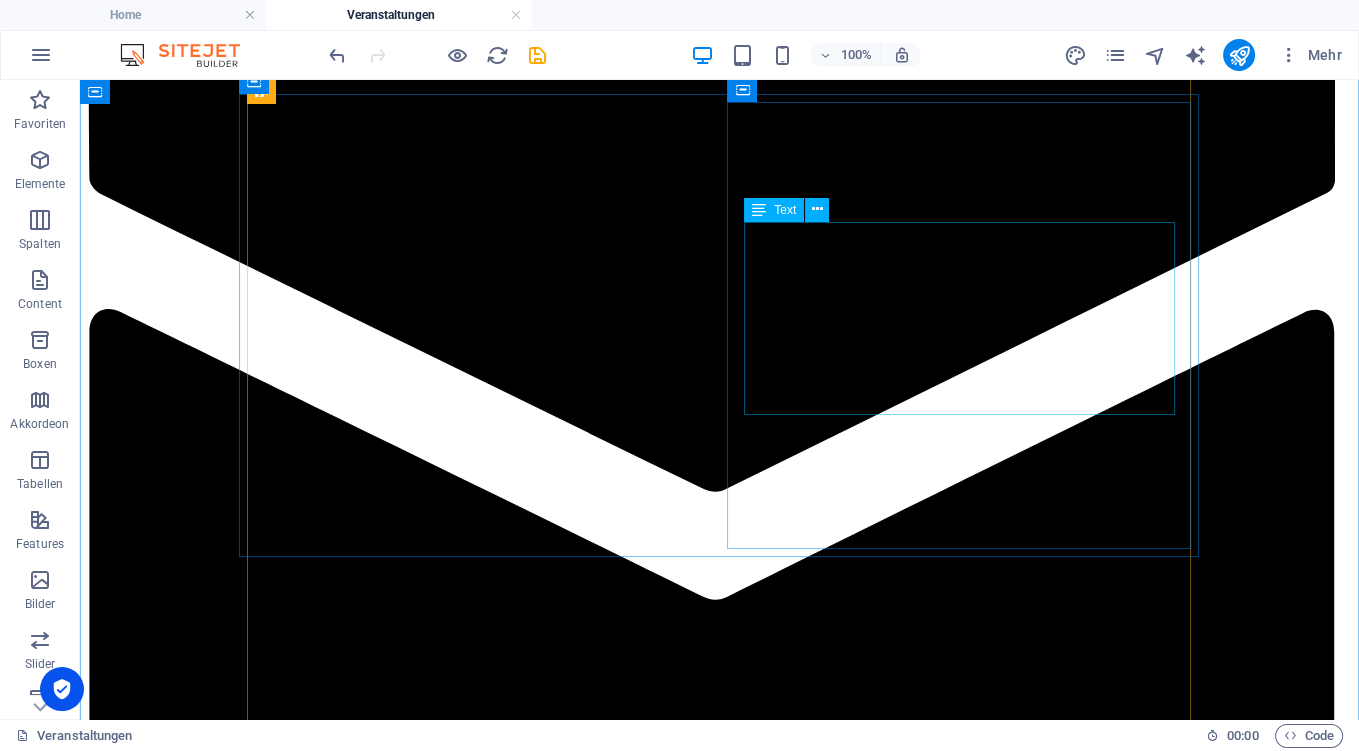 click on "Seminarleitung: [PERSON_NAME], Heilpraktikerin Ort: Naturheilpraxis [PERSON_NAME]     wöchentlich jeweils Donnerstags,      09.00-10.30 Uhr und      16.00-17.30 Uhr Kurs    [DATE] bis [DATE] (13 x) Kurs    [DATE] bis [DATE] (  8 x)" at bounding box center (719, 7961) 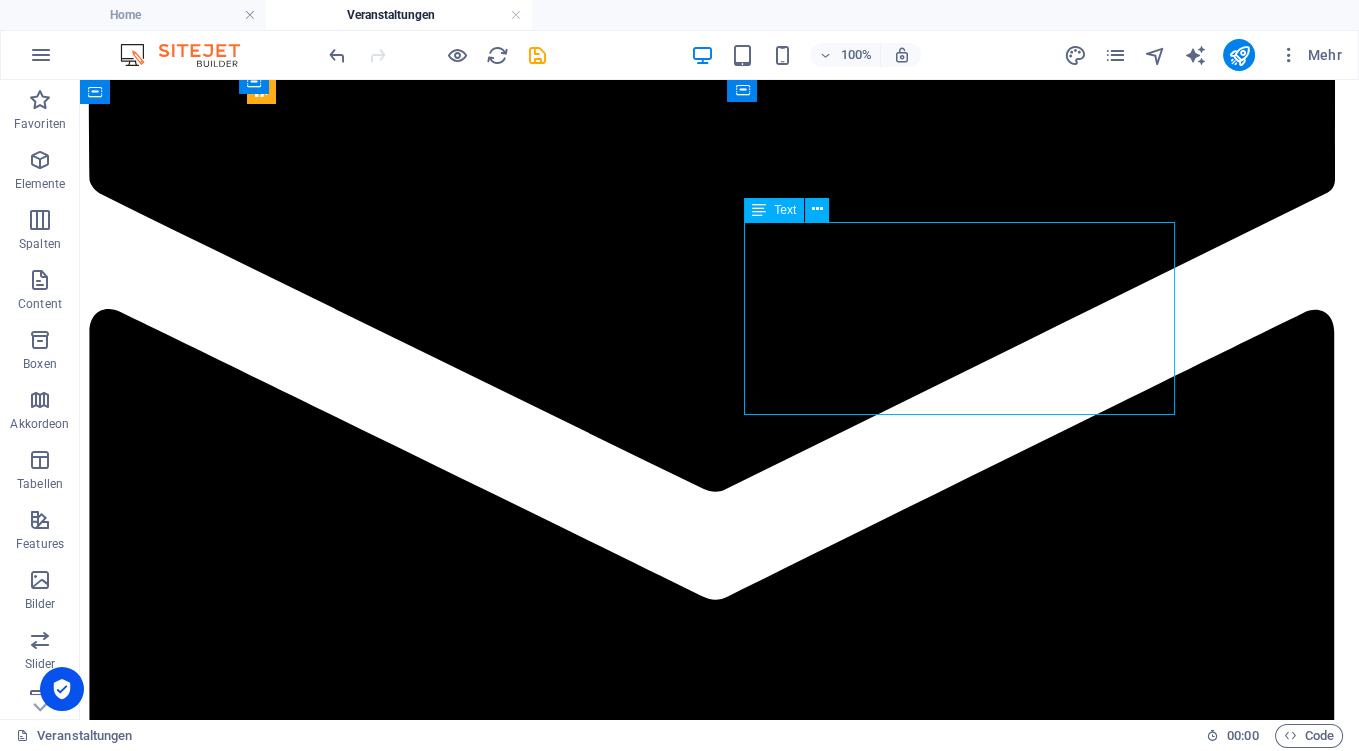 click on "Seminarleitung: [PERSON_NAME], Heilpraktikerin Ort: Naturheilpraxis [PERSON_NAME]     wöchentlich jeweils Donnerstags,      09.00-10.30 Uhr und      16.00-17.30 Uhr Kurs    [DATE] bis [DATE] (13 x) Kurs    [DATE] bis [DATE] (  8 x)" at bounding box center (719, 7961) 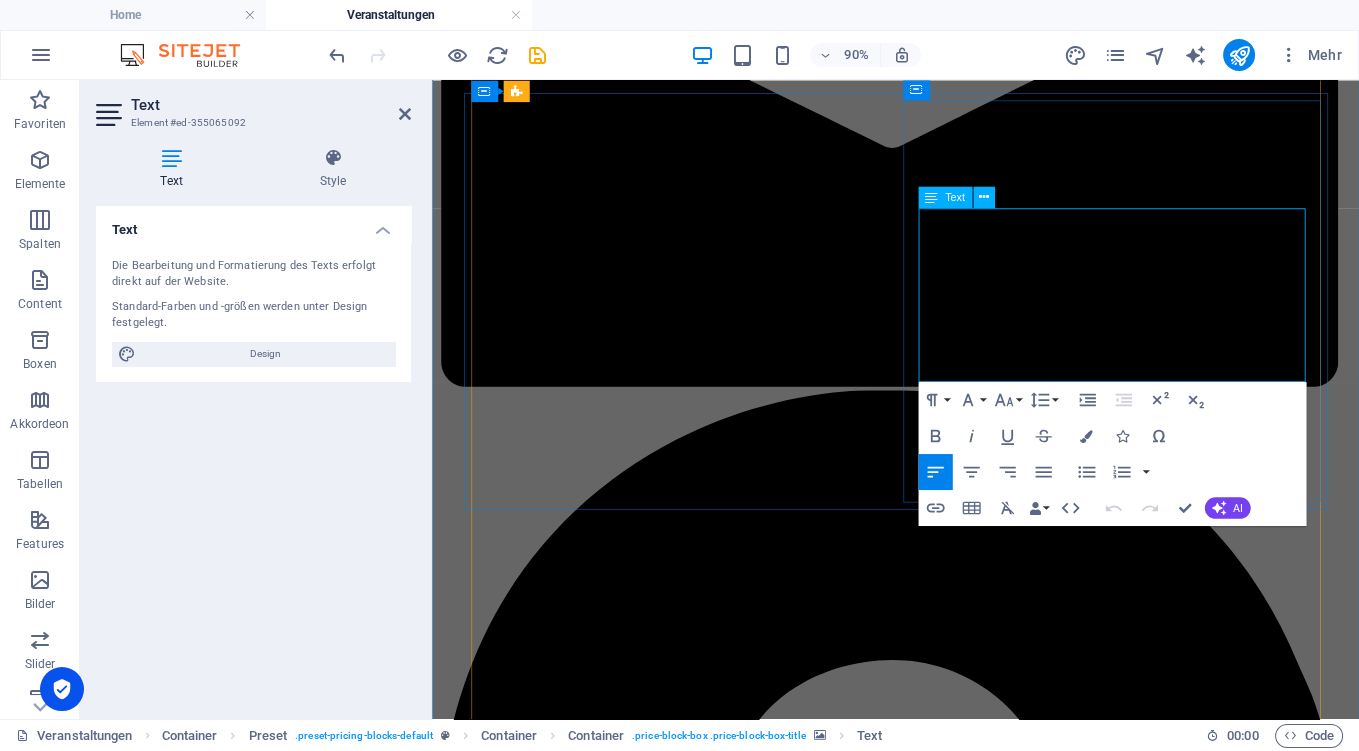 click on "Kurs    [DATE] bis [DATE] (13 x)" at bounding box center (967, 7281) 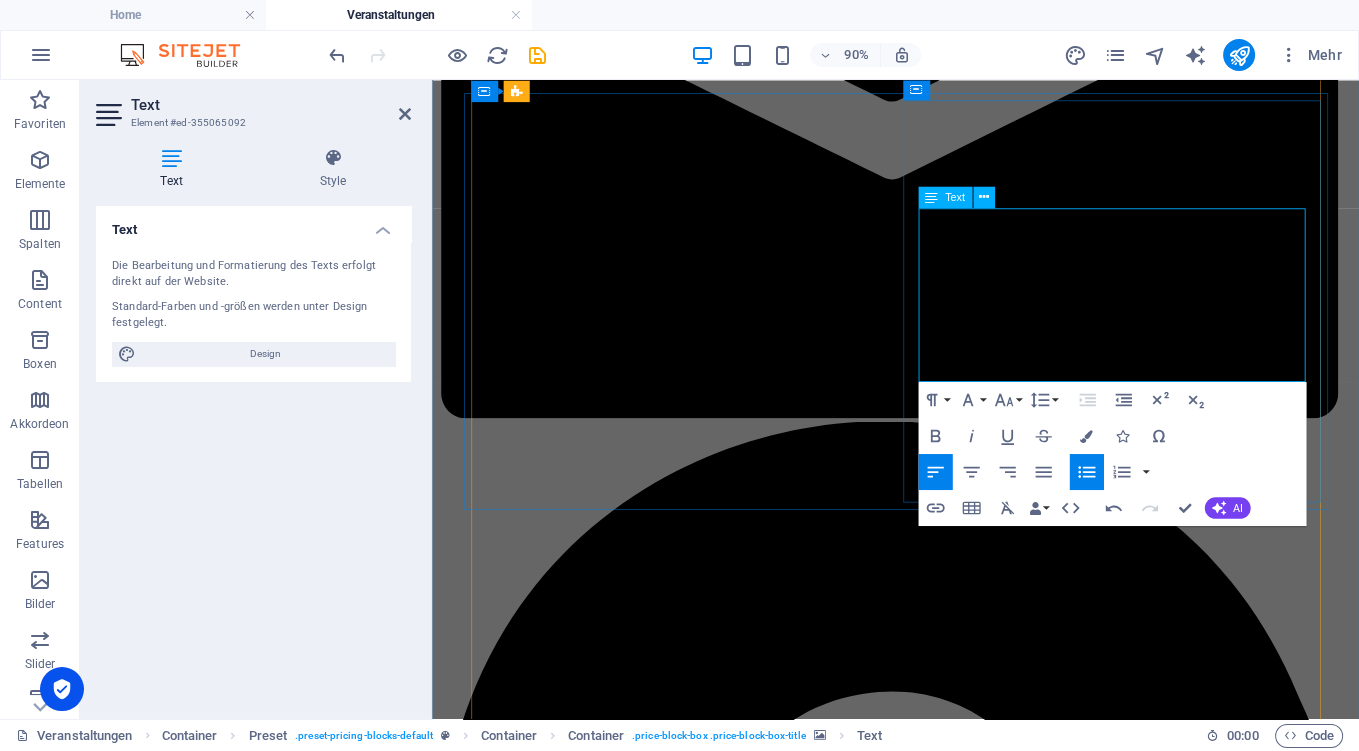 type 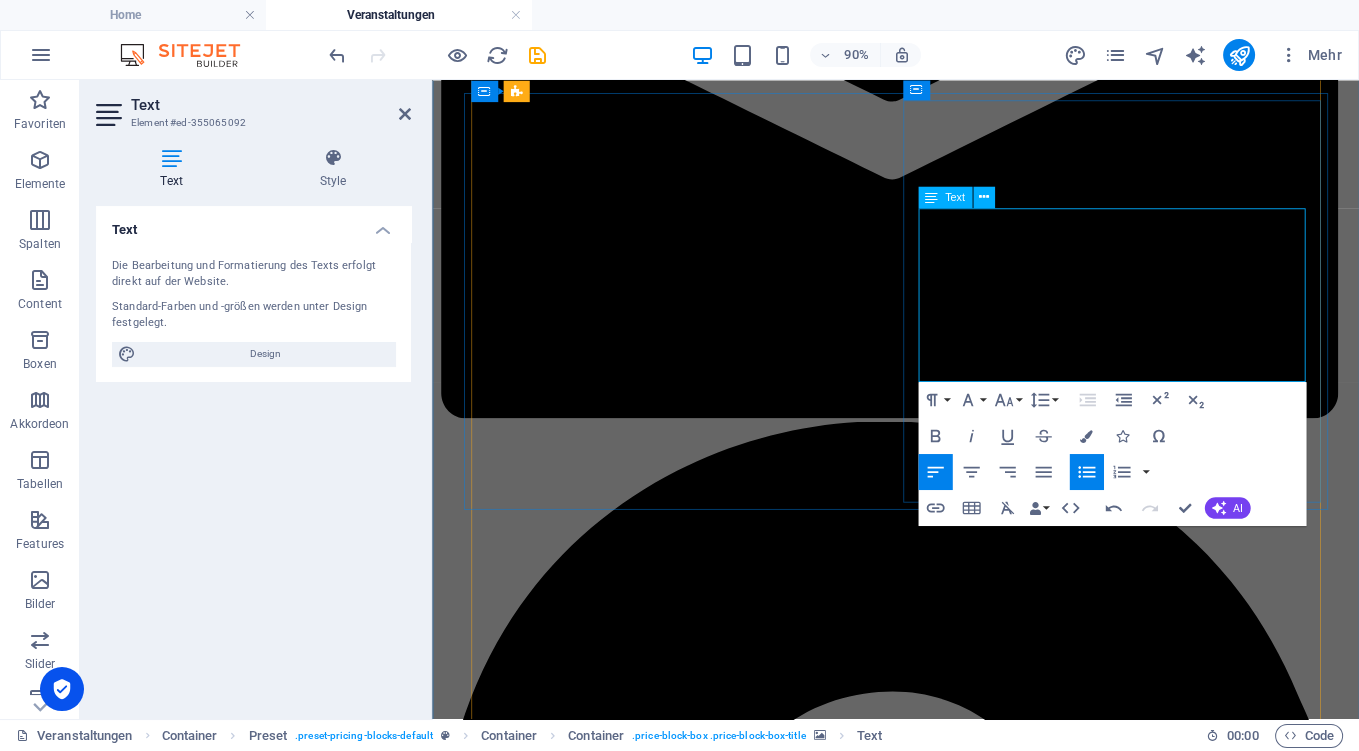 click on "Kurs    [DATE] bis [DATE] (  8 x)" at bounding box center (967, 7341) 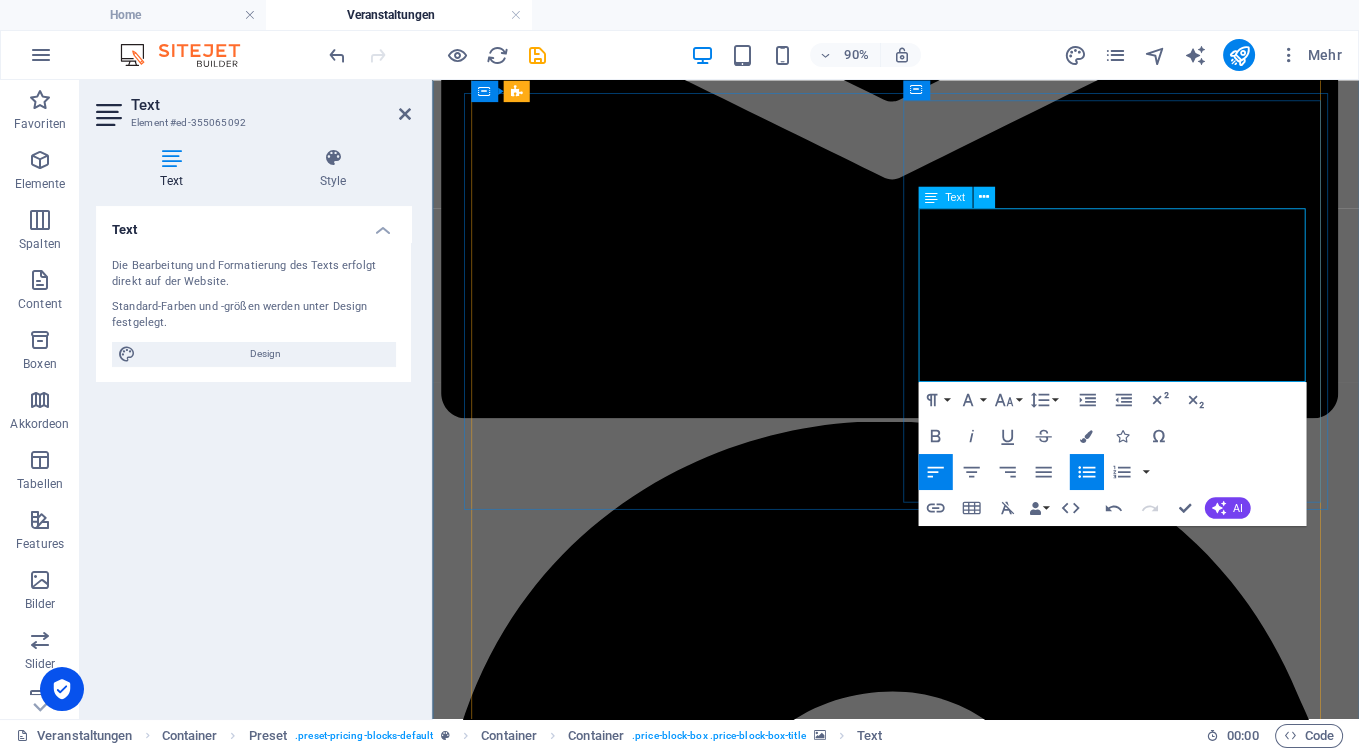 click on "Kurs    [DATE] bis [DATE] (  8 x)" at bounding box center (967, 7341) 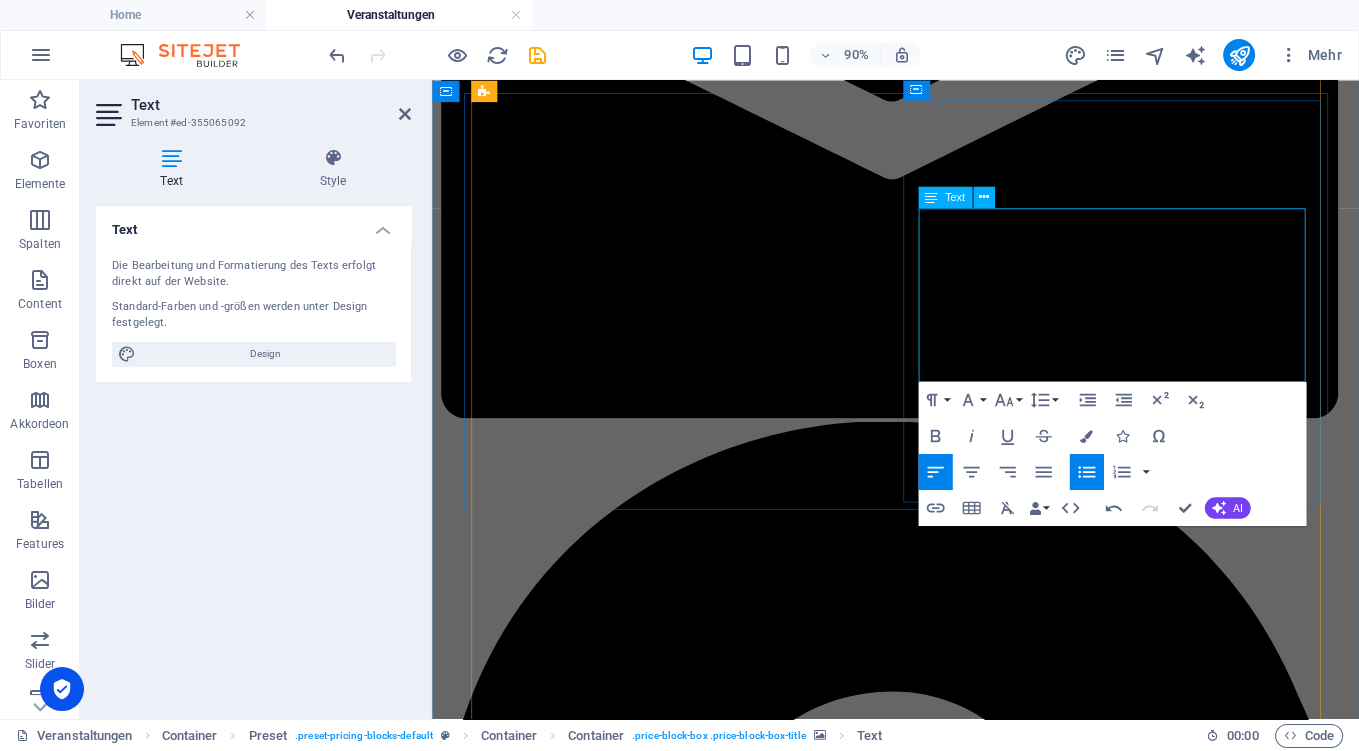 click on "Kurs    [DATE] bis [DATE] (13 x)" at bounding box center (967, 7323) 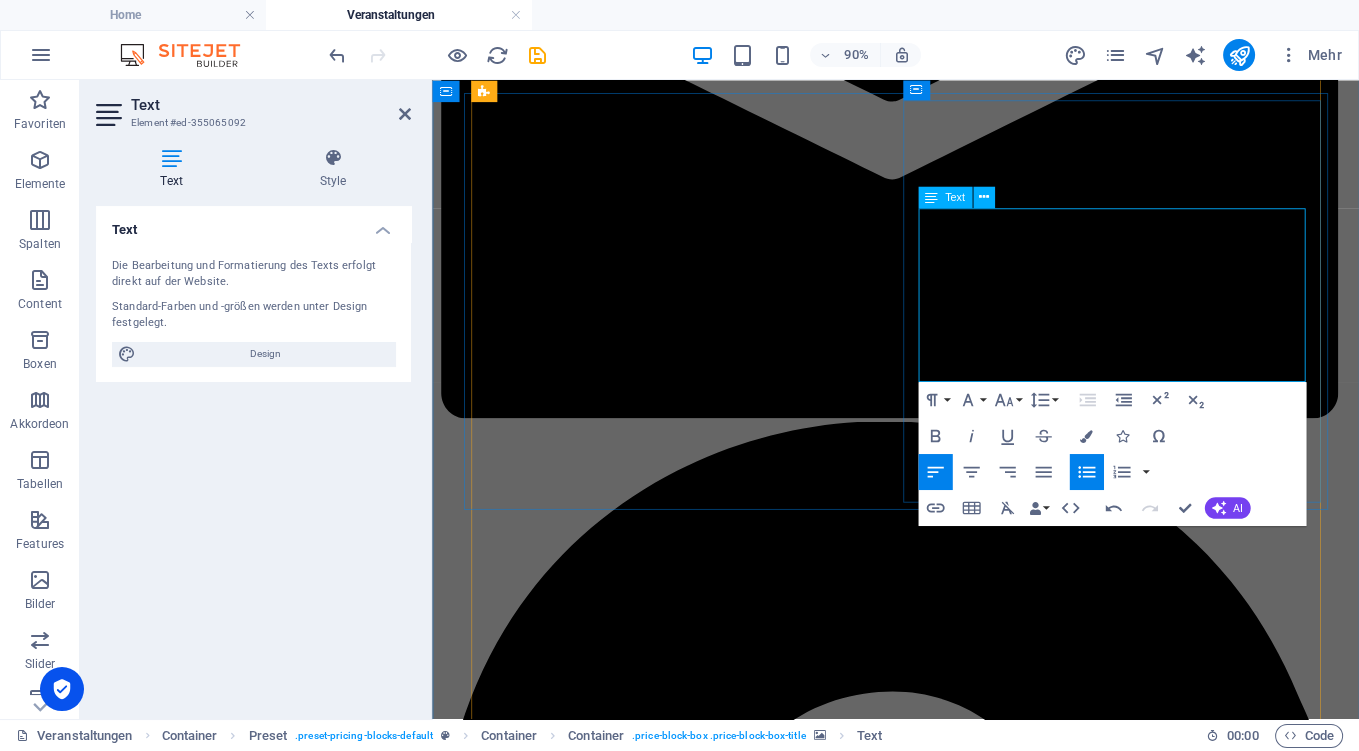 click on "Kurs    [DATE] bis [DATE] (  8 x)" at bounding box center [967, 7341] 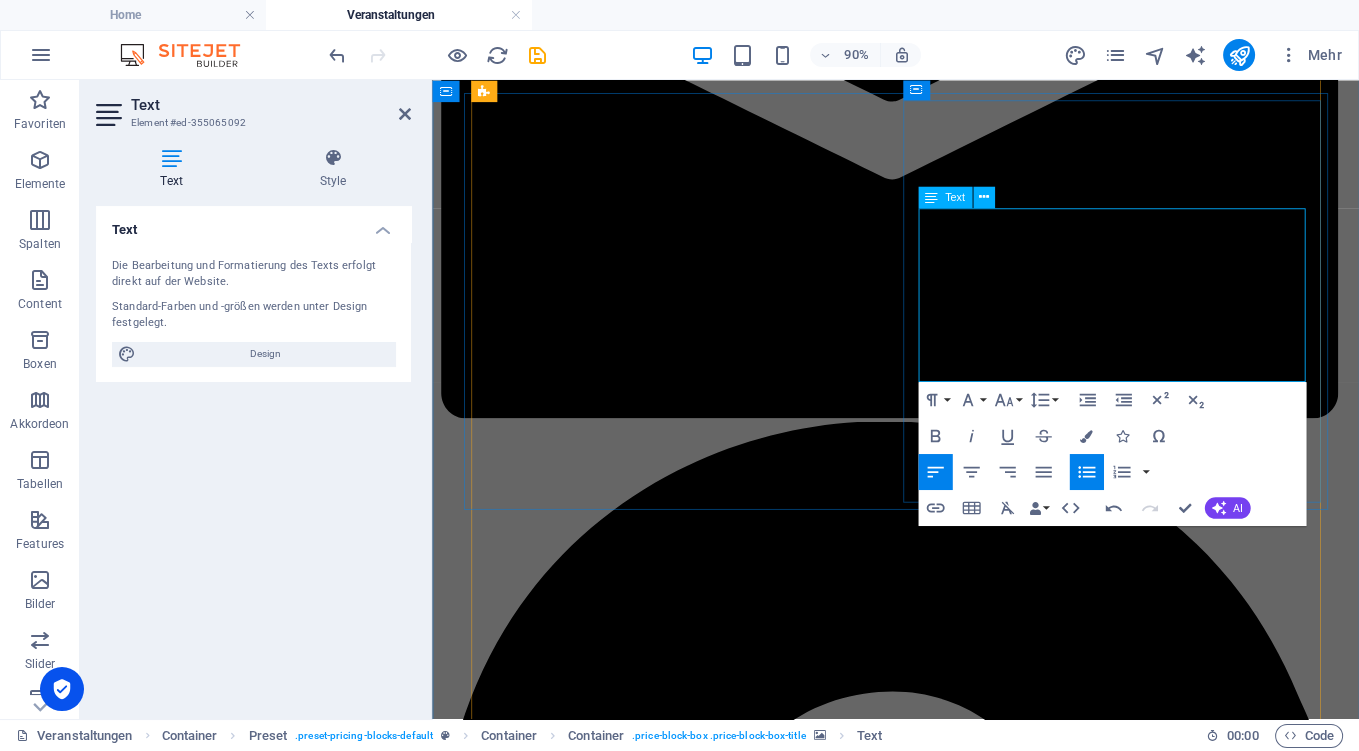 click on "Kurs    [DATE] bis [DATE] (  8 x)" at bounding box center [967, 7341] 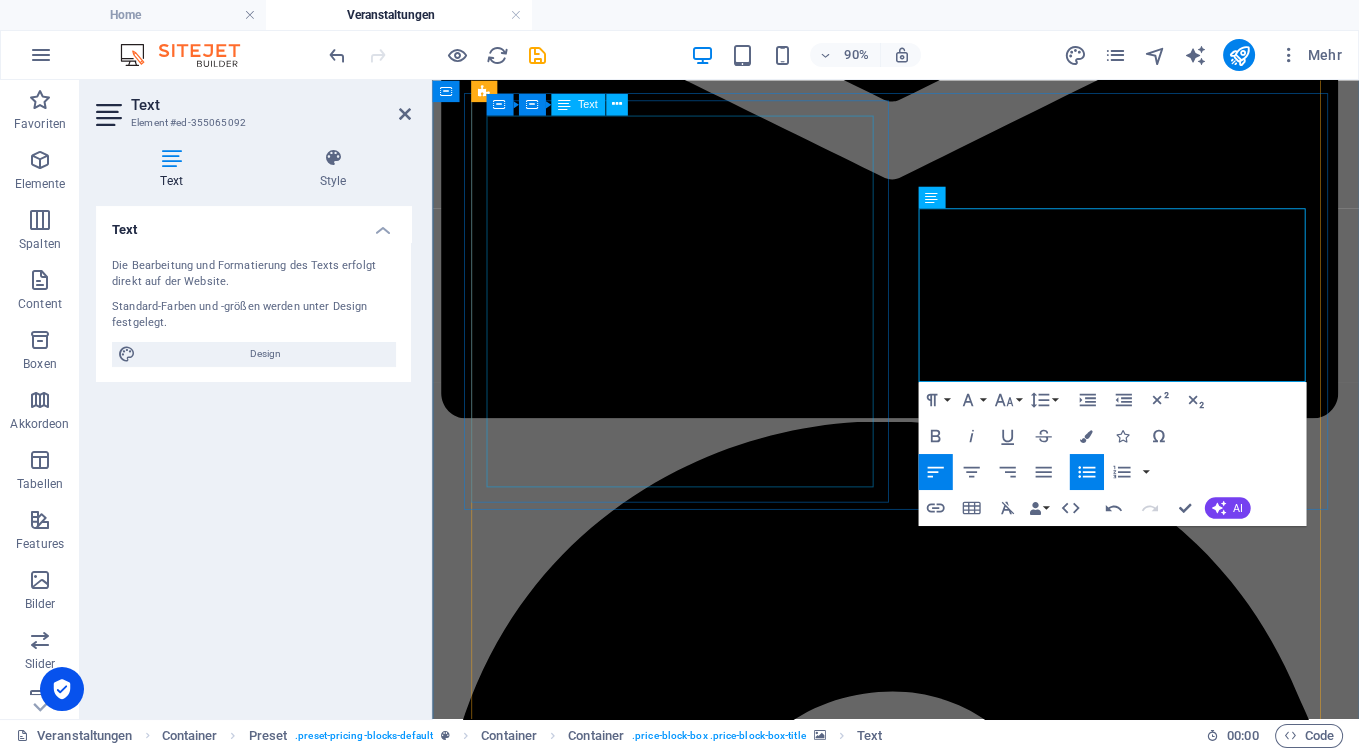 click on "Fortlaufend Yoga ist die wohl älteste Lehre vom Leben. Durch Hatha-Yoga können sich die Energien von Körper, Seele und Geist harmonisieren, aufbauende und heilende Kräfte in Körper und Seele geweckt werden. Die Verbindung von Atmung, Körperübung und Konzentration, Elemente, die in diesem Kurs vermittelt werden, sind die wesentlichen Bestandteile auf dem Yoga-Weg. Bitte bequeme Kleidung, warme Socken und Decke mitbringen. Keine Vorkenntnisse erforderlich. Ich freue mich, wenn Sie dabei sind und bitte um verbindliche Anmeldung. Die Kosten belaufen sich auf 8,- € pro Person/Veranstaltung." at bounding box center [947, 6454] 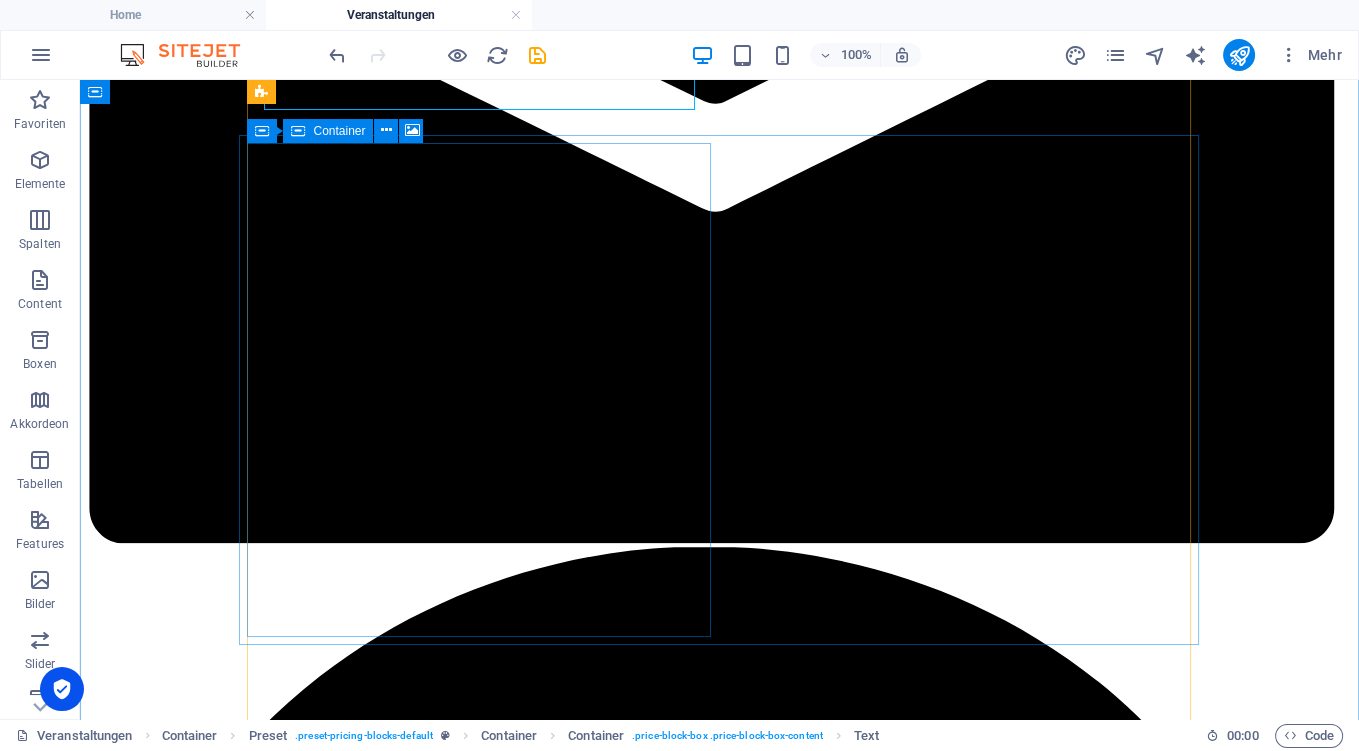 scroll, scrollTop: 2956, scrollLeft: 0, axis: vertical 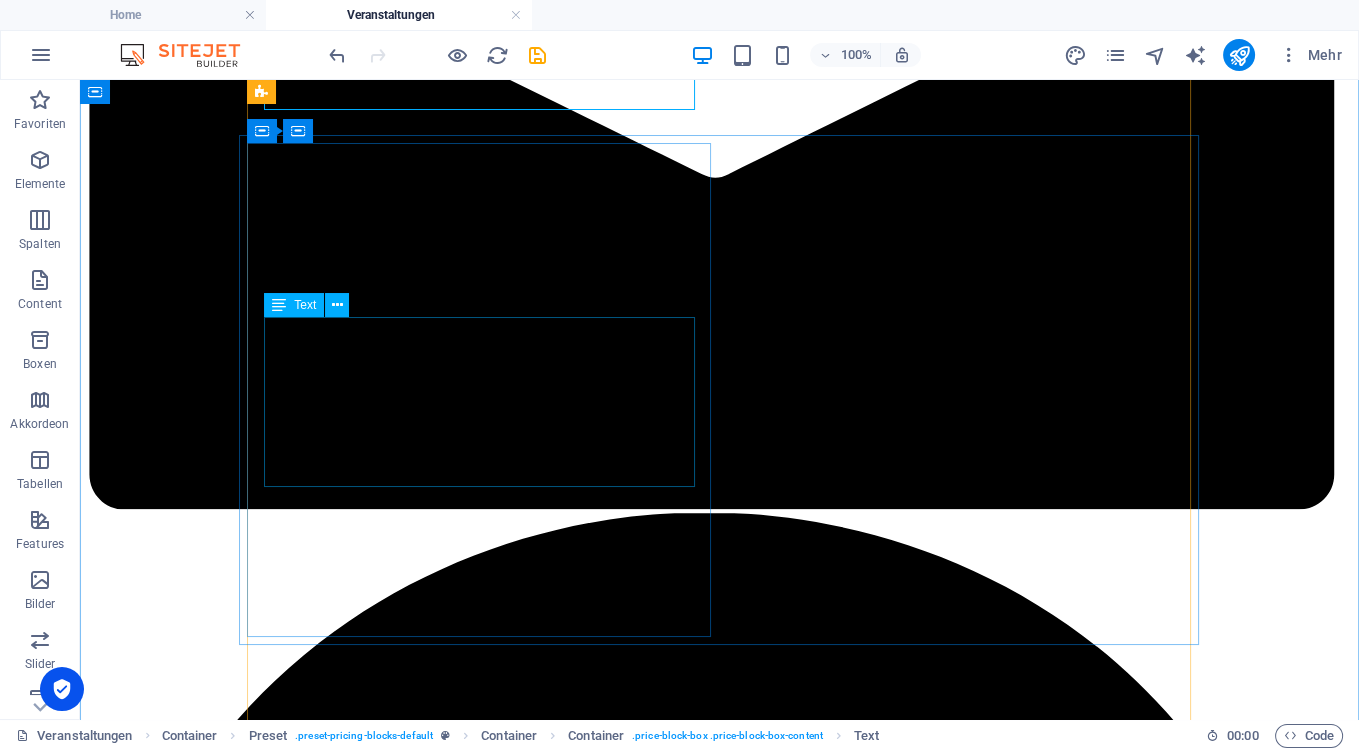 click on "Seminarleitung: [PERSON_NAME], Heilpraktikerin Ort: Naturheilpraxis [PERSON_NAME]     wöchentlich jeweils Montags, 18.00-19.30 Uhr     und                           [GEOGRAPHIC_DATA], 20.00-21.30 Uhr Kurs  [DATE] bis [DATE] (12 x) Kurs  [DATE] bis [DATE] (10 x)" at bounding box center (719, 8357) 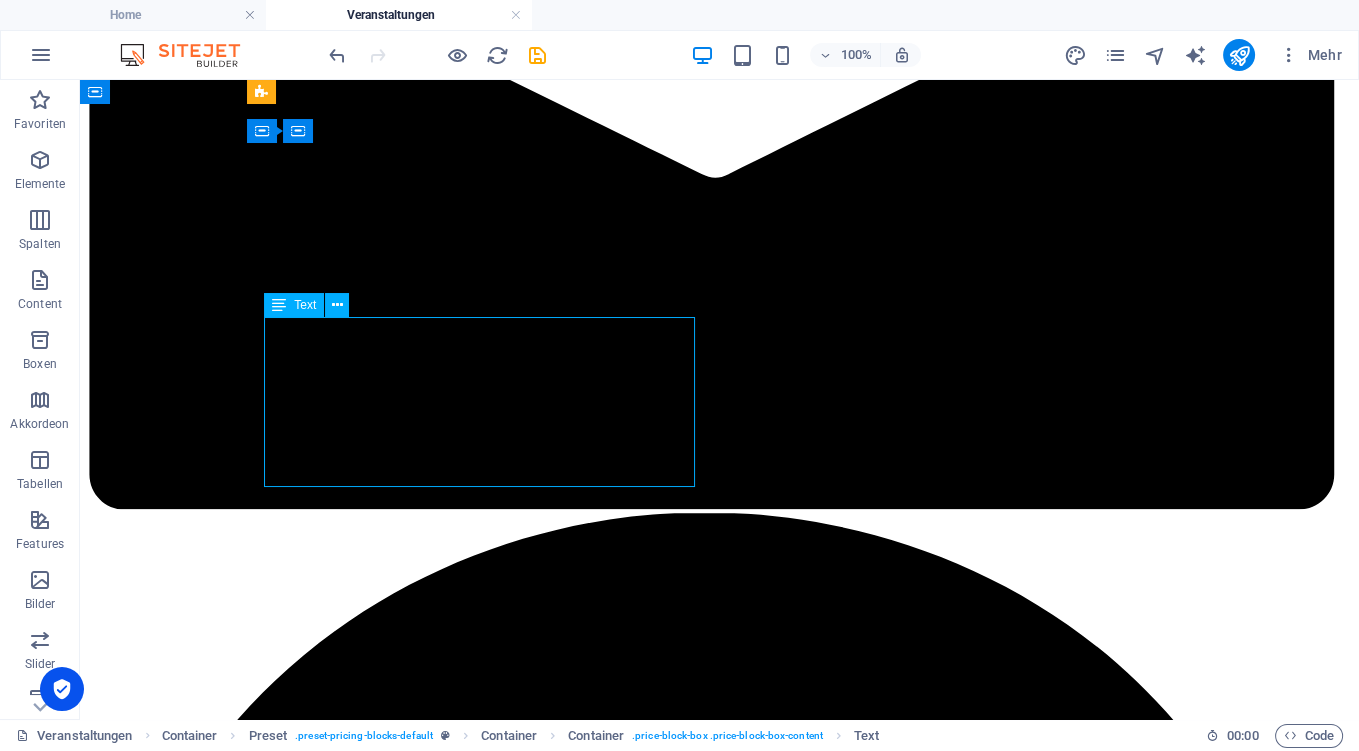 click on "Seminarleitung: [PERSON_NAME], Heilpraktikerin Ort: Naturheilpraxis [PERSON_NAME]     wöchentlich jeweils Montags, 18.00-19.30 Uhr     und                           [GEOGRAPHIC_DATA], 20.00-21.30 Uhr Kurs  [DATE] bis [DATE] (12 x) Kurs  [DATE] bis [DATE] (10 x)" at bounding box center (719, 8357) 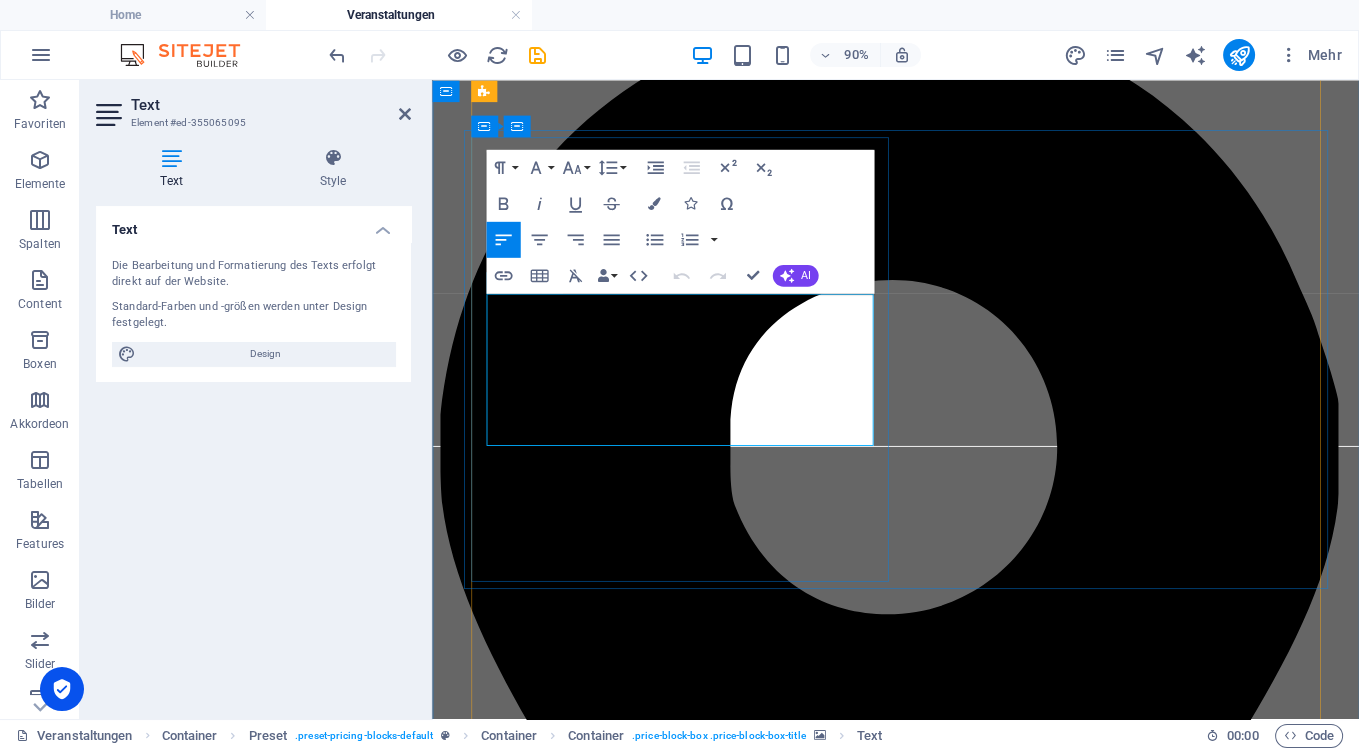 click on "wöchentlich jeweils Montags, 18.00-19.30 Uhr" at bounding box center [947, 7592] 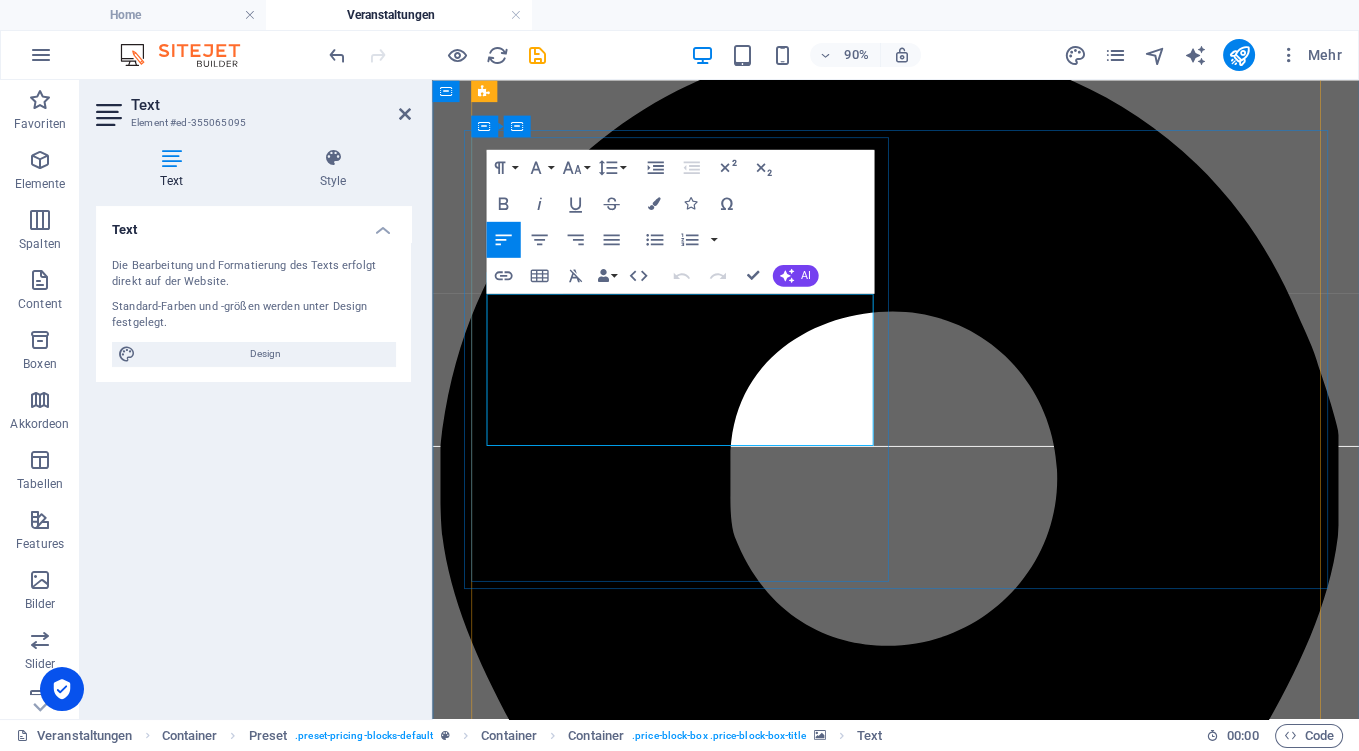 type 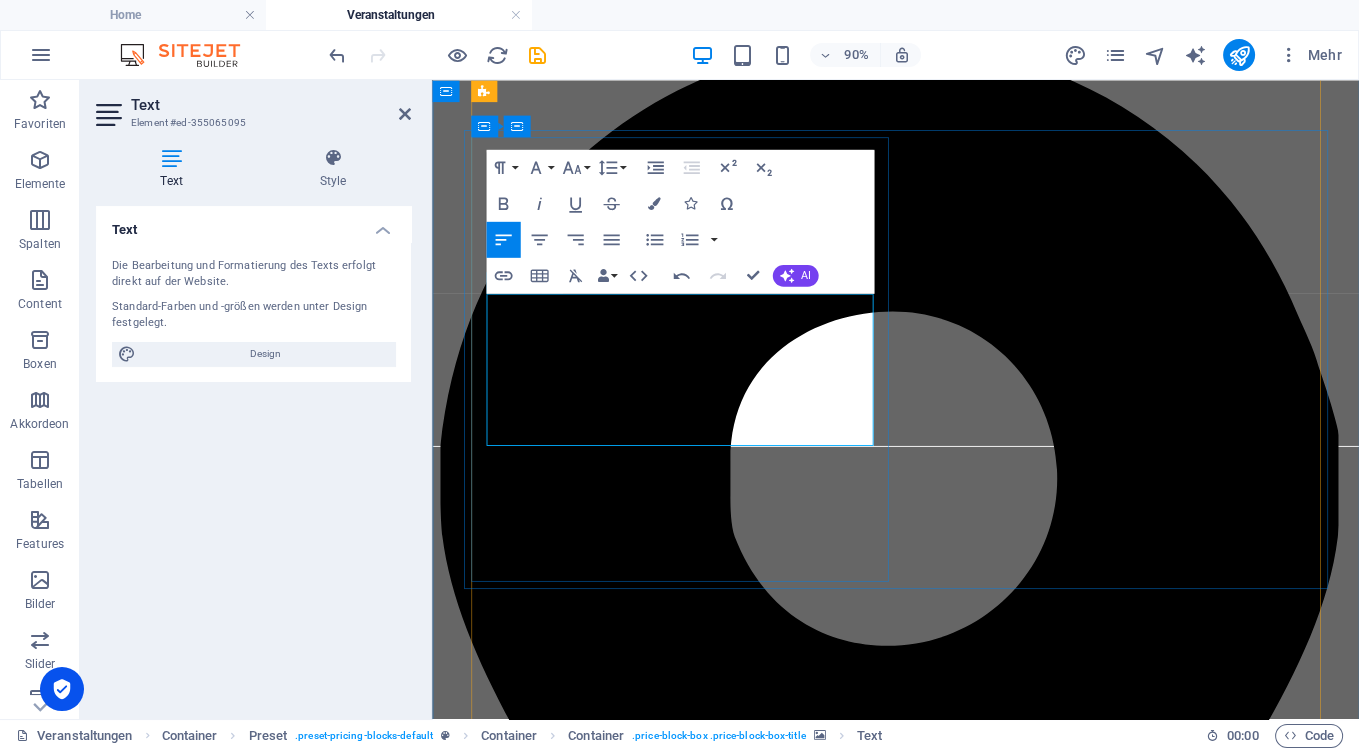 click on "wöchentlich jeweils Montags, 18.30-19.30 Uhr" at bounding box center [947, 7634] 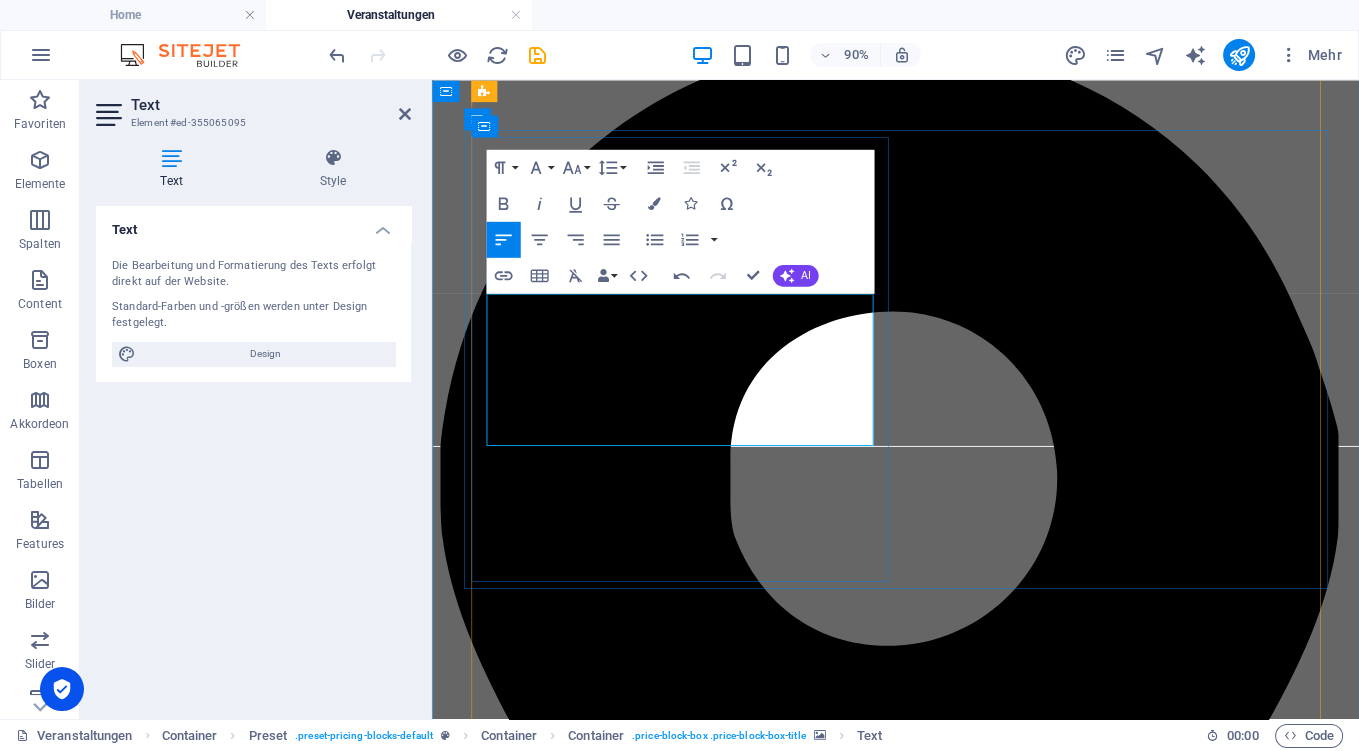 click on "und                           Montags, 20.00-21.30 Uhr" at bounding box center (947, 7668) 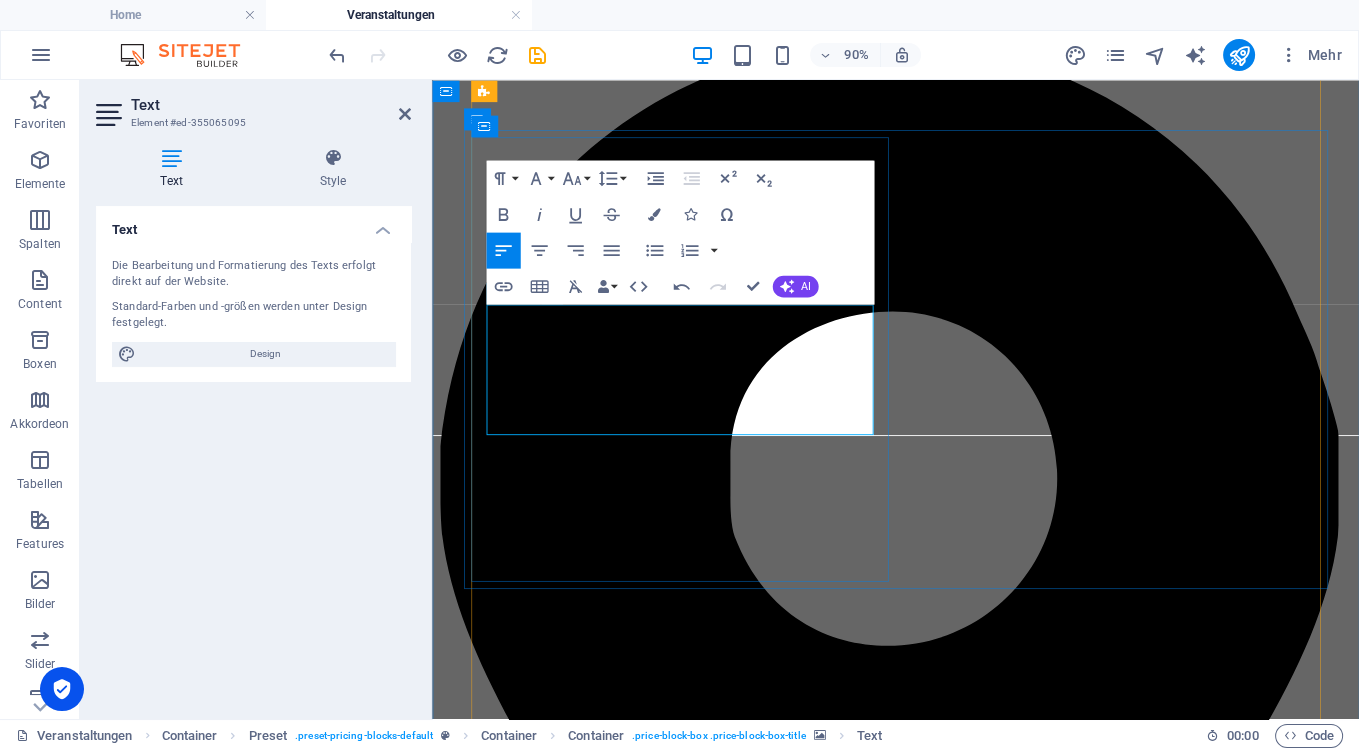 click on "Kurs  [DATE] bis [DATE] (12 x)" at bounding box center [967, 7668] 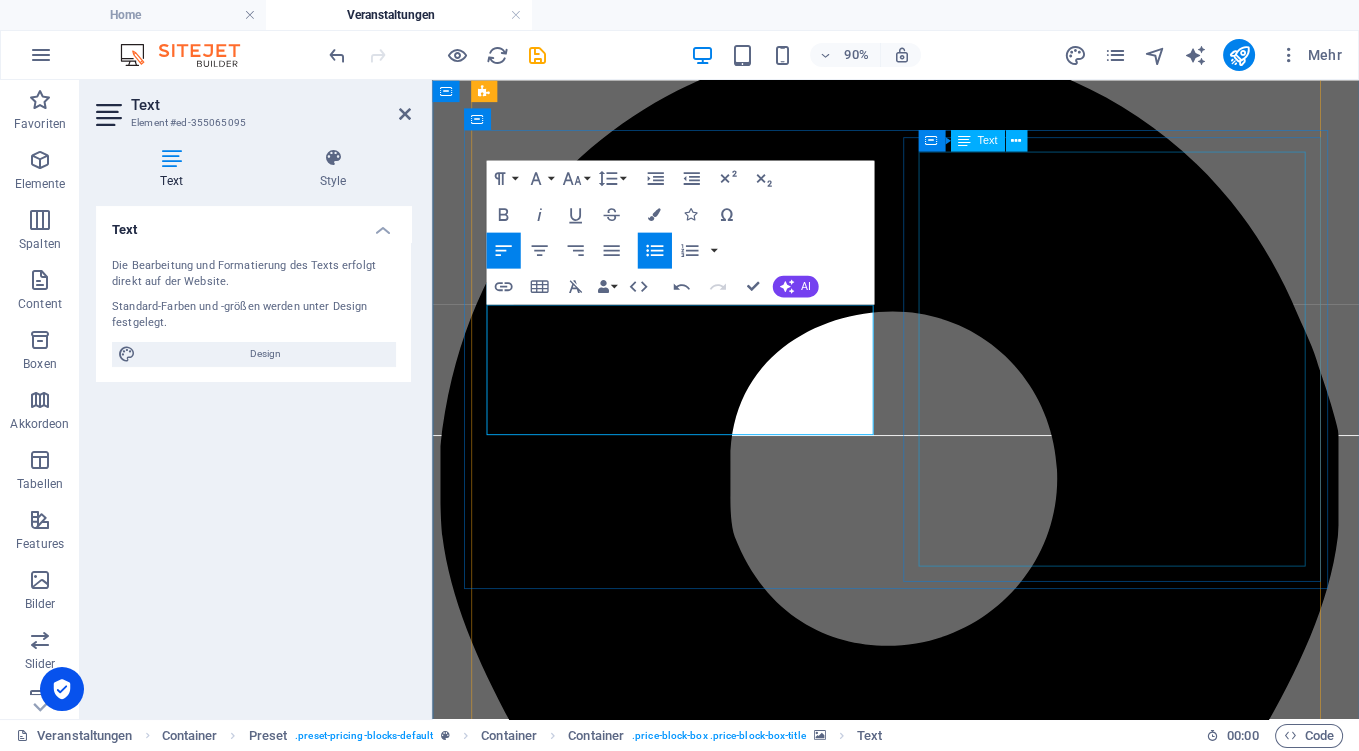 click on "Fortlaufend Erhaltung der Gesundheit, Stärkung der Lebensenergie und Vorbeugung sowie Heilung durch Konzentration und meditative Bewegungen mit Achtsamkeit auf Atmung und den Fluss des Qi (Qi=Lebensenergie, die in Organen, Leitbahnen bzw. Meridianen fließt). Entspannung durch Ruhe in Bewegung harmonisiert die Energien von Körper, Seele und Geist. Sie sind Techniken der Traditionellen Chinesischen Medizin (TCM) und werden in Fernost seit Jahrtausenden und besonders in den letzten 30 Jahren auch im täglichen Alltag praktiziert. Bitte bequeme Kleidung und Schuhe mit flacher Sohle oder rutschfeste Socken mitbringen. Keine Vorkenntnisse erforderlich! Ich freue mich, wenn Sie dabei sind und bitte um verbindliche Anmeldung. Die Kosten belaufen sich auf 8,- € pro Person/Veranstaltung." at bounding box center (947, 7857) 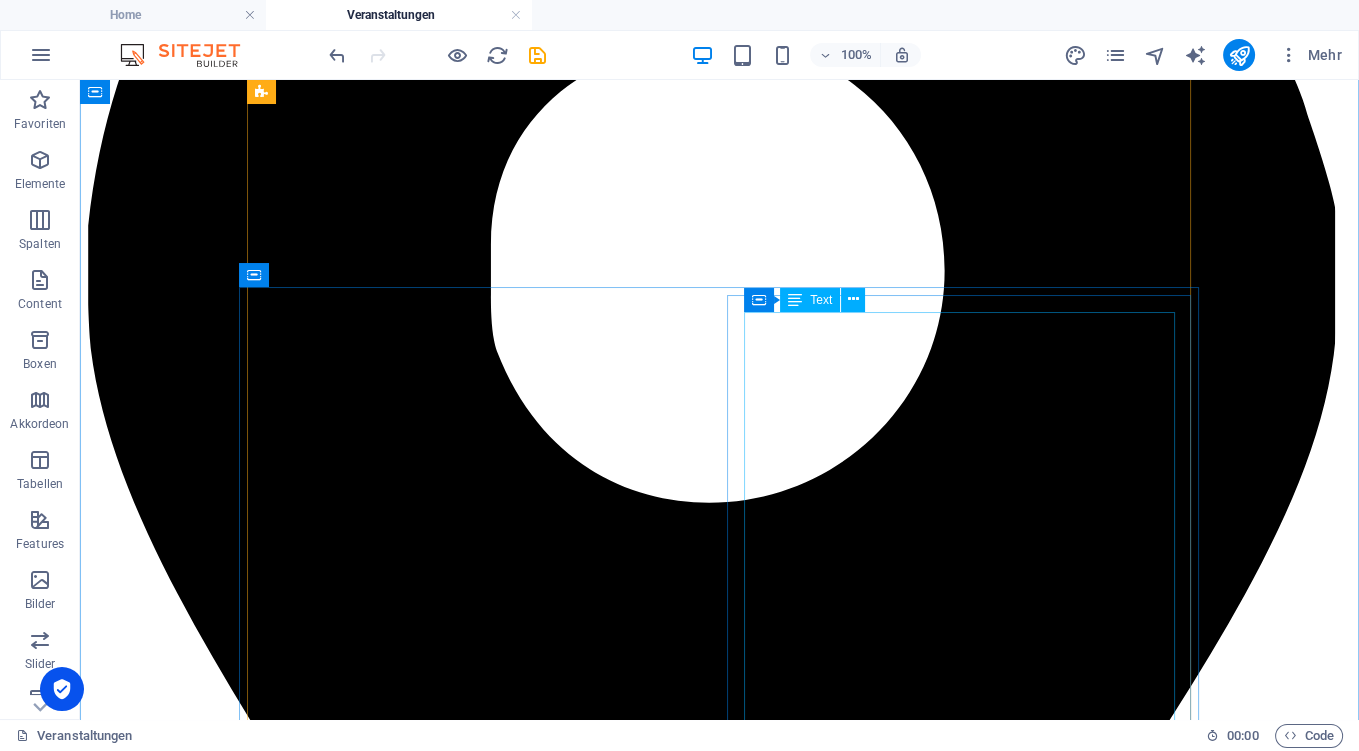 scroll, scrollTop: 3907, scrollLeft: 0, axis: vertical 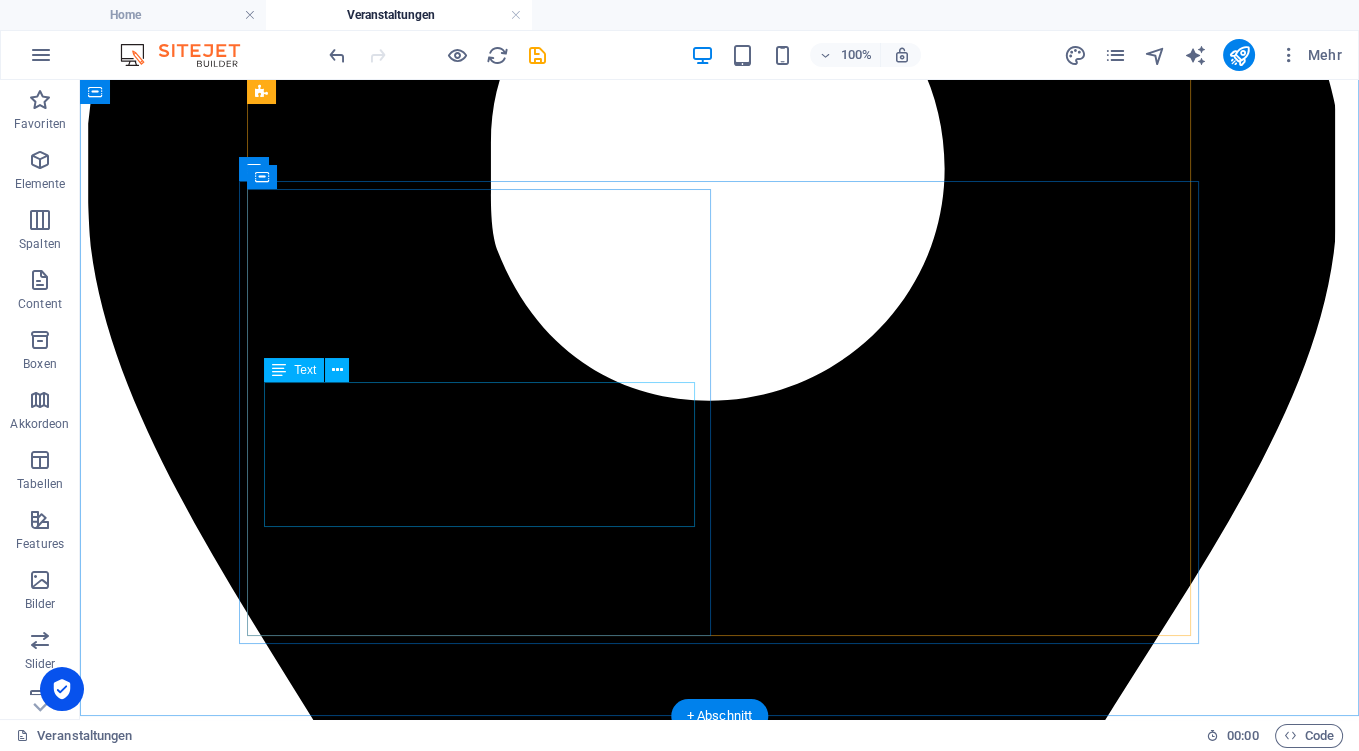 click on "Seminarleitung: [PERSON_NAME], Heilpraktikerin Ort: Naturheilpraxis [PERSON_NAME] [DATE], 09.00 – 17.00 Uhr und  [DATE], 09.00 – 17.00 Uhr" at bounding box center (719, 9557) 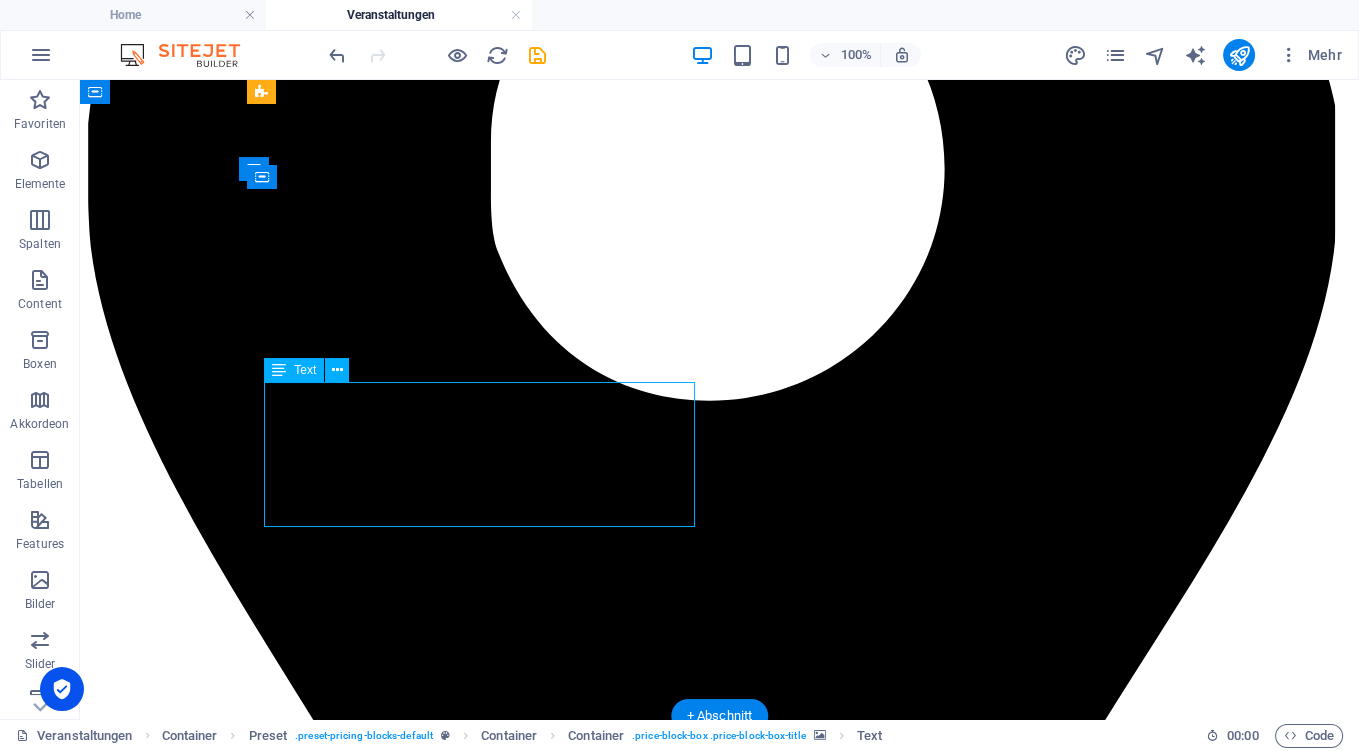 click on "Seminarleitung: [PERSON_NAME], Heilpraktikerin Ort: Naturheilpraxis [PERSON_NAME] [DATE], 09.00 – 17.00 Uhr und  [DATE], 09.00 – 17.00 Uhr" at bounding box center [719, 9557] 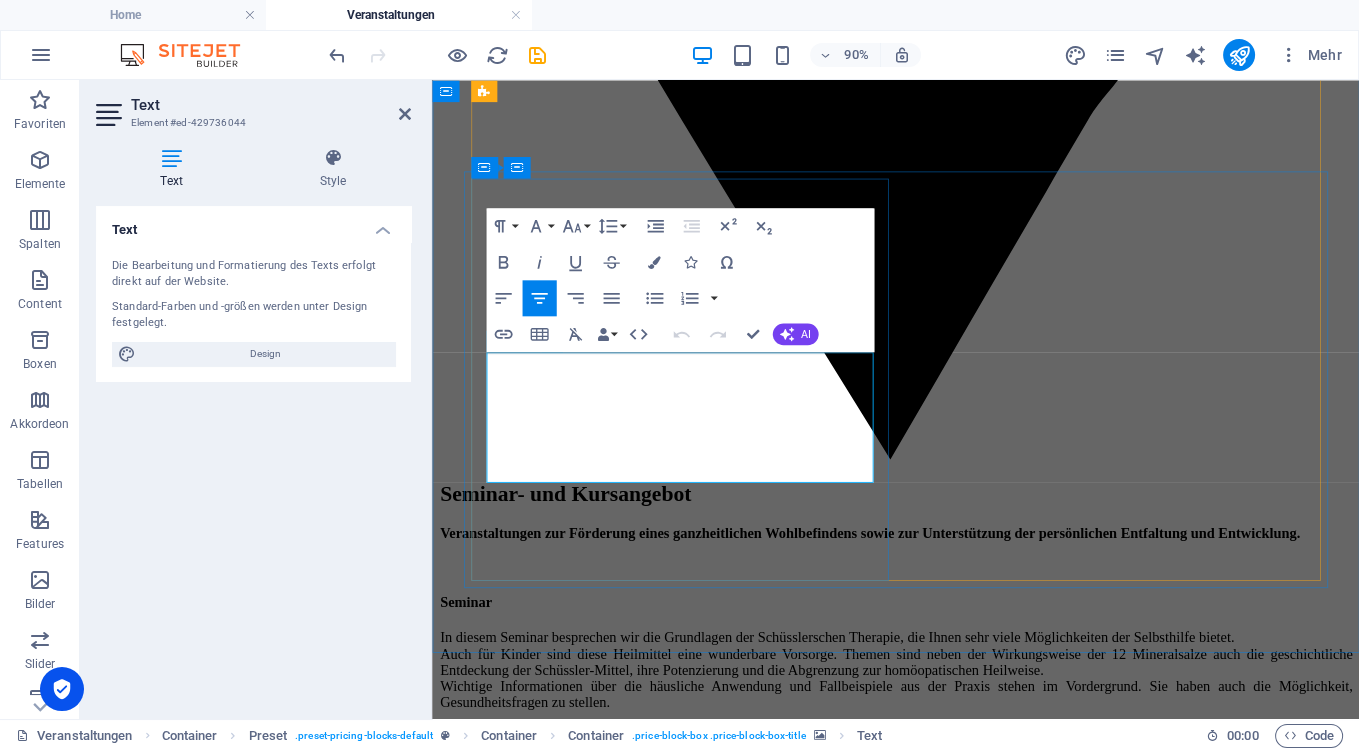 click on "[DATE], 09.00 – 17.00 Uhr und  [DATE], 09.00 – 17.00 Uhr" at bounding box center [967, 8862] 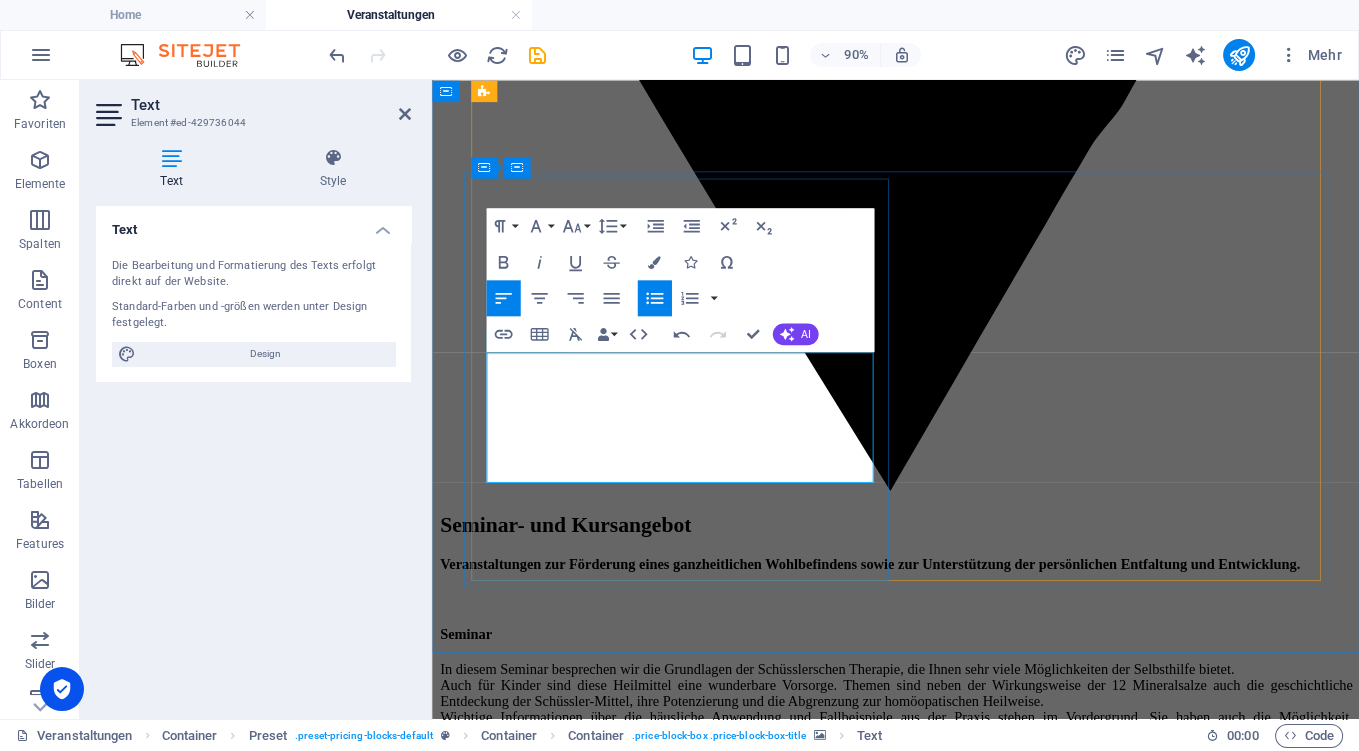 type 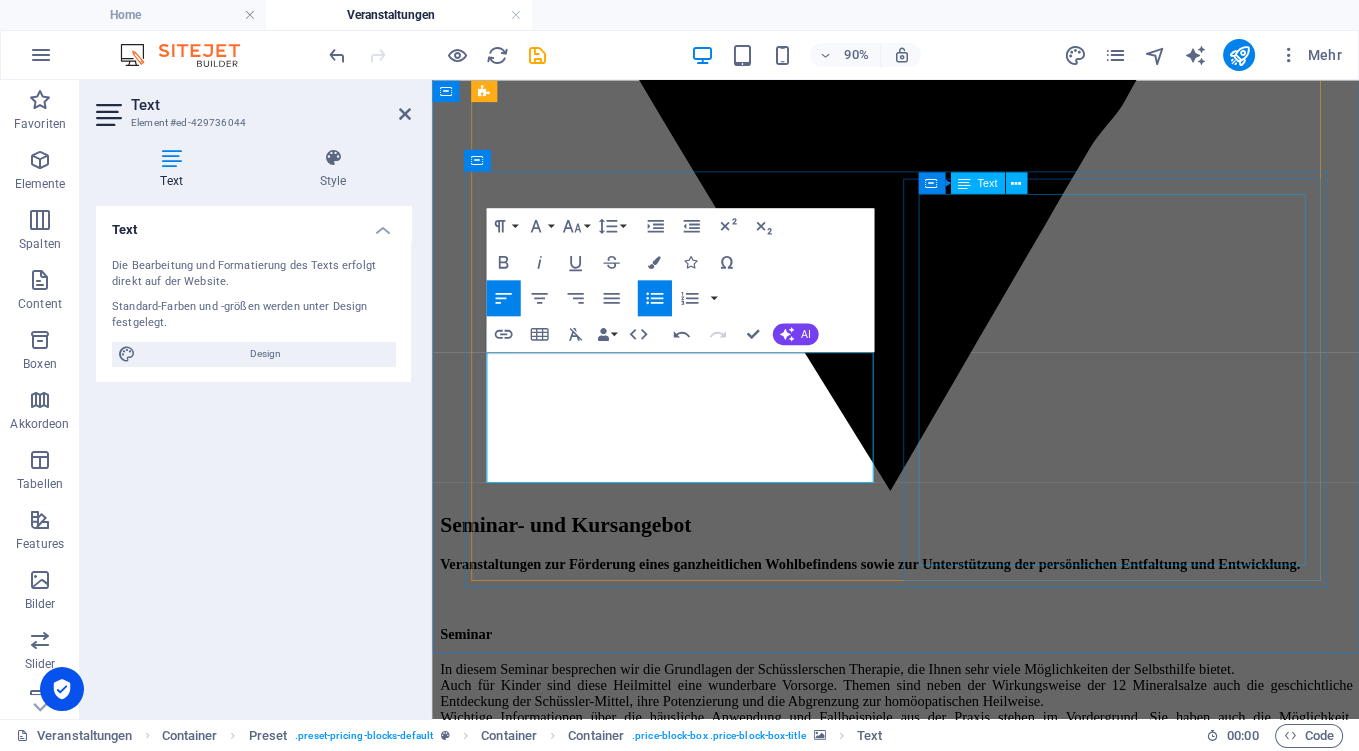 click on "Seminar Was wünsche ich mir für mein Leben? Gibt es für mich ein Ziel, ein Lebensziel – wie könnte es aussehen? Wie kann ich meinen Herzenswunsch verwirklichen? Zwei Tage zum Freimachen, Innehalten und Meditieren, zwei Tage zum Visualisieren und für Lichtblicke, zwei Tage für individuelle Ziele und Zielformulierung sowie Beseitigung hindernder Energien. Ich freue mich, wenn Sie dieses Seminar bereichern. Bringen Sie bitte eine Auswahl alter Zeitschriften, ein 5-7 m langes Band mit und etwas, was für Sie Vergangenheit, Gegenwart (und Zukunft) symbolisiert. Ich freue mich, wenn Sie dabei sind und bitte um verbindliche Anmeldung bis [DATE]. Die Kosten belaufen sich auf 120,- € pro Person und werden am 1. Seminartag erhoben." at bounding box center (947, 9110) 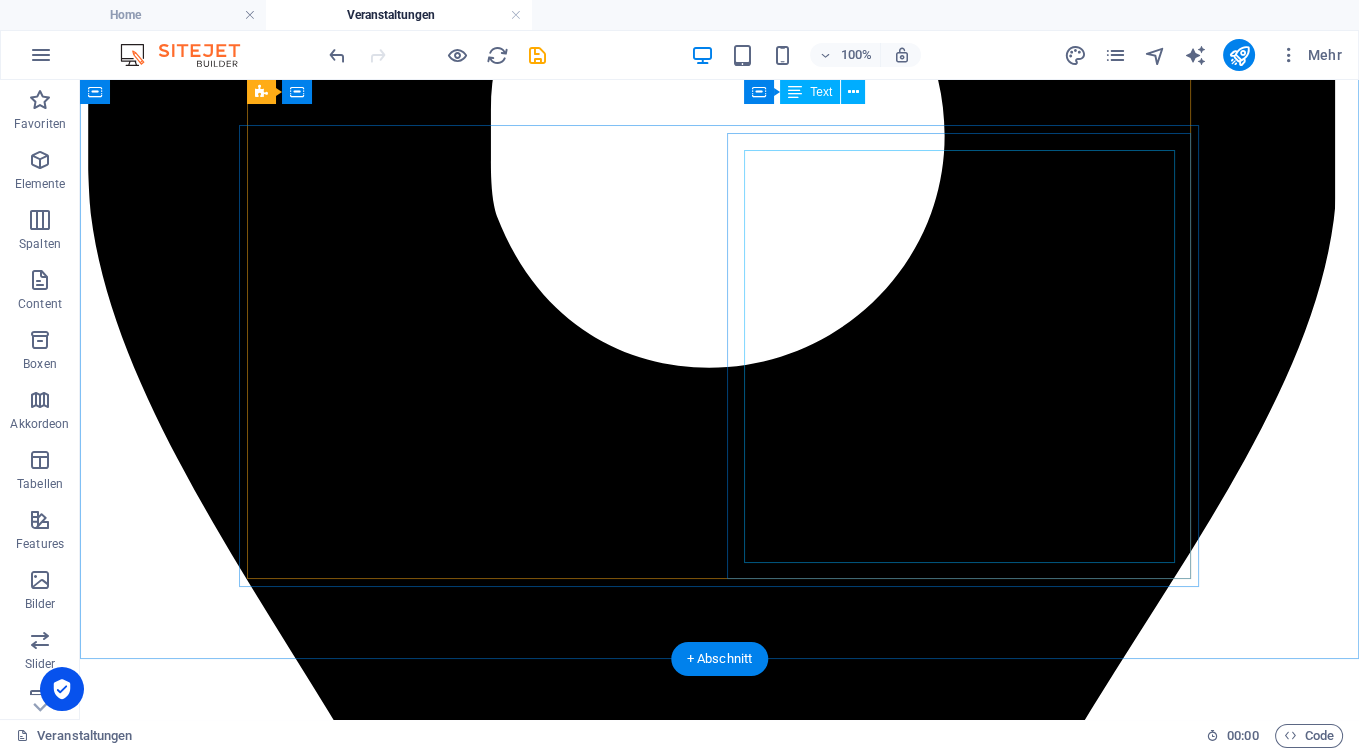 scroll, scrollTop: 3937, scrollLeft: 0, axis: vertical 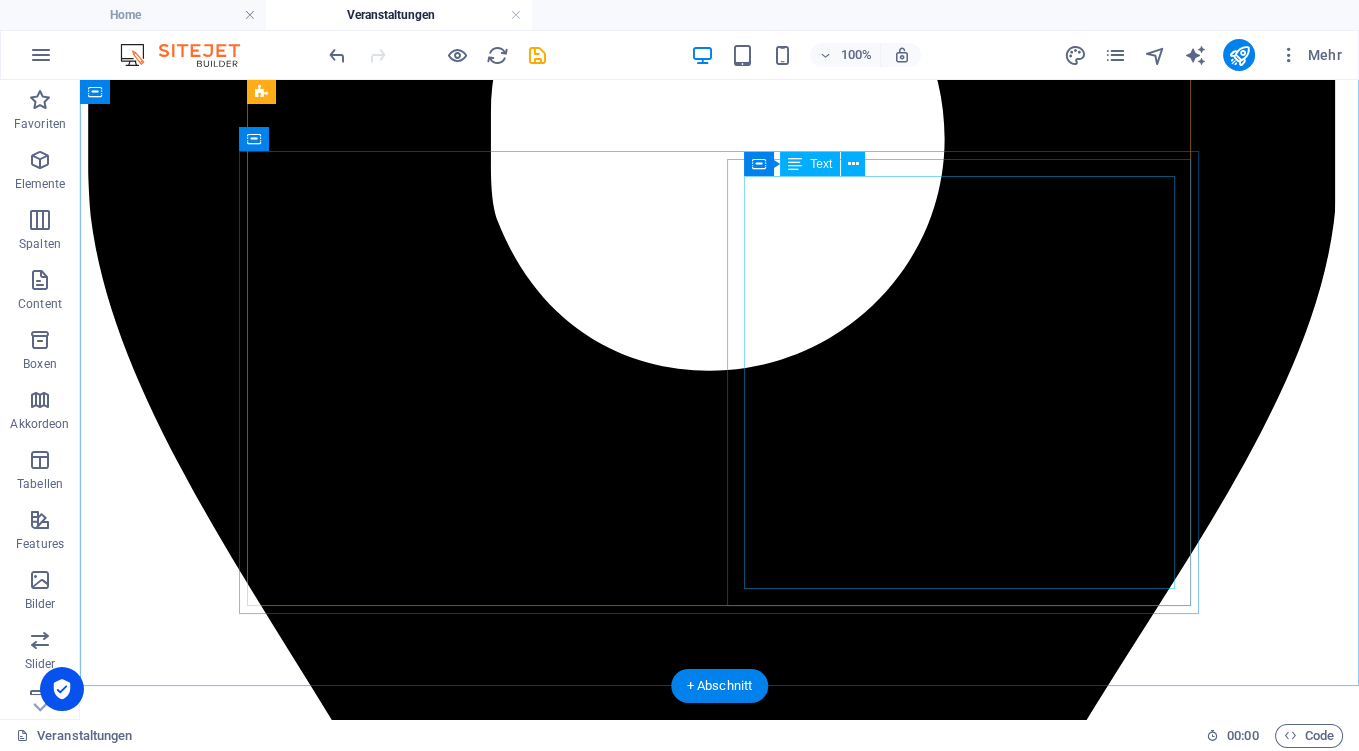 click on "Seminar Was wünsche ich mir für mein Leben? Gibt es für mich ein Ziel, ein Lebensziel – wie könnte es aussehen? Wie kann ich meinen Herzenswunsch verwirklichen? Zwei Tage zum Freimachen, Innehalten und Meditieren, zwei Tage zum Visualisieren und für Lichtblicke, zwei Tage für individuelle Ziele und Zielformulierung sowie Beseitigung hindernder Energien. Ich freue mich, wenn Sie dieses Seminar bereichern. Bringen Sie bitte eine Auswahl alter Zeitschriften, ein 5-7 m langes Band mit und etwas, was für Sie Vergangenheit, Gegenwart (und Zukunft) symbolisiert. Ich freue mich, wenn Sie dabei sind und bitte um verbindliche Anmeldung bis [DATE]. Die Kosten belaufen sich auf 120,- € pro Person und werden am 1. Seminartag erhoben." at bounding box center (719, 9776) 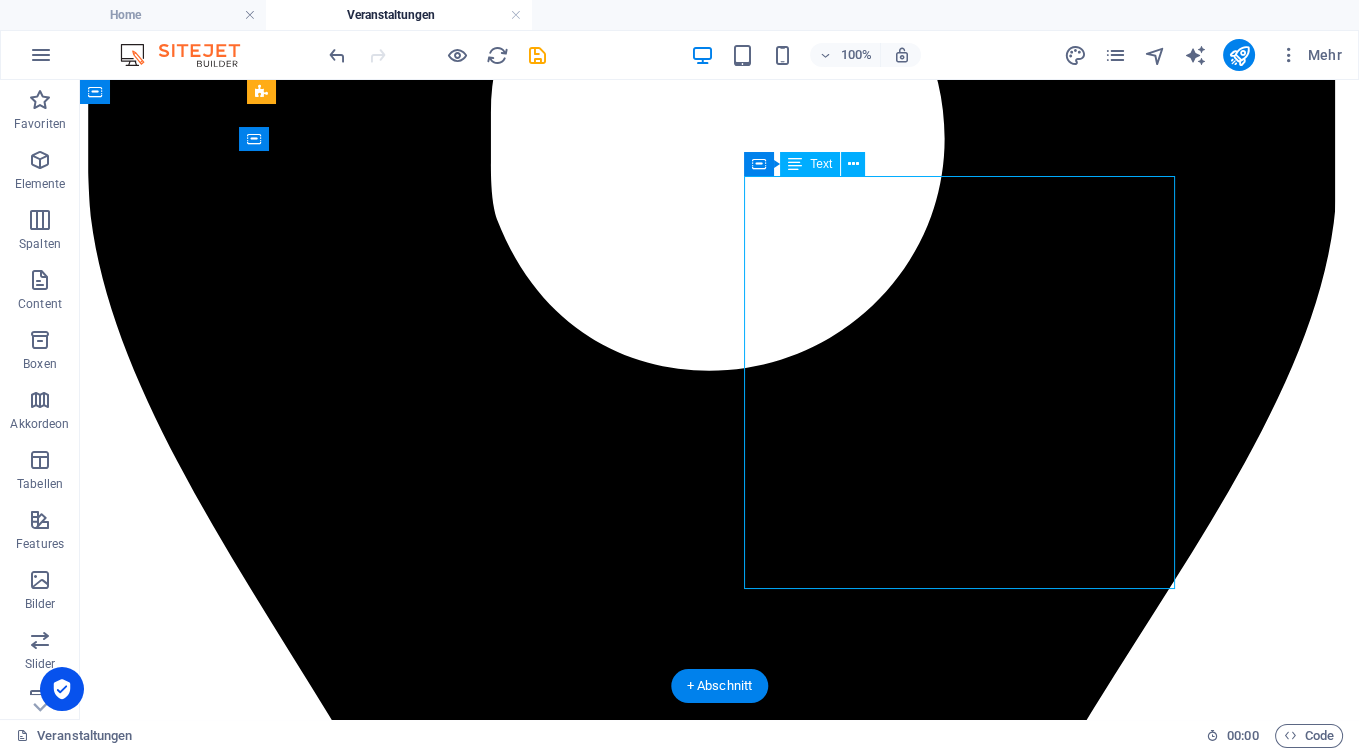click on "Seminar Was wünsche ich mir für mein Leben? Gibt es für mich ein Ziel, ein Lebensziel – wie könnte es aussehen? Wie kann ich meinen Herzenswunsch verwirklichen? Zwei Tage zum Freimachen, Innehalten und Meditieren, zwei Tage zum Visualisieren und für Lichtblicke, zwei Tage für individuelle Ziele und Zielformulierung sowie Beseitigung hindernder Energien. Ich freue mich, wenn Sie dieses Seminar bereichern. Bringen Sie bitte eine Auswahl alter Zeitschriften, ein 5-7 m langes Band mit und etwas, was für Sie Vergangenheit, Gegenwart (und Zukunft) symbolisiert. Ich freue mich, wenn Sie dabei sind und bitte um verbindliche Anmeldung bis [DATE]. Die Kosten belaufen sich auf 120,- € pro Person und werden am 1. Seminartag erhoben." at bounding box center (719, 9776) 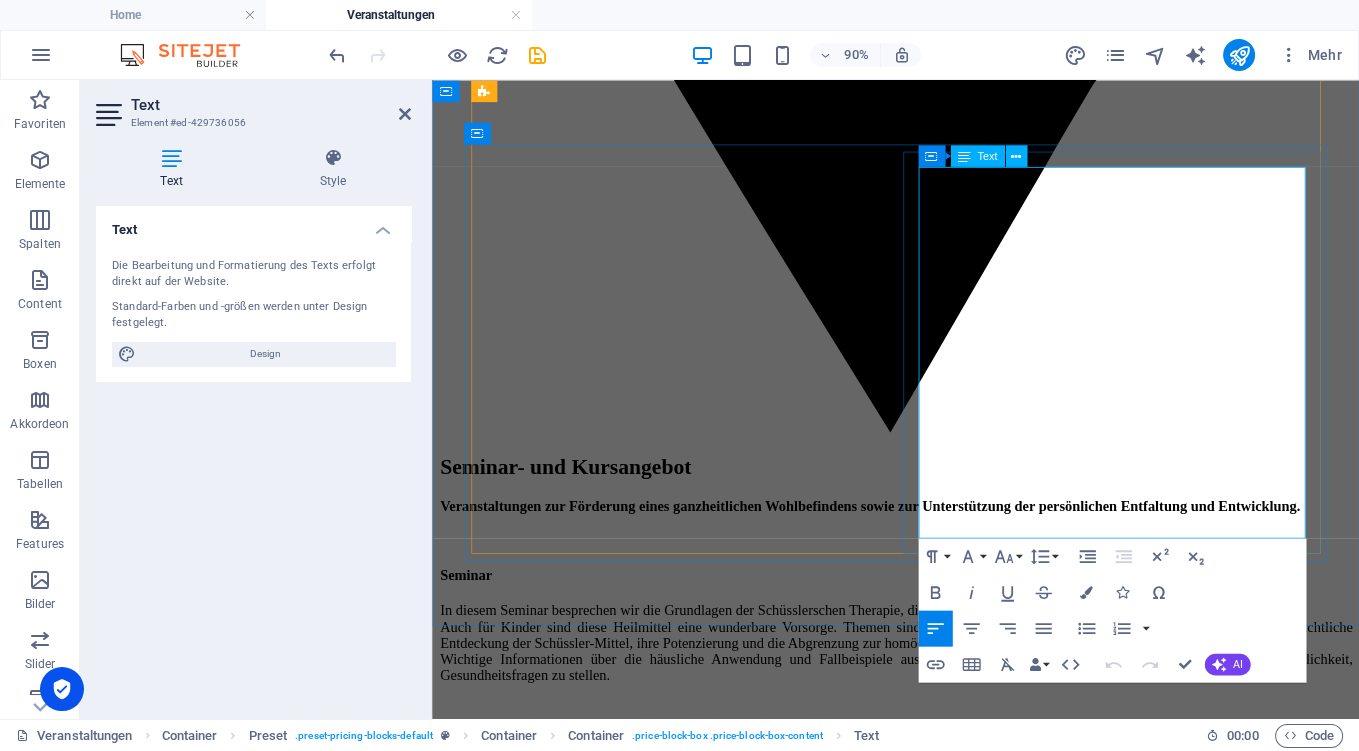 click on "Ich freue mich, wenn Sie dabei sind und bitte um verbindliche Anmeldung bis [DATE]. Die Kosten belaufen sich auf 120,- € pro Person und werden am 1. Seminartag erhoben." at bounding box center [947, 9137] 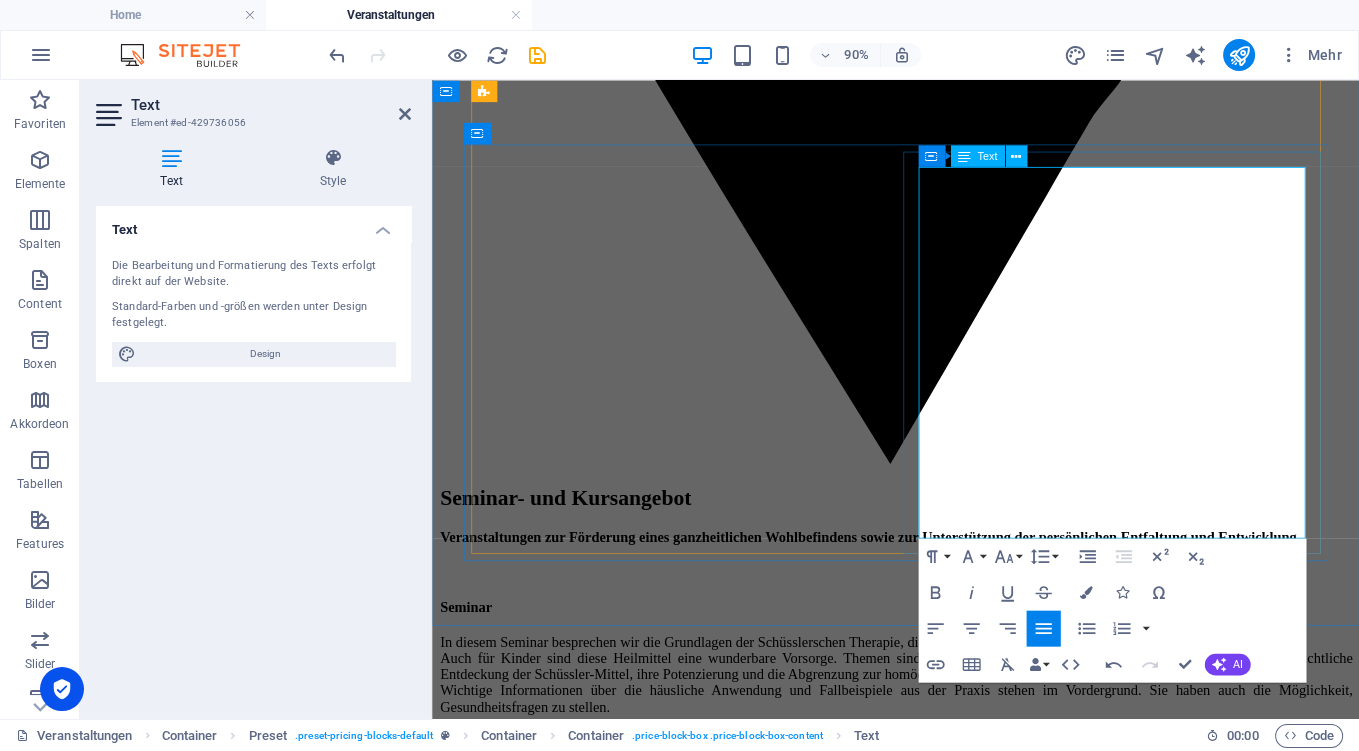 type 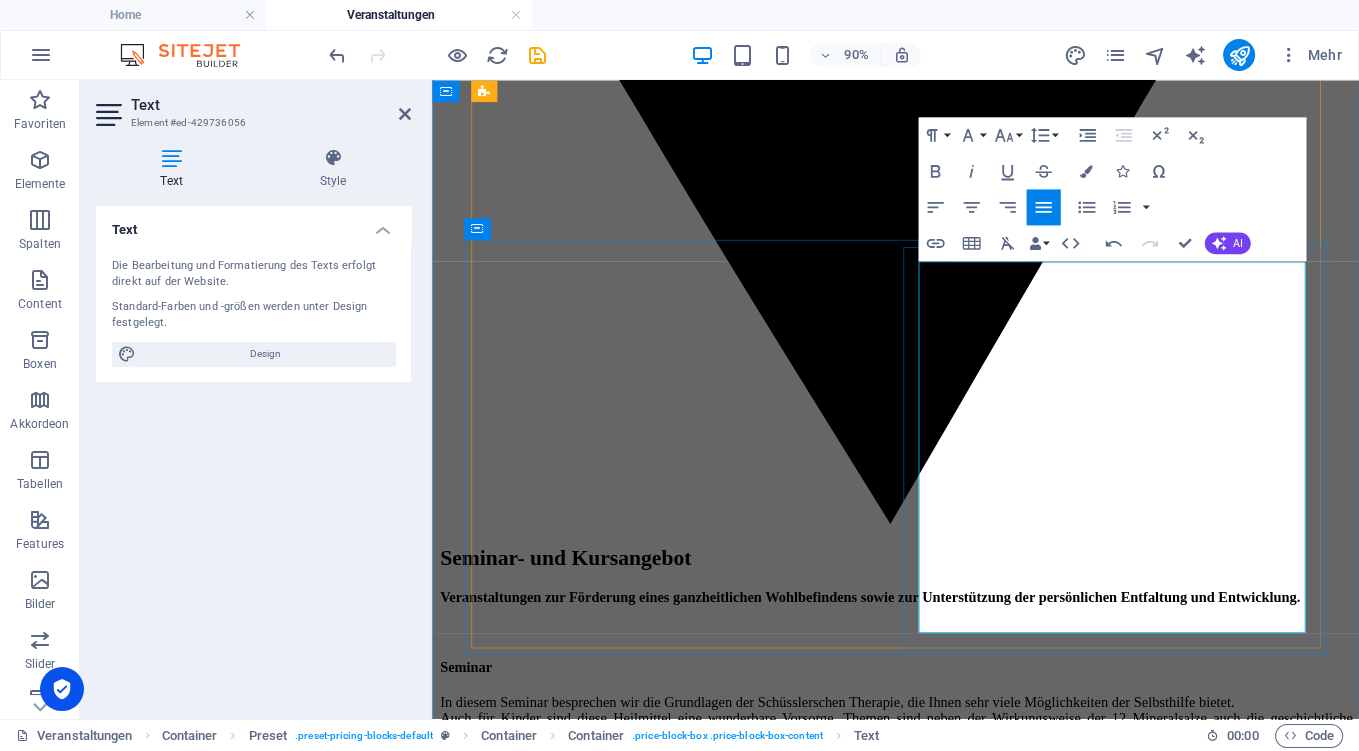 scroll, scrollTop: 3831, scrollLeft: 0, axis: vertical 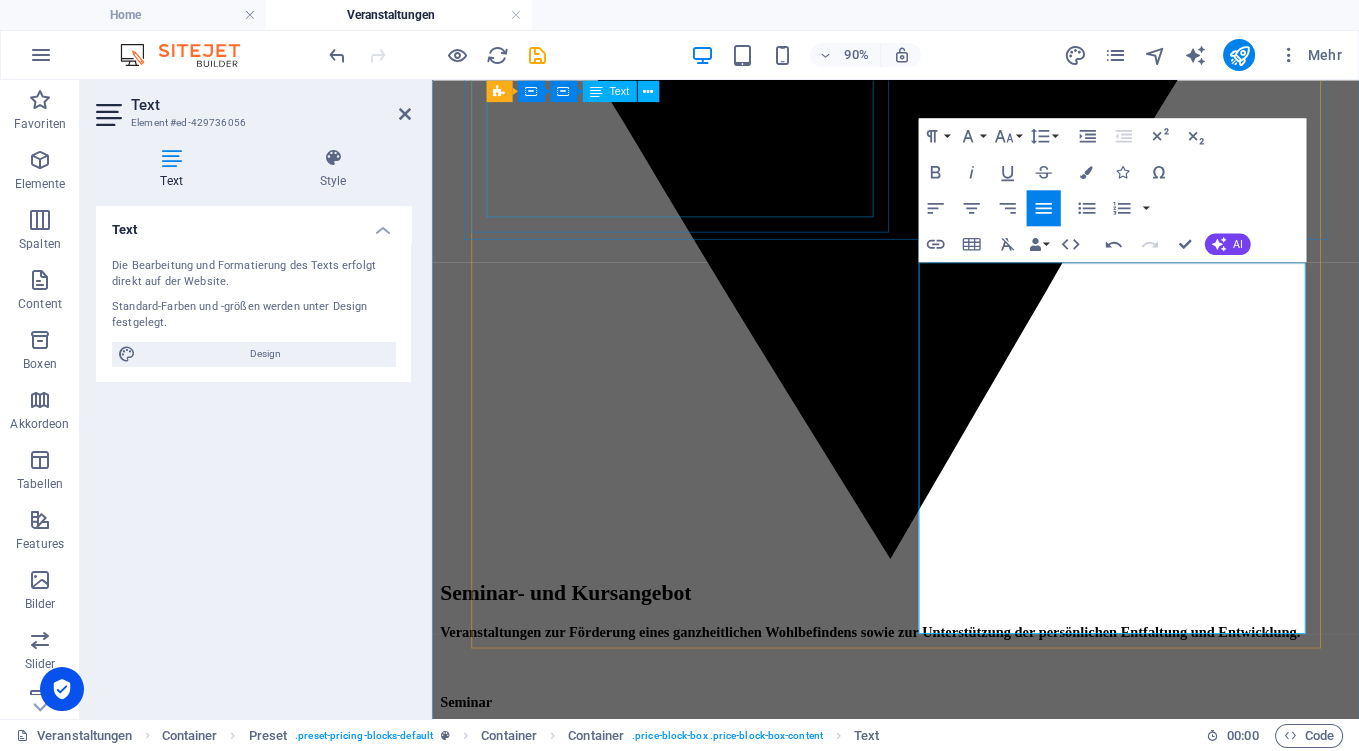click on "Fortlaufend Donnerstags – Gespräche jeden 2.+ 4. [DATE] im Monat (außer NRW Schulferien) treffen wir uns zum gemeinsamen Austausch, kostenfrei ab 18 Uhr. Wir alle sind Bürger mit eigenen Erfahrungen, Erkenntnissen und eigener Körperweisheit. Vertrauensvoll widmen wir uns den Themen, die auch Sie interessieren: Wie kann ich meine Gesundheit erhalten?  Wie schaffe ich es glücklich zu sein? Was ist mein Pfeiler für Halt, Zuversicht und Stabilität in meinem Leben? Wir sind und bleiben offen für alle Themenbereiche, die uns menschlich weiterbringen, fördern, uns guttun und  genießen den zwischenmenschlichen Zusammenhalt. Ich freue mich, wenn Sie dabei sind; kostenfrei." at bounding box center [947, 7264] 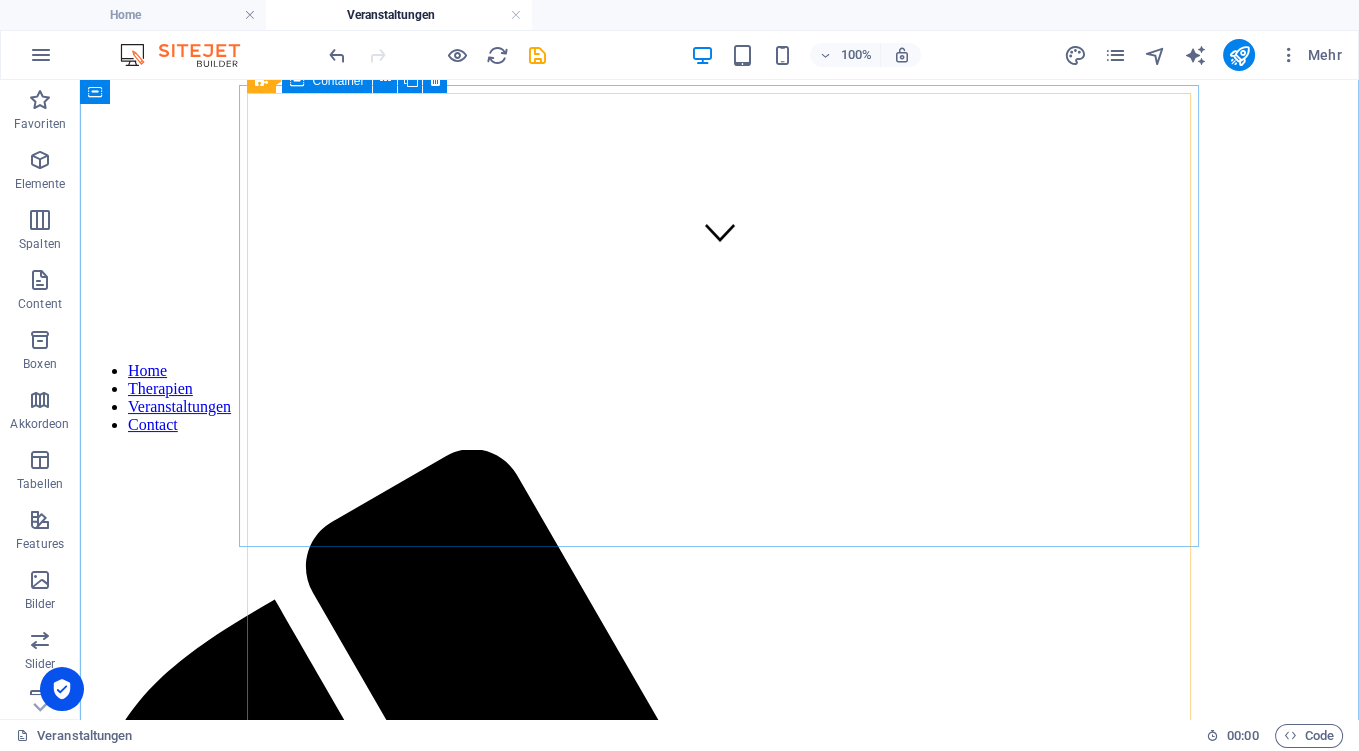 scroll, scrollTop: 0, scrollLeft: 0, axis: both 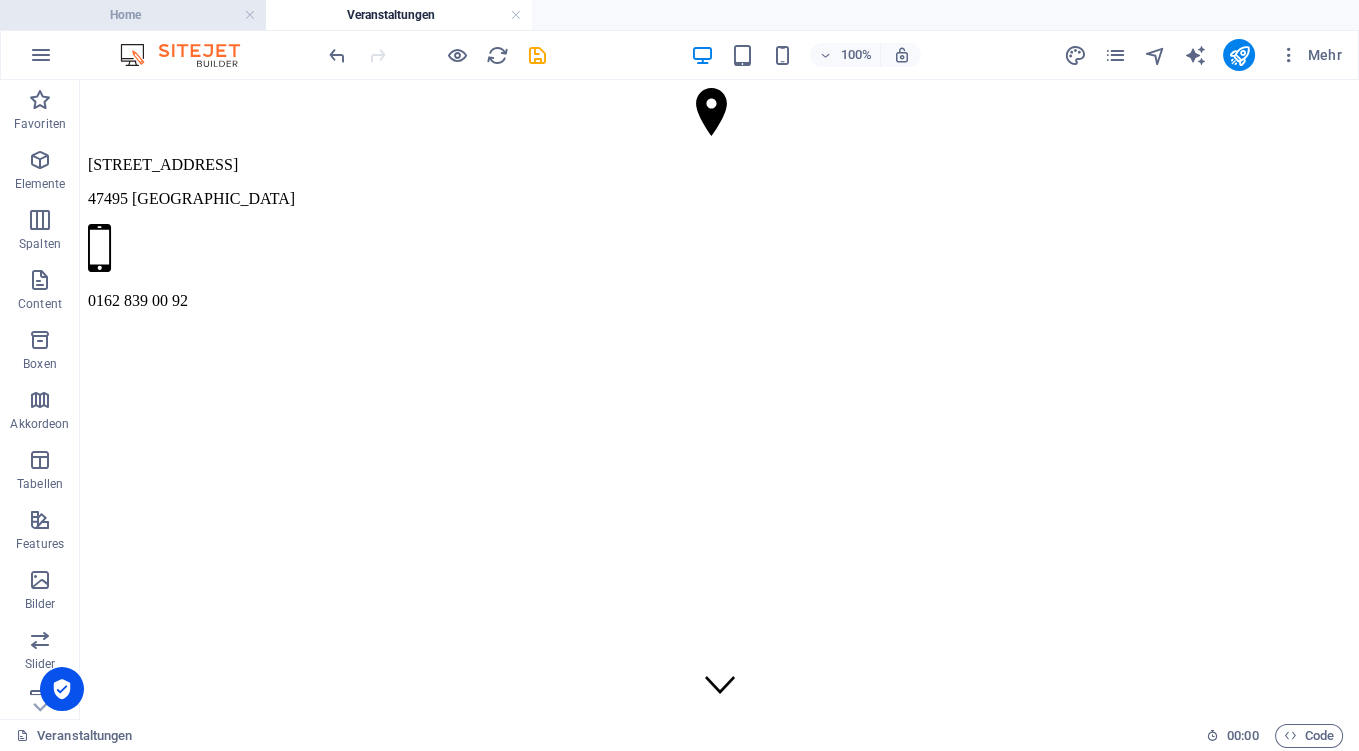 click on "Home" at bounding box center [133, 15] 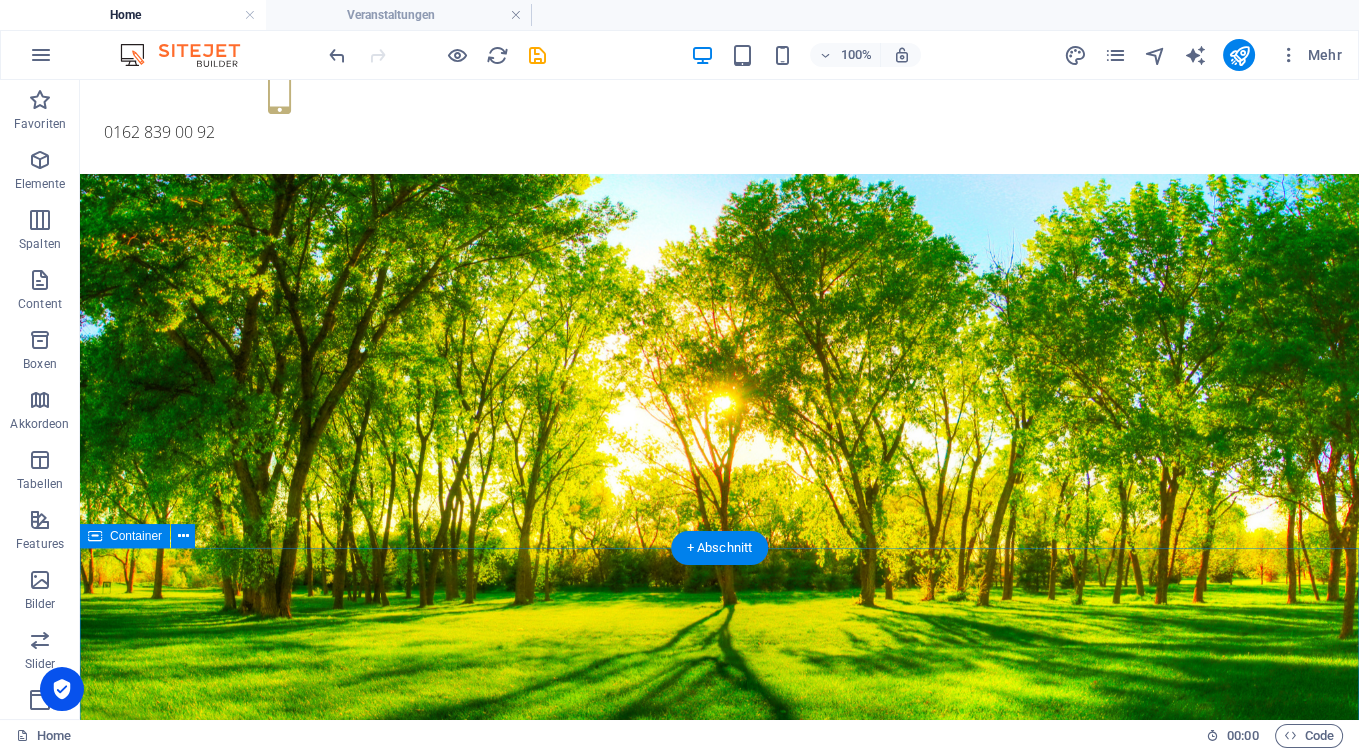 scroll, scrollTop: 0, scrollLeft: 0, axis: both 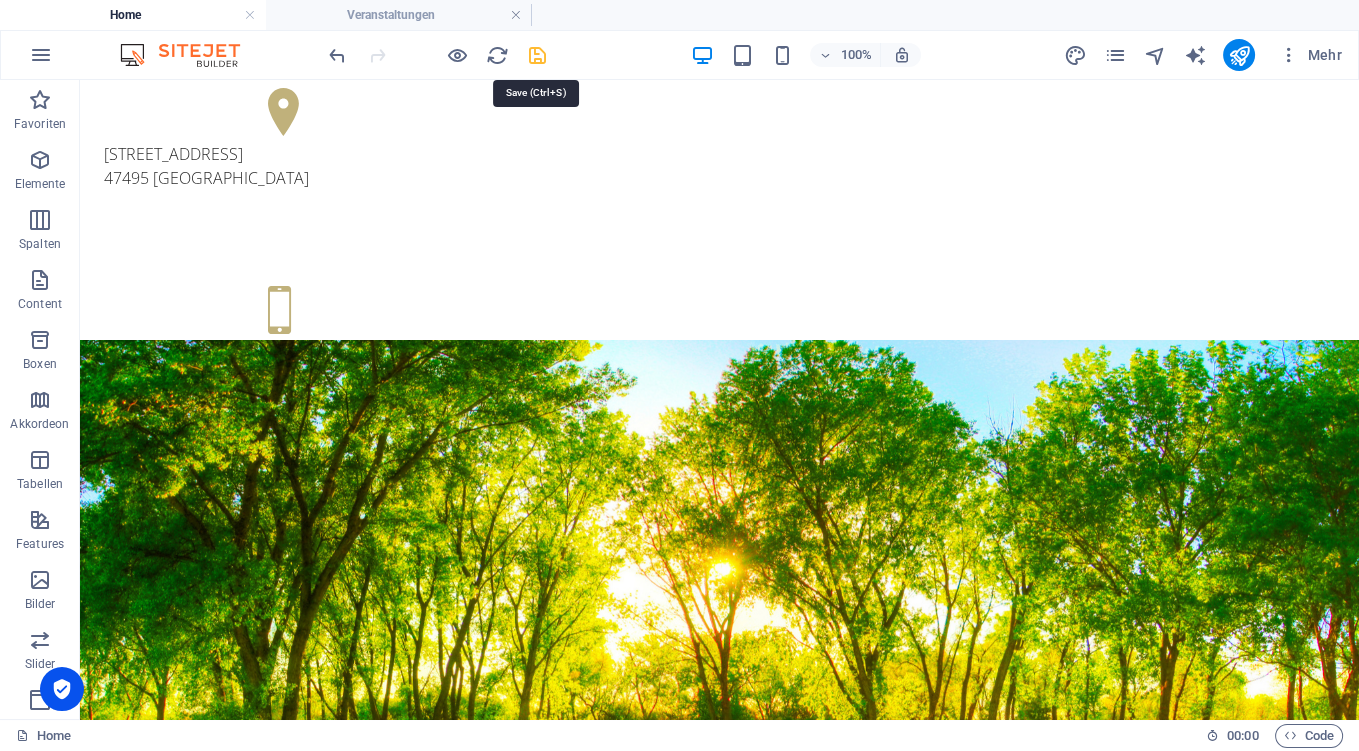 click at bounding box center (537, 55) 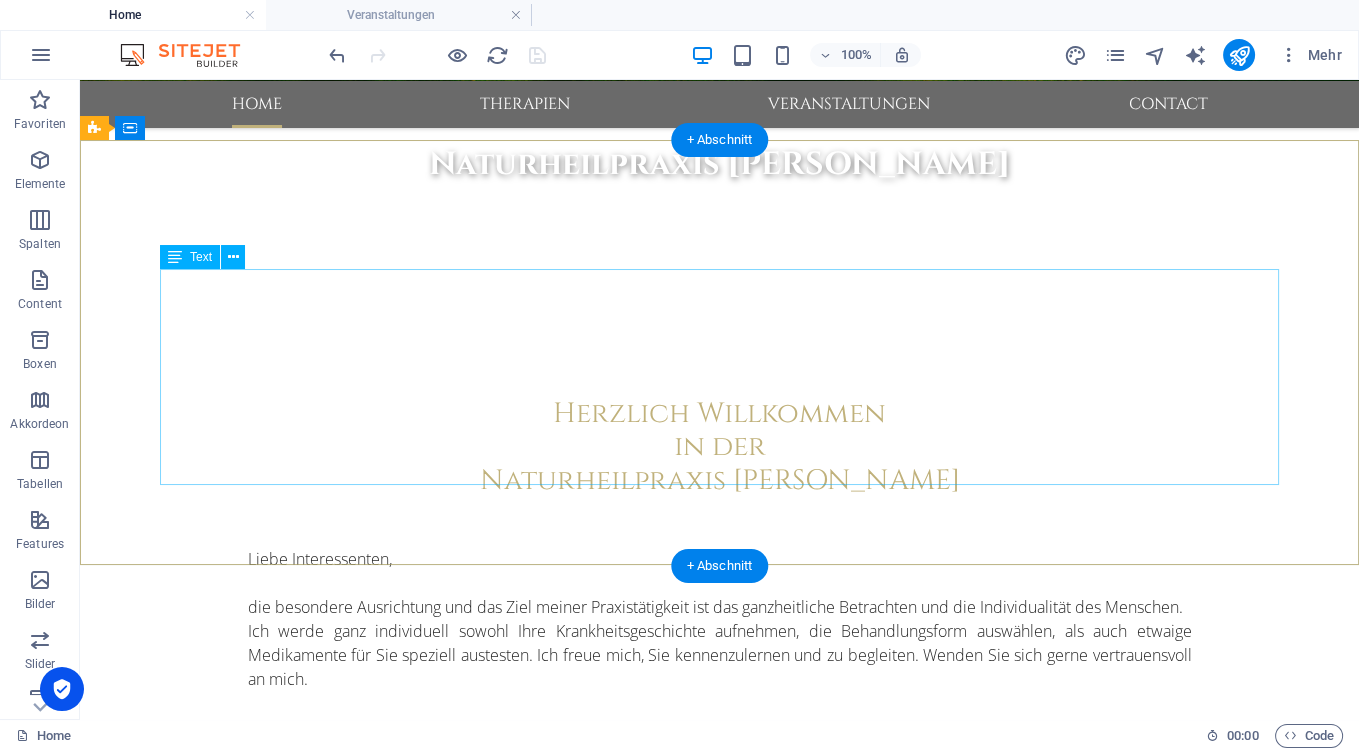 scroll, scrollTop: 528, scrollLeft: 0, axis: vertical 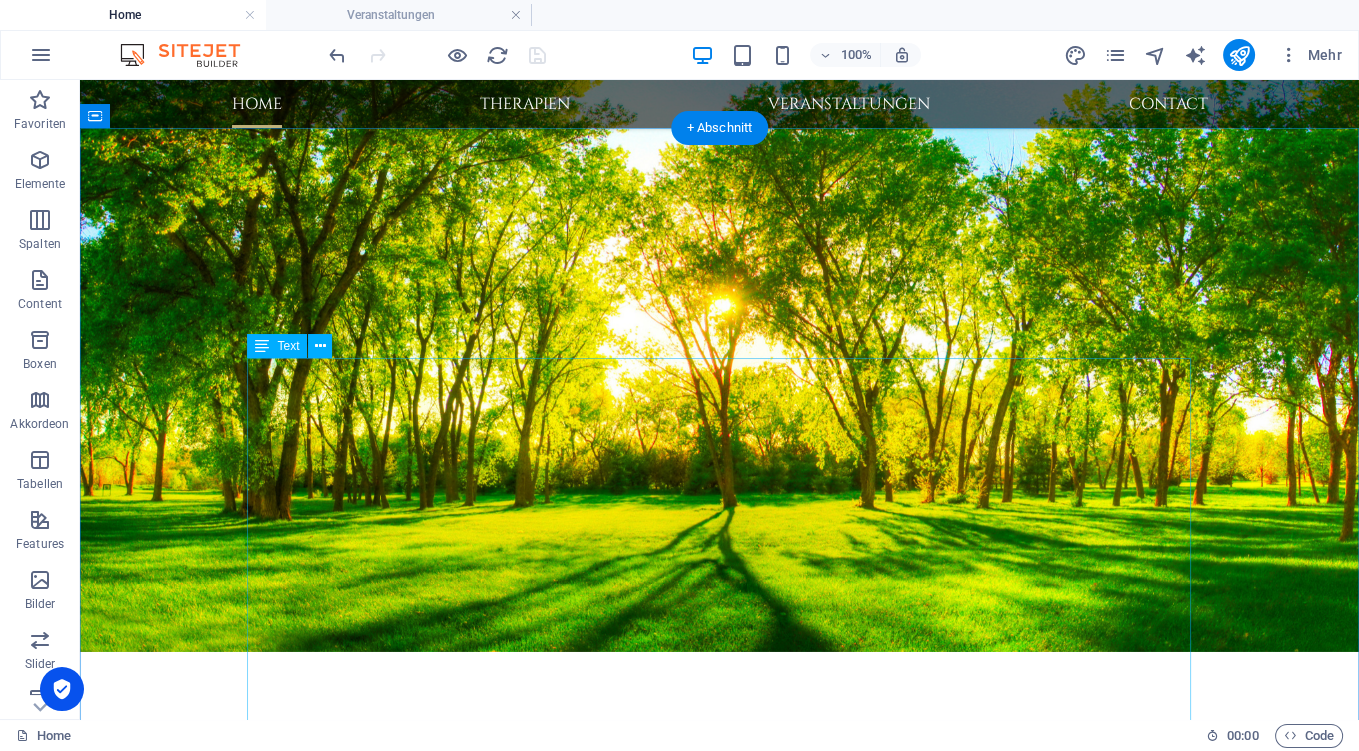 click on "Liebe Interessenten, die besondere Ausrichtung und das Ziel meiner Praxistätigkeit ist das ganzheitliche Betrachten und die Individualität des Menschen. Ich werde ganz individuell sowohl Ihre Krankheitsgeschichte aufnehmen, die Behandlungsform auswählen, als auch etwaige Medikamente für Sie speziell austesten. Ich freue mich, Sie kennenzulernen und zu begleiten. Wenden Sie sich gerne vertrauensvoll an mich. Die  Veranstaltungen  im ersten Halbjahr 2025 möchte ich Ihnen empfehlen. Als wenig bekannte Therapieform möchte ich ihnen die Posturmedizin oder Posturologie (von Posture=Haltung) vorstellen, die in [GEOGRAPHIC_DATA] und [GEOGRAPHIC_DATA] seit ca. 30 Jahren erfolgreich in der Schmerzbehandlung eingesetzt wird. Freuen Sie sich mit mir auf einen spannenden Abend. Weiter beibehalten möchte ich das Angebot an alle sich auch in [DATE] jeden 2. und 4. [DATE] im Monat zu gemeinsamen Gesprächen kostenfrei in meiner Praxis zu treffen. Herzliche Einladung. Vorerst alles Liebe und viel Gesundheit wünscht Ihnen  Ihre" at bounding box center [720, 1165] 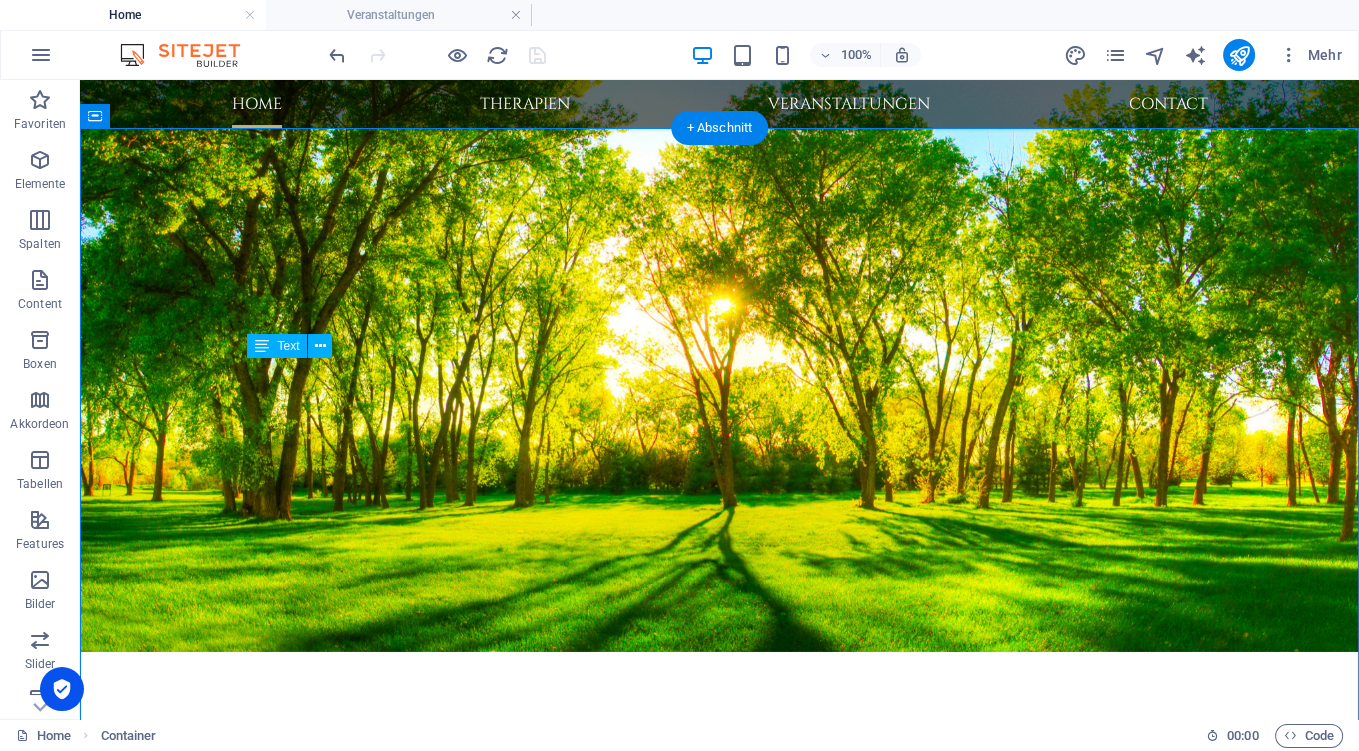 click on "Liebe Interessenten, die besondere Ausrichtung und das Ziel meiner Praxistätigkeit ist das ganzheitliche Betrachten und die Individualität des Menschen. Ich werde ganz individuell sowohl Ihre Krankheitsgeschichte aufnehmen, die Behandlungsform auswählen, als auch etwaige Medikamente für Sie speziell austesten. Ich freue mich, Sie kennenzulernen und zu begleiten. Wenden Sie sich gerne vertrauensvoll an mich. Die  Veranstaltungen  im ersten Halbjahr 2025 möchte ich Ihnen empfehlen. Als wenig bekannte Therapieform möchte ich ihnen die Posturmedizin oder Posturologie (von Posture=Haltung) vorstellen, die in [GEOGRAPHIC_DATA] und [GEOGRAPHIC_DATA] seit ca. 30 Jahren erfolgreich in der Schmerzbehandlung eingesetzt wird. Freuen Sie sich mit mir auf einen spannenden Abend. Weiter beibehalten möchte ich das Angebot an alle sich auch in [DATE] jeden 2. und 4. [DATE] im Monat zu gemeinsamen Gesprächen kostenfrei in meiner Praxis zu treffen. Herzliche Einladung. Vorerst alles Liebe und viel Gesundheit wünscht Ihnen  Ihre" at bounding box center (720, 1165) 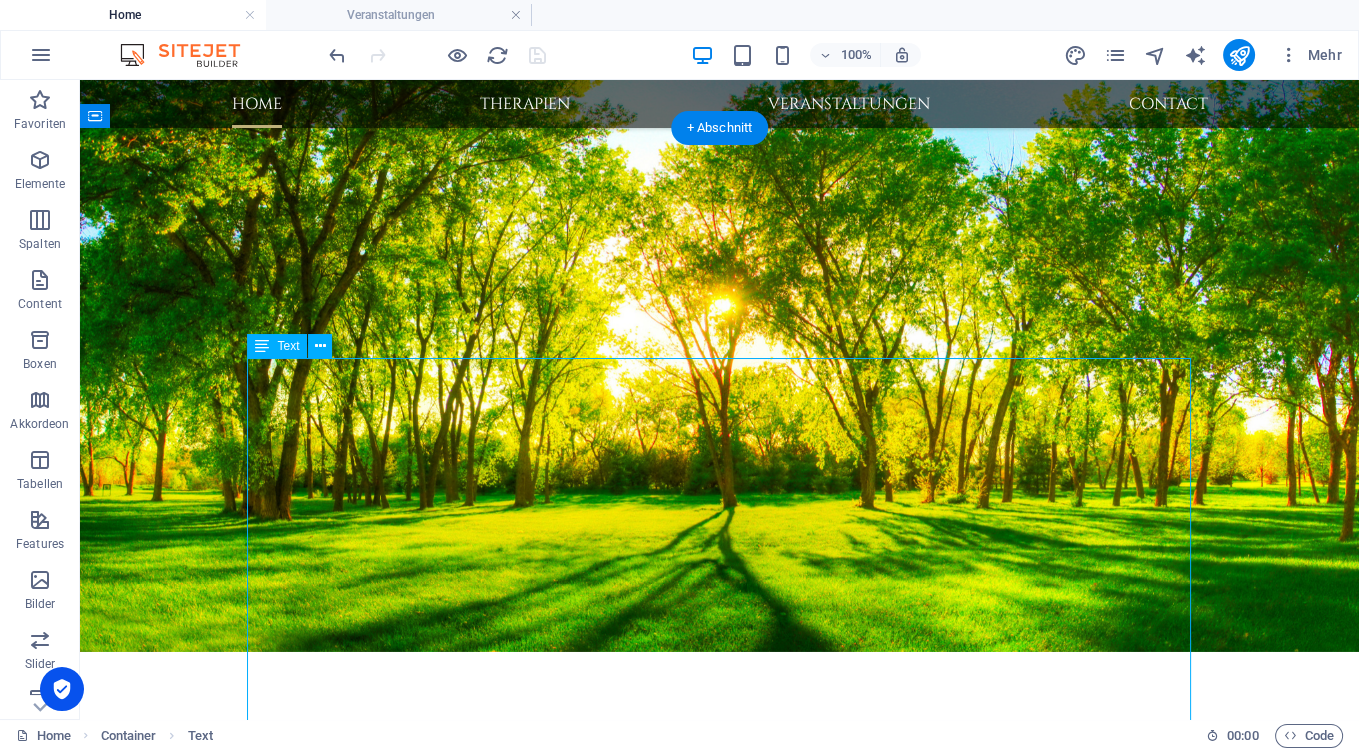 click on "Liebe Interessenten, die besondere Ausrichtung und das Ziel meiner Praxistätigkeit ist das ganzheitliche Betrachten und die Individualität des Menschen. Ich werde ganz individuell sowohl Ihre Krankheitsgeschichte aufnehmen, die Behandlungsform auswählen, als auch etwaige Medikamente für Sie speziell austesten. Ich freue mich, Sie kennenzulernen und zu begleiten. Wenden Sie sich gerne vertrauensvoll an mich. Die  Veranstaltungen  im ersten Halbjahr 2025 möchte ich Ihnen empfehlen. Als wenig bekannte Therapieform möchte ich ihnen die Posturmedizin oder Posturologie (von Posture=Haltung) vorstellen, die in [GEOGRAPHIC_DATA] und [GEOGRAPHIC_DATA] seit ca. 30 Jahren erfolgreich in der Schmerzbehandlung eingesetzt wird. Freuen Sie sich mit mir auf einen spannenden Abend. Weiter beibehalten möchte ich das Angebot an alle sich auch in [DATE] jeden 2. und 4. [DATE] im Monat zu gemeinsamen Gesprächen kostenfrei in meiner Praxis zu treffen. Herzliche Einladung. Vorerst alles Liebe und viel Gesundheit wünscht Ihnen  Ihre" at bounding box center (720, 1165) 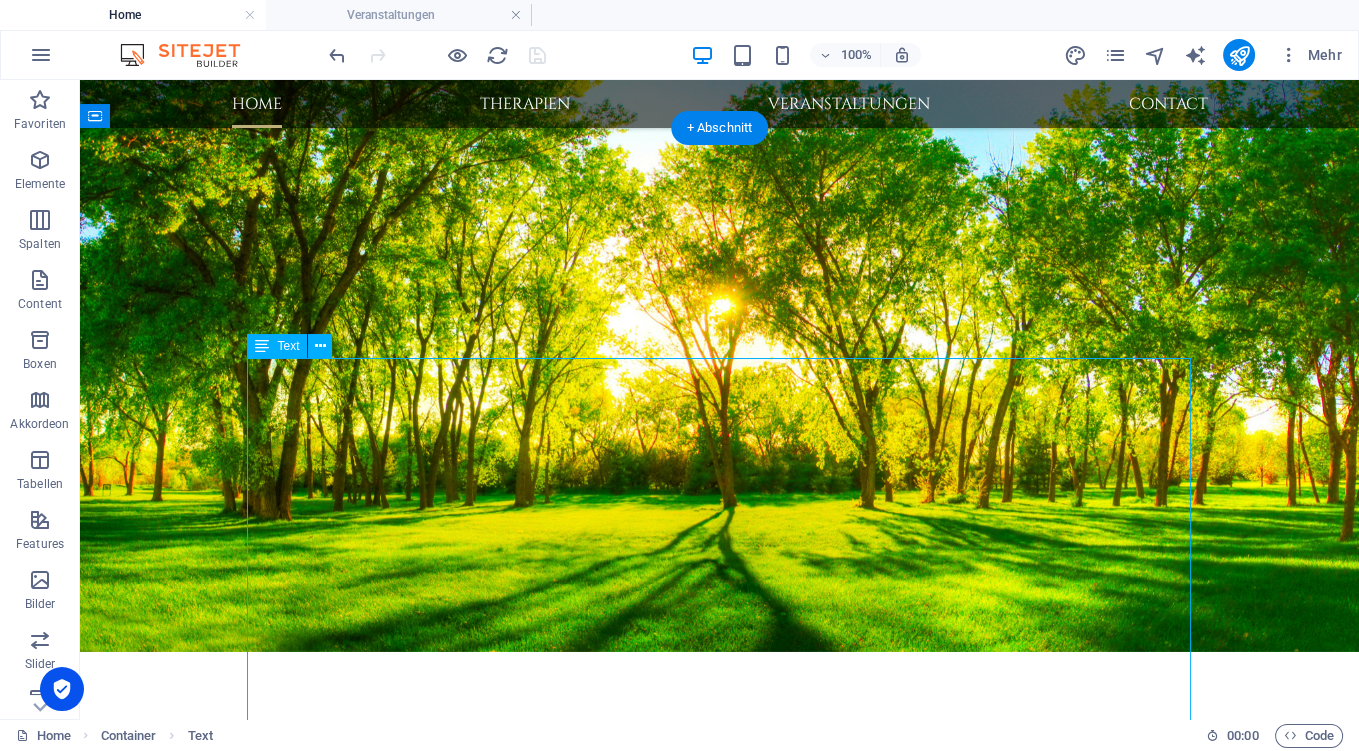 click on "Liebe Interessenten, die besondere Ausrichtung und das Ziel meiner Praxistätigkeit ist das ganzheitliche Betrachten und die Individualität des Menschen. Ich werde ganz individuell sowohl Ihre Krankheitsgeschichte aufnehmen, die Behandlungsform auswählen, als auch etwaige Medikamente für Sie speziell austesten. Ich freue mich, Sie kennenzulernen und zu begleiten. Wenden Sie sich gerne vertrauensvoll an mich. Die  Veranstaltungen  im ersten Halbjahr 2025 möchte ich Ihnen empfehlen. Als wenig bekannte Therapieform möchte ich ihnen die Posturmedizin oder Posturologie (von Posture=Haltung) vorstellen, die in [GEOGRAPHIC_DATA] und [GEOGRAPHIC_DATA] seit ca. 30 Jahren erfolgreich in der Schmerzbehandlung eingesetzt wird. Freuen Sie sich mit mir auf einen spannenden Abend. Weiter beibehalten möchte ich das Angebot an alle sich auch in [DATE] jeden 2. und 4. [DATE] im Monat zu gemeinsamen Gesprächen kostenfrei in meiner Praxis zu treffen. Herzliche Einladung. Vorerst alles Liebe und viel Gesundheit wünscht Ihnen  Ihre" at bounding box center (720, 1165) 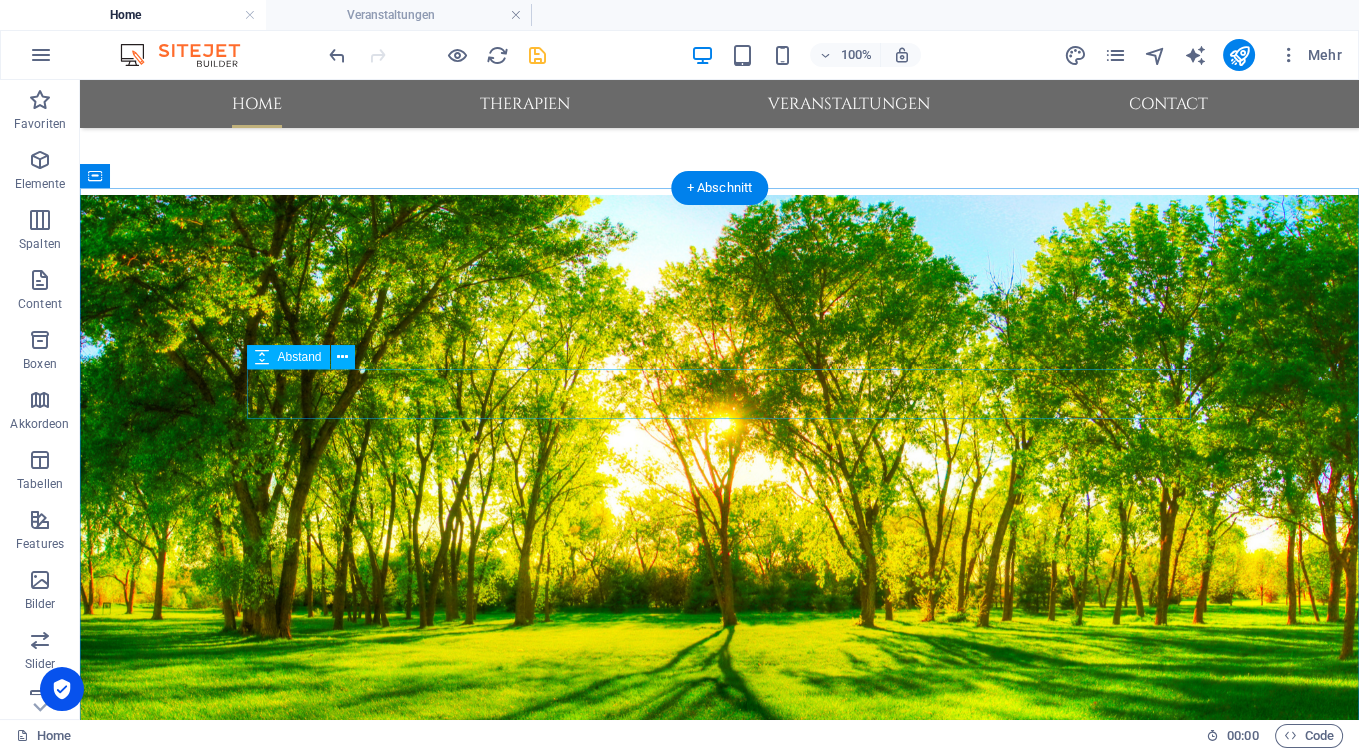 scroll, scrollTop: 361, scrollLeft: 0, axis: vertical 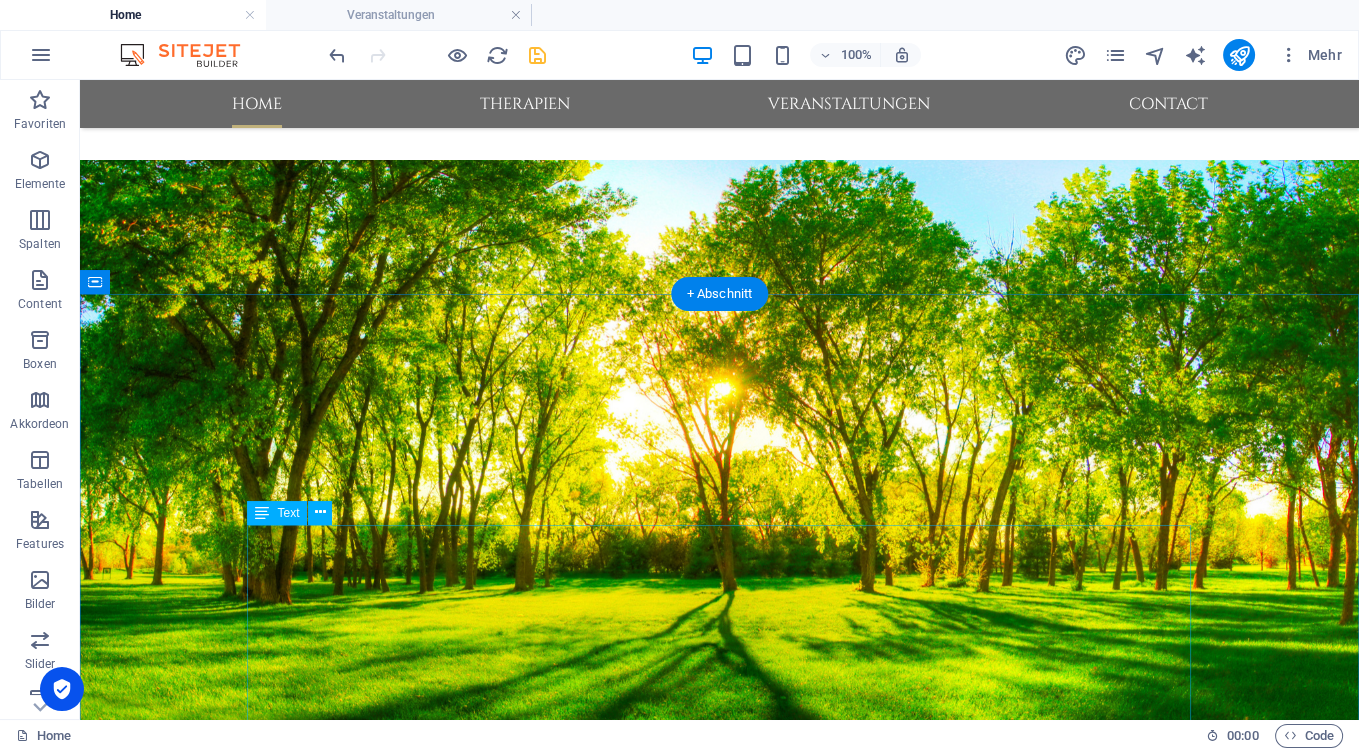 click on "Liebe Interessenten, die besondere Ausrichtung und das Ziel meiner Praxistätigkeit ist das ganzheitliche Betrachten und die Individualität des Menschen. Ich werde ganz individuell sowohl Ihre Krankheitsgeschichte aufnehmen, die Behandlungsform auswählen, als auch etwaige Medikamente für Sie speziell austesten. Ich freue mich, Sie kennenzulernen und zu begleiten. Wenden Sie sich gerne vertrauensvoll an mich. Die  Veranstaltungen  im ersten Halbjahr 2025 möchte ich Ihnen empfehlen. Als wenig bekannte Therapieform möchte ich ihnen die Posturmedizin oder Posturologie (von Posture=Haltung) vorstellen, die in [GEOGRAPHIC_DATA] und [GEOGRAPHIC_DATA] seit ca. 30 Jahren erfolgreich in der Schmerzbehandlung eingesetzt wird. Freuen Sie sich mit mir auf einen spannenden Abend. Weiter beibehalten möchte ich das Angebot an alle sich auch in [DATE] jeden 2. und 4. [DATE] im Monat zu gemeinsamen Gesprächen kostenfrei in meiner Praxis zu treffen. Herzliche Einladung. Vorerst alles Liebe und viel Gesundheit wünscht Ihnen  Ihre" at bounding box center (720, 1332) 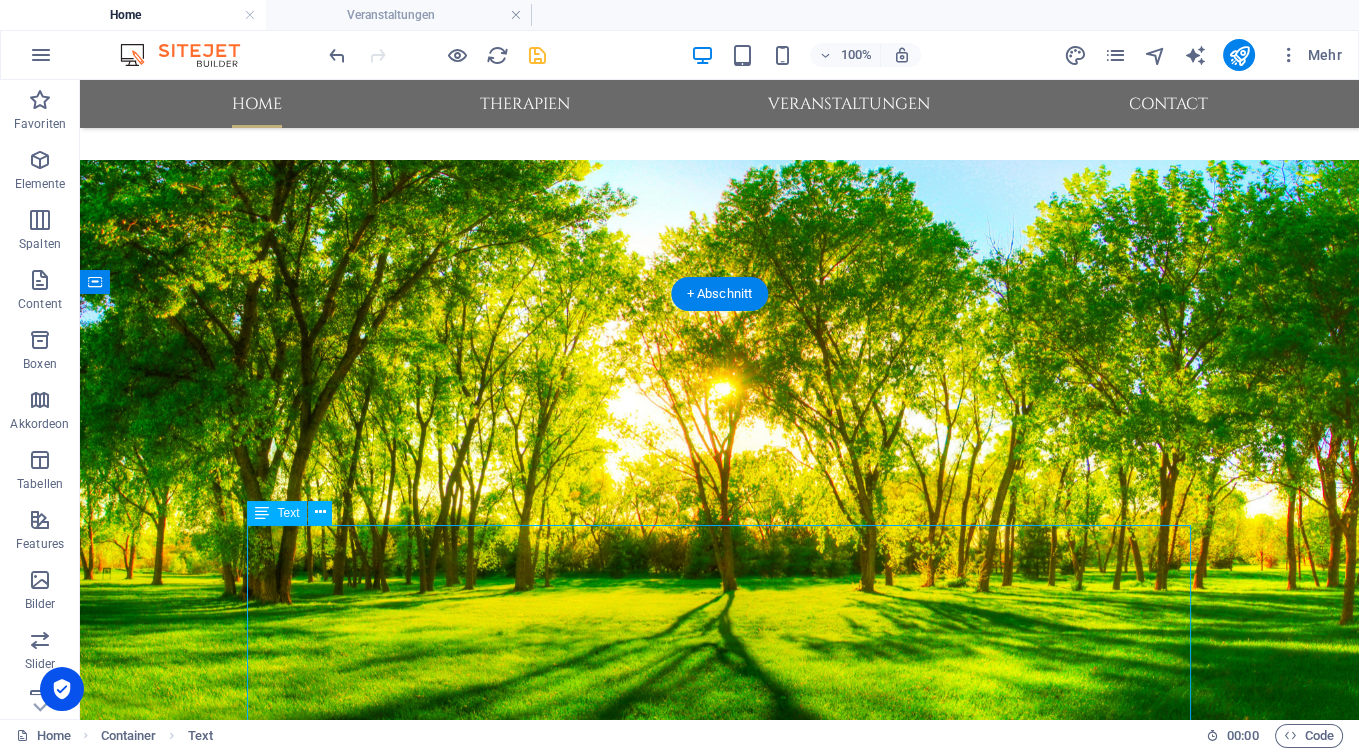 click on "Liebe Interessenten, die besondere Ausrichtung und das Ziel meiner Praxistätigkeit ist das ganzheitliche Betrachten und die Individualität des Menschen. Ich werde ganz individuell sowohl Ihre Krankheitsgeschichte aufnehmen, die Behandlungsform auswählen, als auch etwaige Medikamente für Sie speziell austesten. Ich freue mich, Sie kennenzulernen und zu begleiten. Wenden Sie sich gerne vertrauensvoll an mich. Die  Veranstaltungen  im ersten Halbjahr 2025 möchte ich Ihnen empfehlen. Als wenig bekannte Therapieform möchte ich ihnen die Posturmedizin oder Posturologie (von Posture=Haltung) vorstellen, die in [GEOGRAPHIC_DATA] und [GEOGRAPHIC_DATA] seit ca. 30 Jahren erfolgreich in der Schmerzbehandlung eingesetzt wird. Freuen Sie sich mit mir auf einen spannenden Abend. Weiter beibehalten möchte ich das Angebot an alle sich auch in [DATE] jeden 2. und 4. [DATE] im Monat zu gemeinsamen Gesprächen kostenfrei in meiner Praxis zu treffen. Herzliche Einladung. Vorerst alles Liebe und viel Gesundheit wünscht Ihnen  Ihre" at bounding box center [720, 1332] 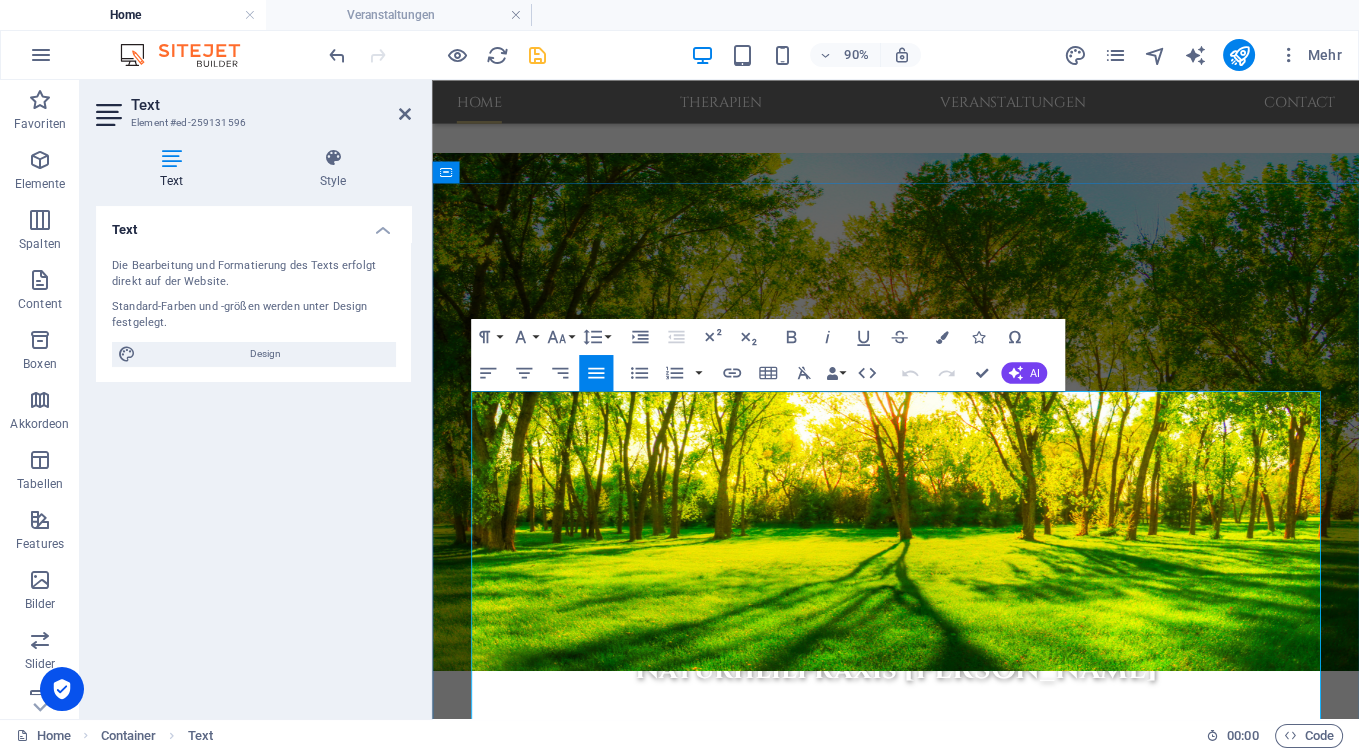 click on "Die  Veranstaltungen  im ersten Halbjahr 2025 möchte ich Ihnen empfehlen." at bounding box center [947, 1296] 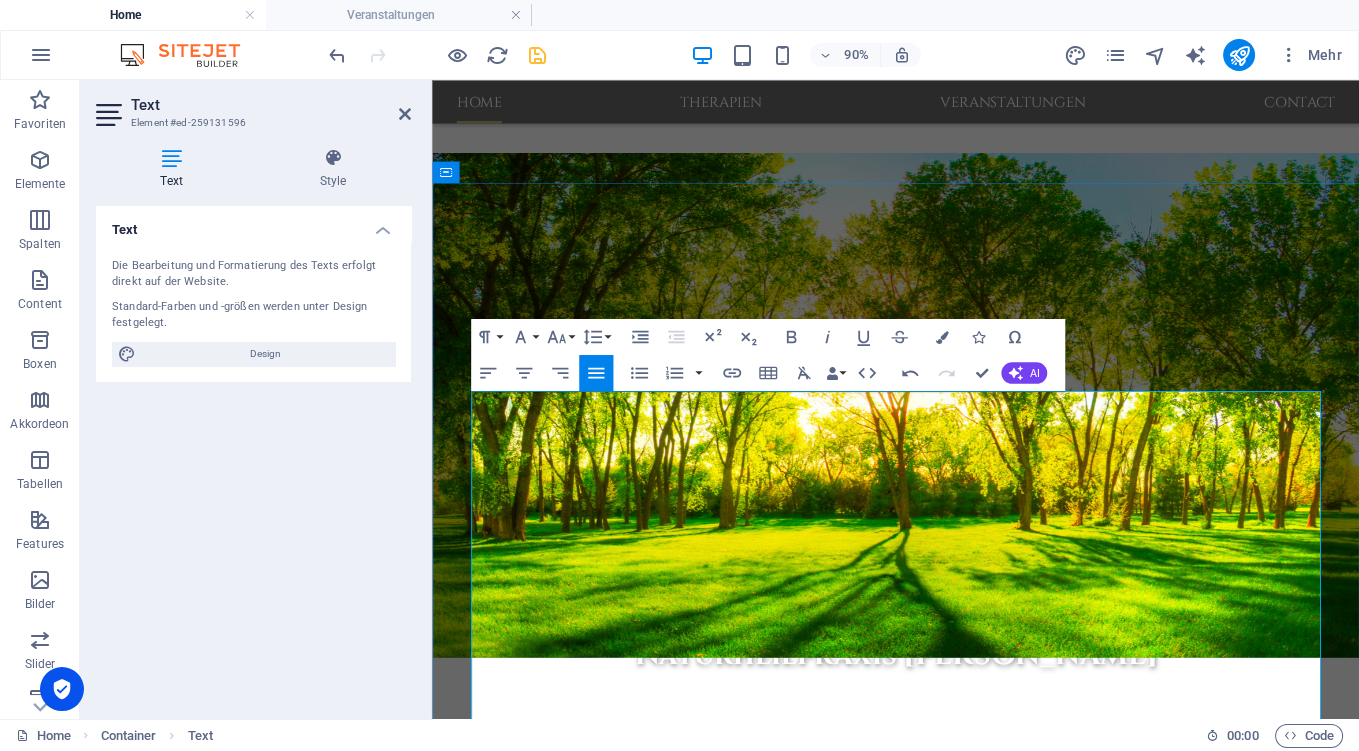 type 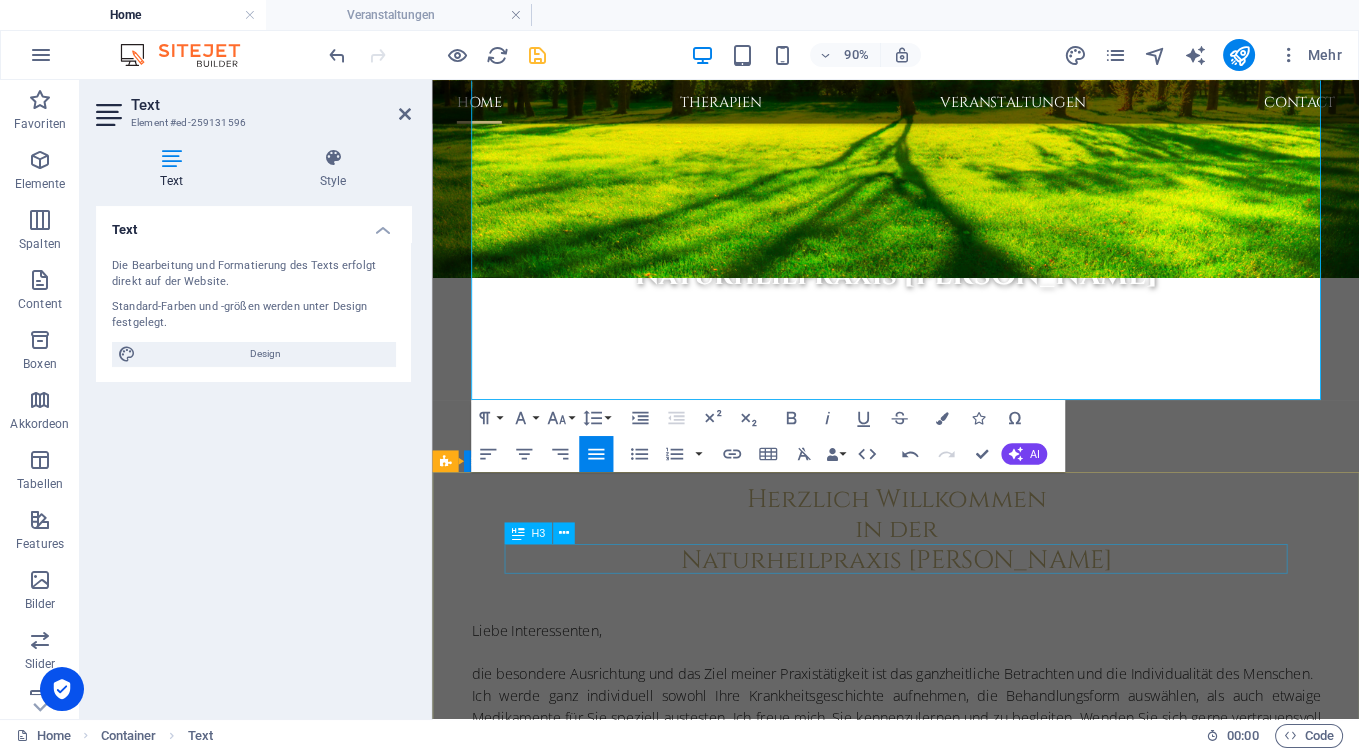 scroll, scrollTop: 889, scrollLeft: 0, axis: vertical 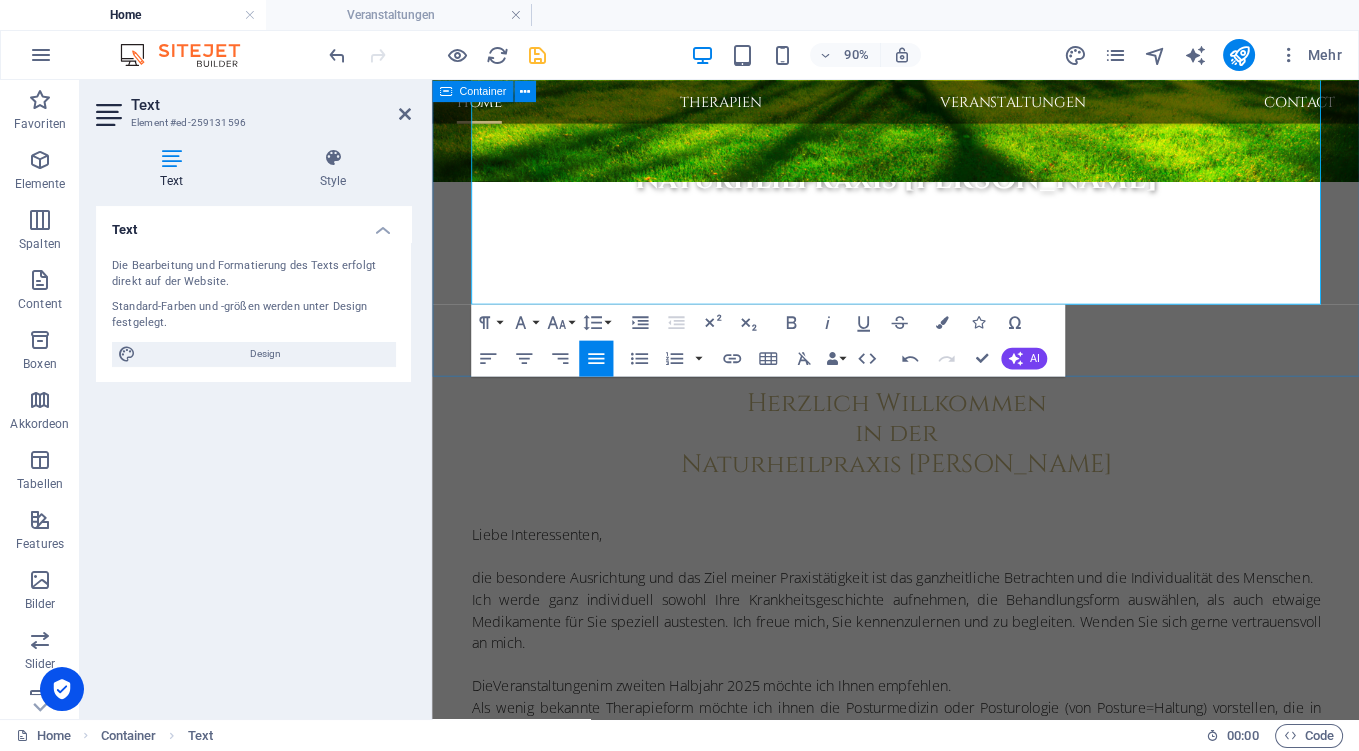 click on "Herzlich Willkommen  in der  Naturheilpraxis [PERSON_NAME] Liebe Interessenten, die besondere Ausrichtung und das Ziel meiner Praxistätigkeit ist das ganzheitliche Betrachten und die Individualität des Menschen. Ich werde ganz individuell sowohl Ihre Krankheitsgeschichte aufnehmen, die Behandlungsform auswählen, als auch etwaige Medikamente für Sie speziell austesten. Ich freue mich, Sie kennenzulernen und zu begleiten. Wenden Sie sich gerne vertrauensvoll an mich. Die  Veranstaltungen  im zweiten Halbjahr 2025 möchte ich Ihnen empfehlen. Als wenig bekannte Therapieform möchte ich ihnen die Posturmedizin oder Posturologie (von Posture=Haltung) vorstellen, die in [GEOGRAPHIC_DATA] und [GEOGRAPHIC_DATA] seit ca. 30 Jahren erfolgreich in der Schmerzbehandlung eingesetzt wird. Freuen Sie sich mit mir auf einen spannenden Abend. Weiter beibehalten möchte ich das Angebot an alle sich auch in [DATE] jeden 2. und 4. [DATE] im Monat zu gemeinsamen Gesprächen kostenfrei in meiner Praxis zu treffen. Herzliche Einladung. Ihre" at bounding box center (947, 714) 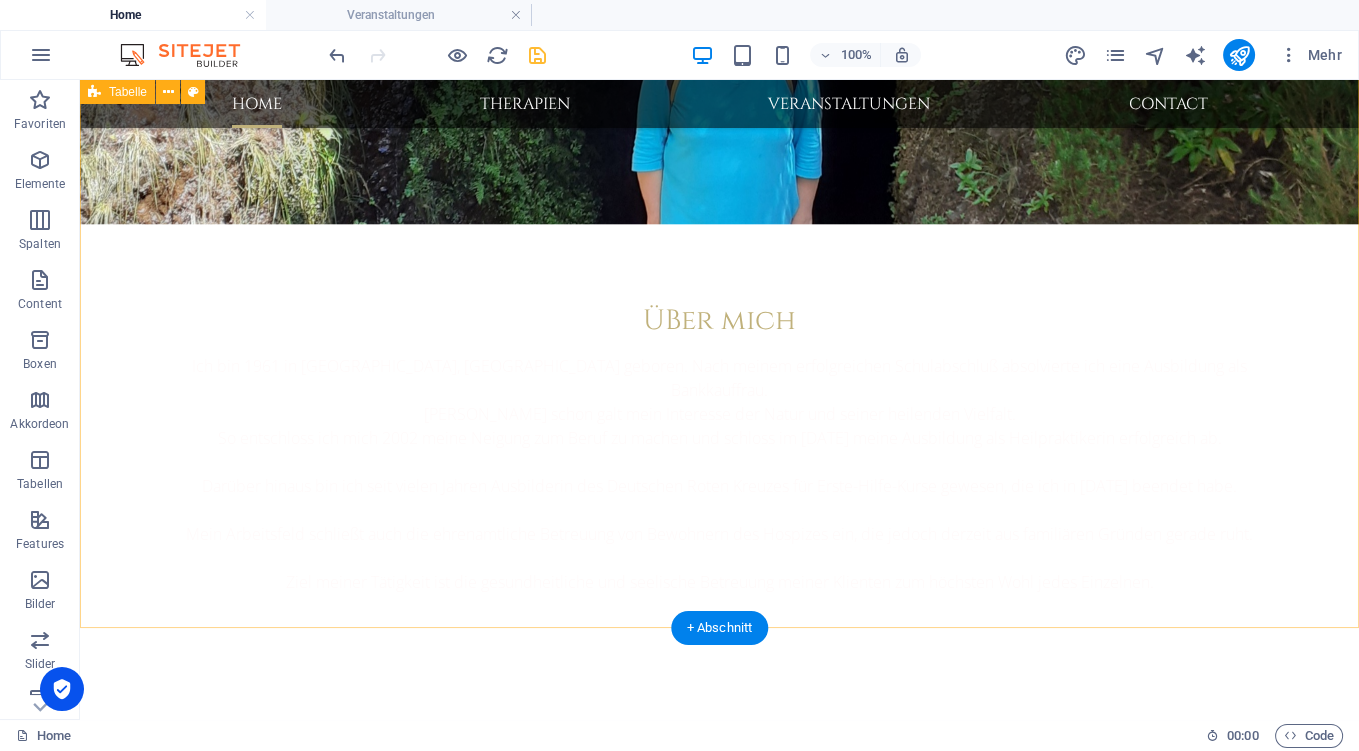 scroll, scrollTop: 2180, scrollLeft: 0, axis: vertical 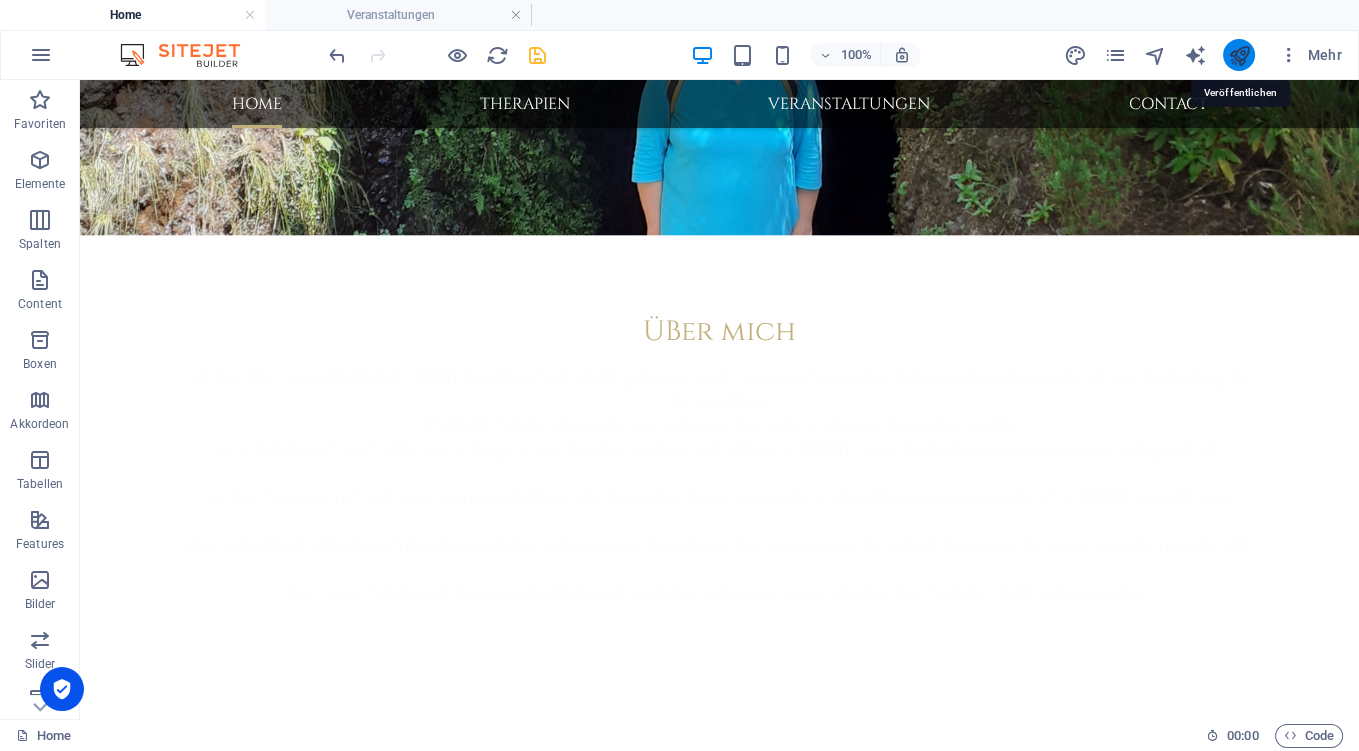 click at bounding box center (1238, 55) 